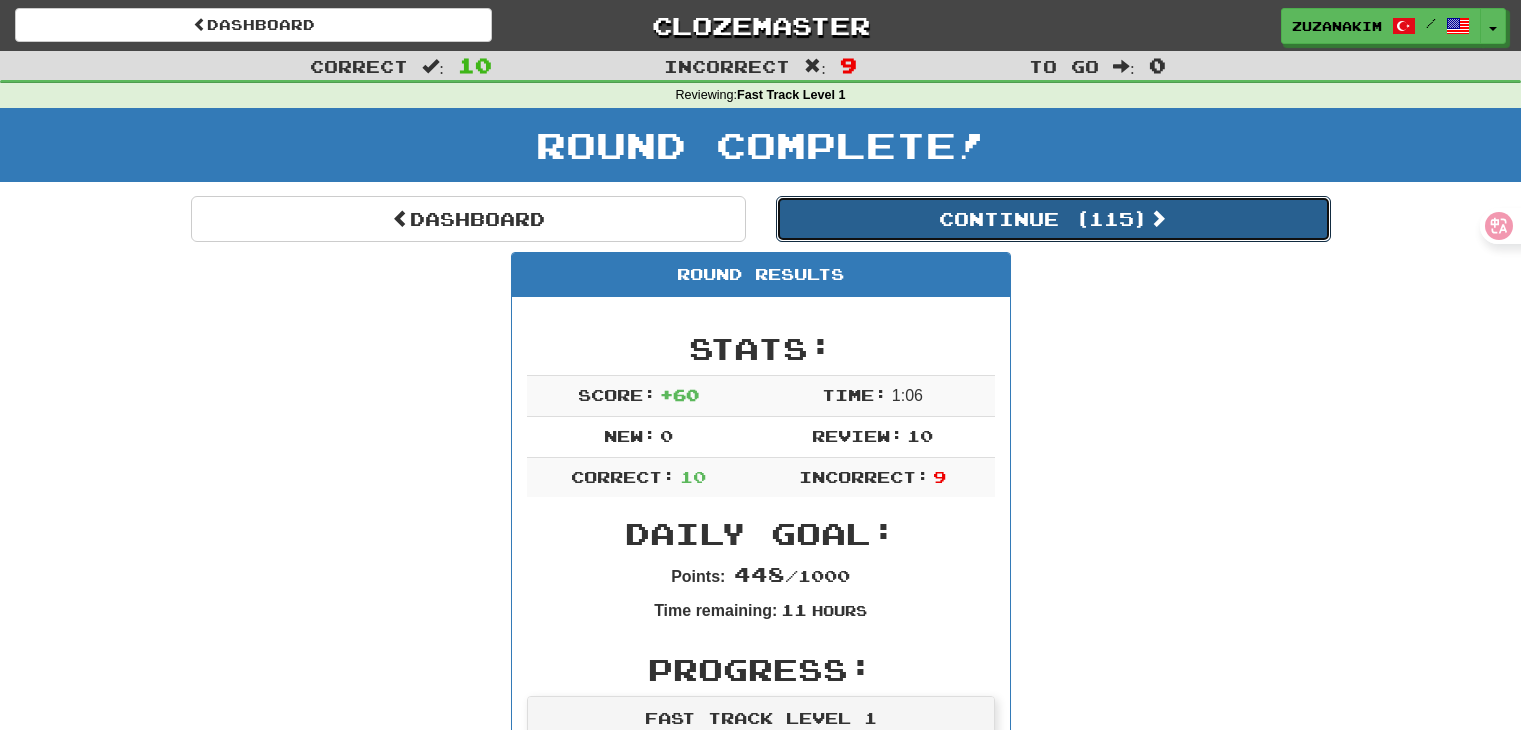 scroll, scrollTop: 0, scrollLeft: 0, axis: both 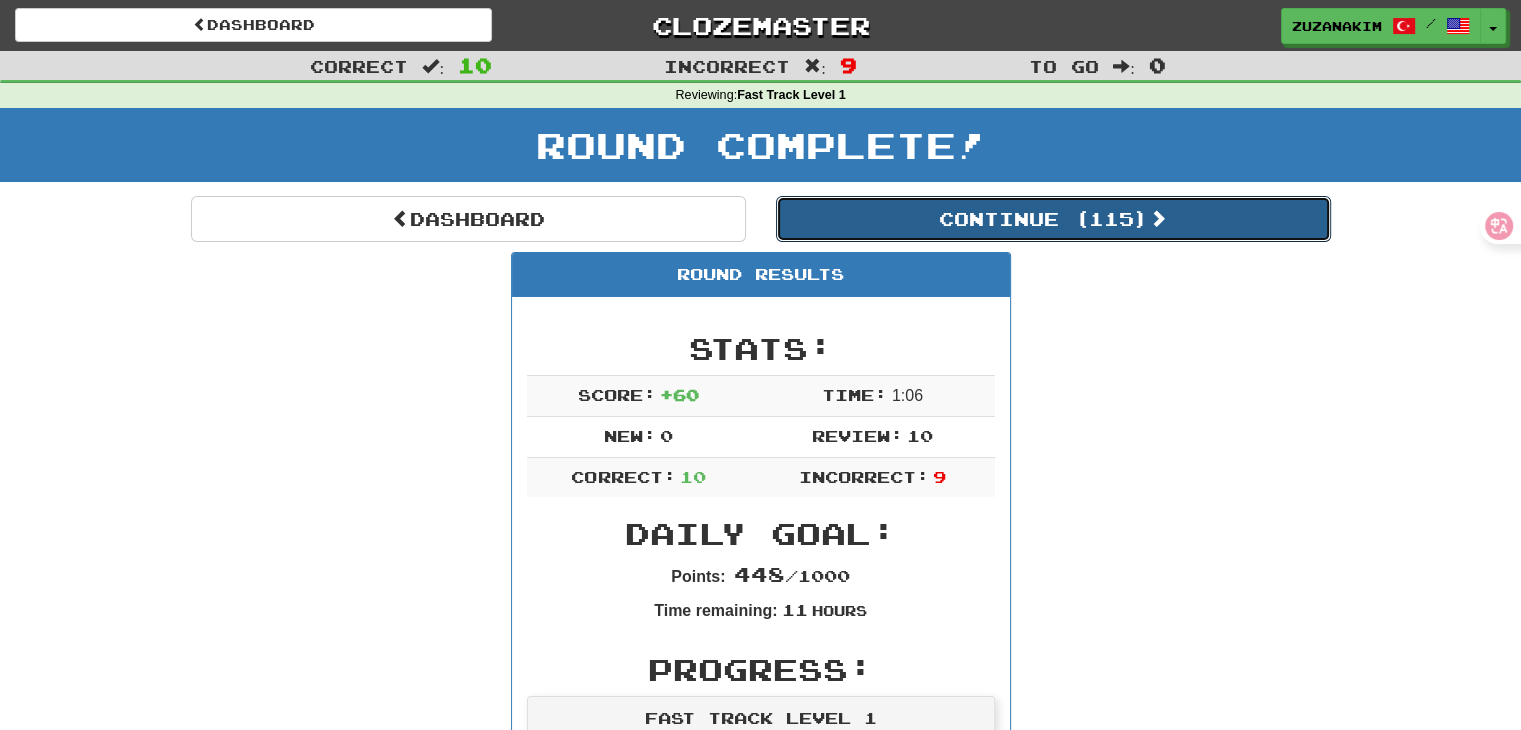 click on "Continue ( 115 )" at bounding box center [1053, 219] 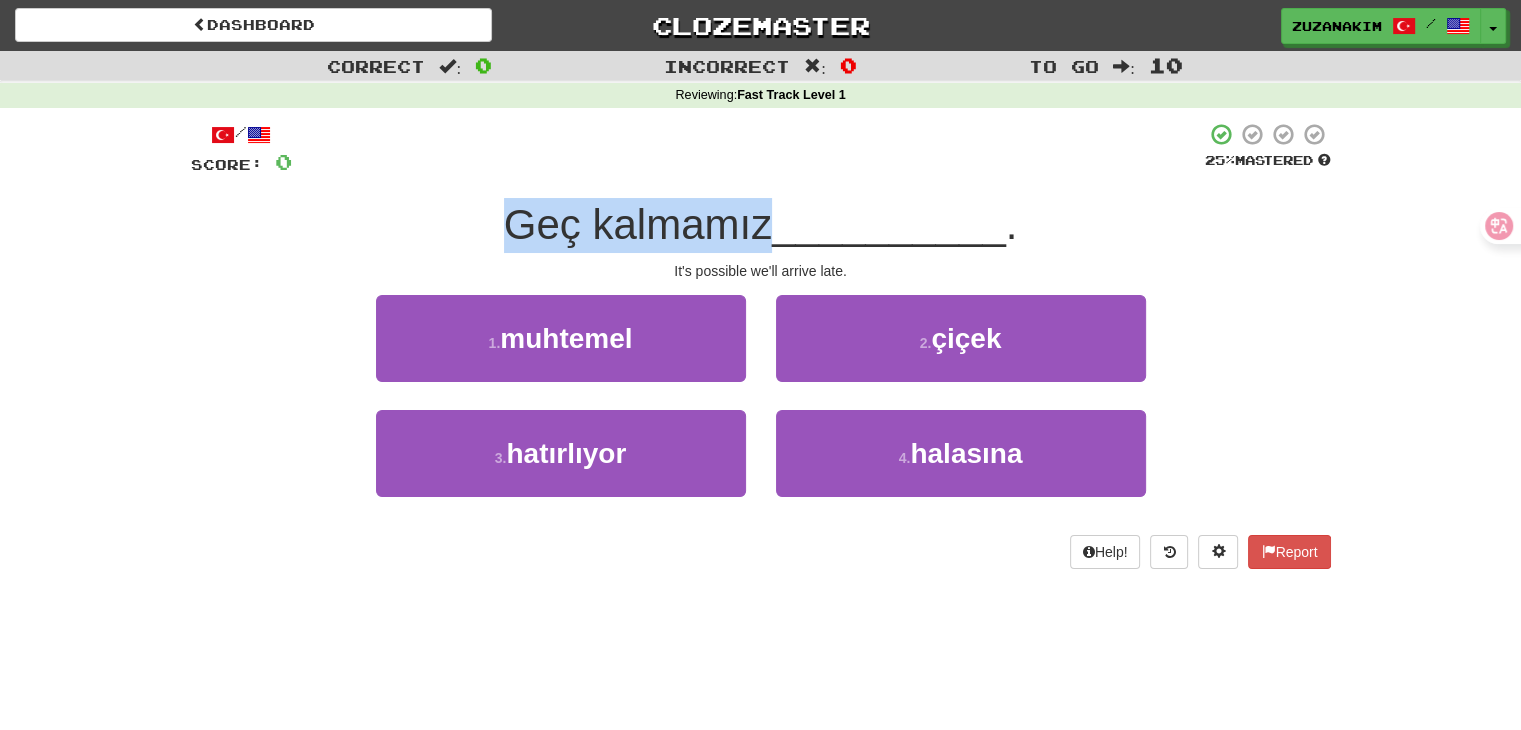 drag, startPoint x: 490, startPoint y: 232, endPoint x: 760, endPoint y: 221, distance: 270.22397 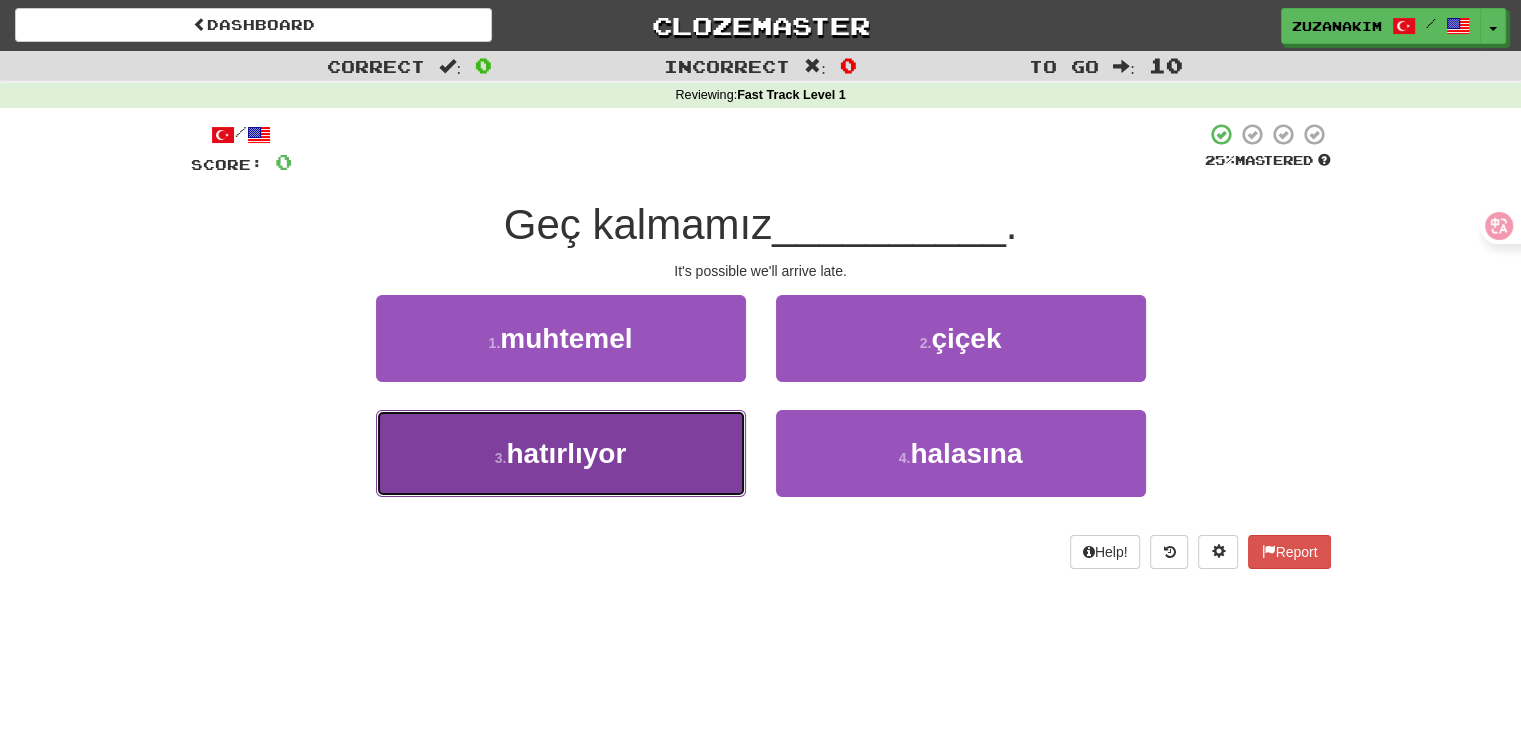 click on "3 .  hatırlıyor" at bounding box center (561, 453) 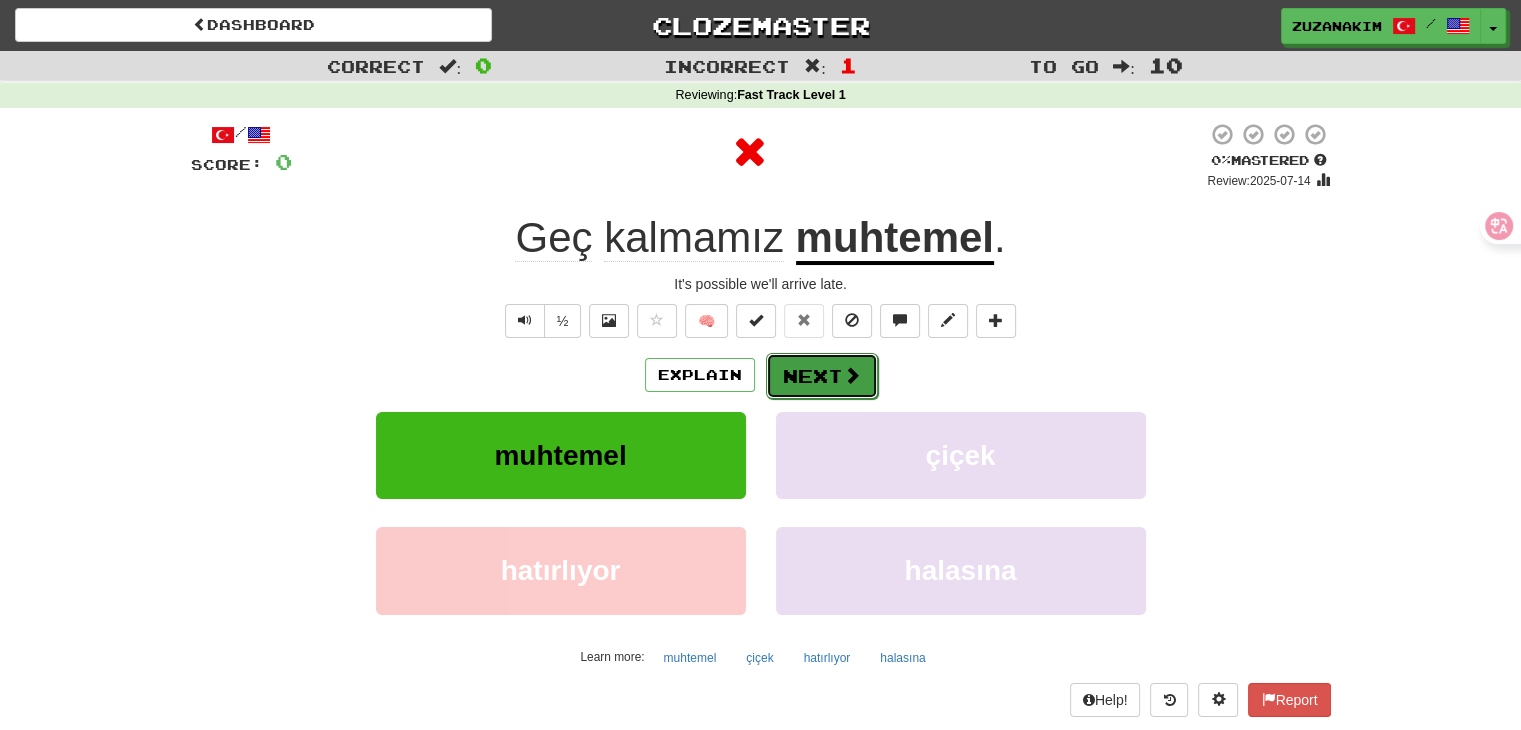 click at bounding box center (852, 375) 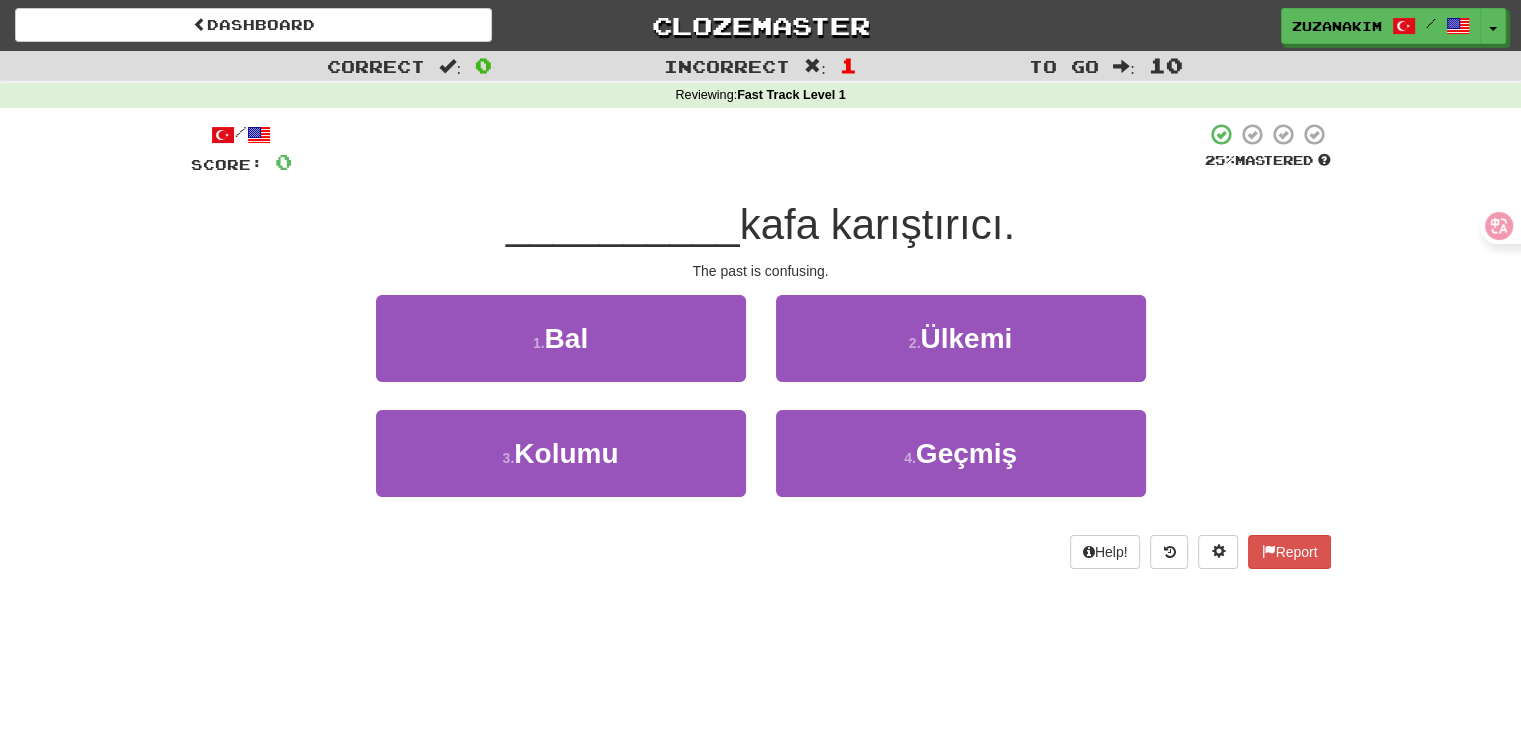 drag, startPoint x: 676, startPoint y: 289, endPoint x: 848, endPoint y: 283, distance: 172.10461 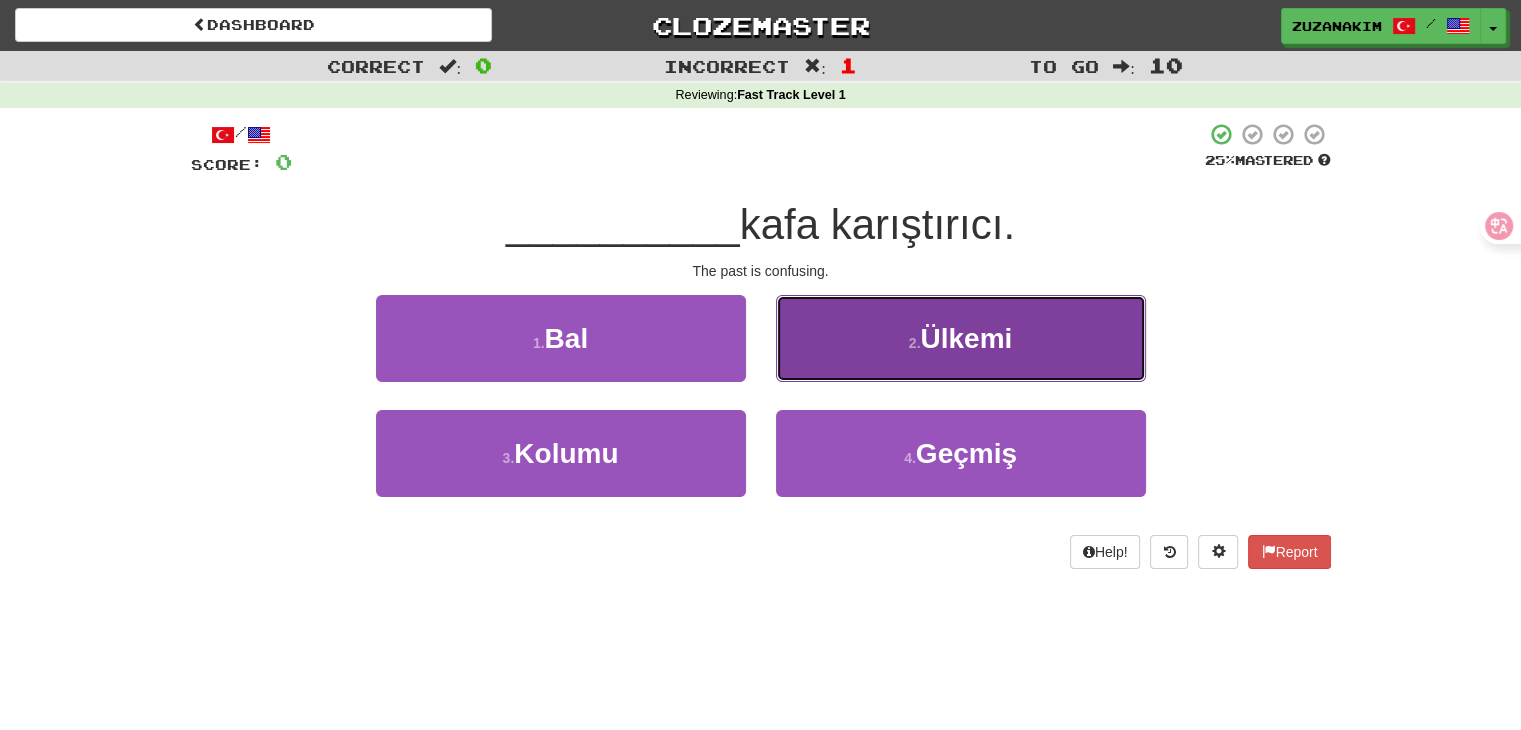 click on "2 .  Ülkemi" at bounding box center (961, 338) 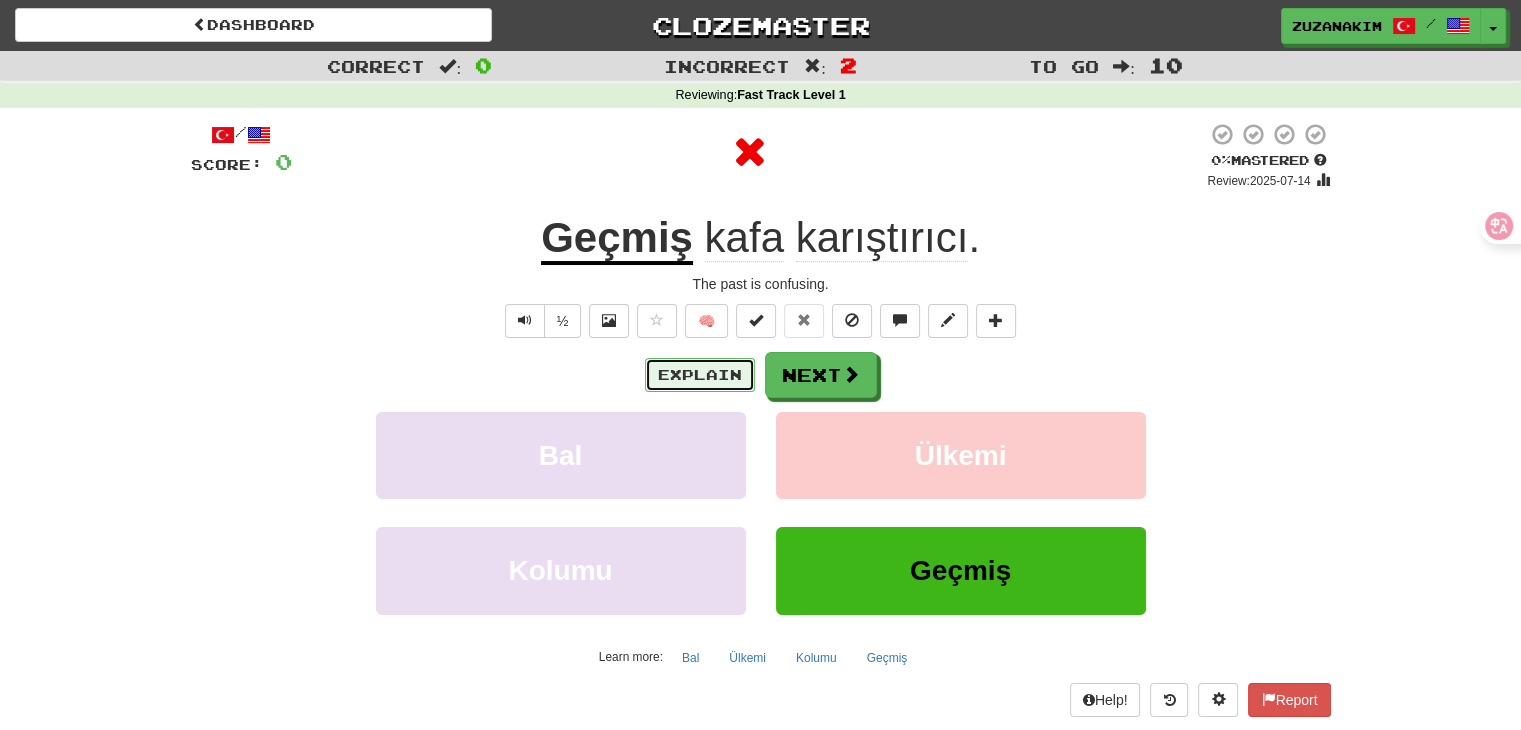 click on "Explain" at bounding box center (700, 375) 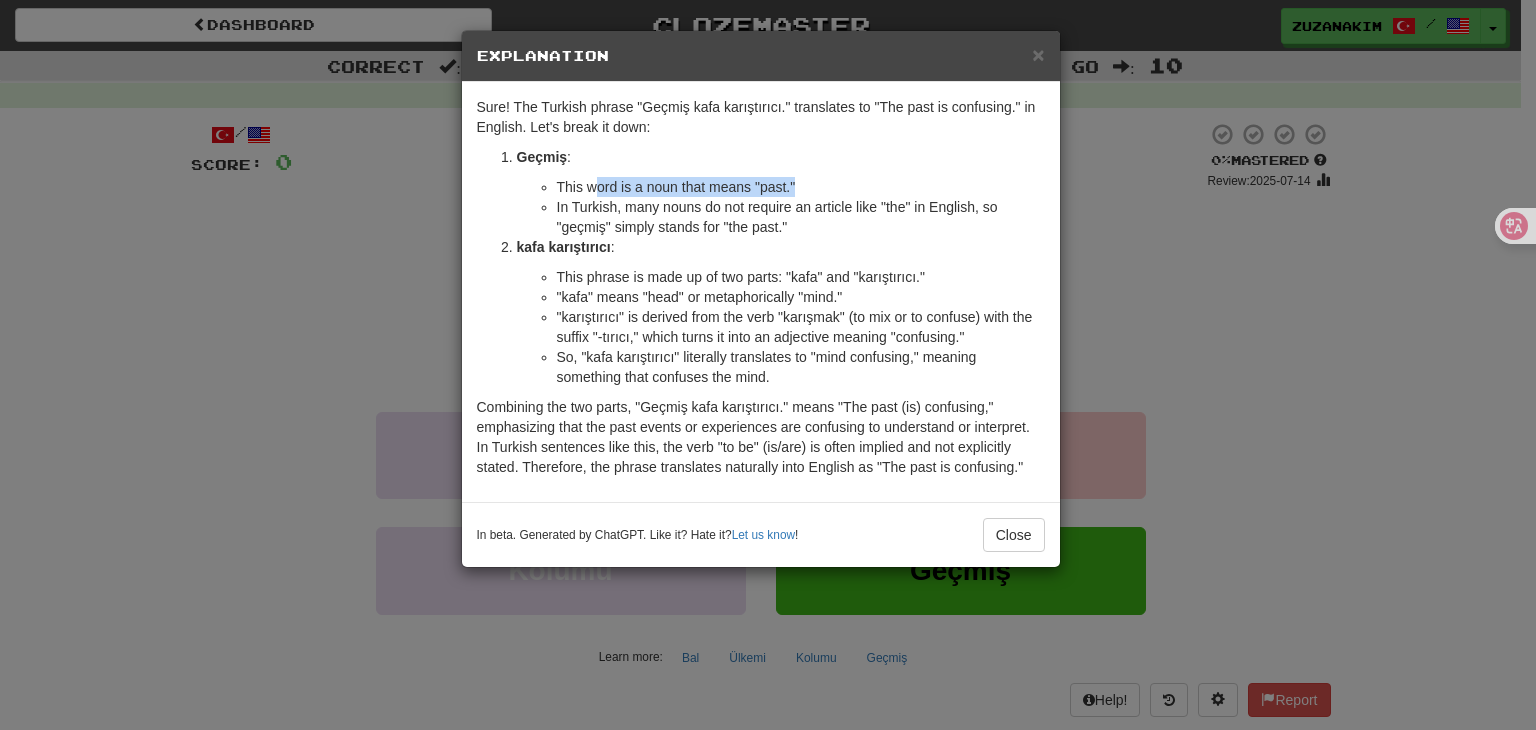 drag, startPoint x: 597, startPoint y: 190, endPoint x: 825, endPoint y: 193, distance: 228.01973 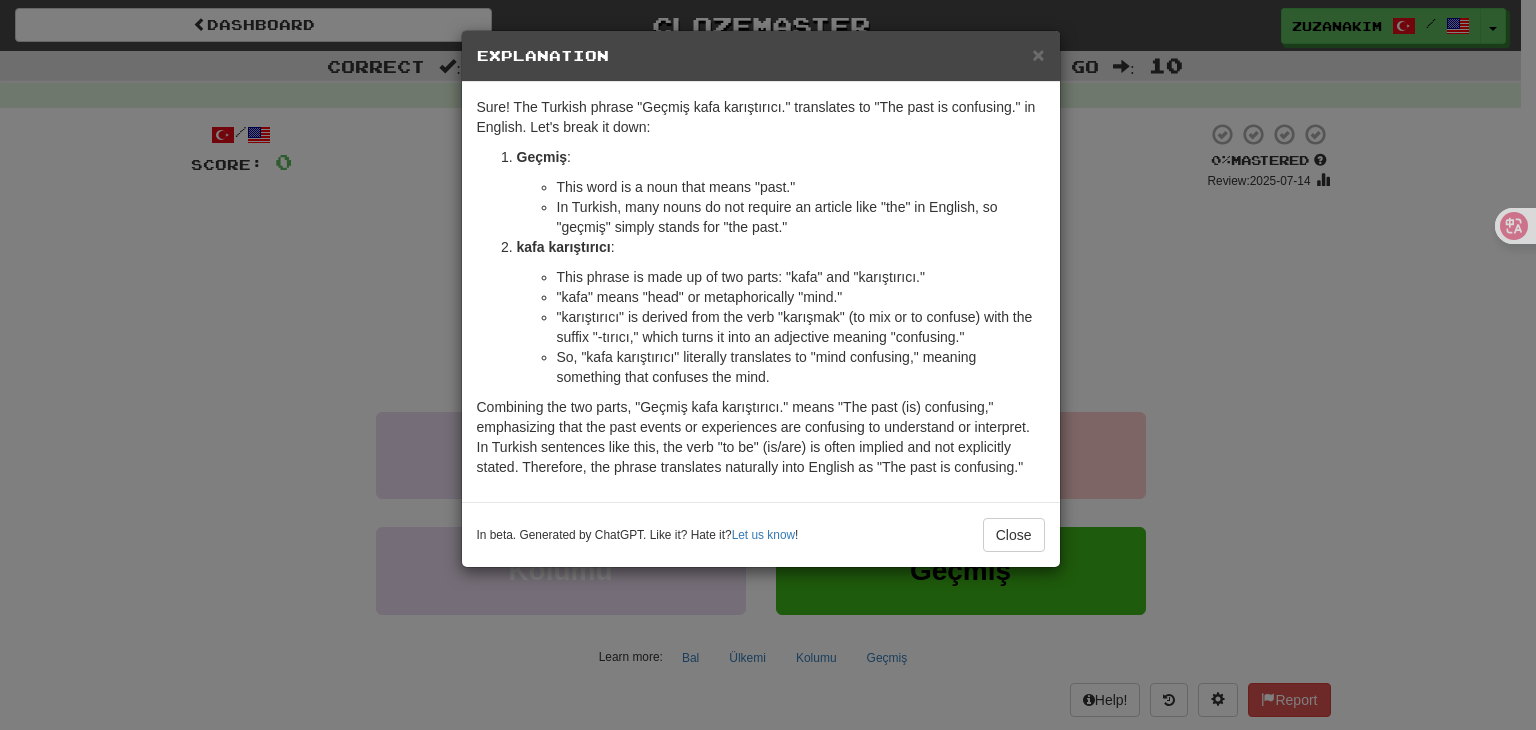 click on "In Turkish, many nouns do not require an article like "the" in English, so "geçmiş" simply stands for "the past."" at bounding box center [801, 217] 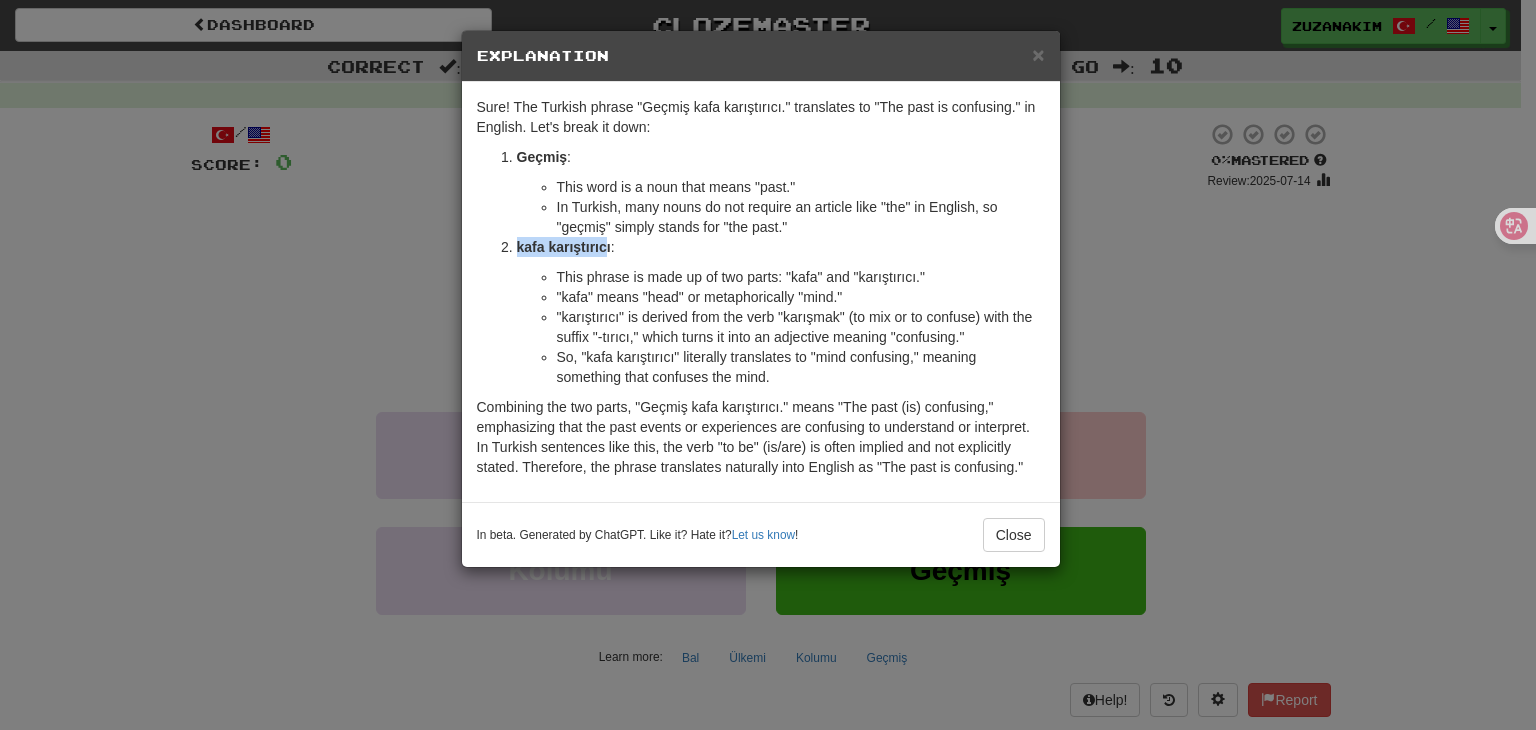 drag, startPoint x: 513, startPoint y: 246, endPoint x: 607, endPoint y: 246, distance: 94 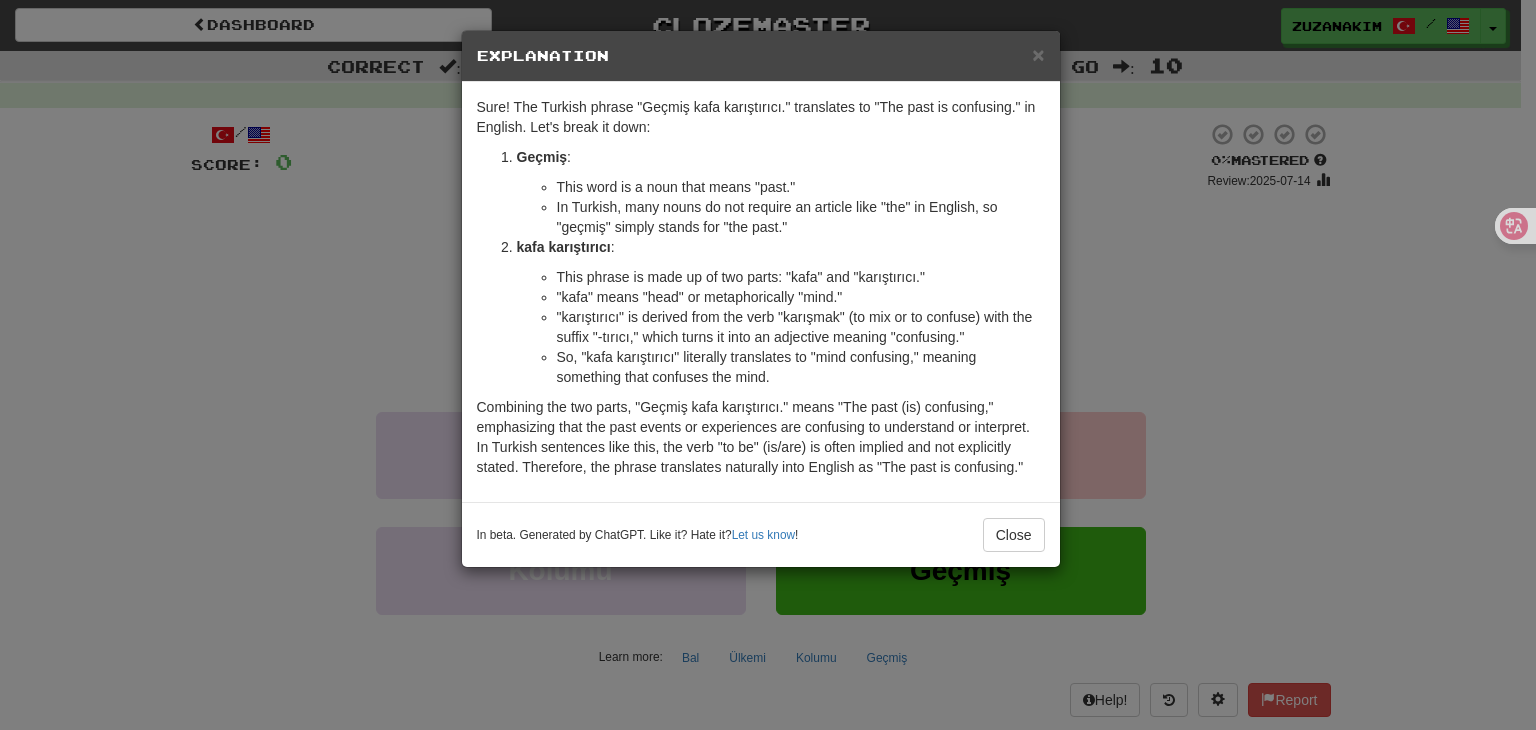 click on ""kafa" means "head" or metaphorically "mind."" at bounding box center (801, 297) 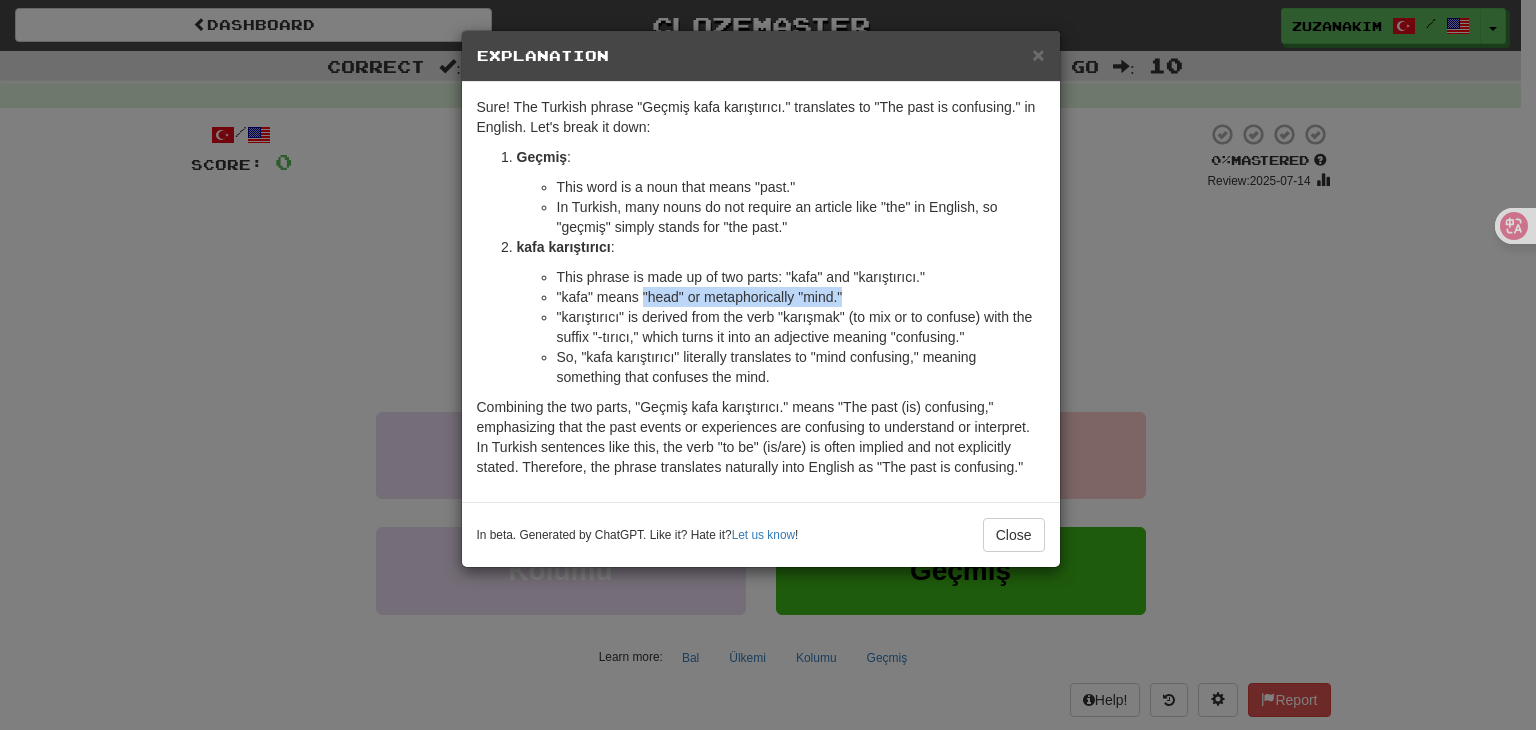 drag, startPoint x: 644, startPoint y: 286, endPoint x: 857, endPoint y: 286, distance: 213 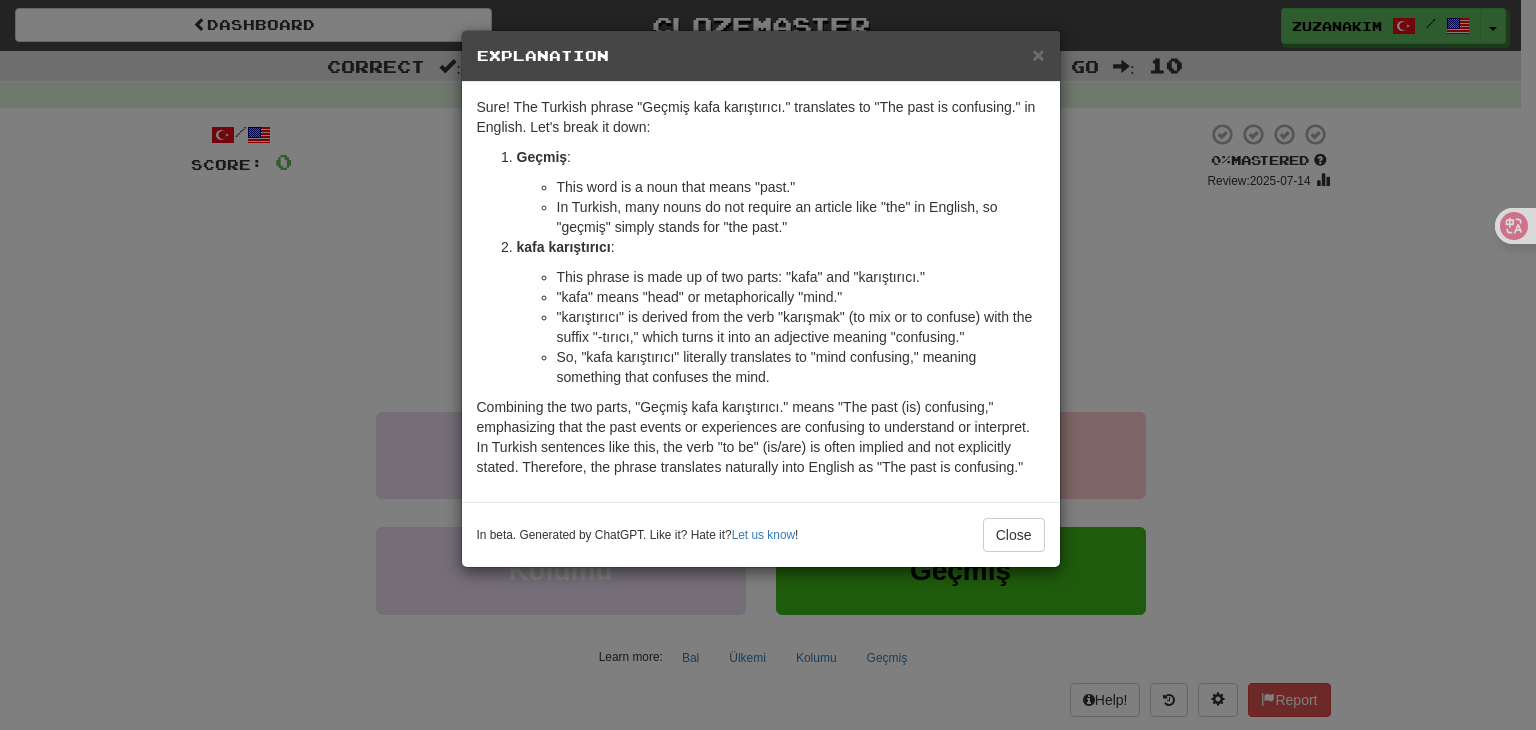 click on ""karıştırıcı" is derived from the verb "karışmak" (to mix or to confuse) with the suffix "-tırıcı," which turns it into an adjective meaning "confusing."" at bounding box center [801, 327] 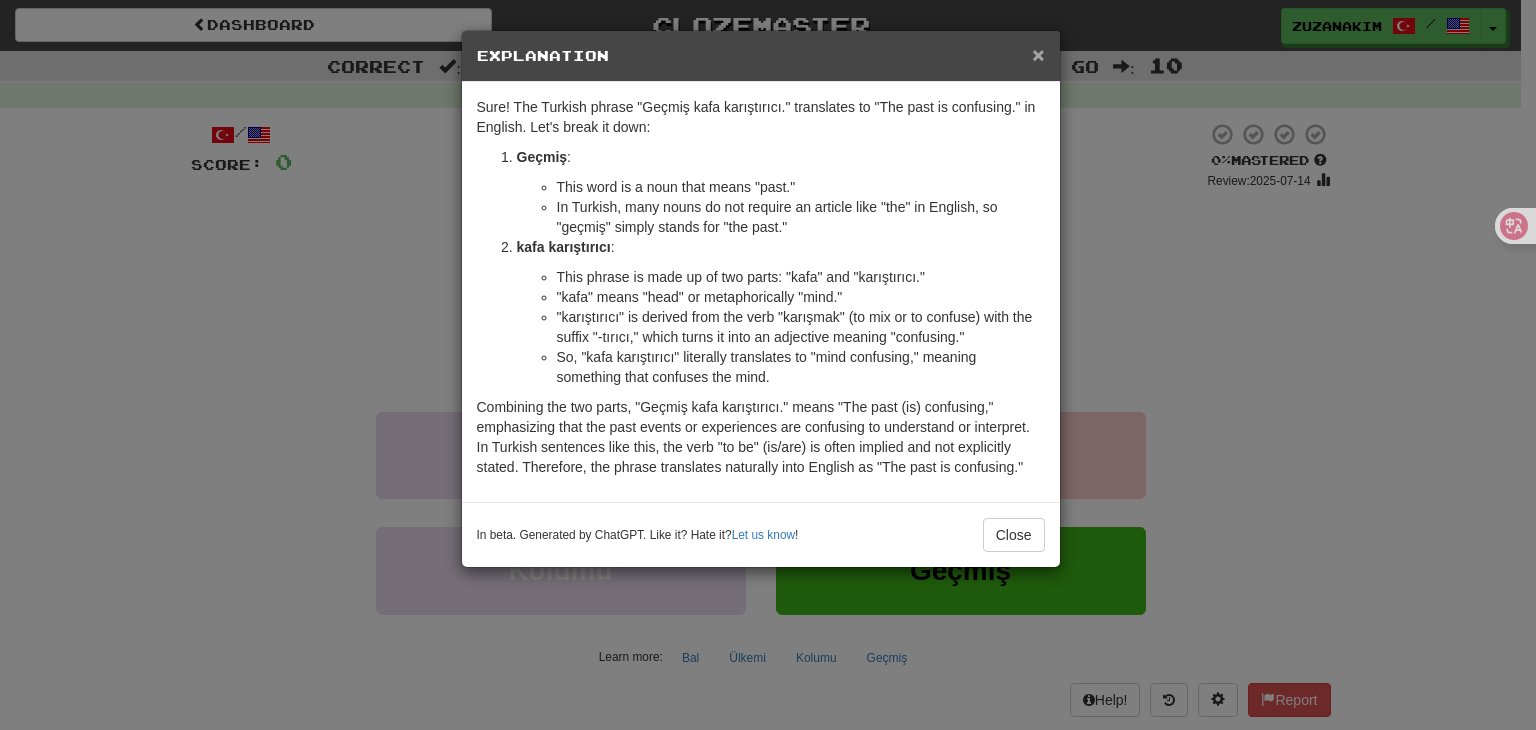 click on "×" at bounding box center (1038, 54) 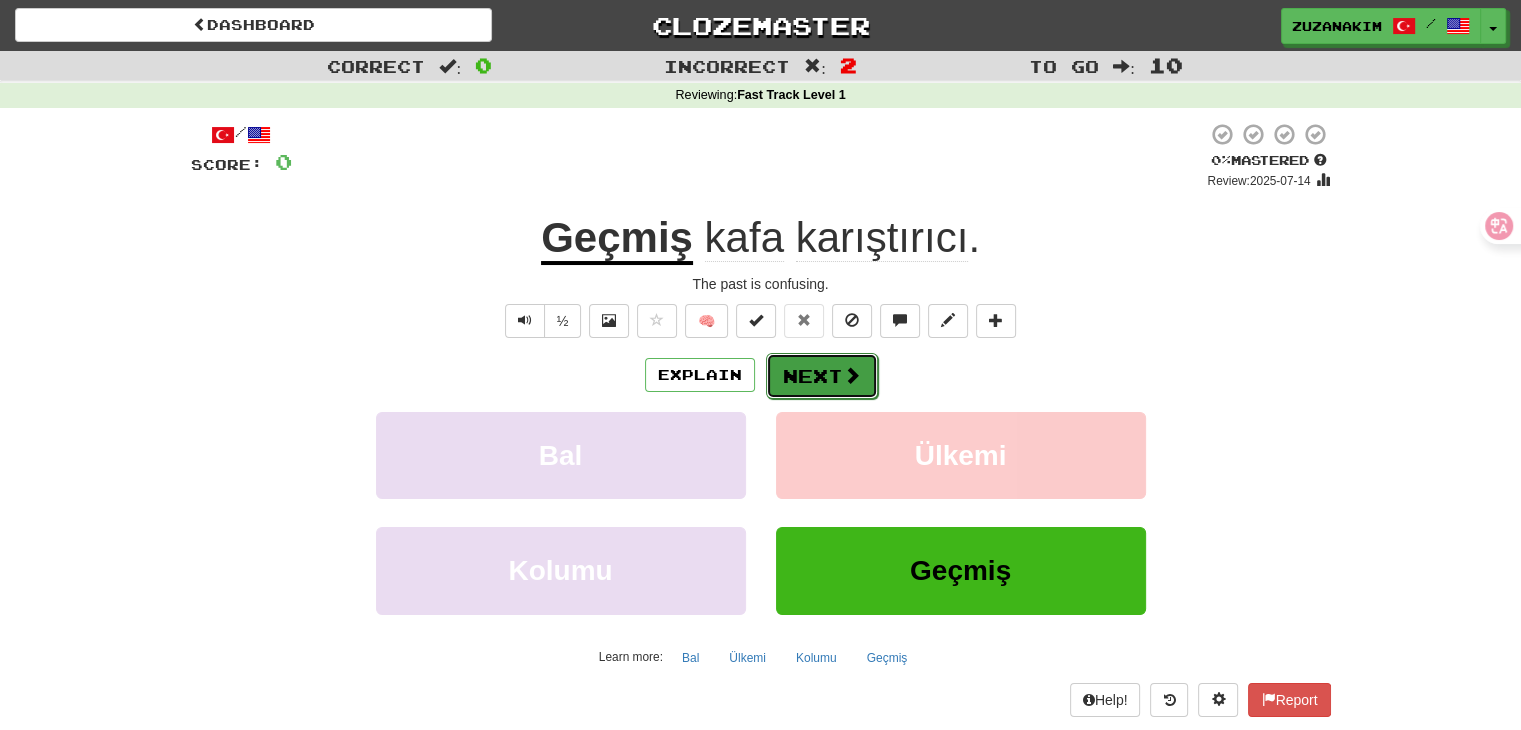 click on "Next" at bounding box center [822, 376] 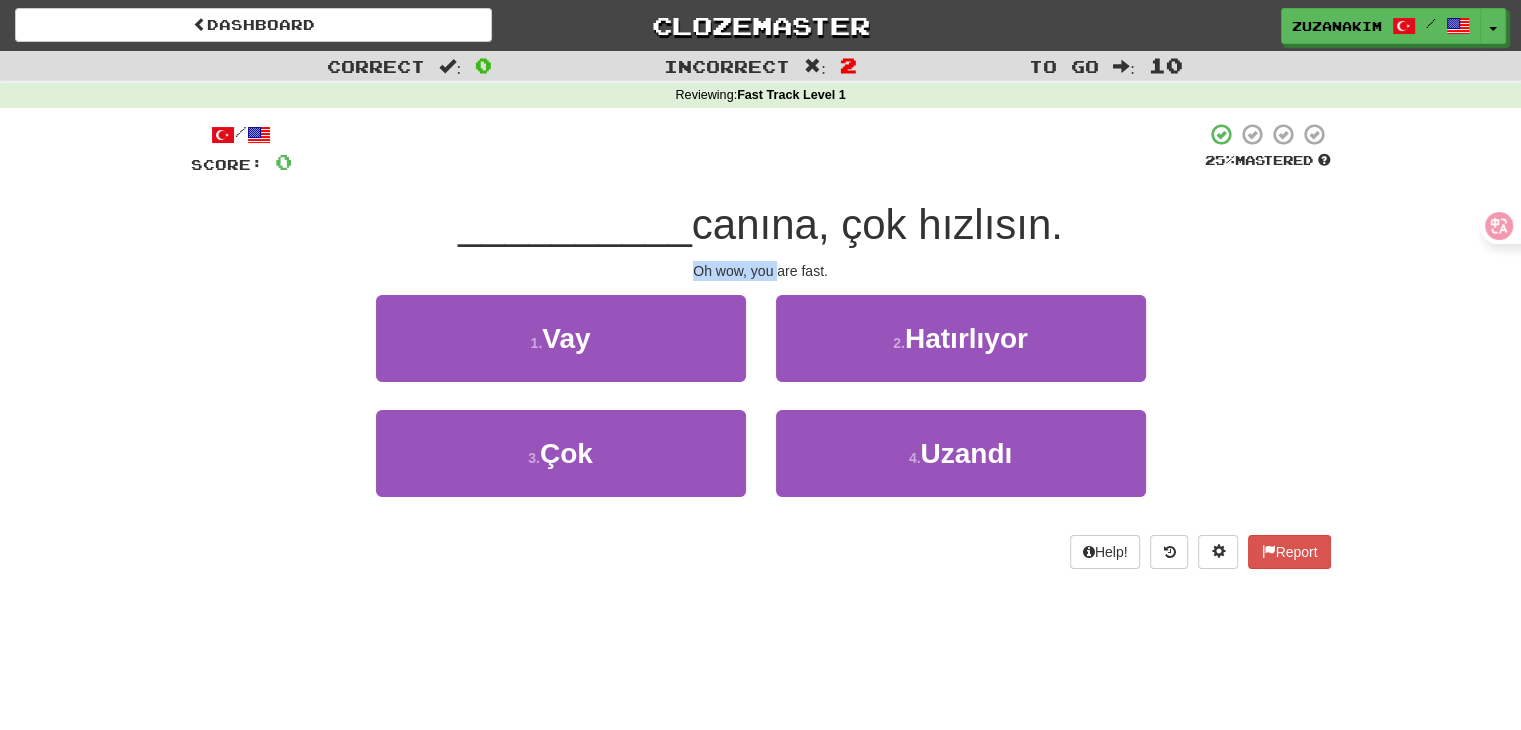 drag, startPoint x: 629, startPoint y: 267, endPoint x: 731, endPoint y: 269, distance: 102.01961 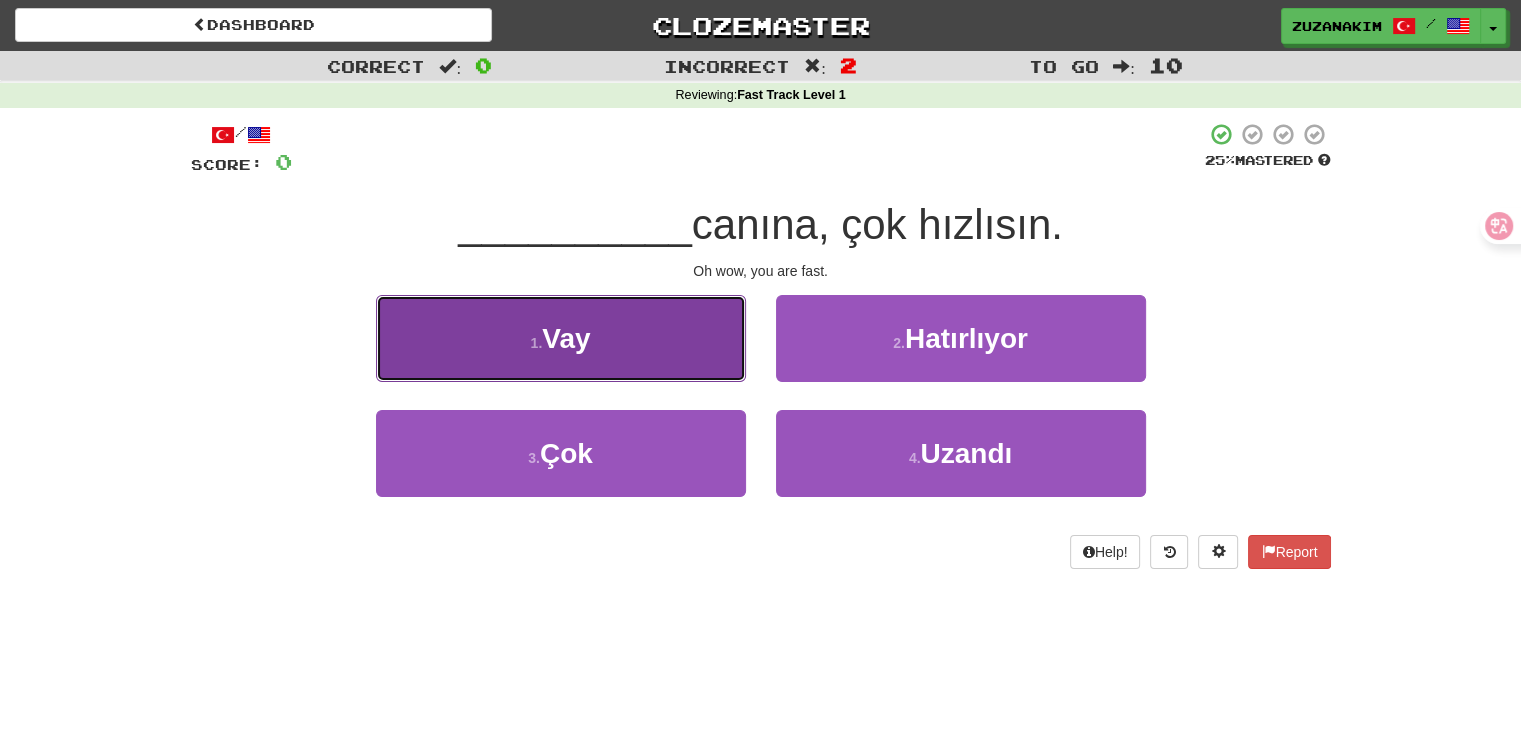 click on "1 .  Vay" at bounding box center [561, 338] 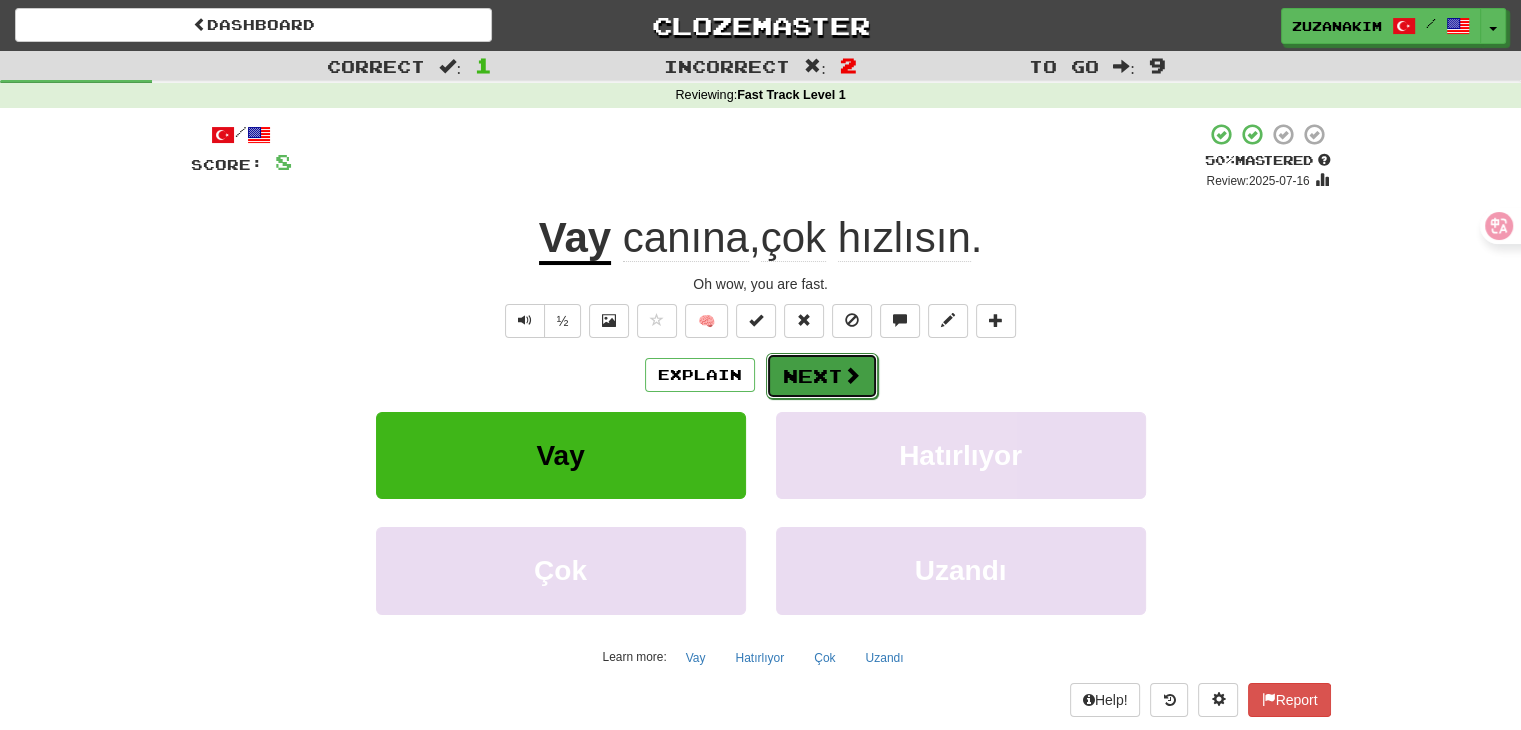 click on "Next" at bounding box center [822, 376] 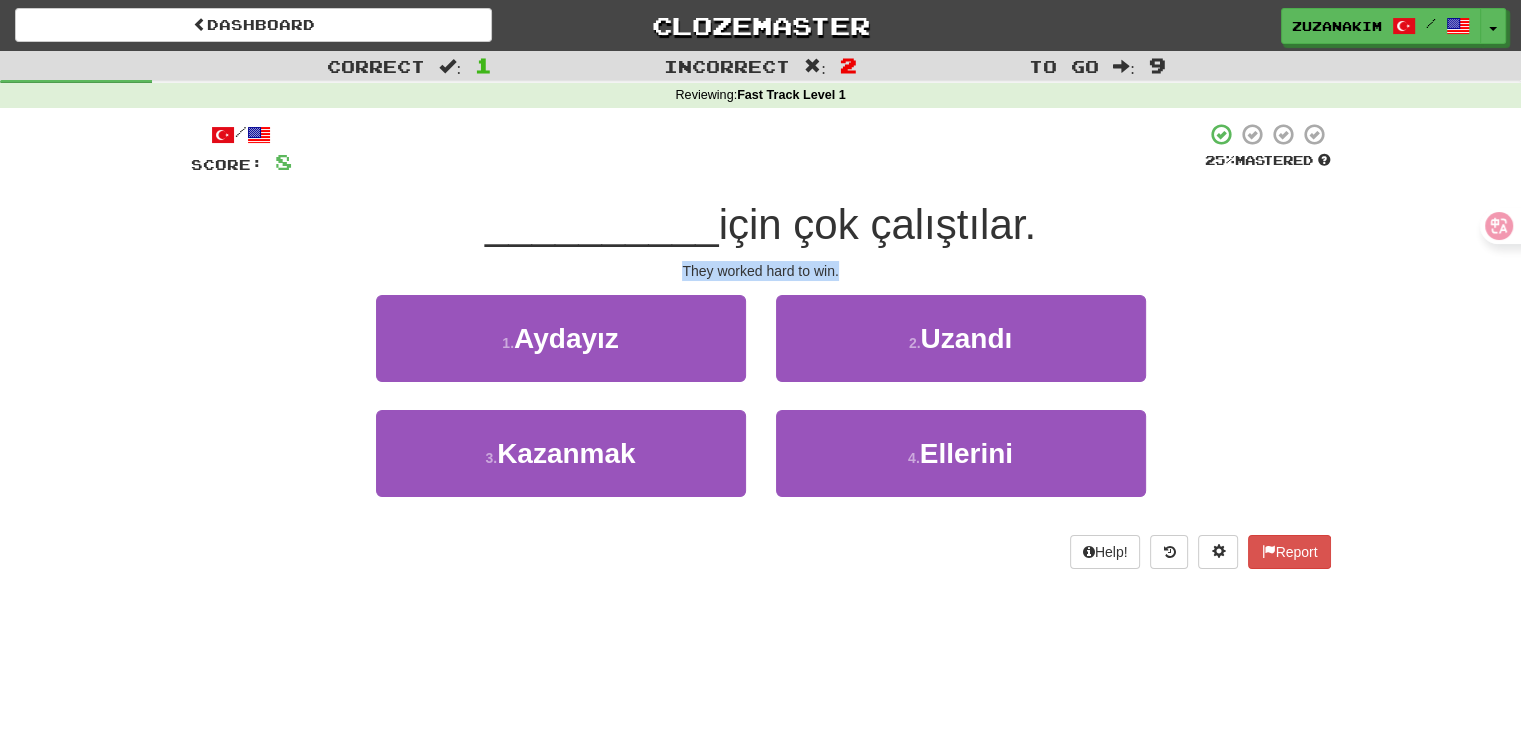 drag, startPoint x: 658, startPoint y: 271, endPoint x: 806, endPoint y: 270, distance: 148.00337 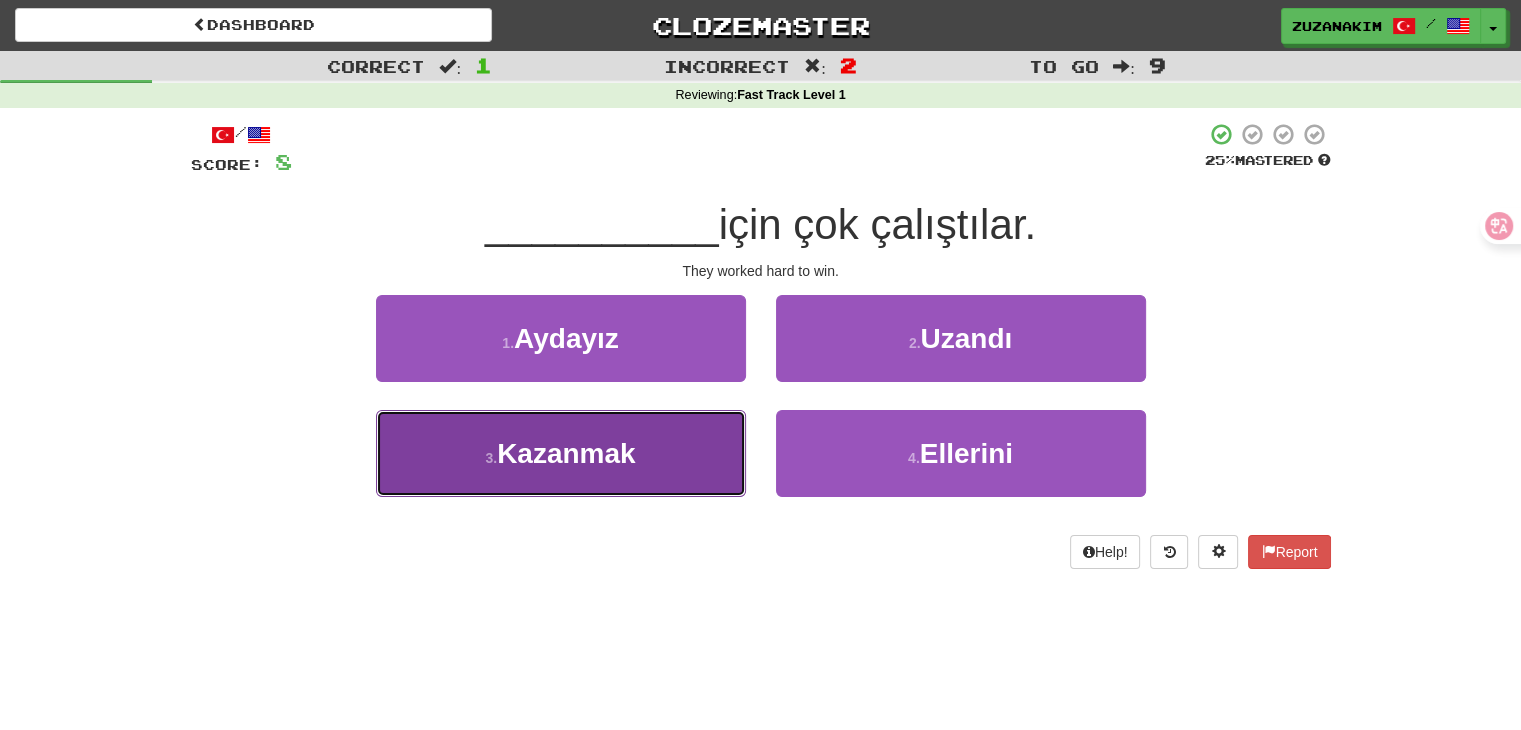 click on "3 .  Kazanmak" at bounding box center [561, 453] 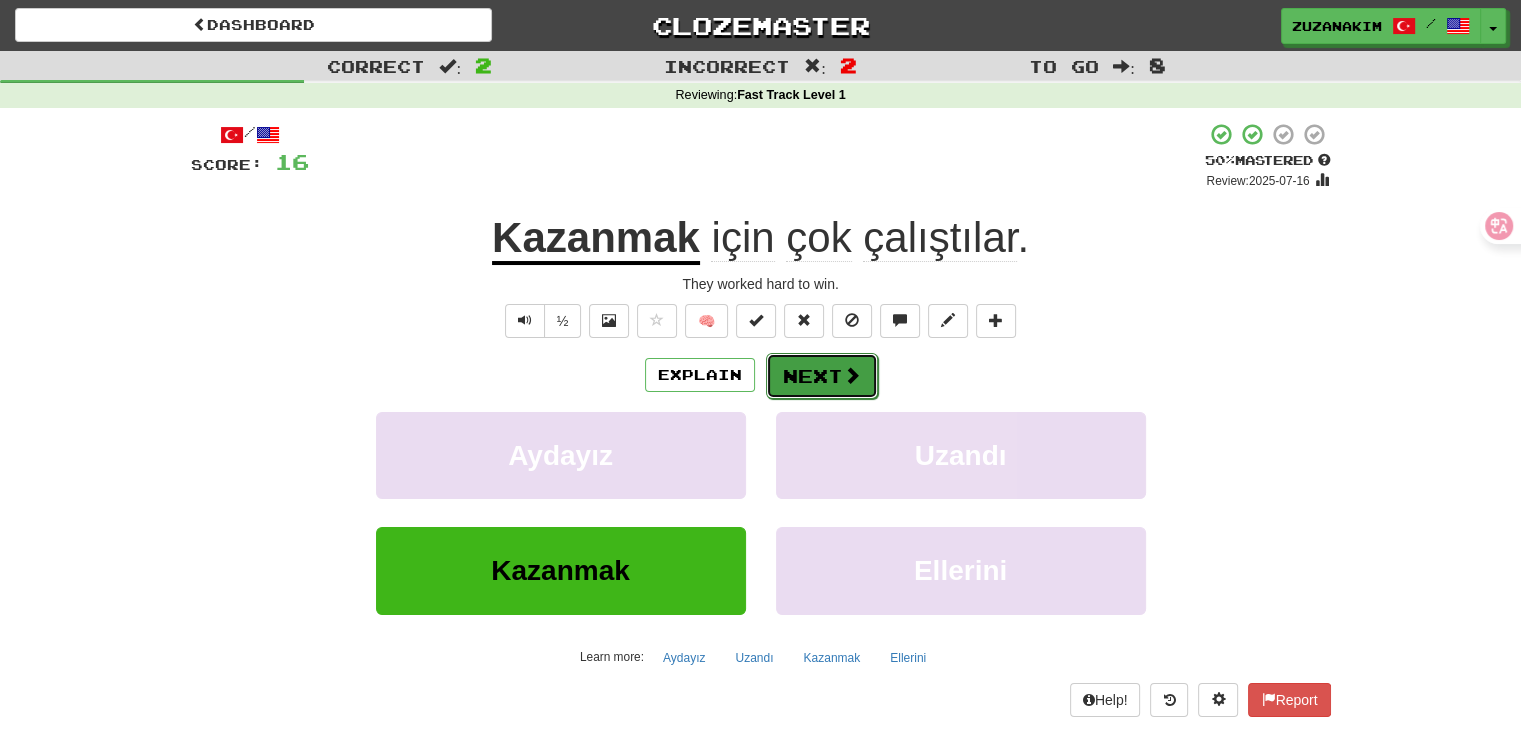 click at bounding box center [852, 375] 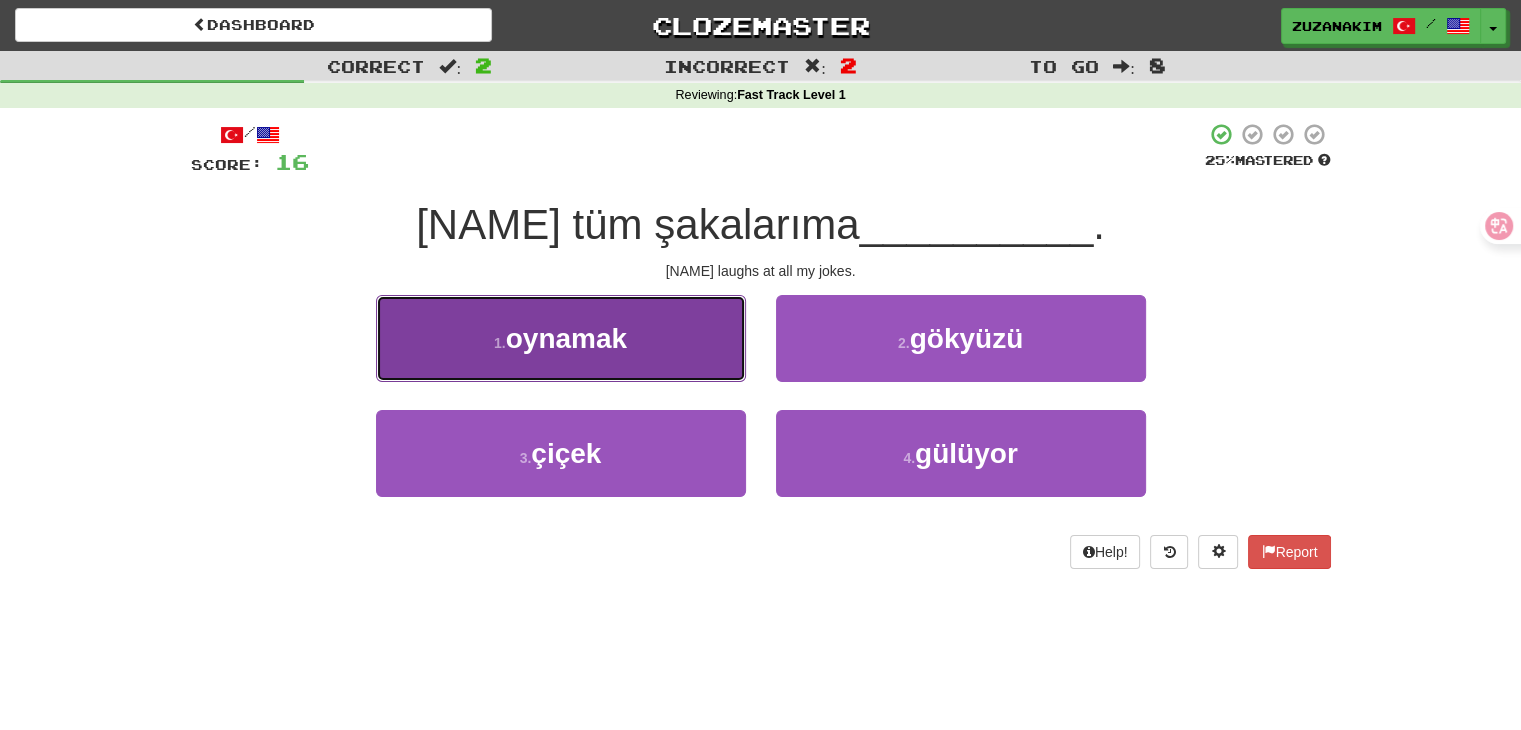 click on "oynamak" at bounding box center [566, 338] 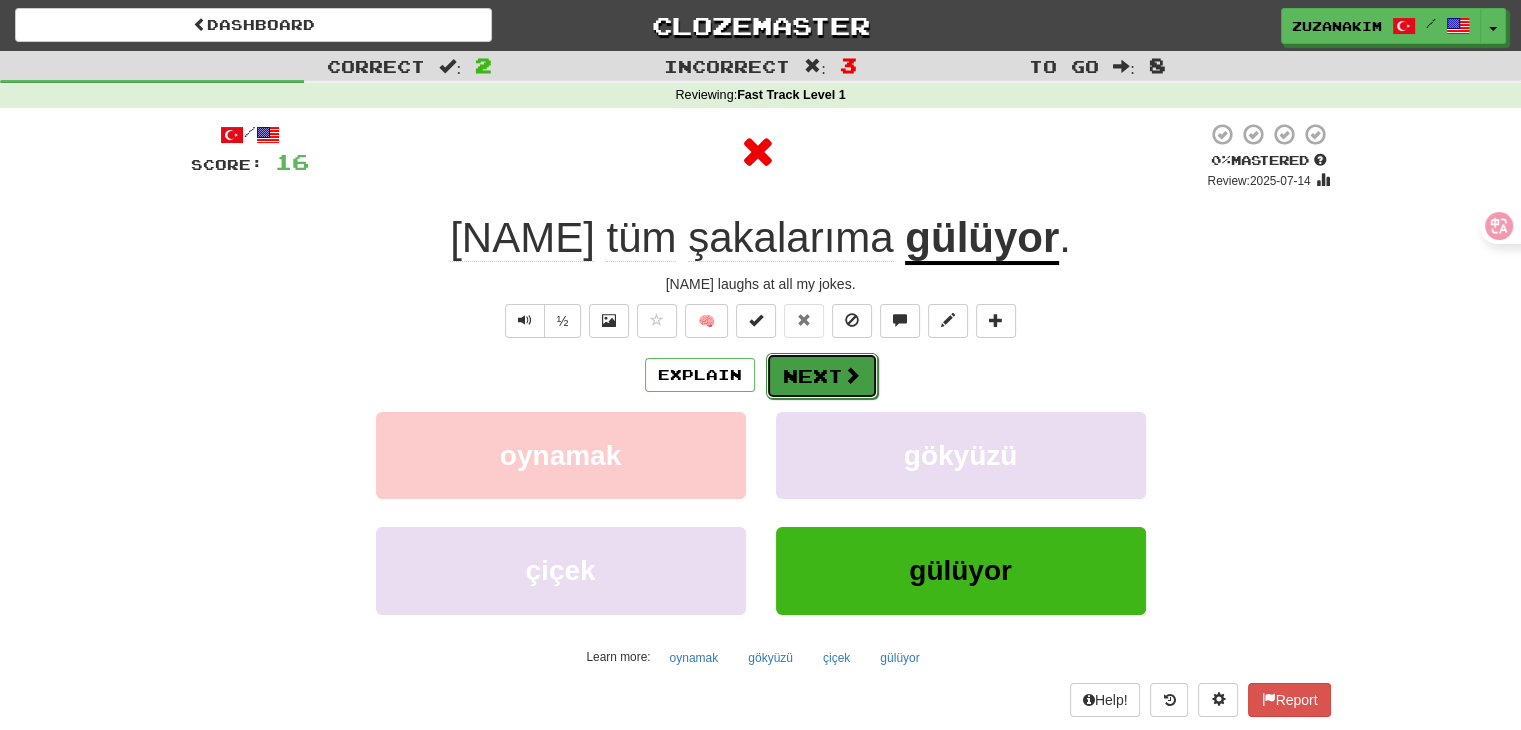 click on "Next" at bounding box center (822, 376) 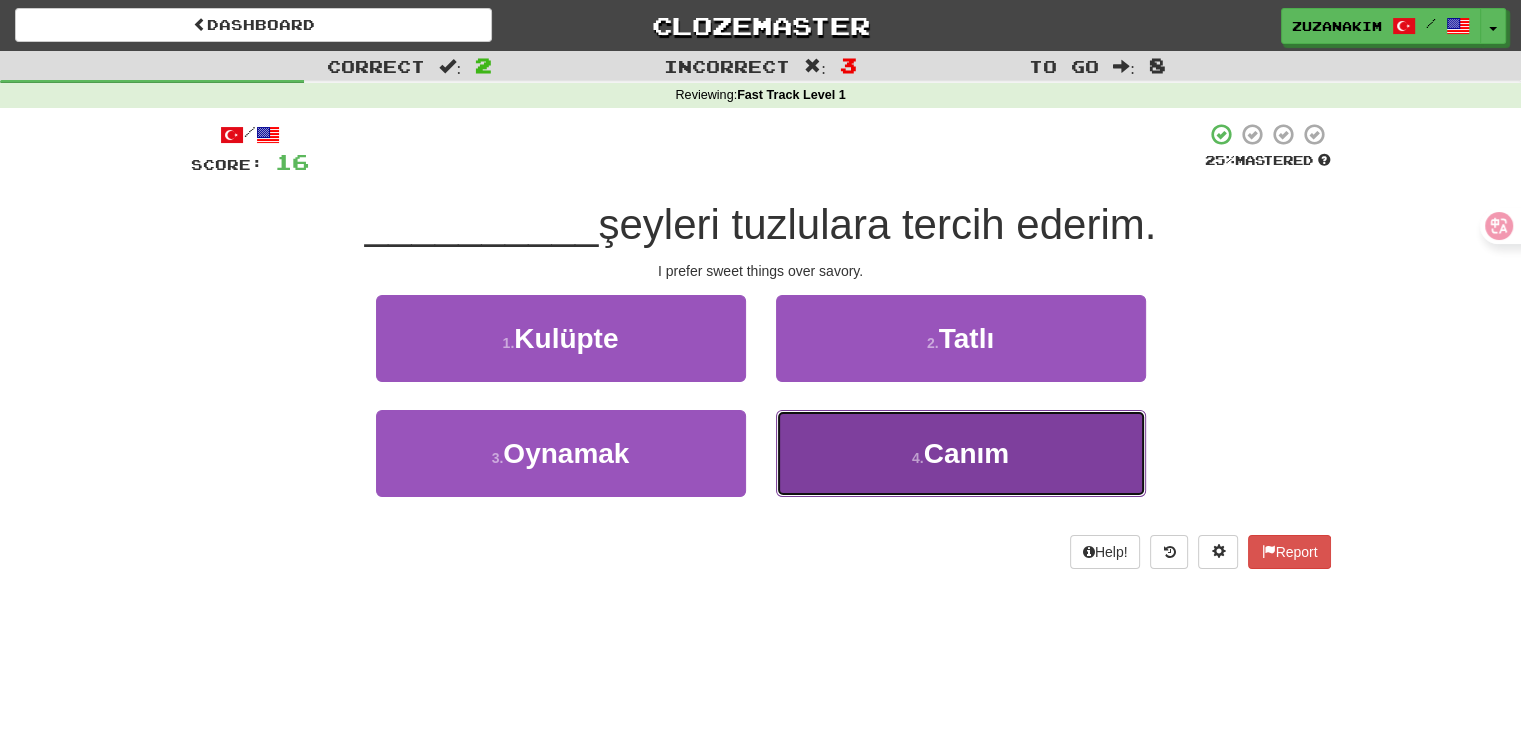 click on "4 .  Canım" at bounding box center [961, 453] 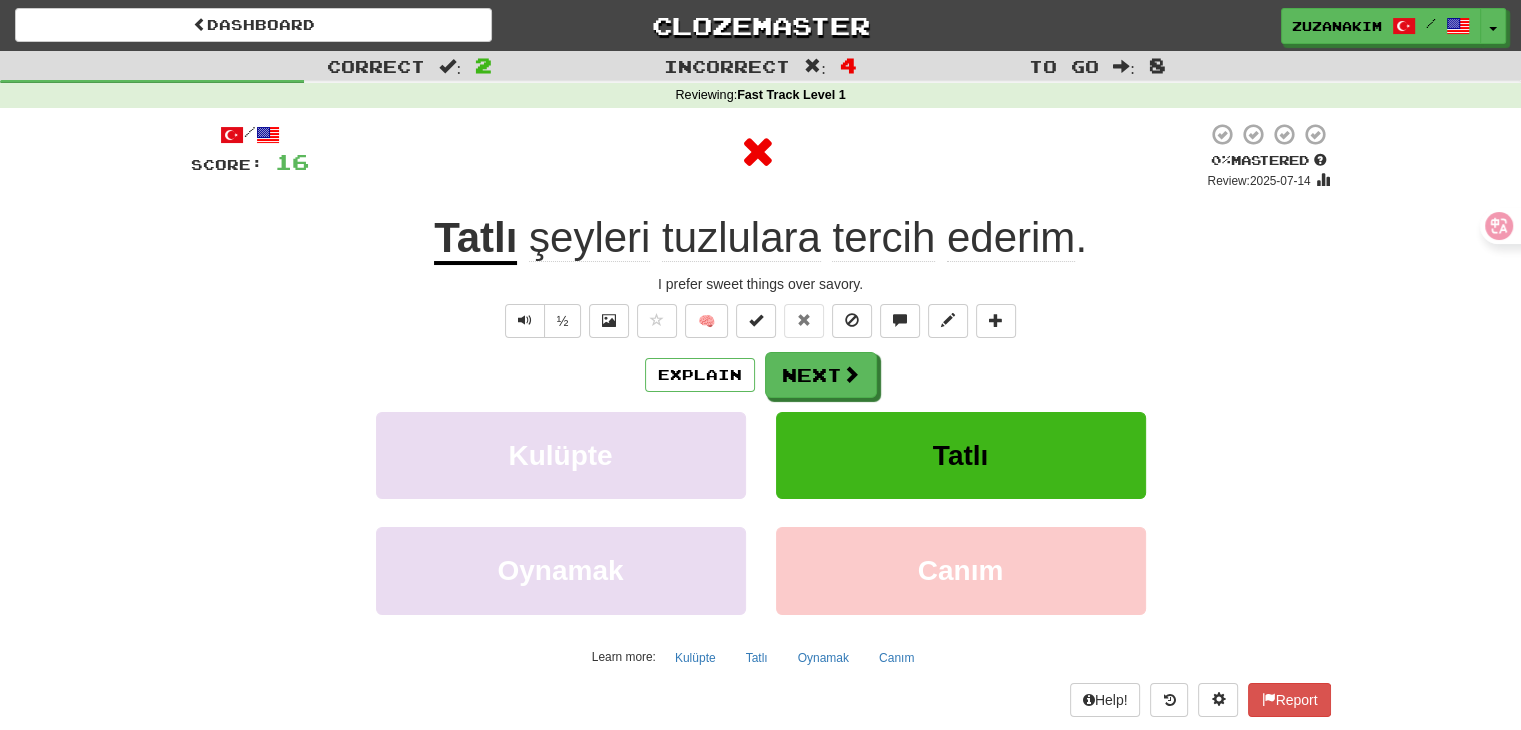 click on "Tatlı" at bounding box center [475, 239] 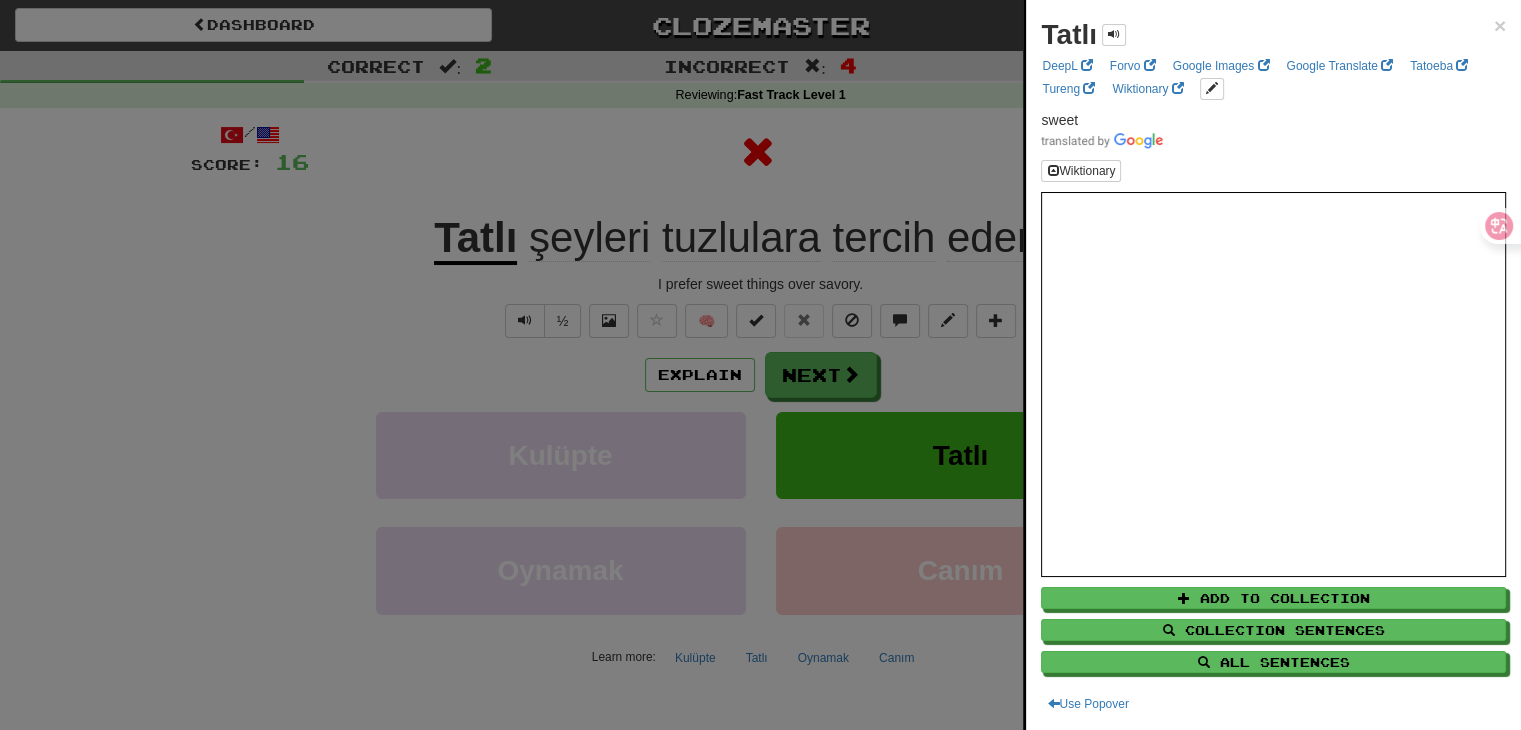 click at bounding box center [760, 365] 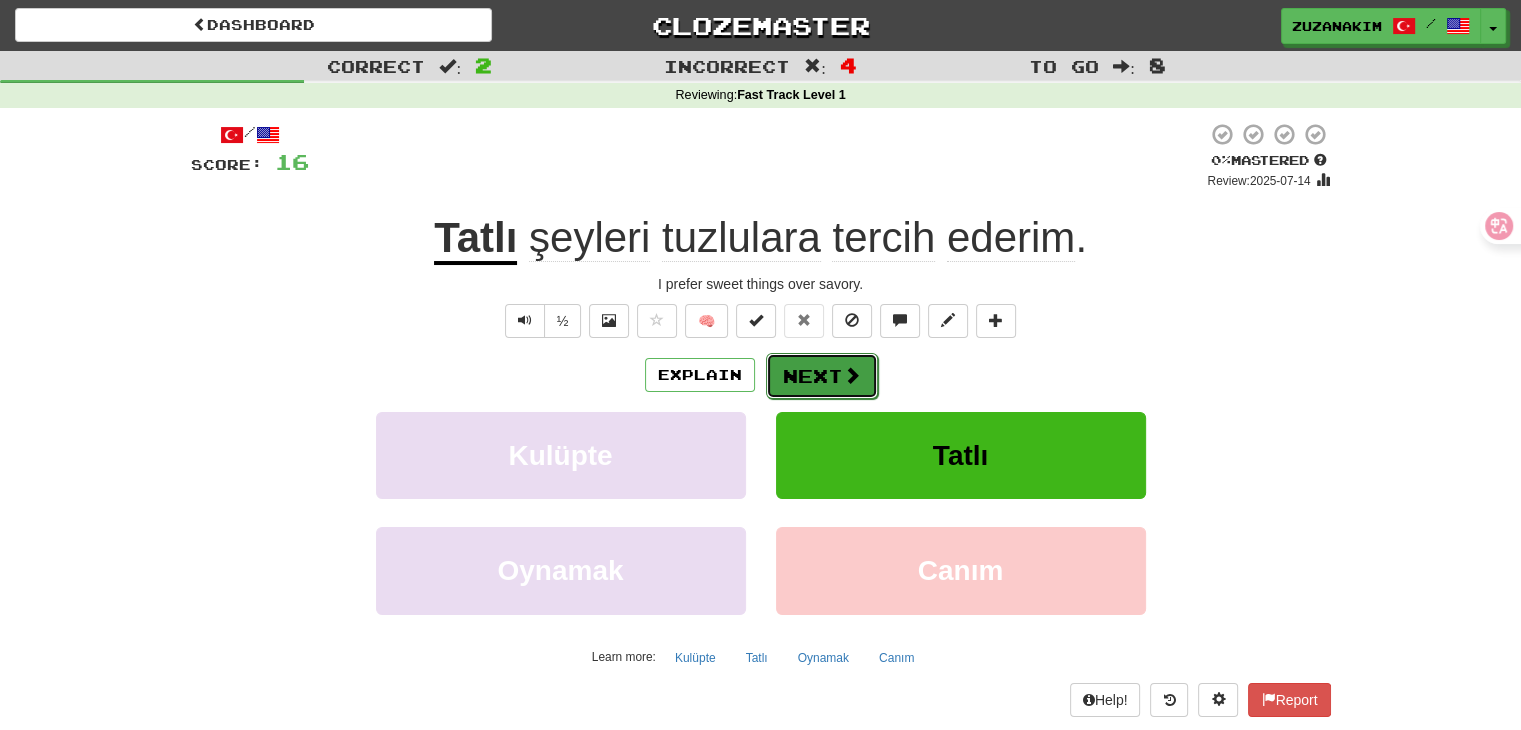 click at bounding box center [852, 375] 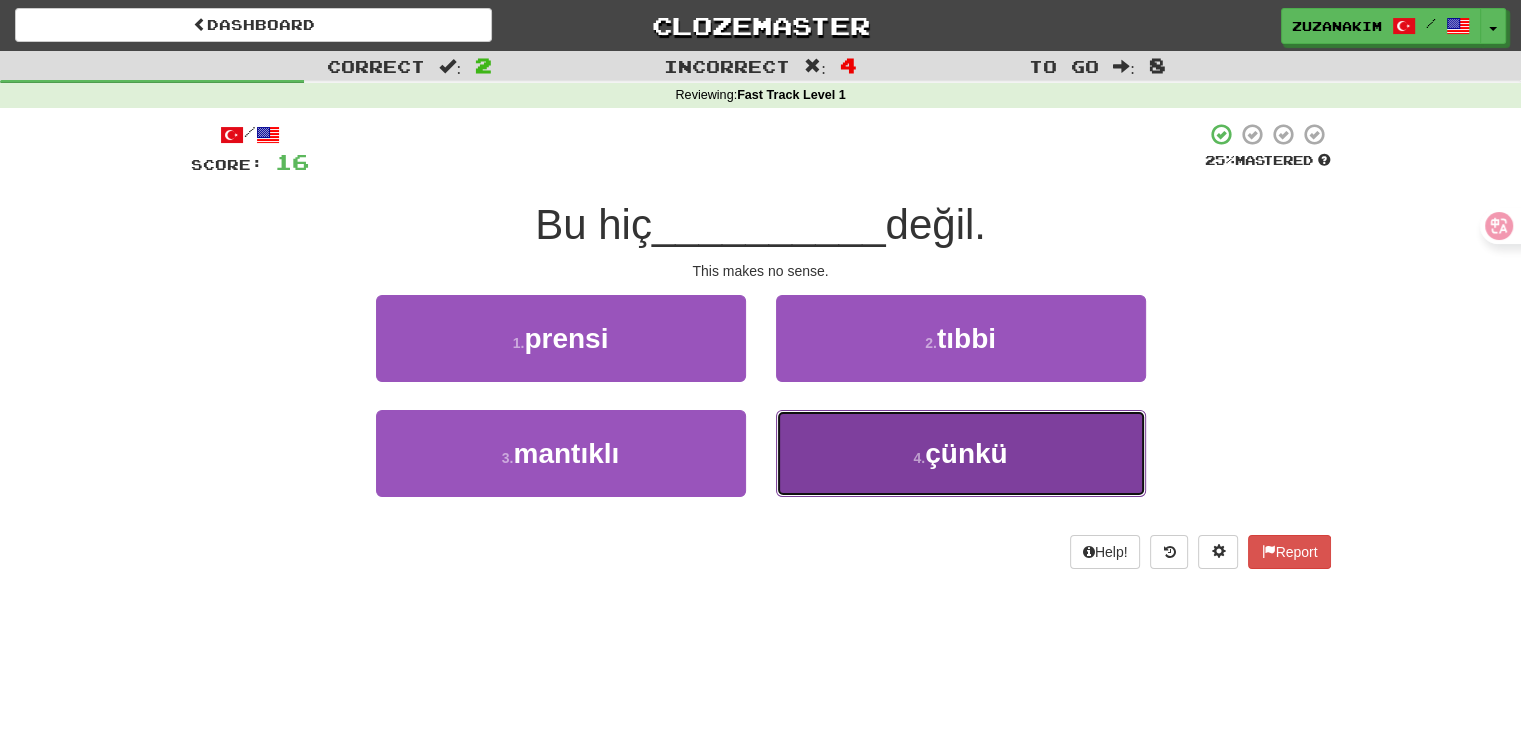 click on "4 ." at bounding box center (919, 458) 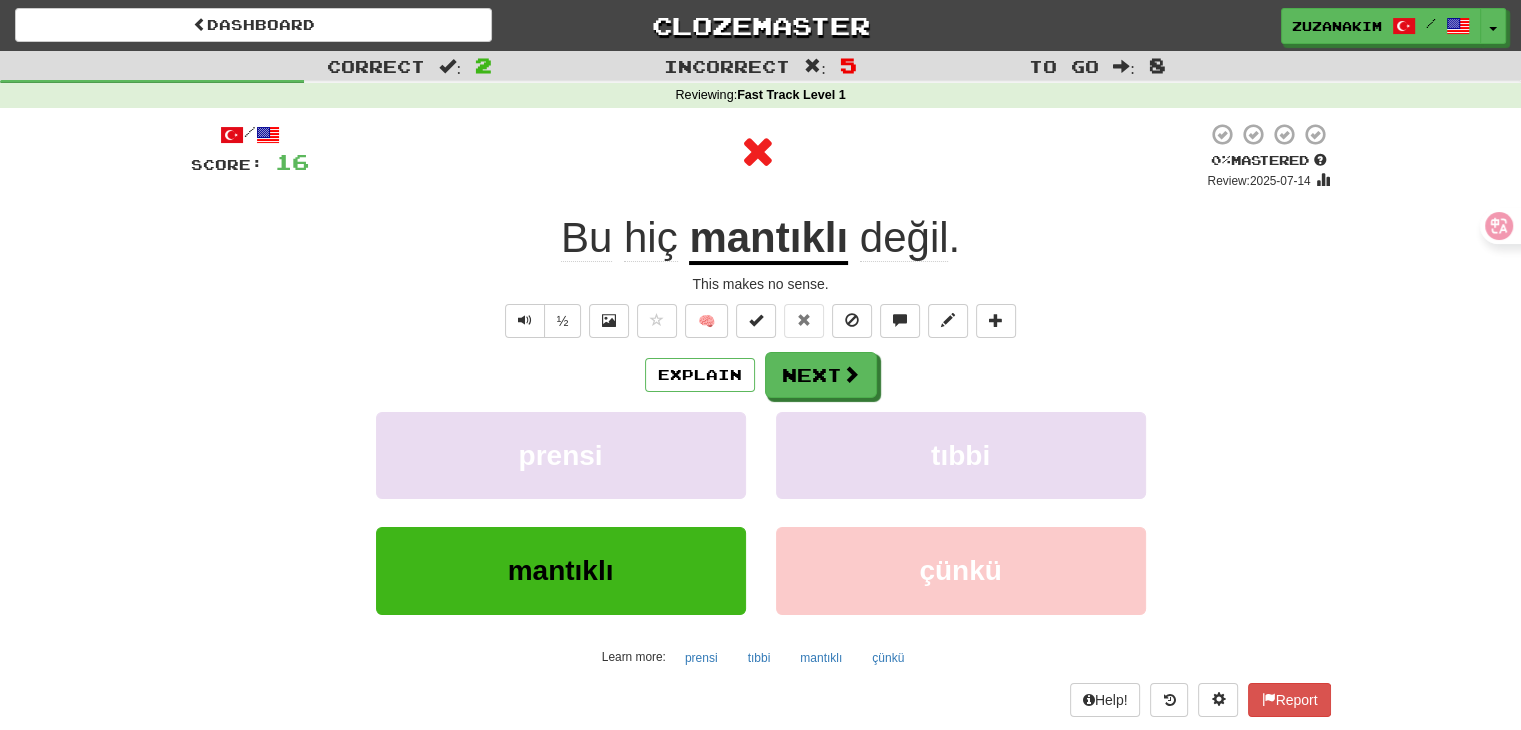 click on "mantıklı" at bounding box center [768, 239] 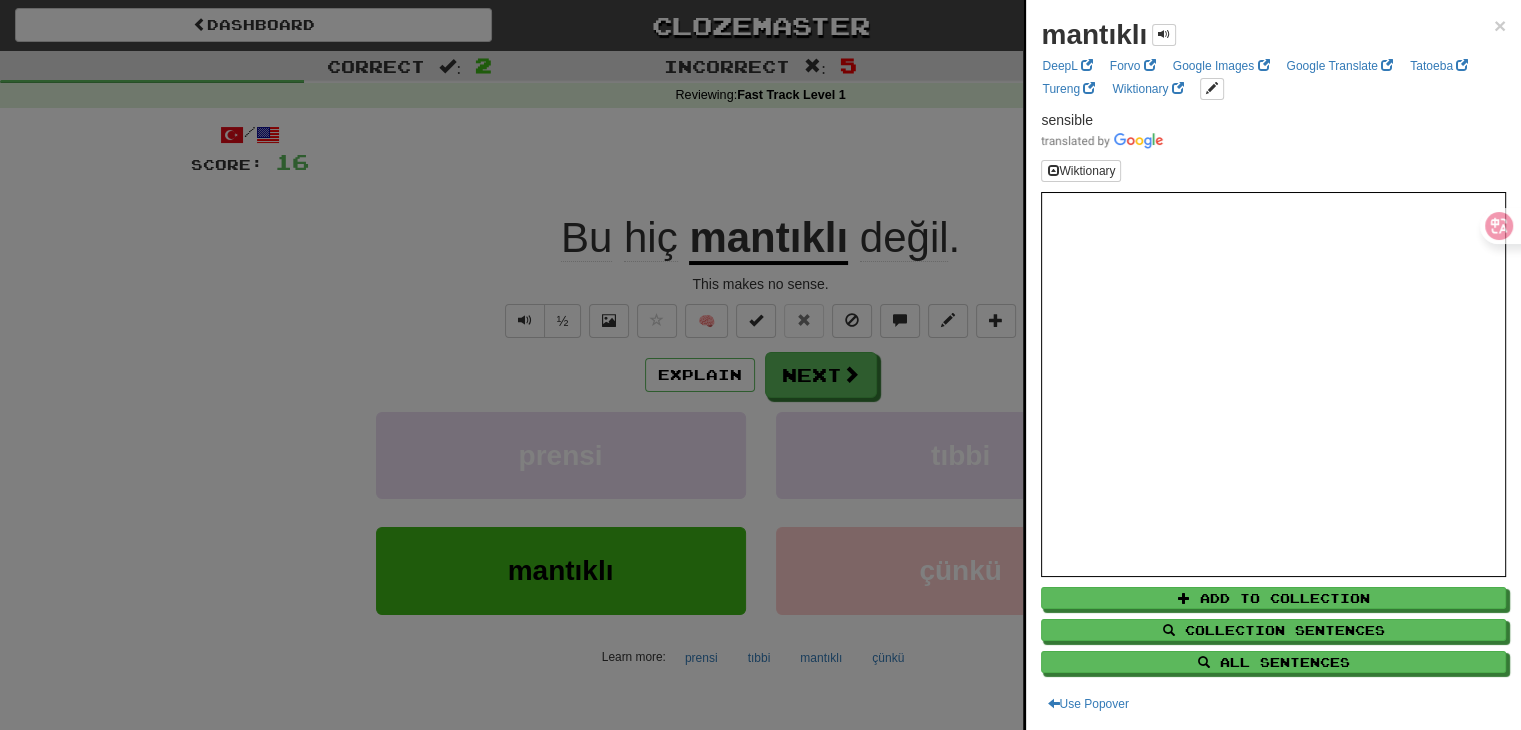click at bounding box center [760, 365] 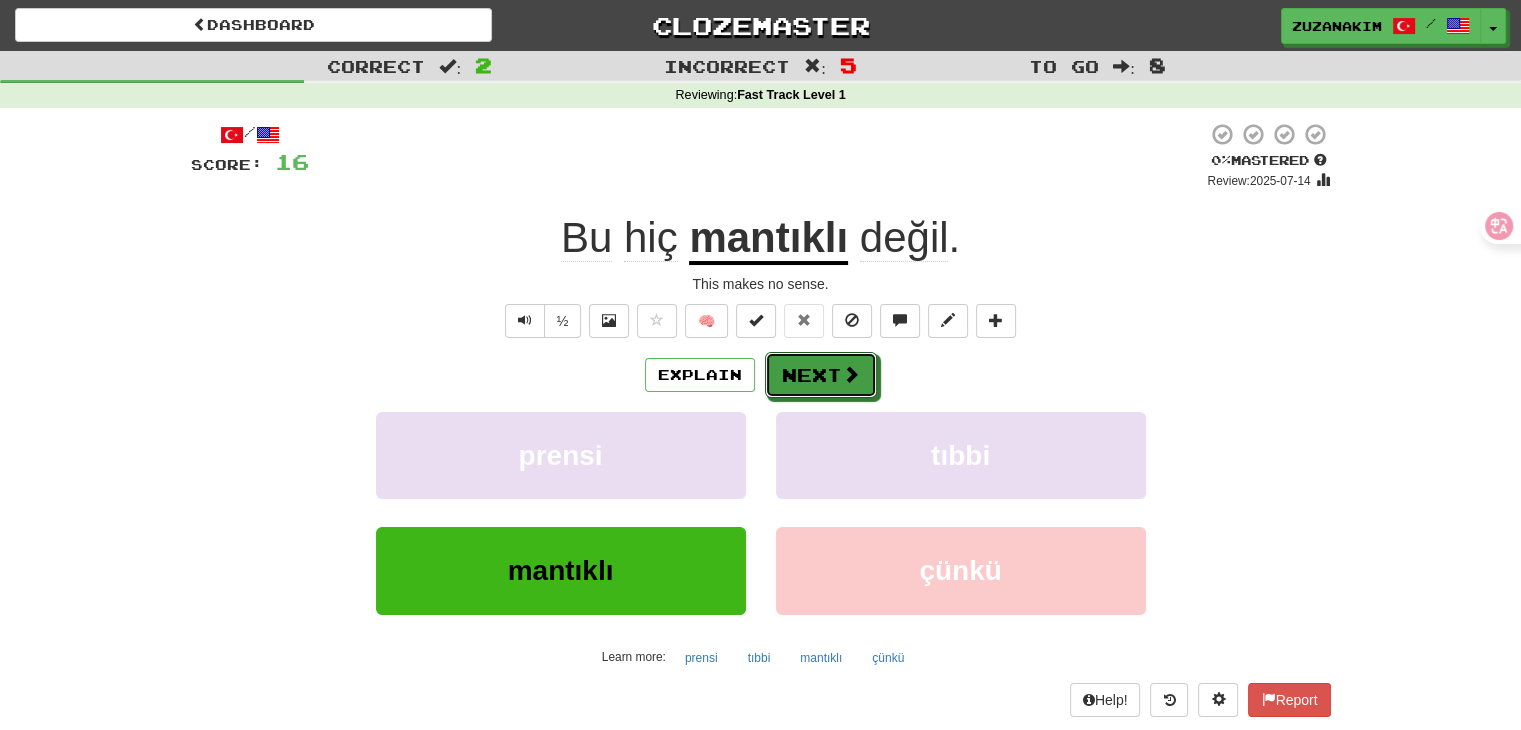 click on "Next" at bounding box center [821, 375] 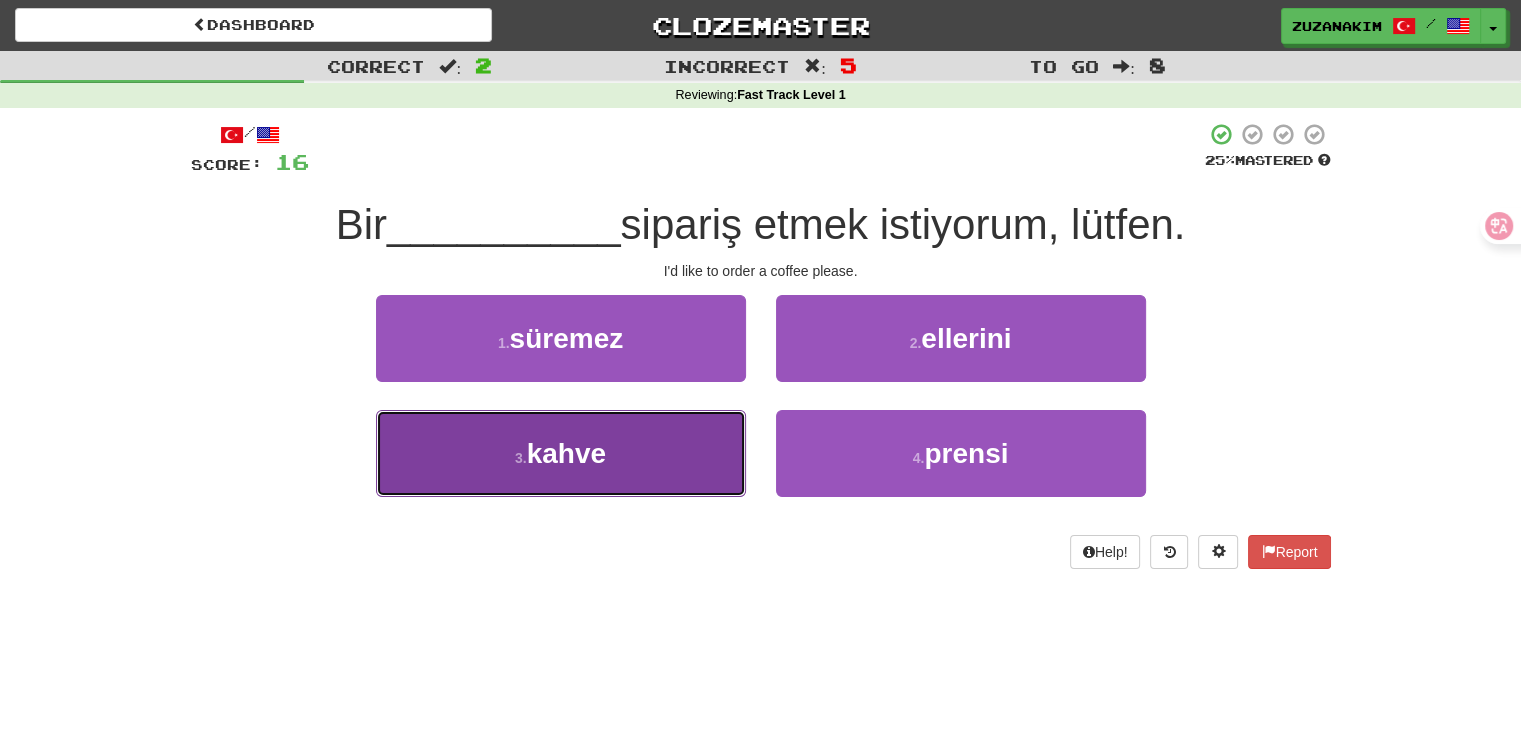 click on "3 .  kahve" at bounding box center [561, 453] 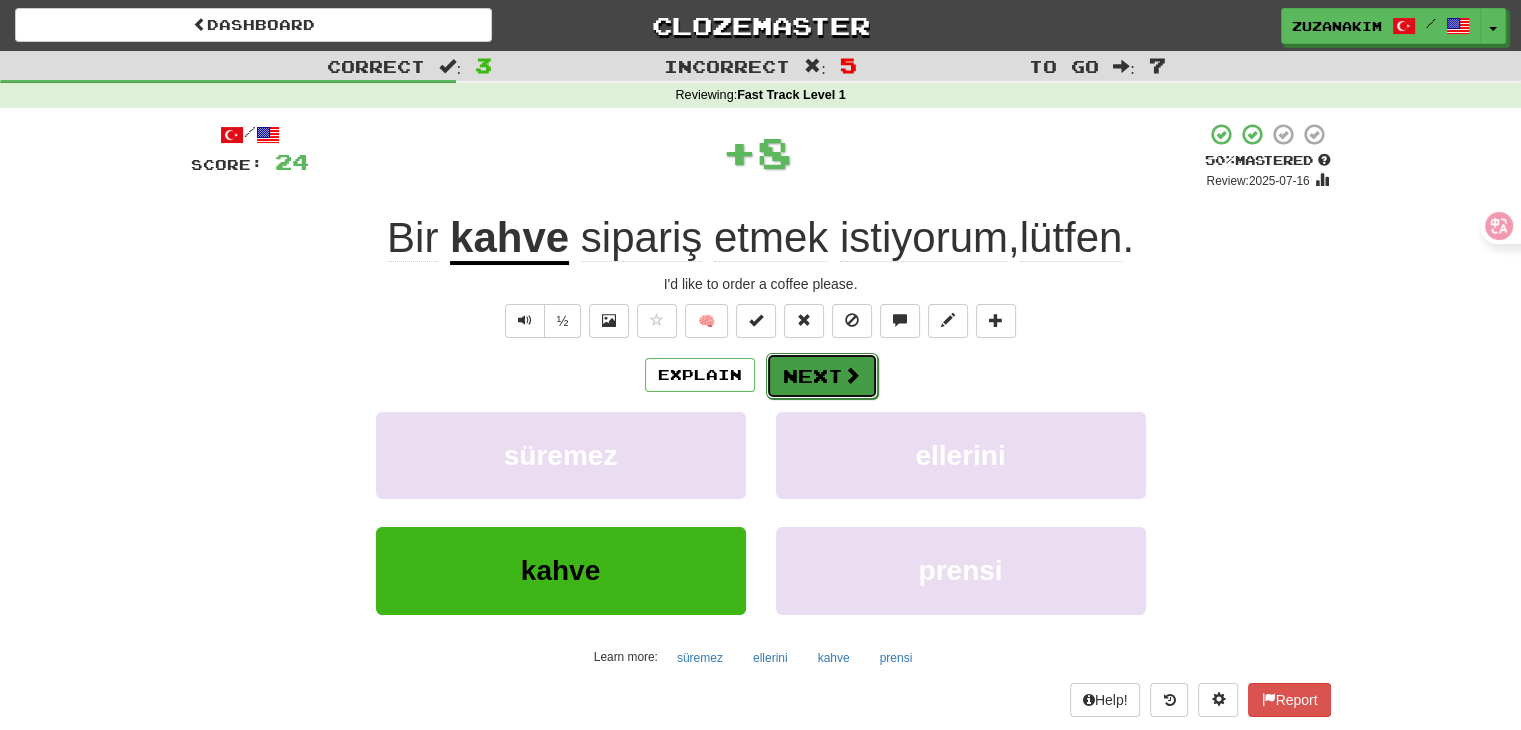 click at bounding box center [852, 375] 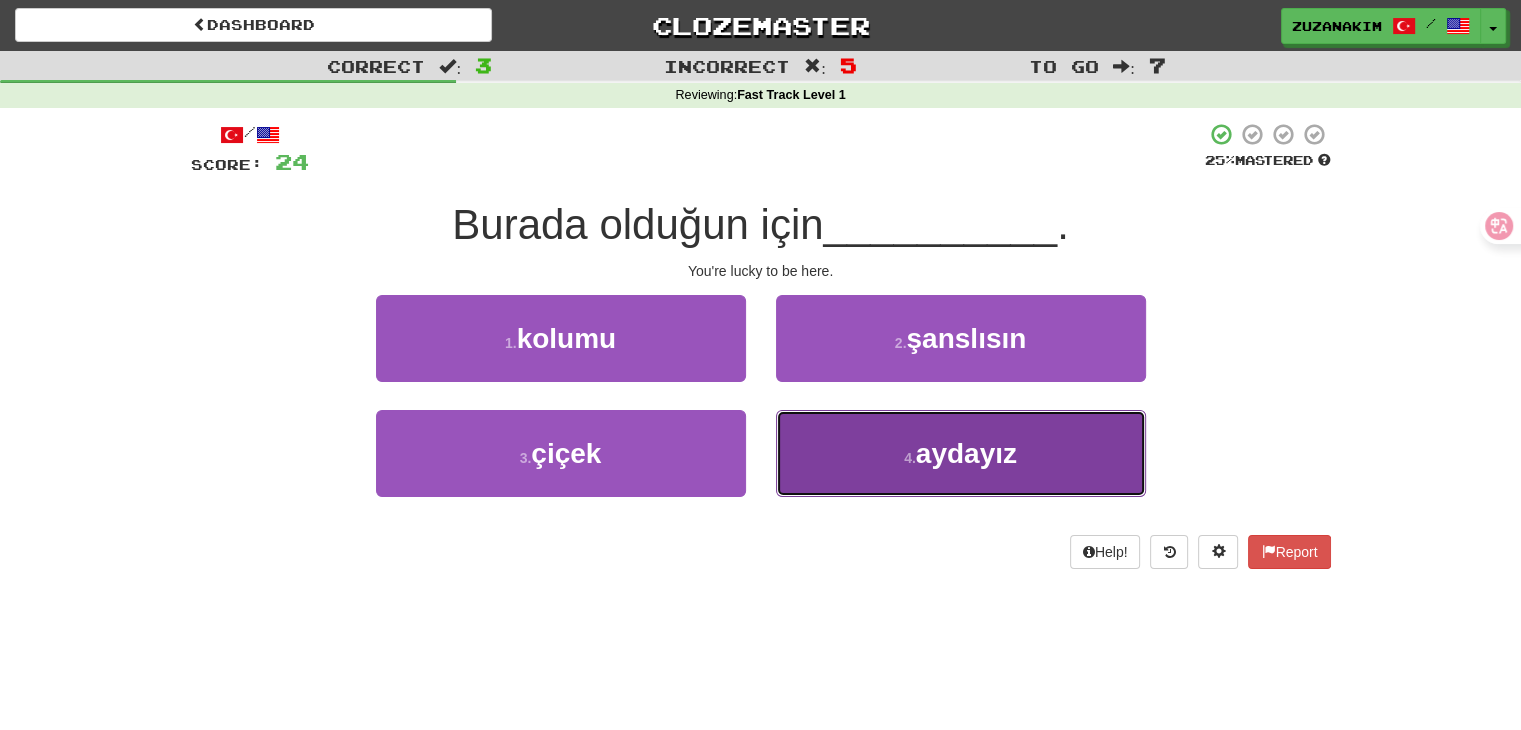click on "aydayız" at bounding box center [966, 453] 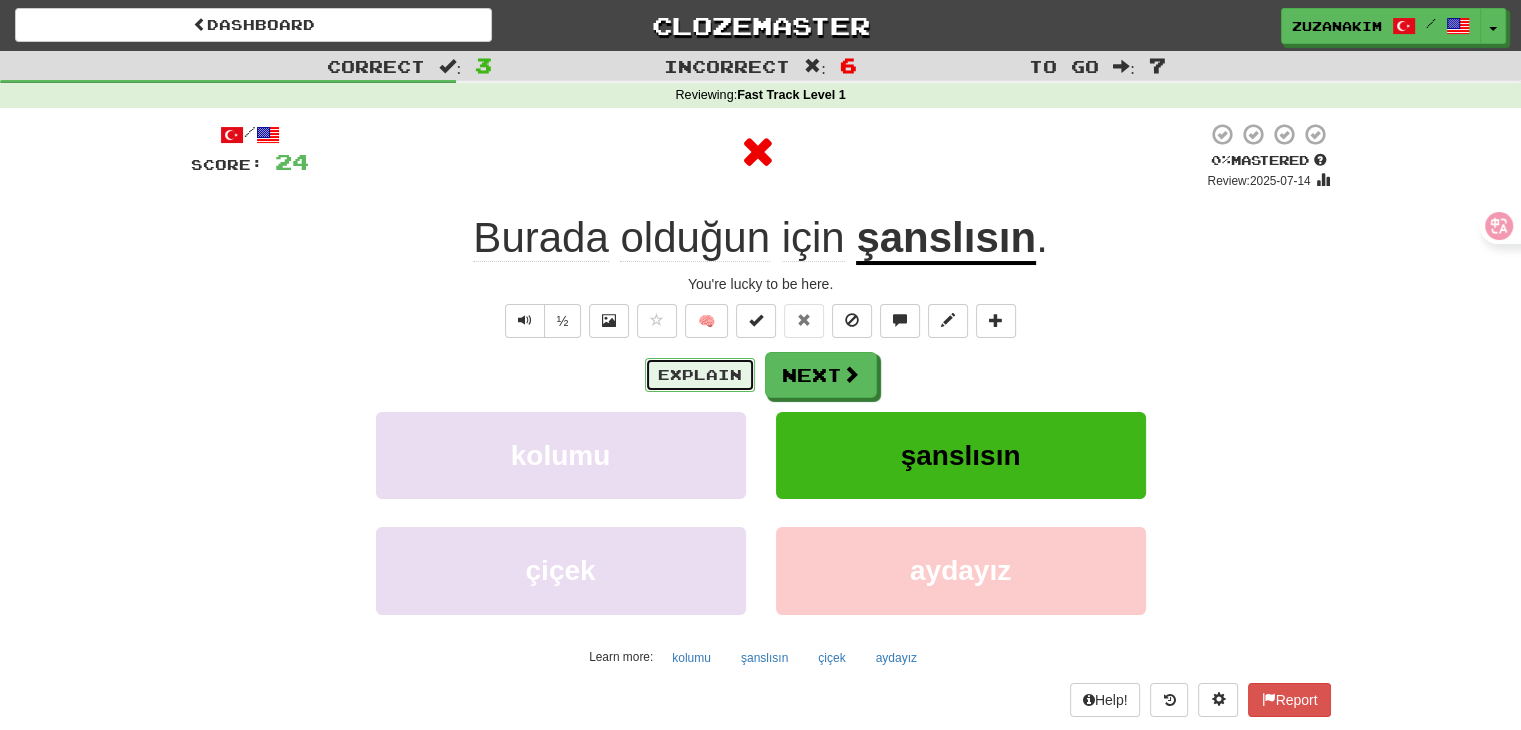 click on "Explain" at bounding box center [700, 375] 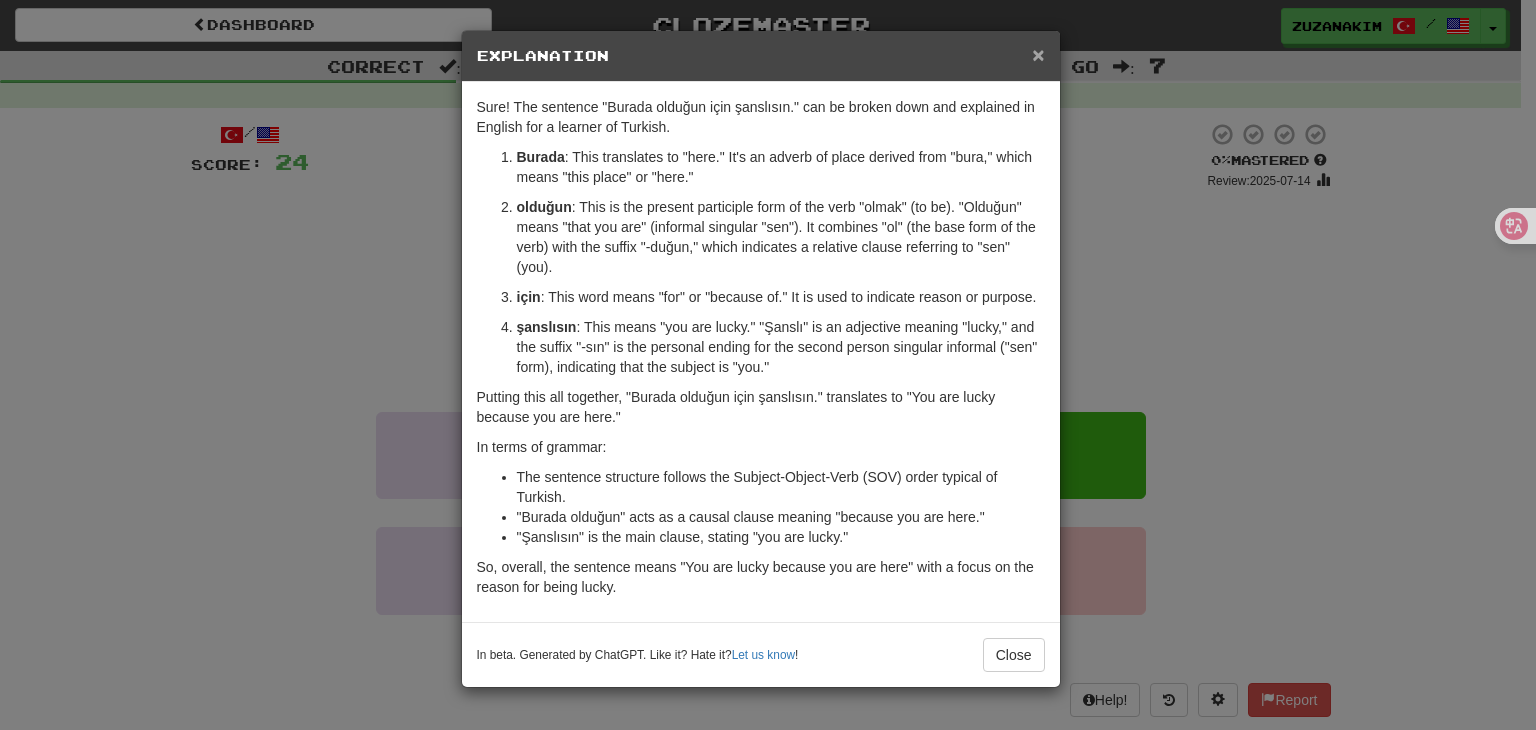click on "×" at bounding box center [1038, 54] 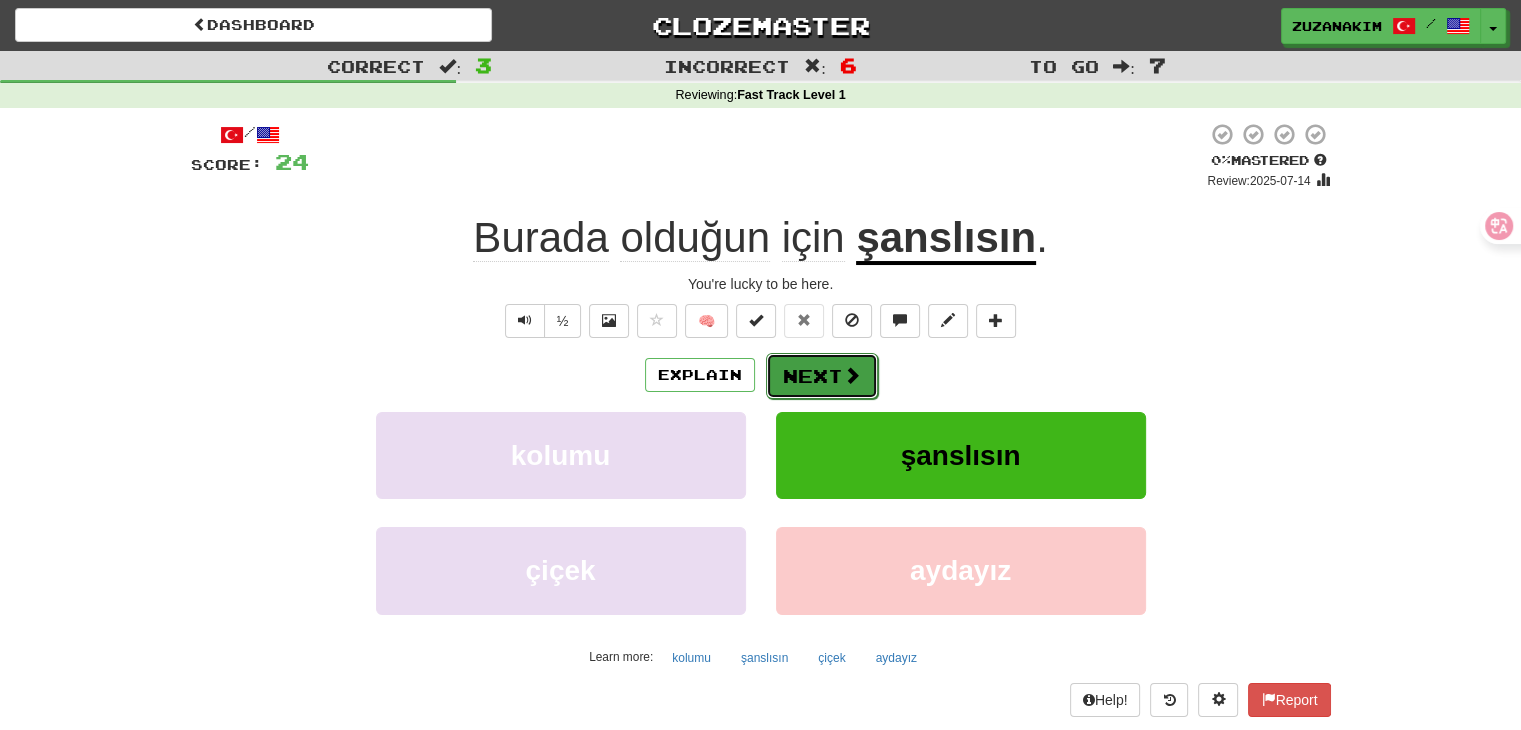 click at bounding box center [852, 375] 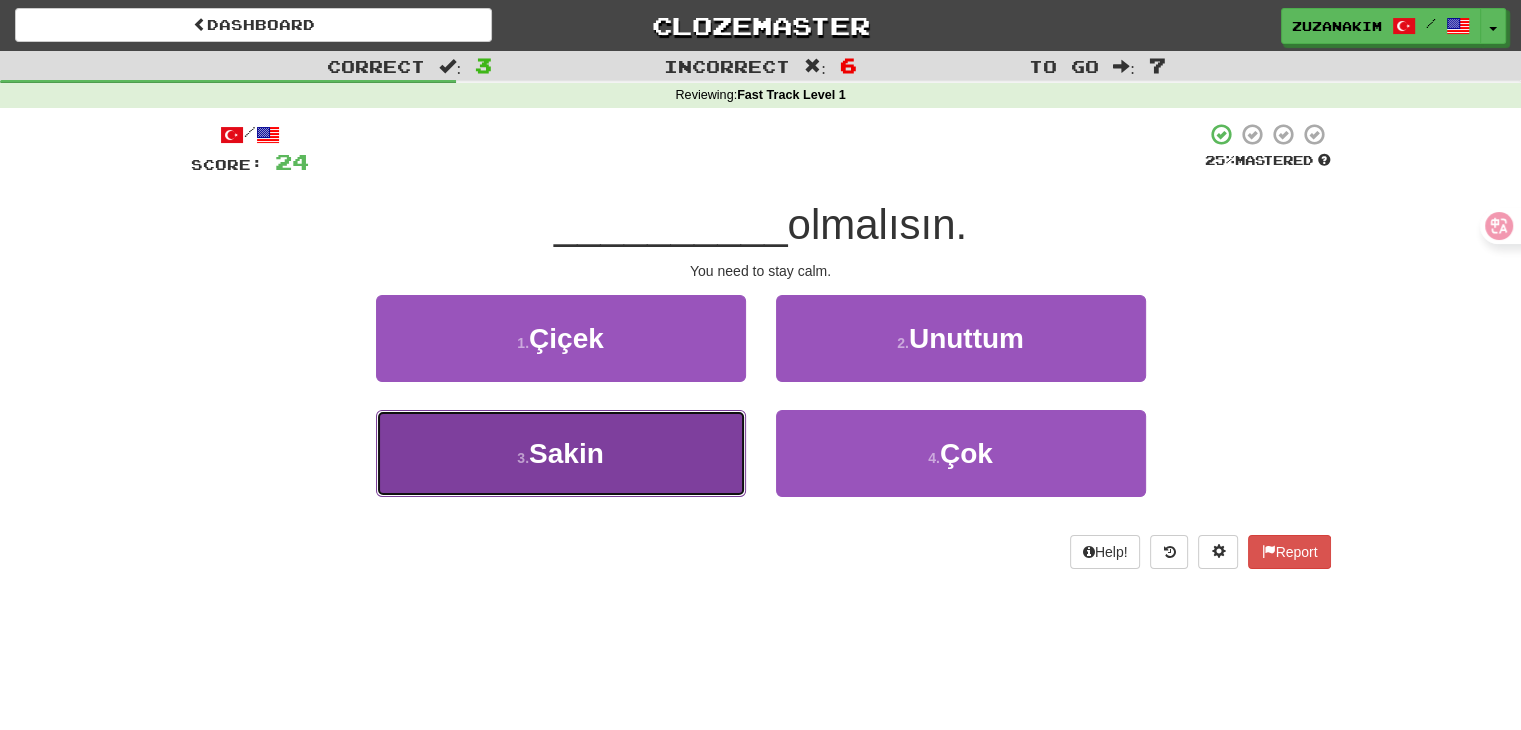 click on "3 .  Sakin" at bounding box center (561, 453) 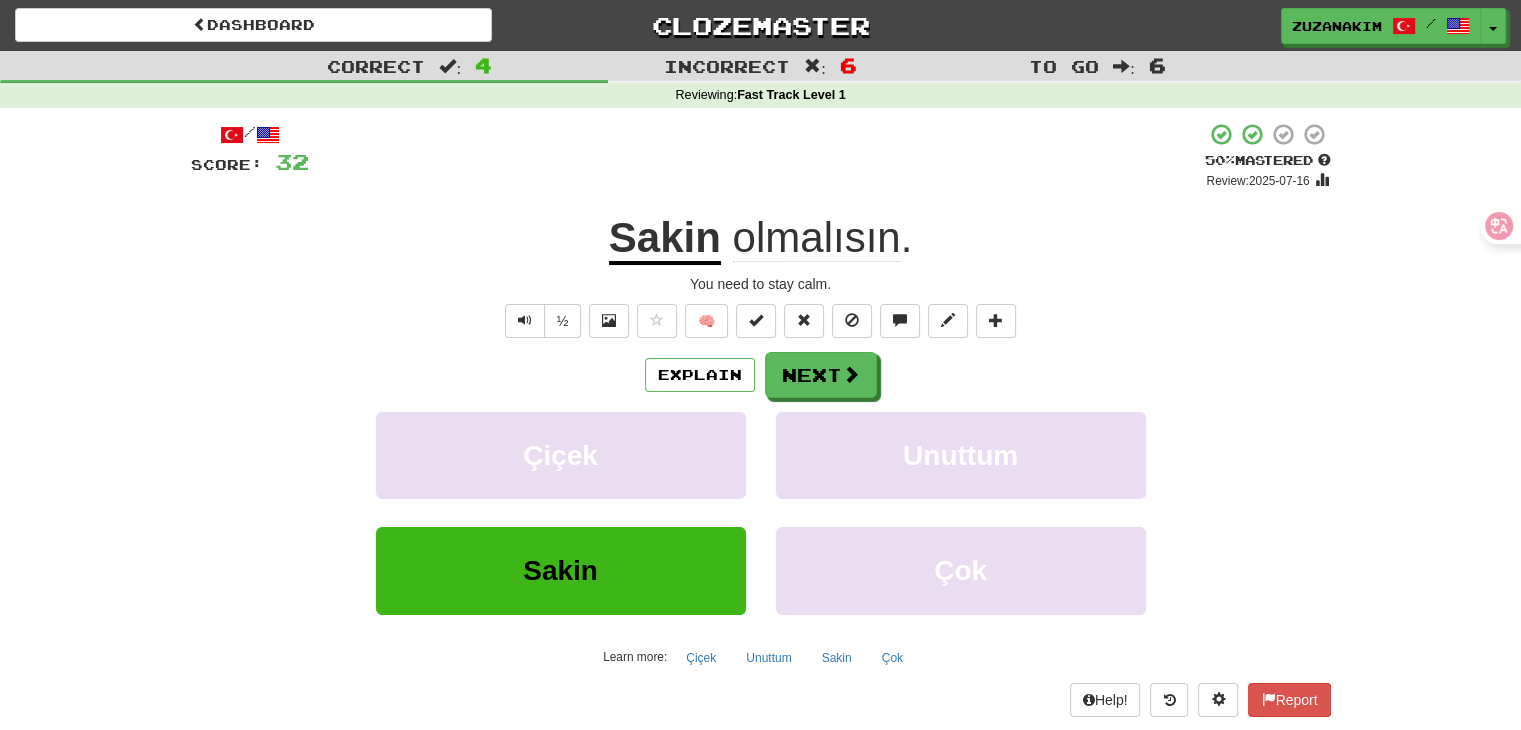 click on "olmalısın" at bounding box center (817, 238) 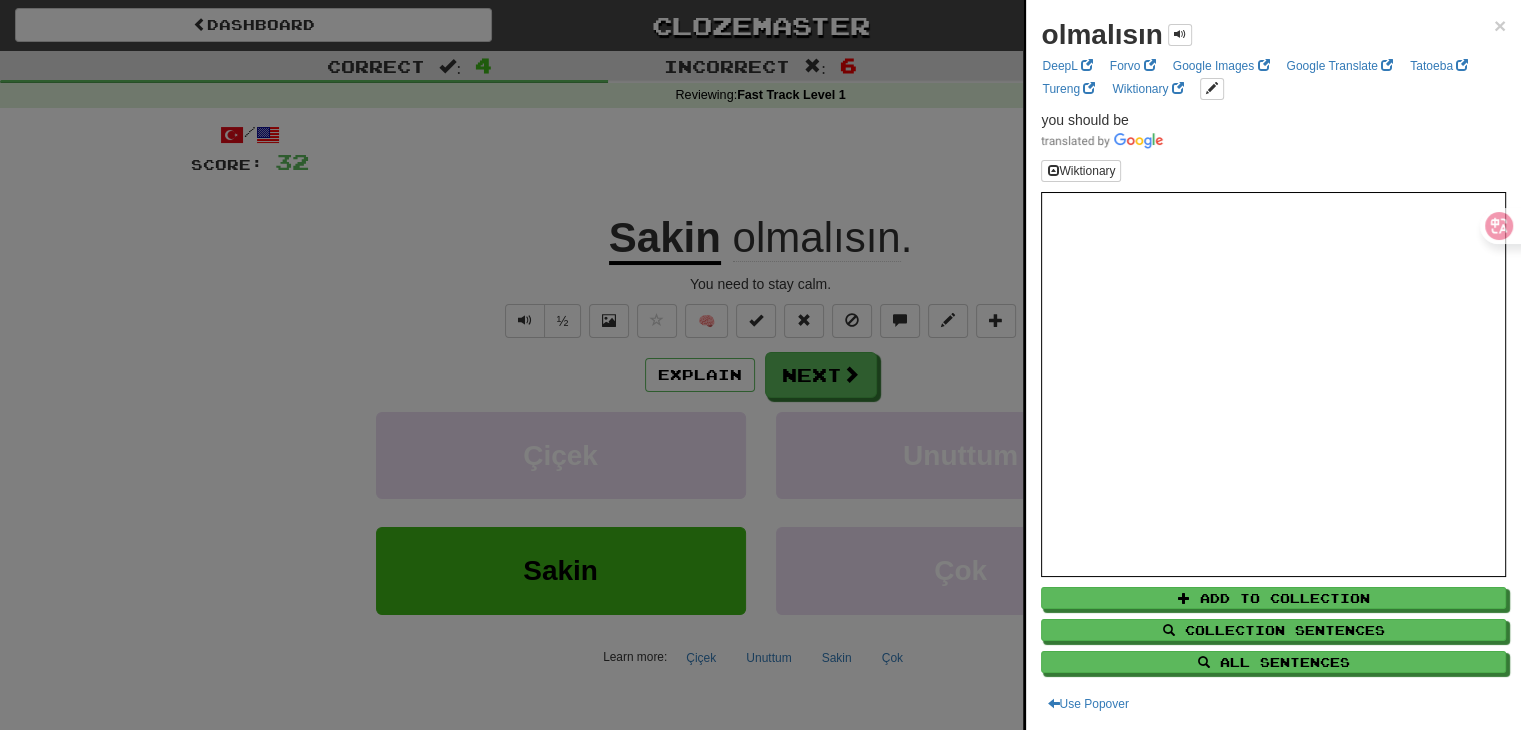 click at bounding box center (760, 365) 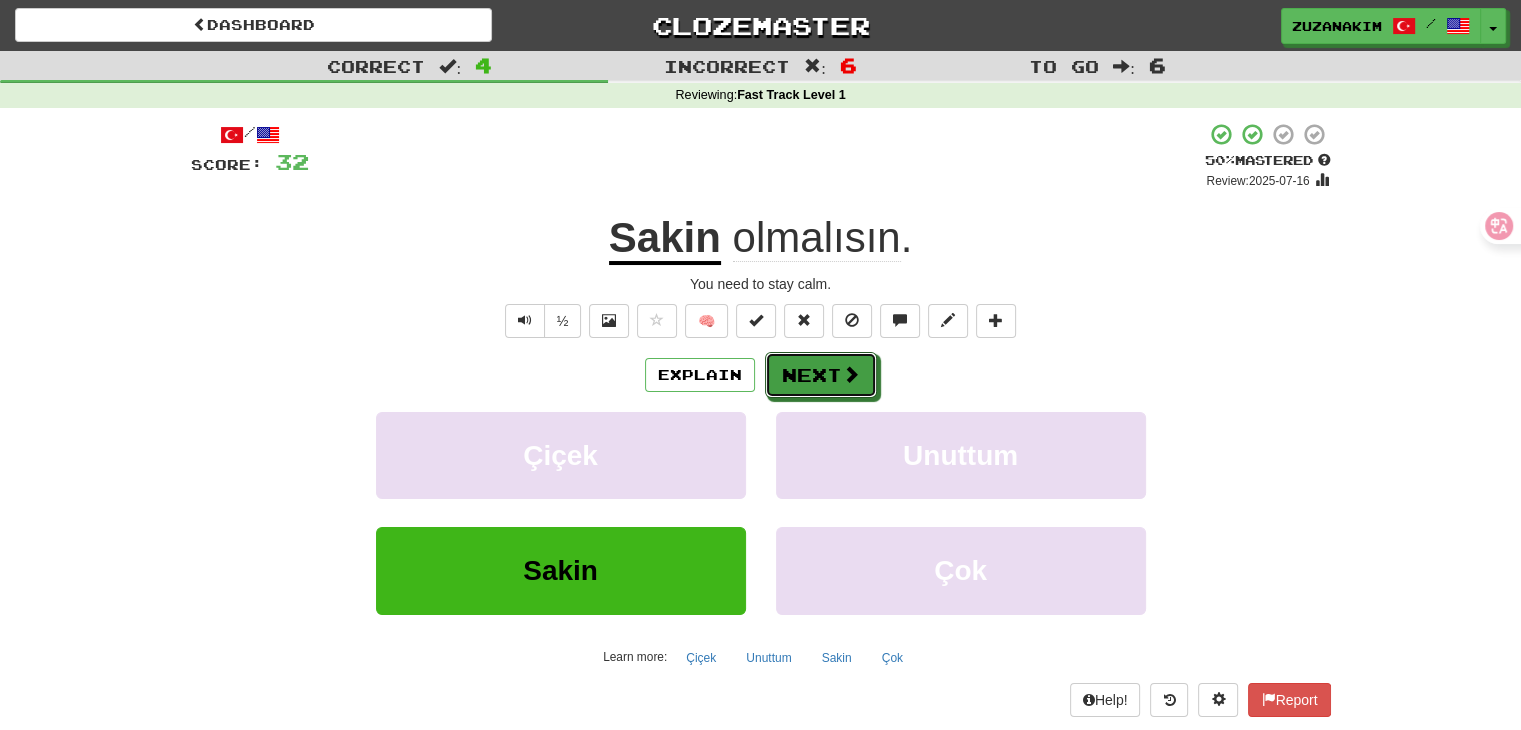 click on "Next" at bounding box center (821, 375) 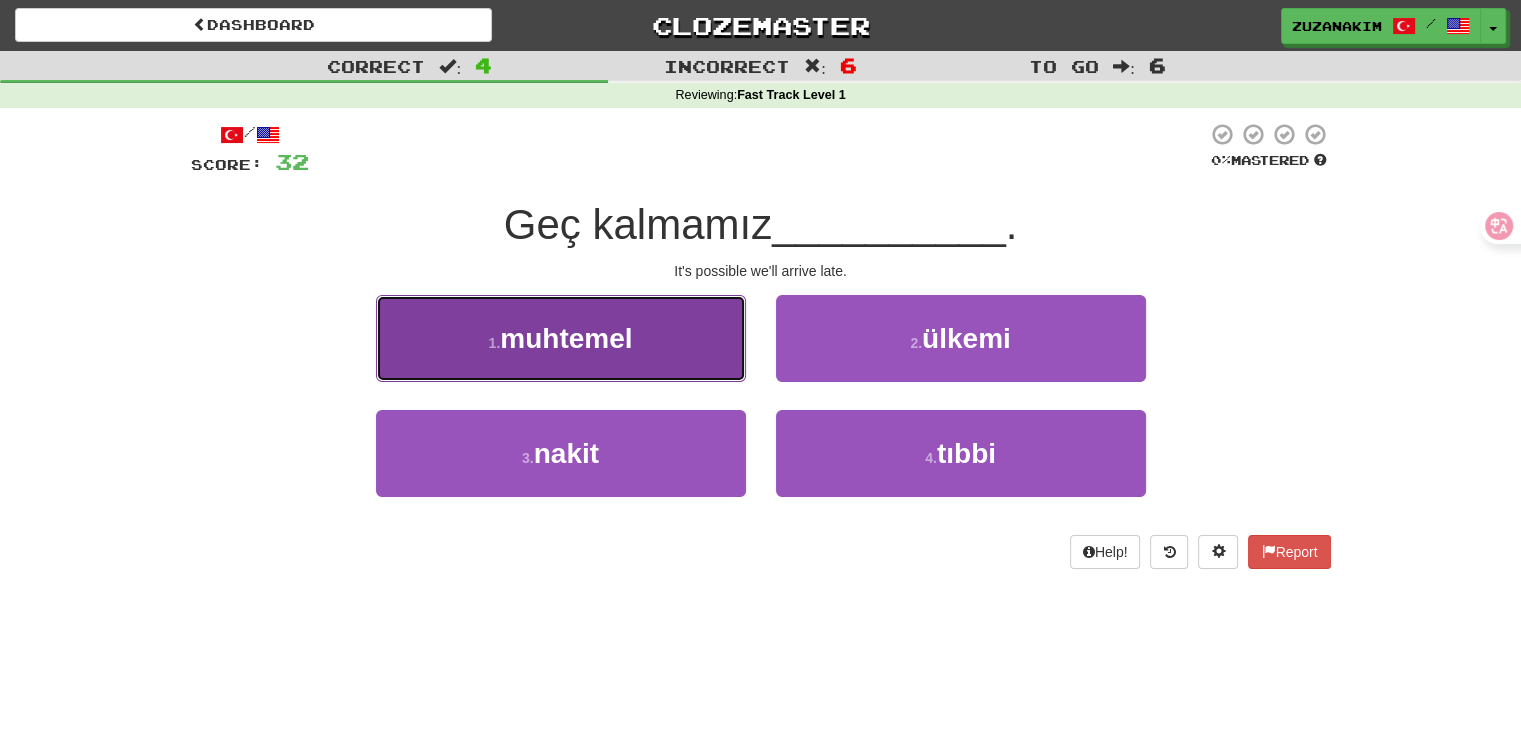 click on "1 .  muhtemel" at bounding box center (561, 338) 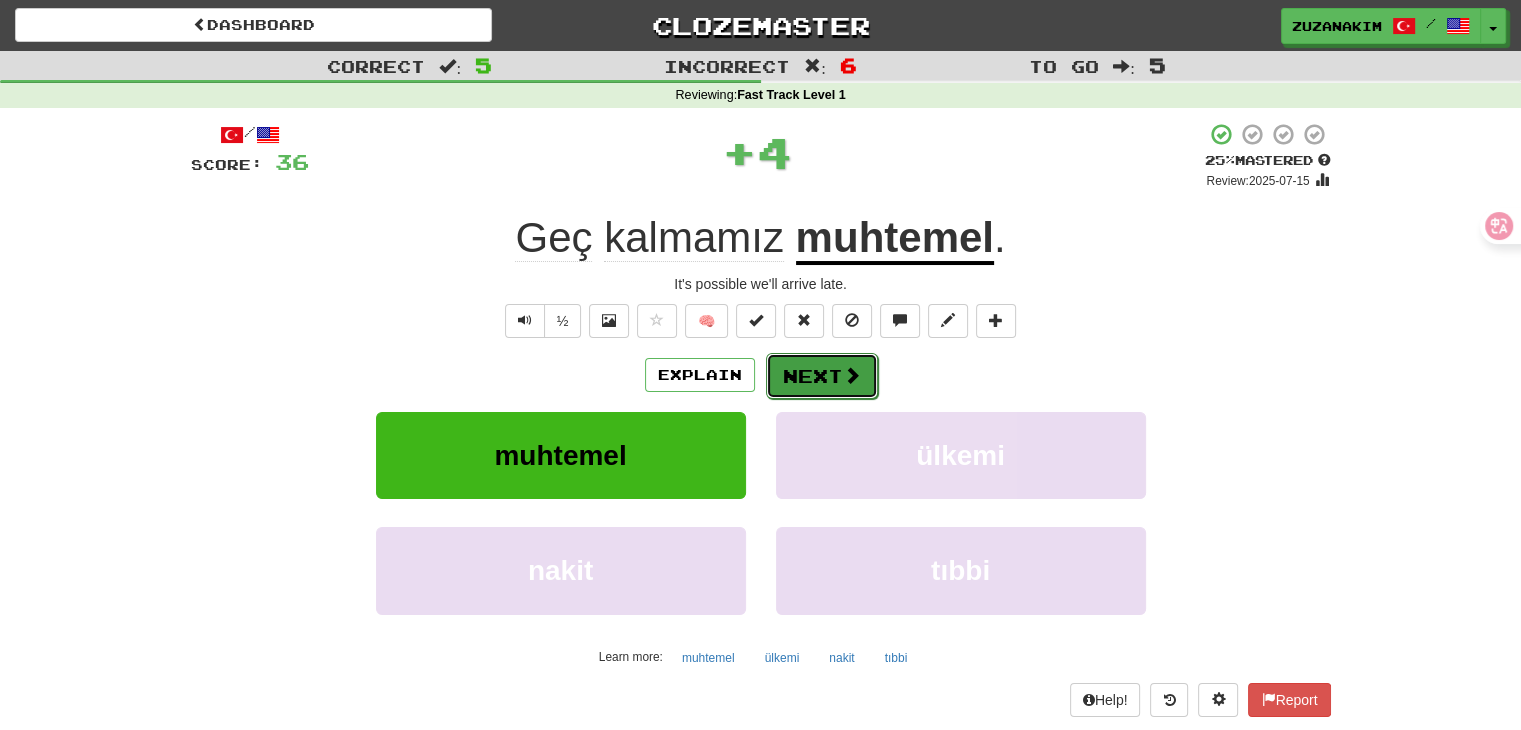 click on "Next" at bounding box center [822, 376] 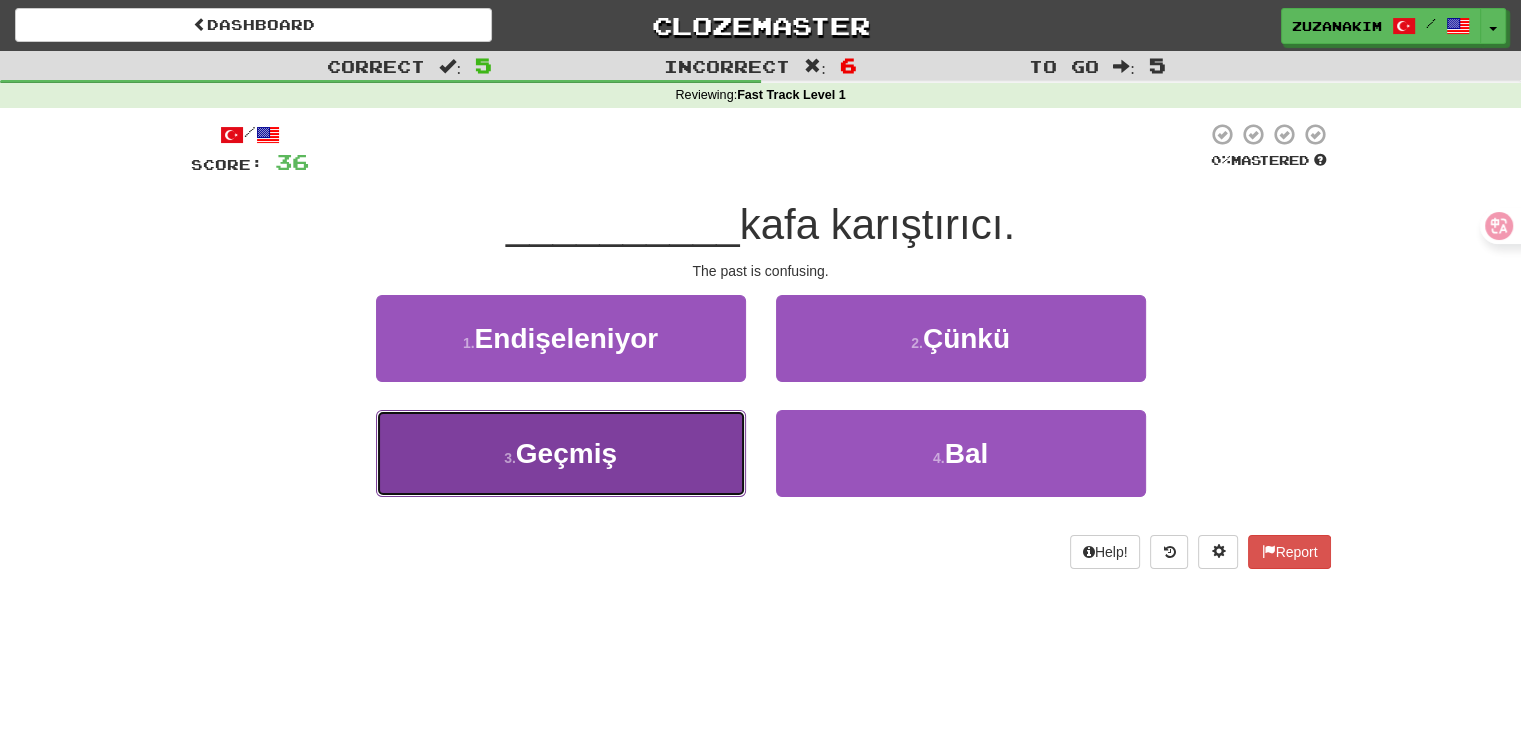 click on "Geçmiş" at bounding box center [566, 453] 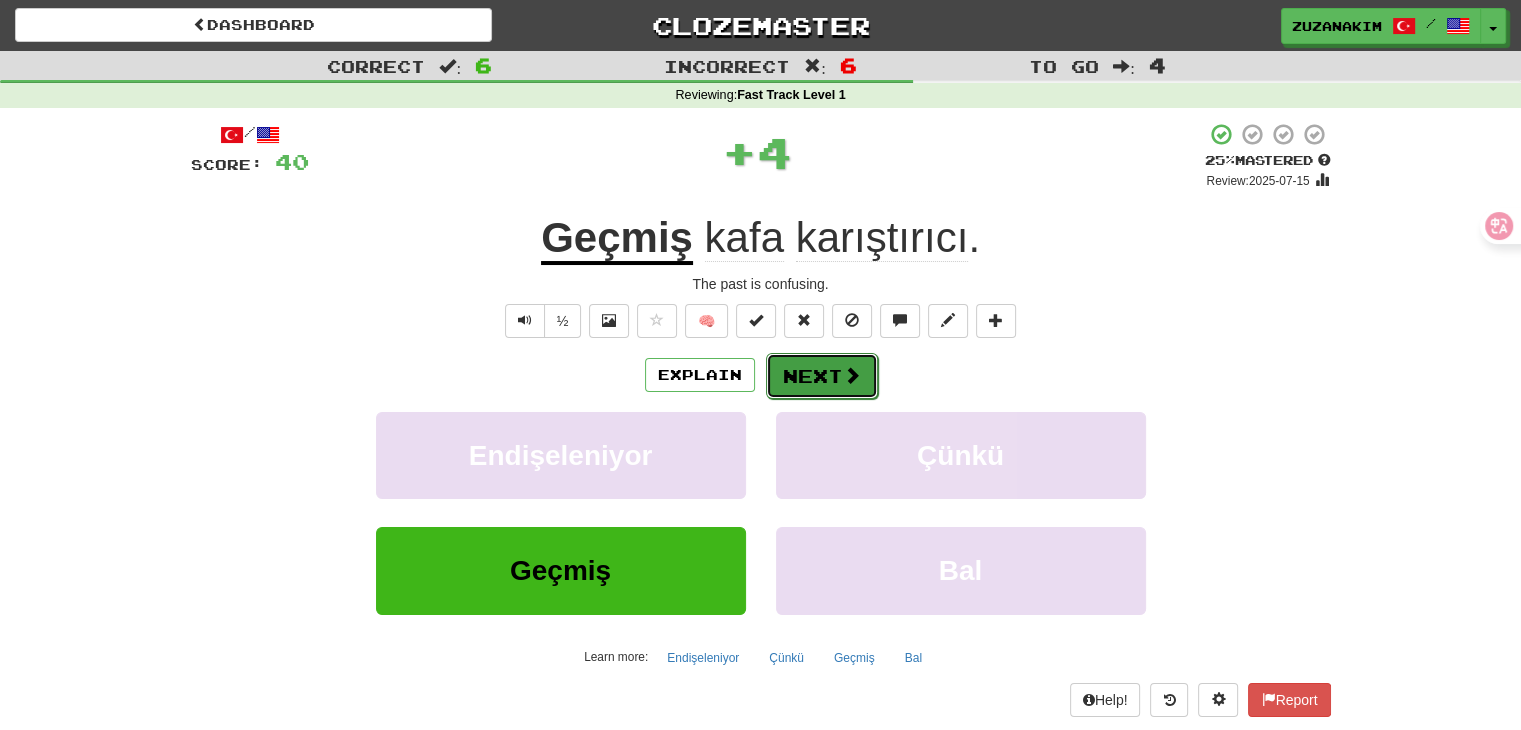 click at bounding box center [852, 375] 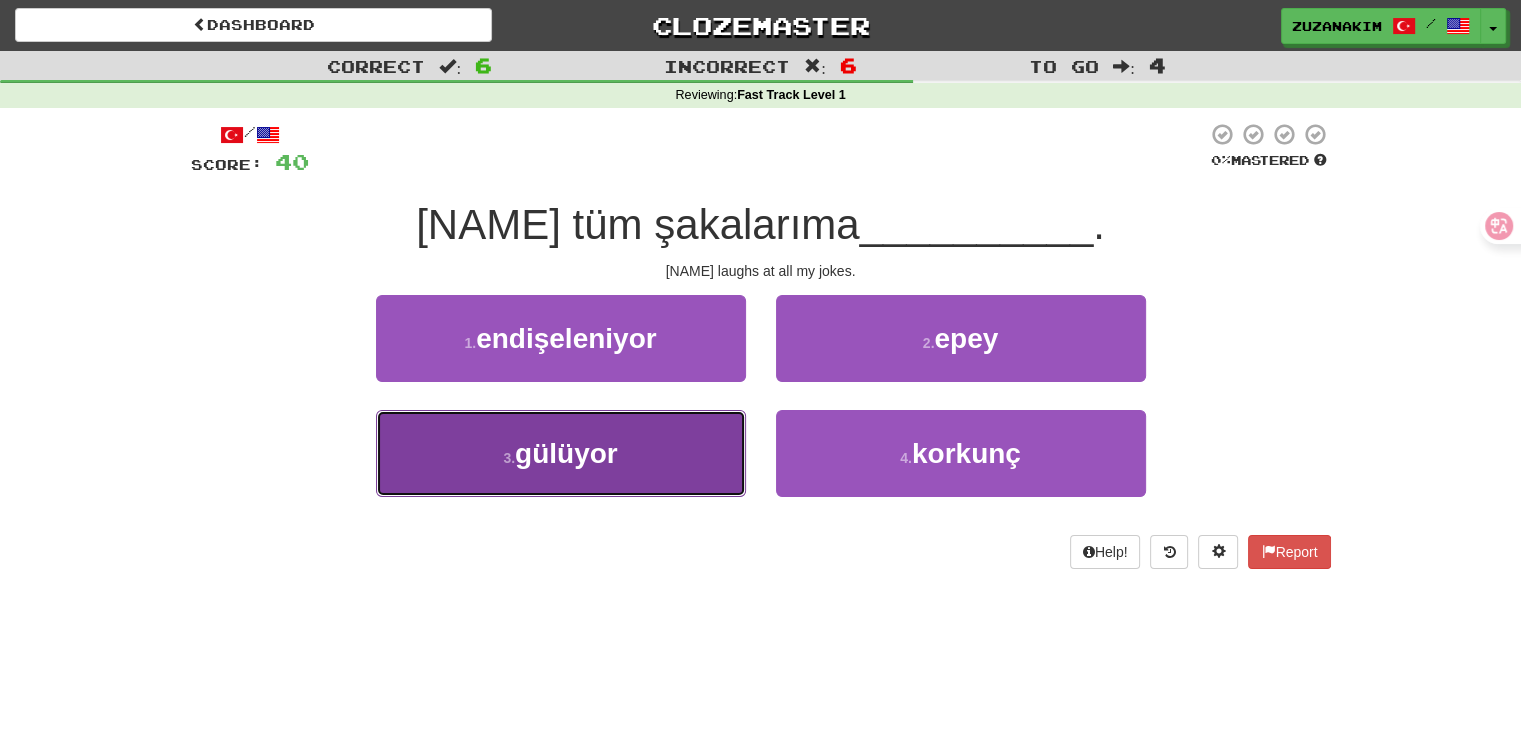 click on "3 .  gülüyor" at bounding box center [561, 453] 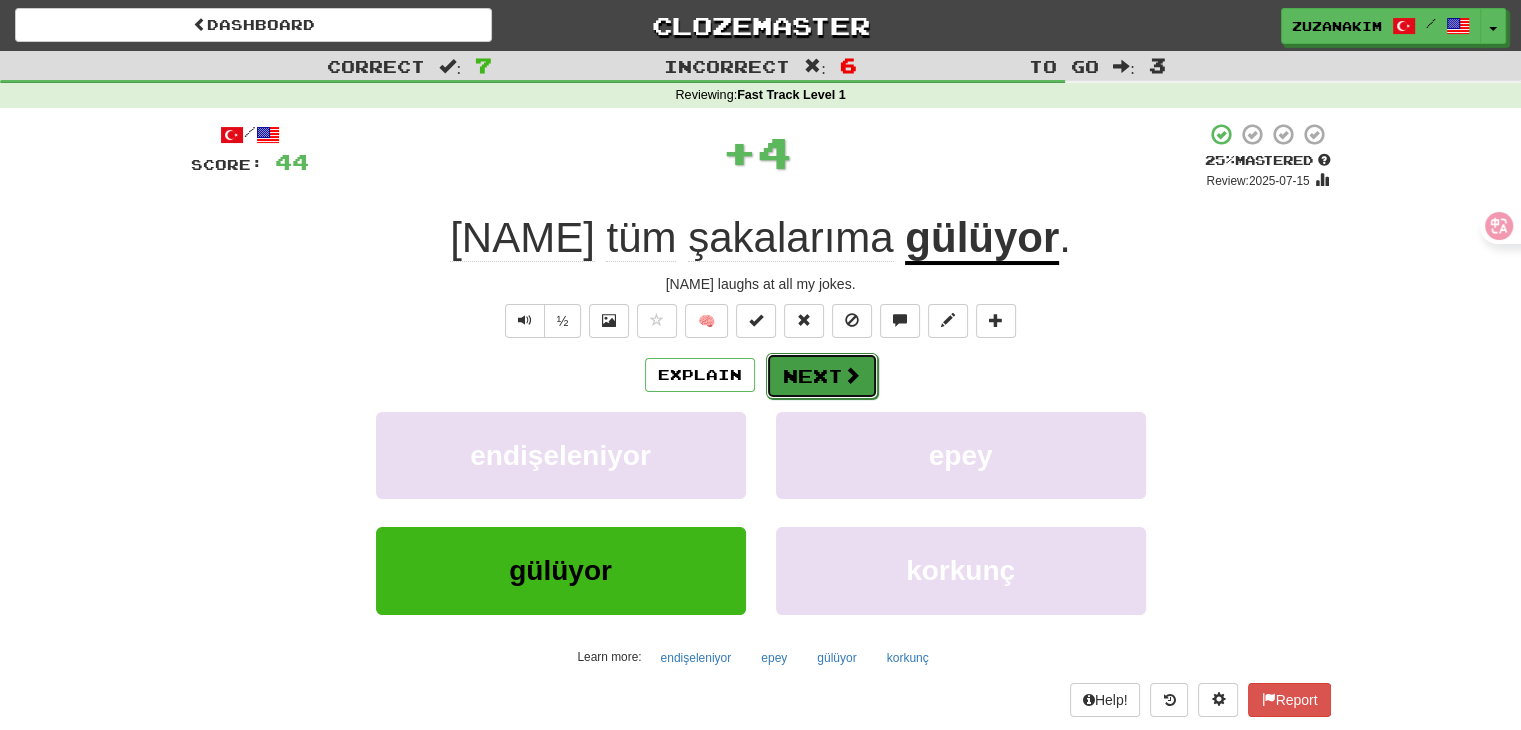click on "Next" at bounding box center [822, 376] 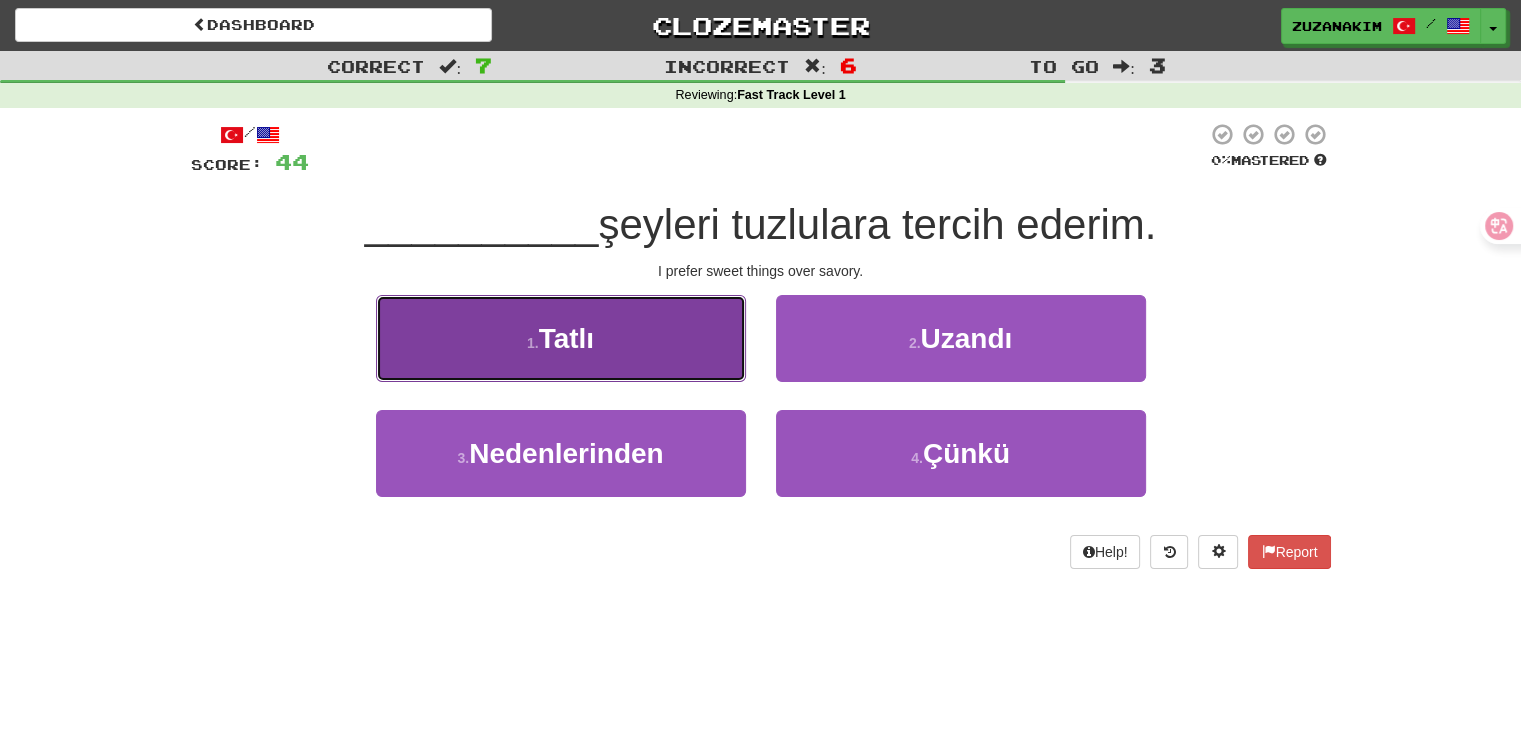 click on "1 .  Tatlı" at bounding box center (561, 338) 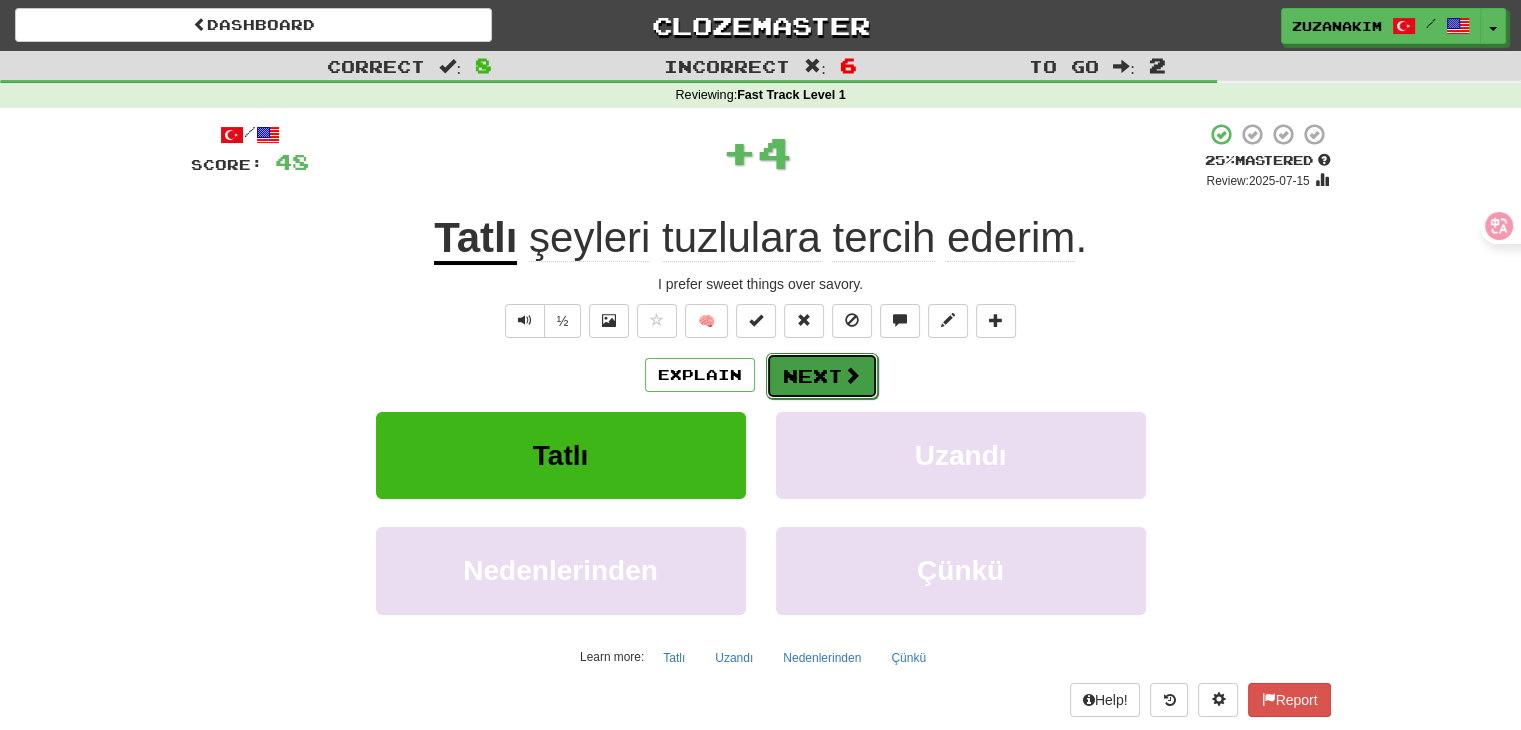 click on "Next" at bounding box center [822, 376] 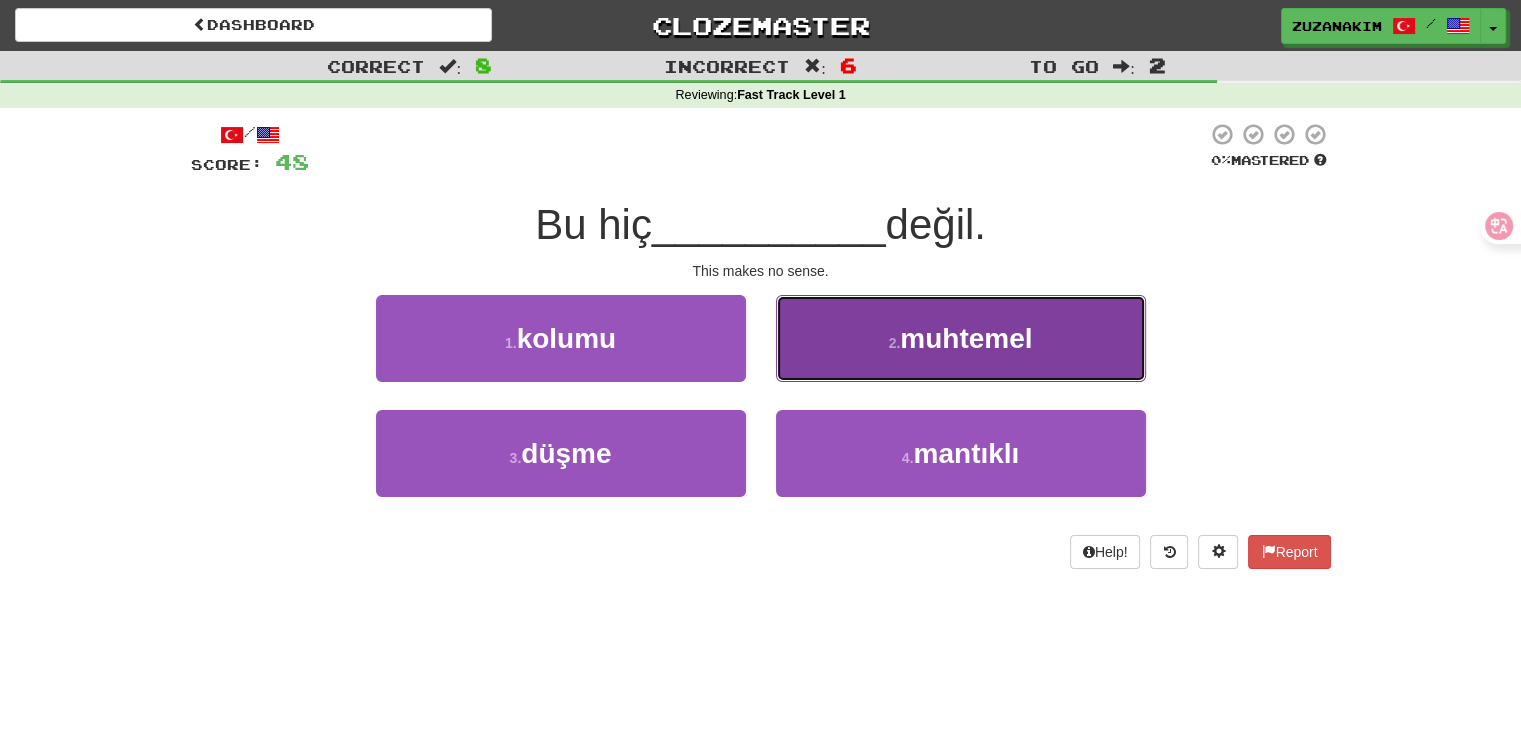 click on "2 .  muhtemel" at bounding box center [961, 338] 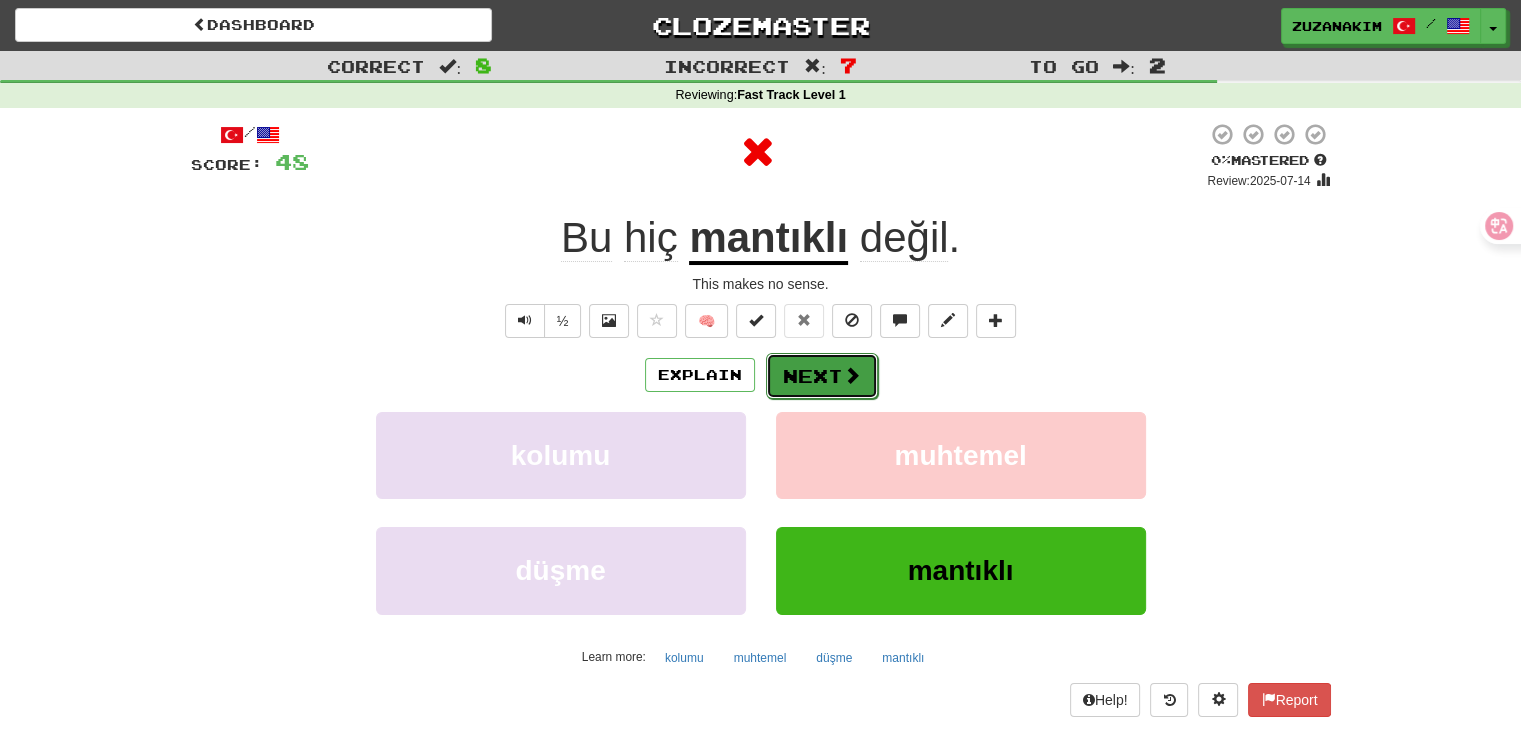 click on "Next" at bounding box center [822, 376] 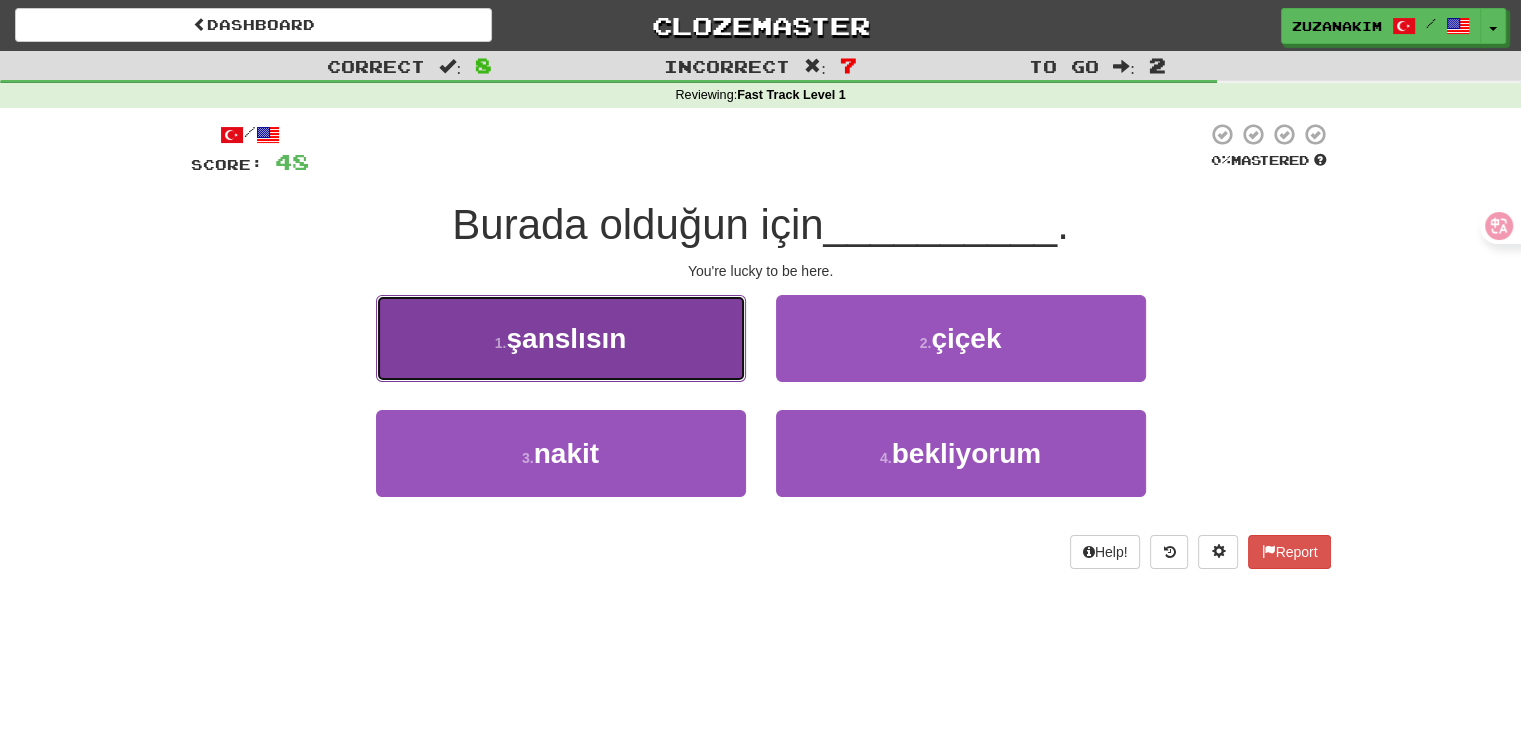 click on "1 .  şanslısın" at bounding box center (561, 338) 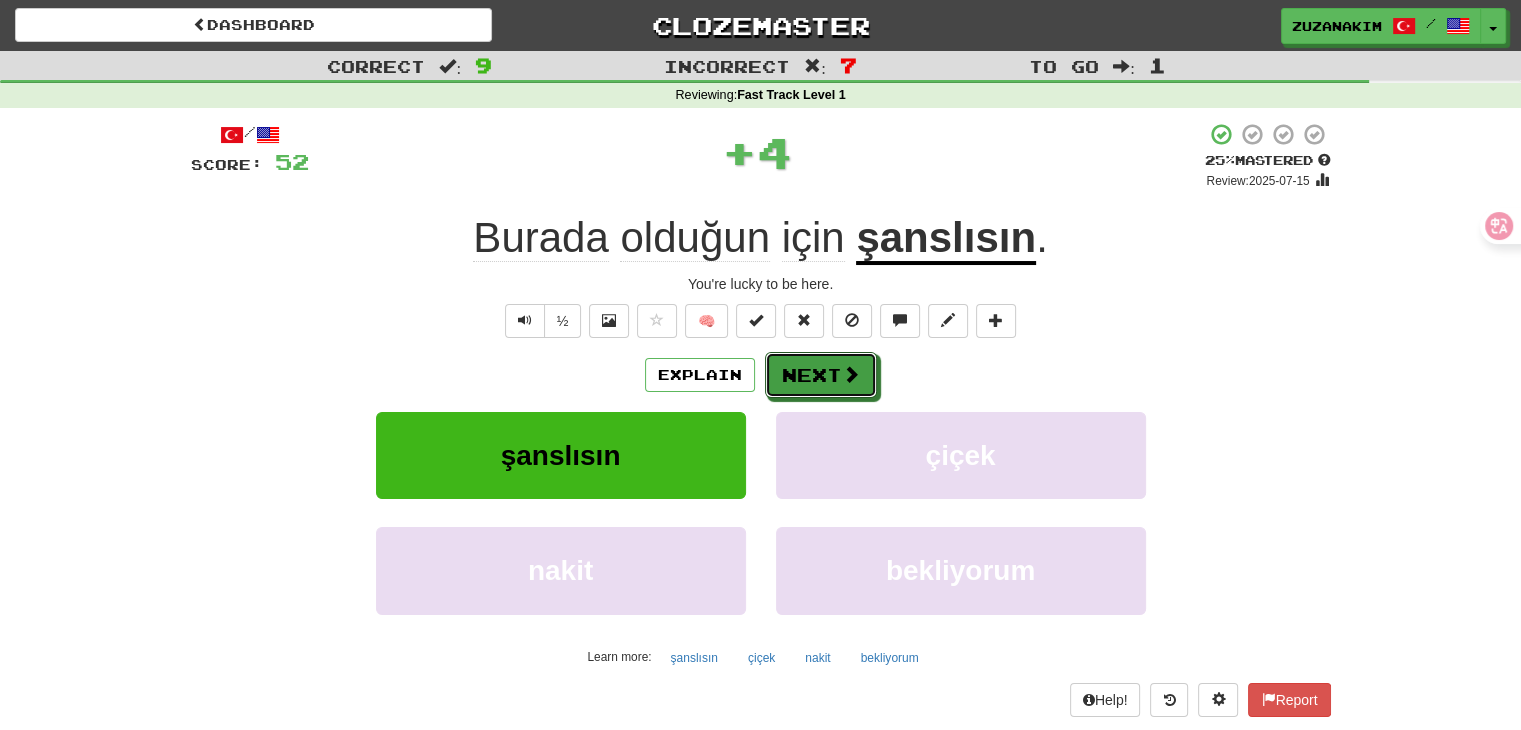 click on "Next" at bounding box center (821, 375) 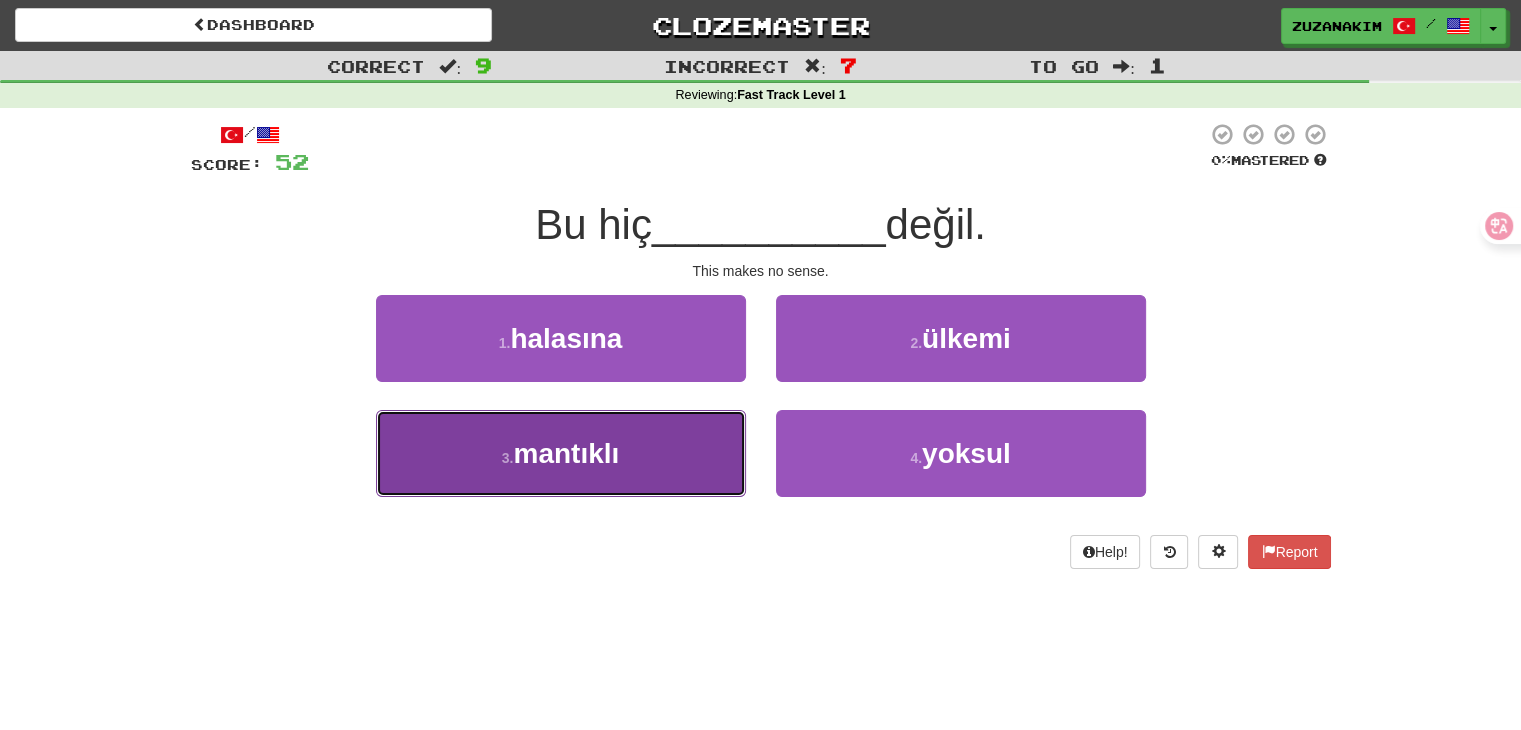 click on "3 .  mantıklı" at bounding box center [561, 453] 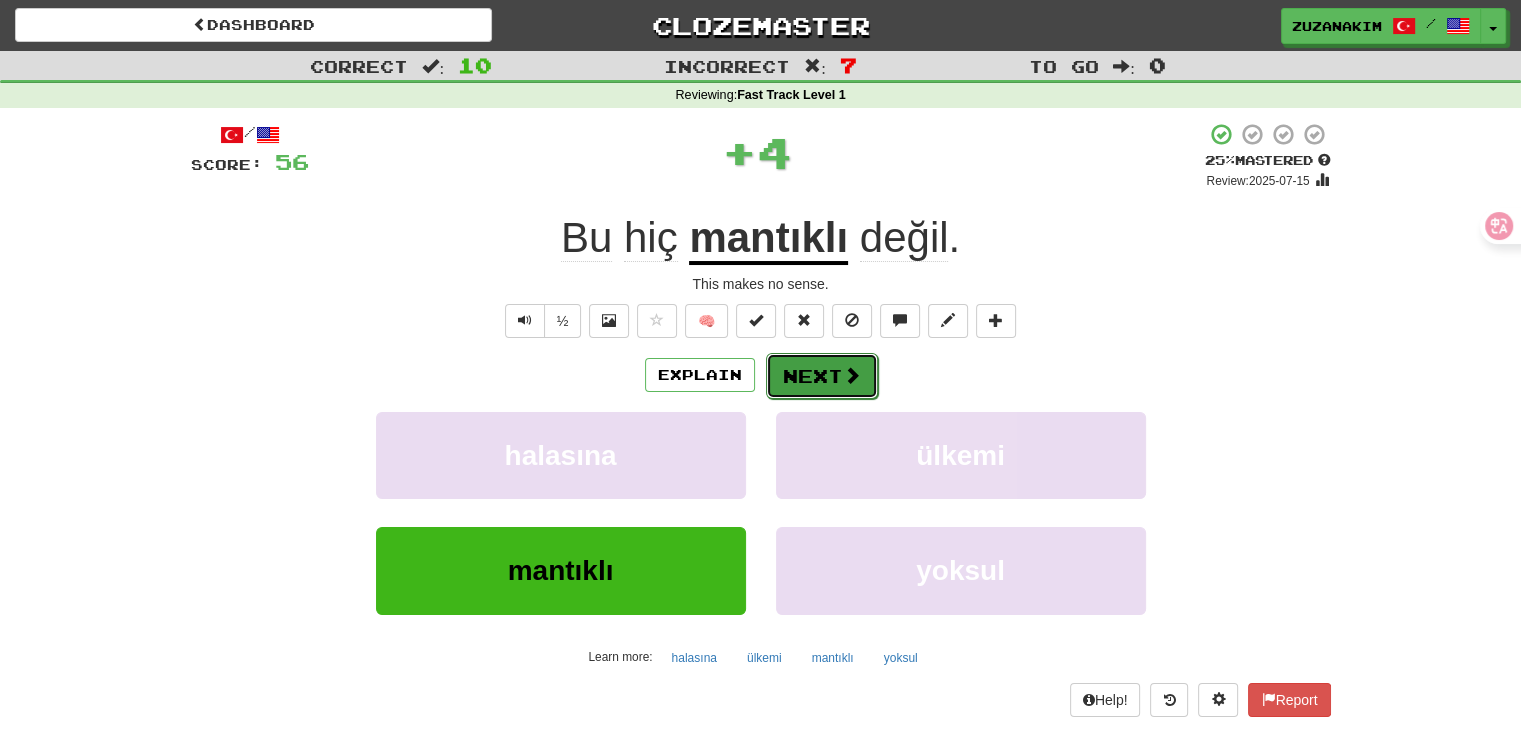 click on "Next" at bounding box center (822, 376) 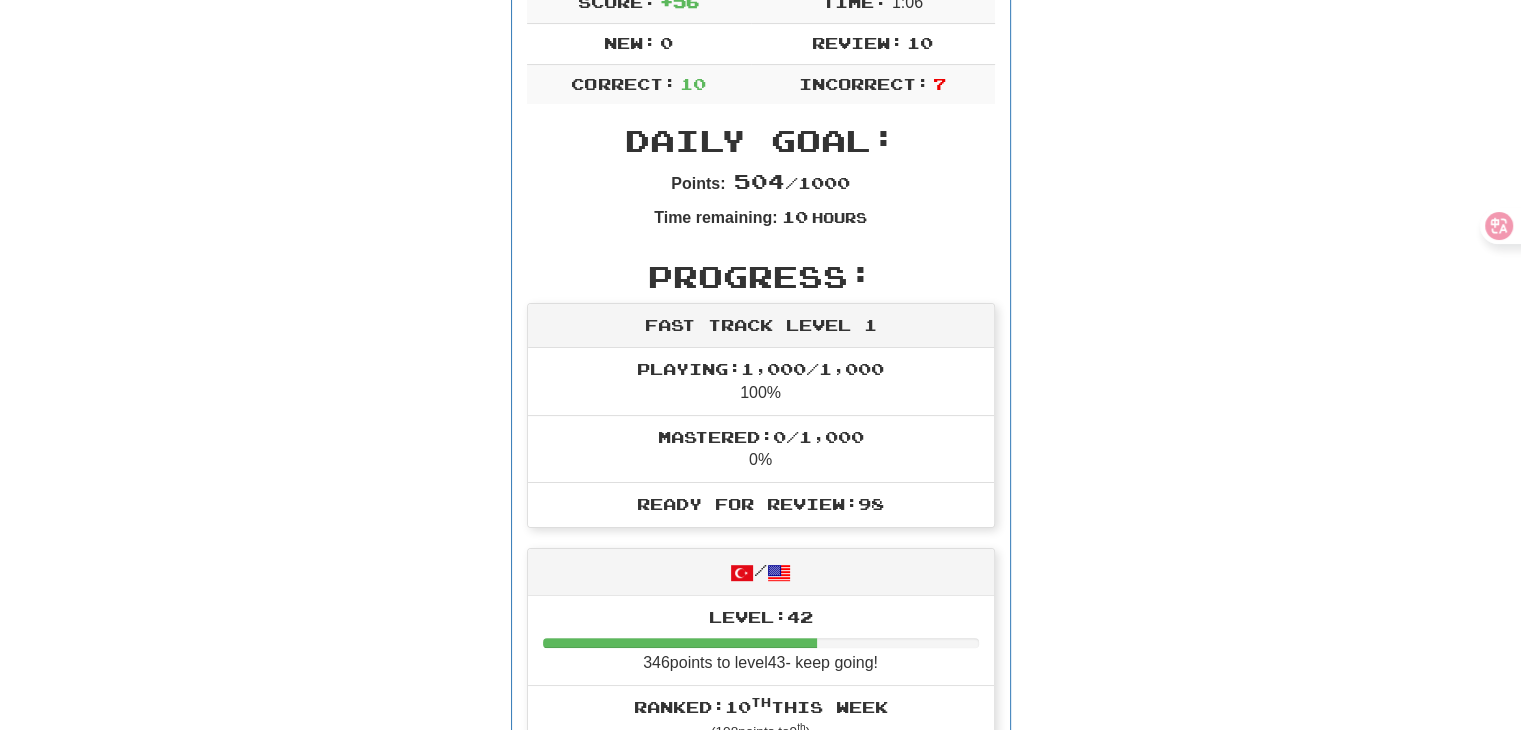 scroll, scrollTop: 100, scrollLeft: 0, axis: vertical 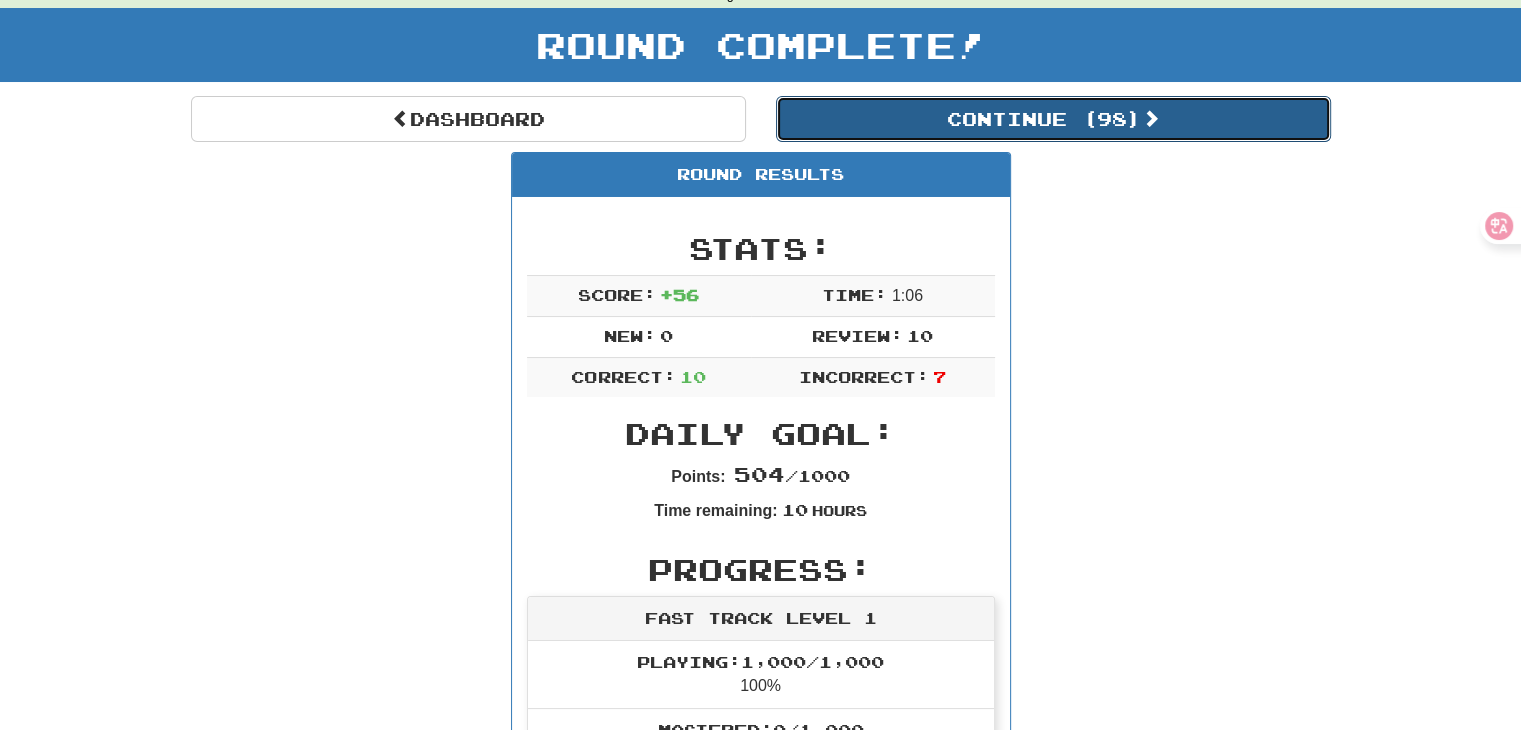 click on "Continue ( 98 )" at bounding box center [1053, 119] 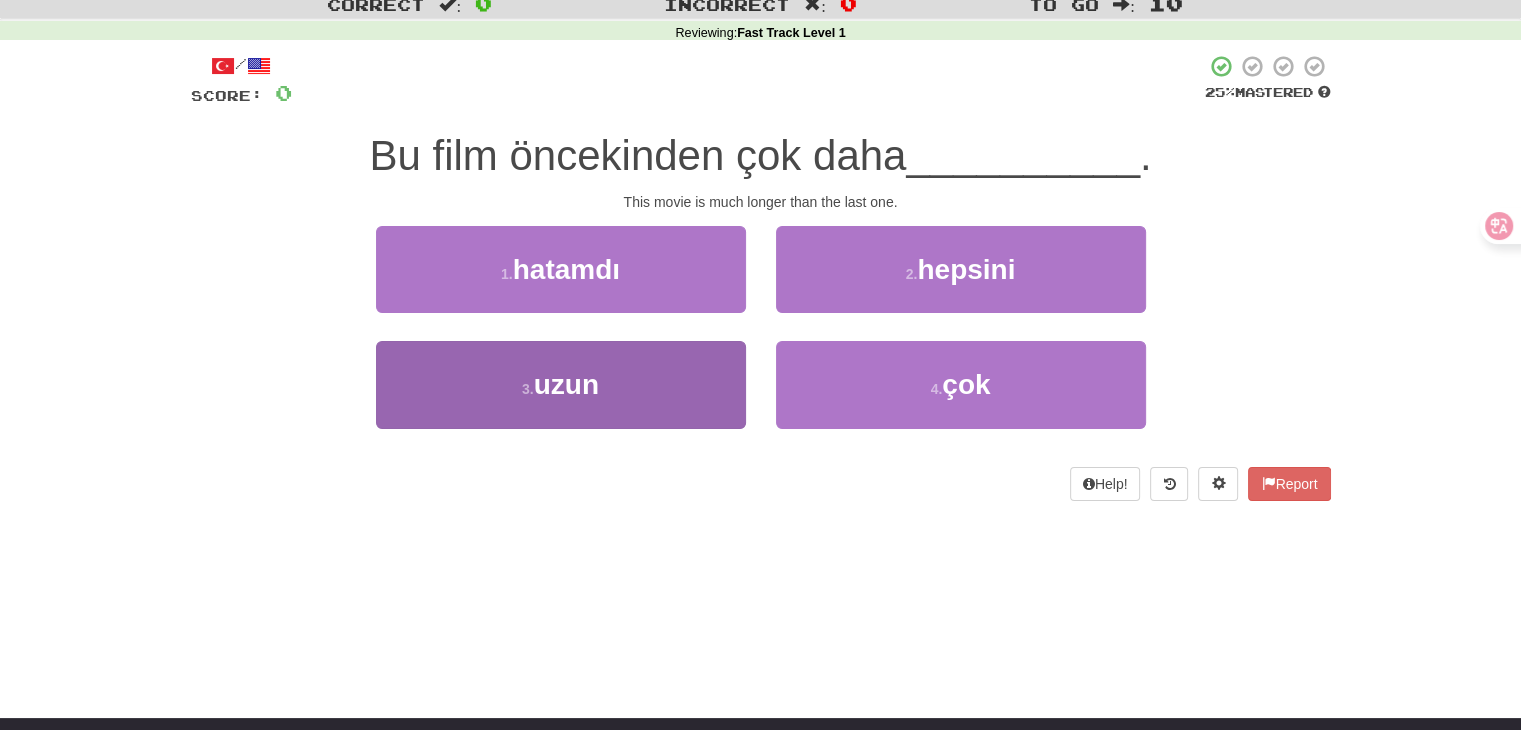 scroll, scrollTop: 0, scrollLeft: 0, axis: both 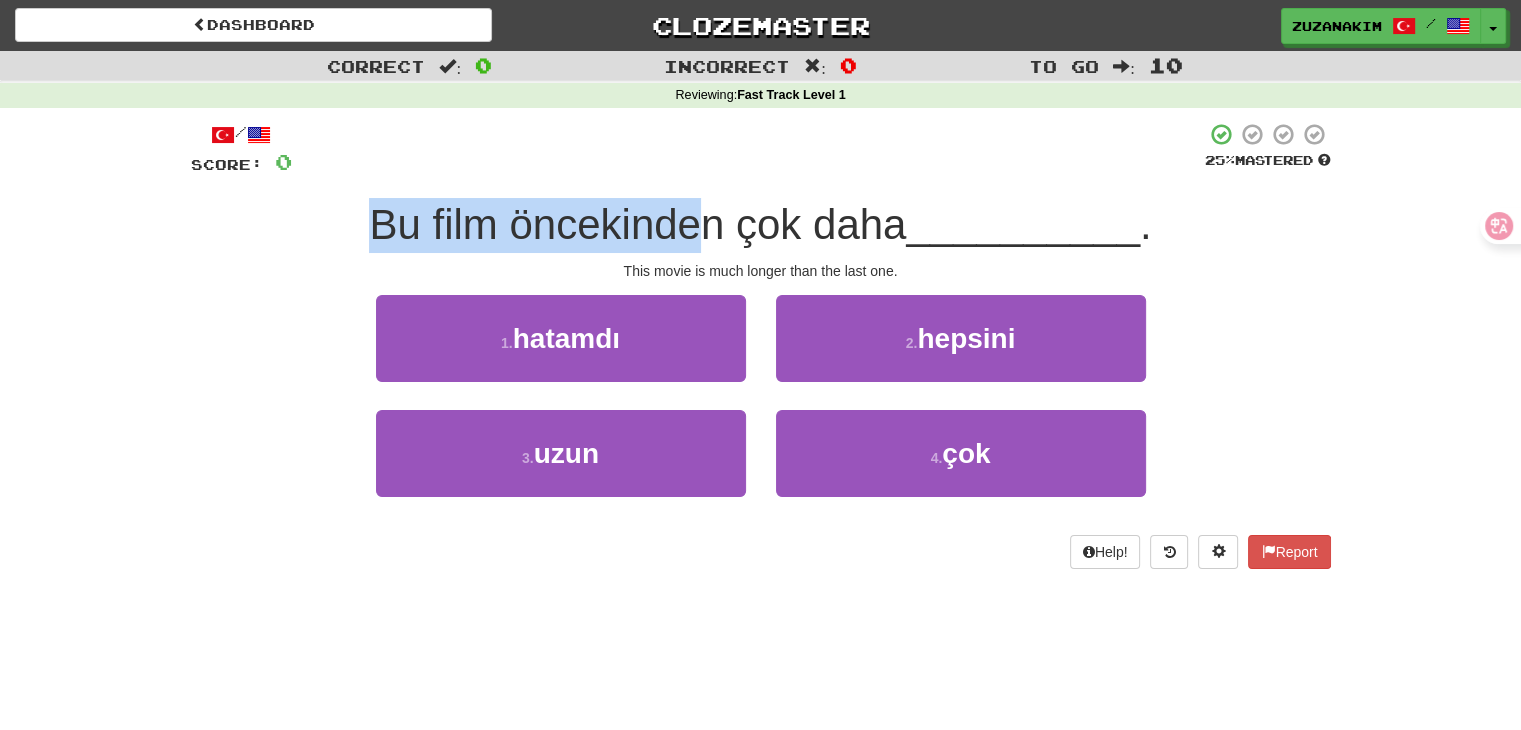 drag, startPoint x: 360, startPoint y: 223, endPoint x: 697, endPoint y: 223, distance: 337 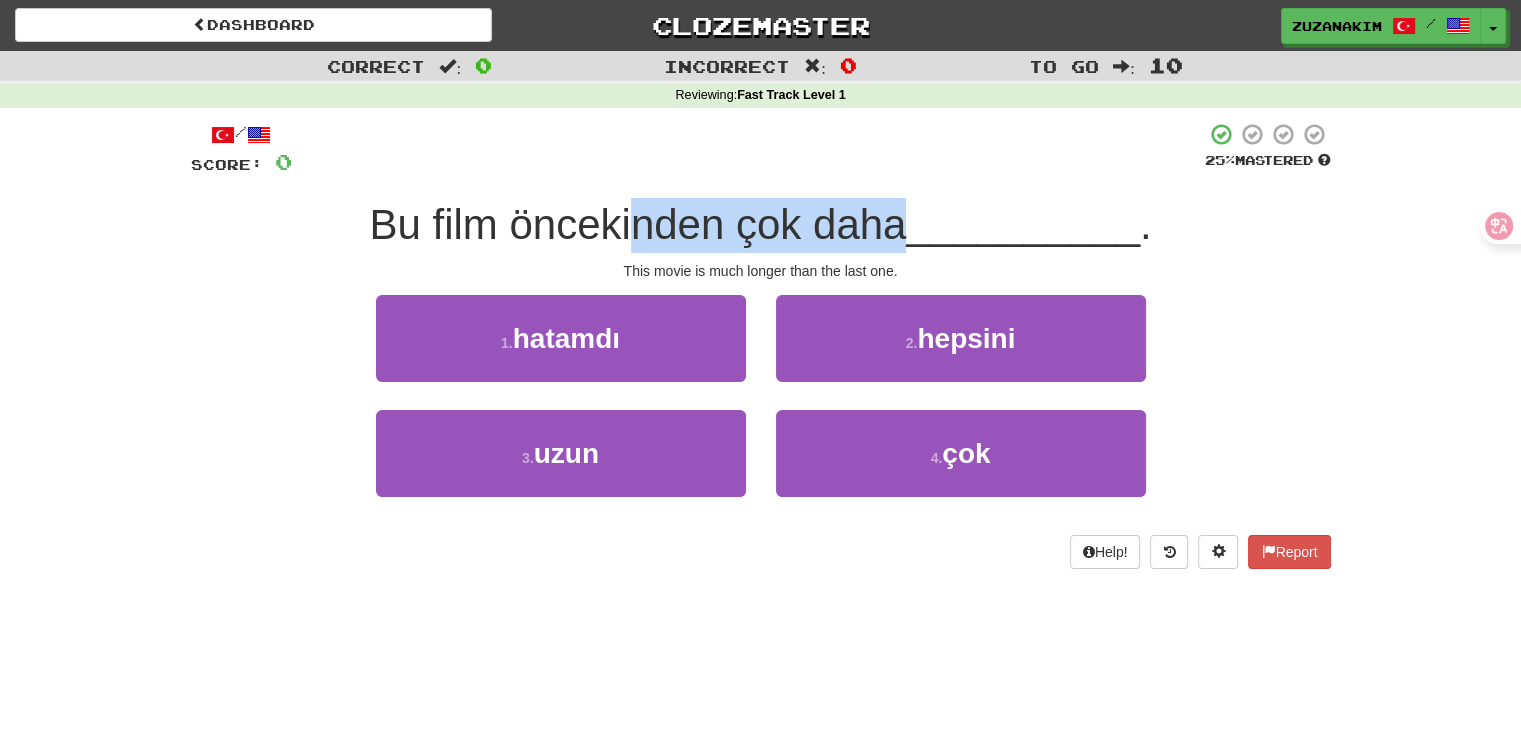 drag, startPoint x: 633, startPoint y: 227, endPoint x: 896, endPoint y: 227, distance: 263 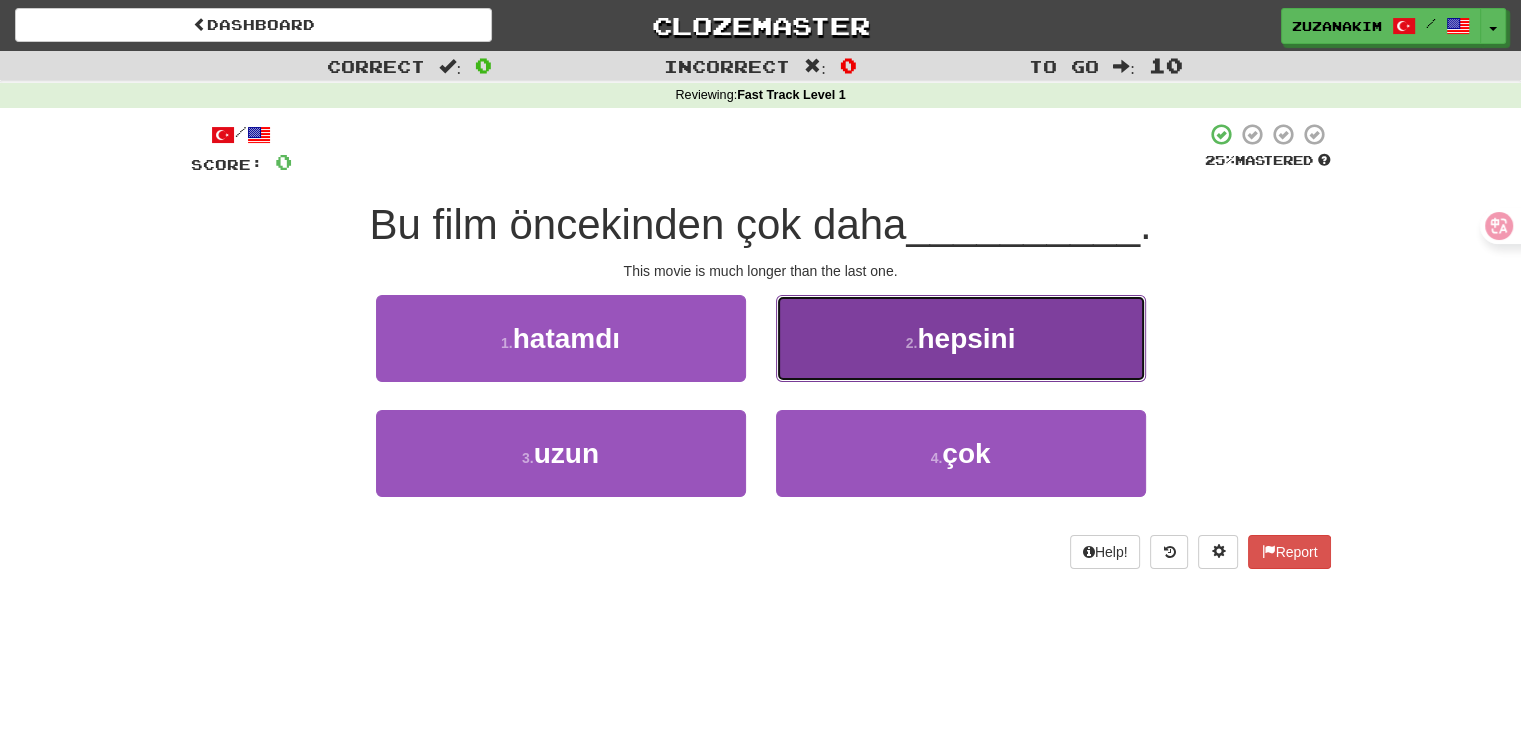 click on "2 .  hepsini" at bounding box center (961, 338) 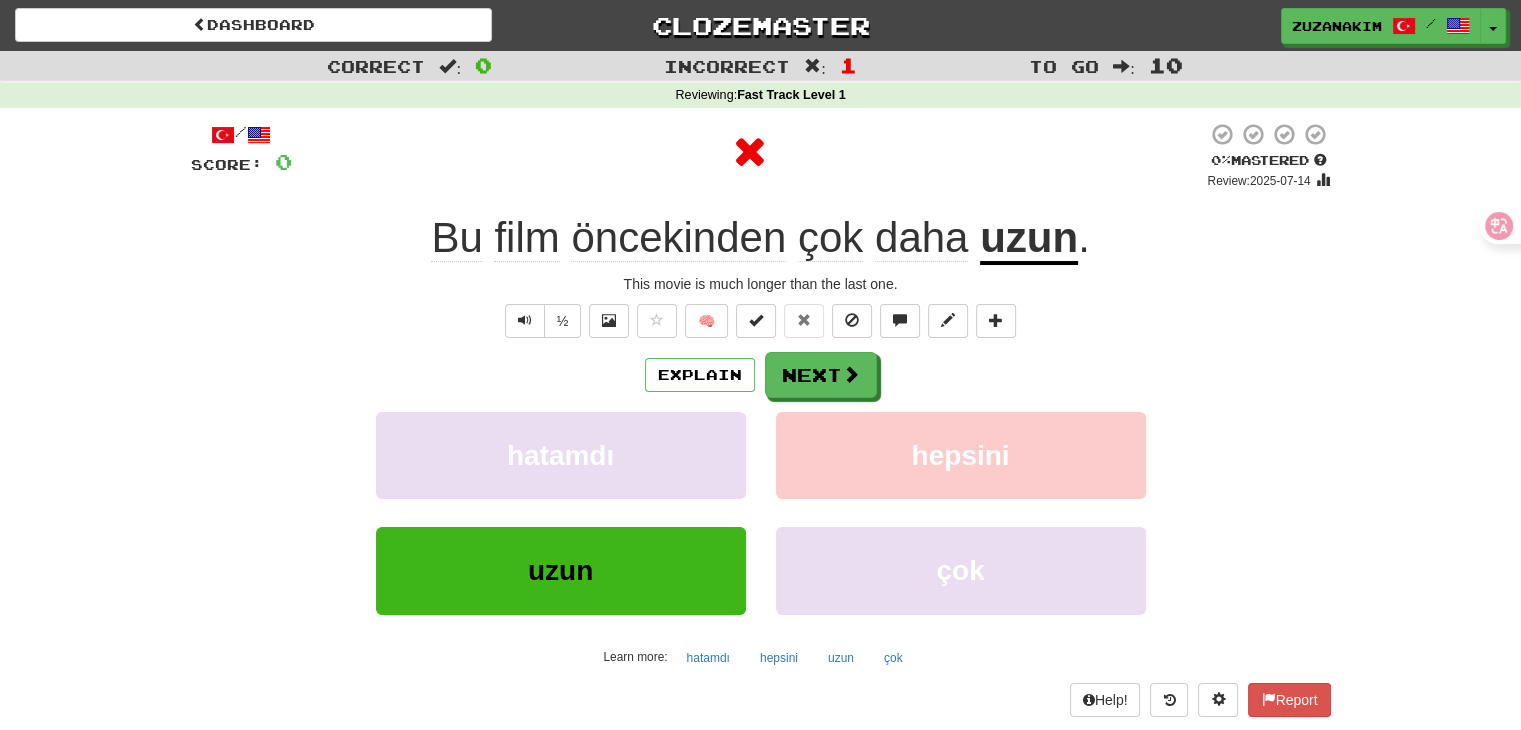 click on "uzun" at bounding box center [1029, 239] 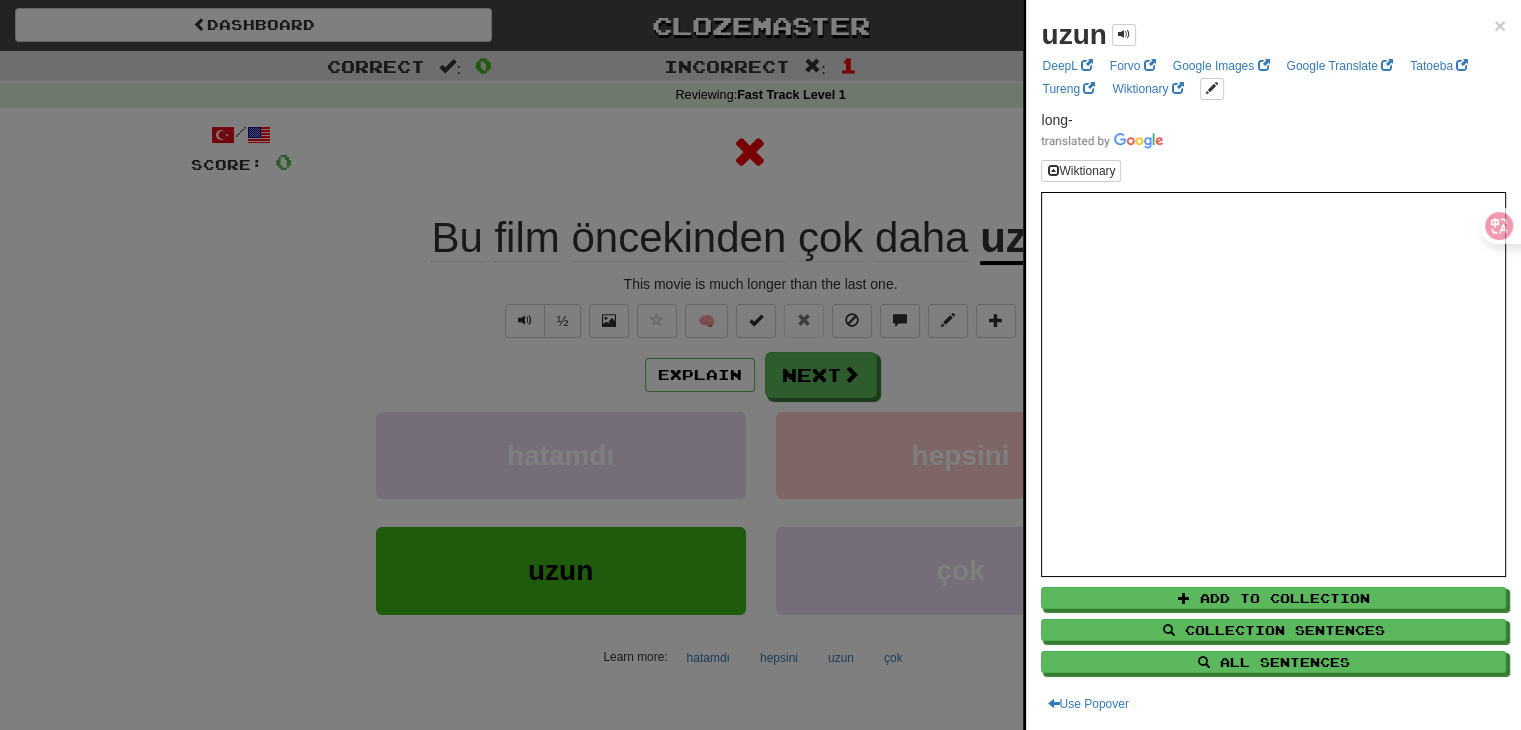 click at bounding box center [760, 365] 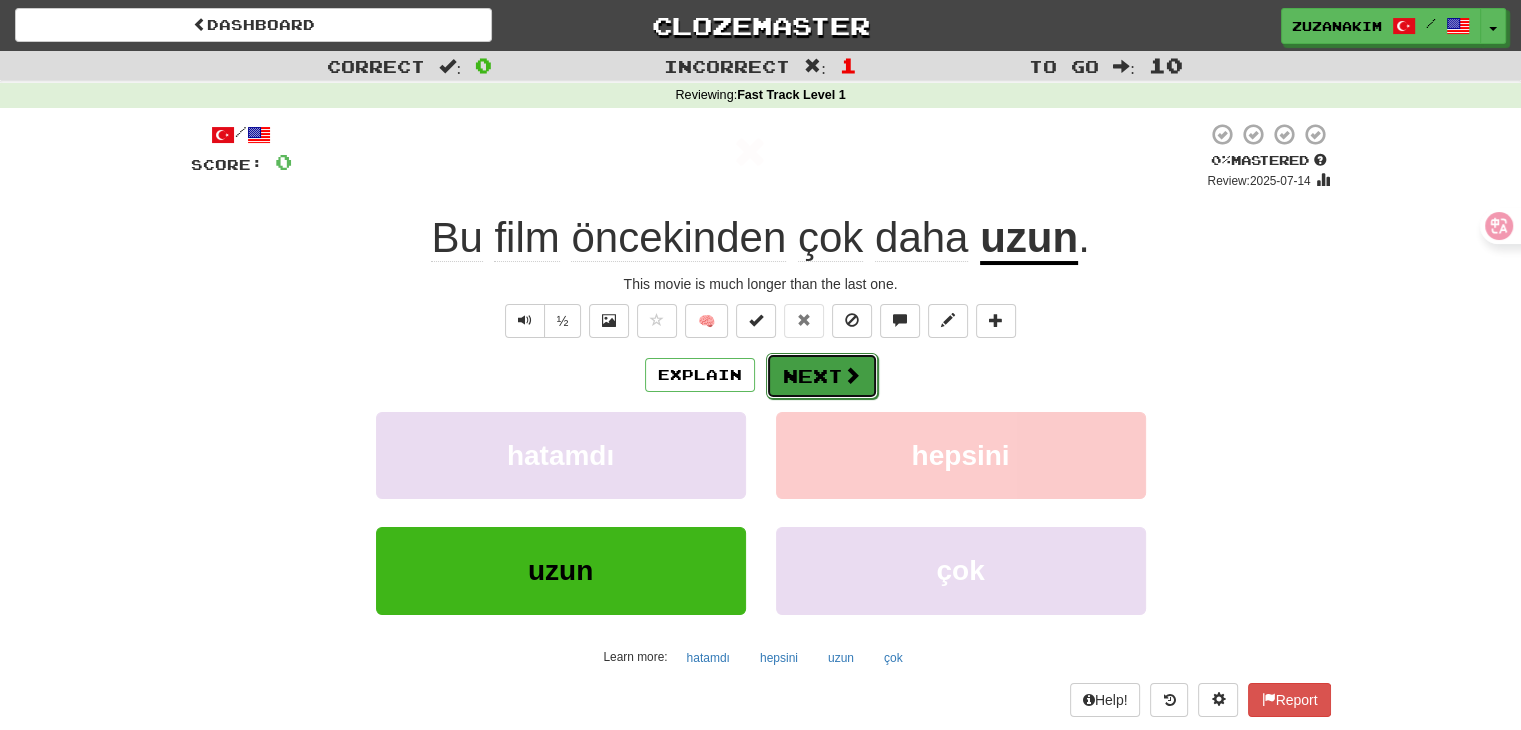 click on "Next" at bounding box center [822, 376] 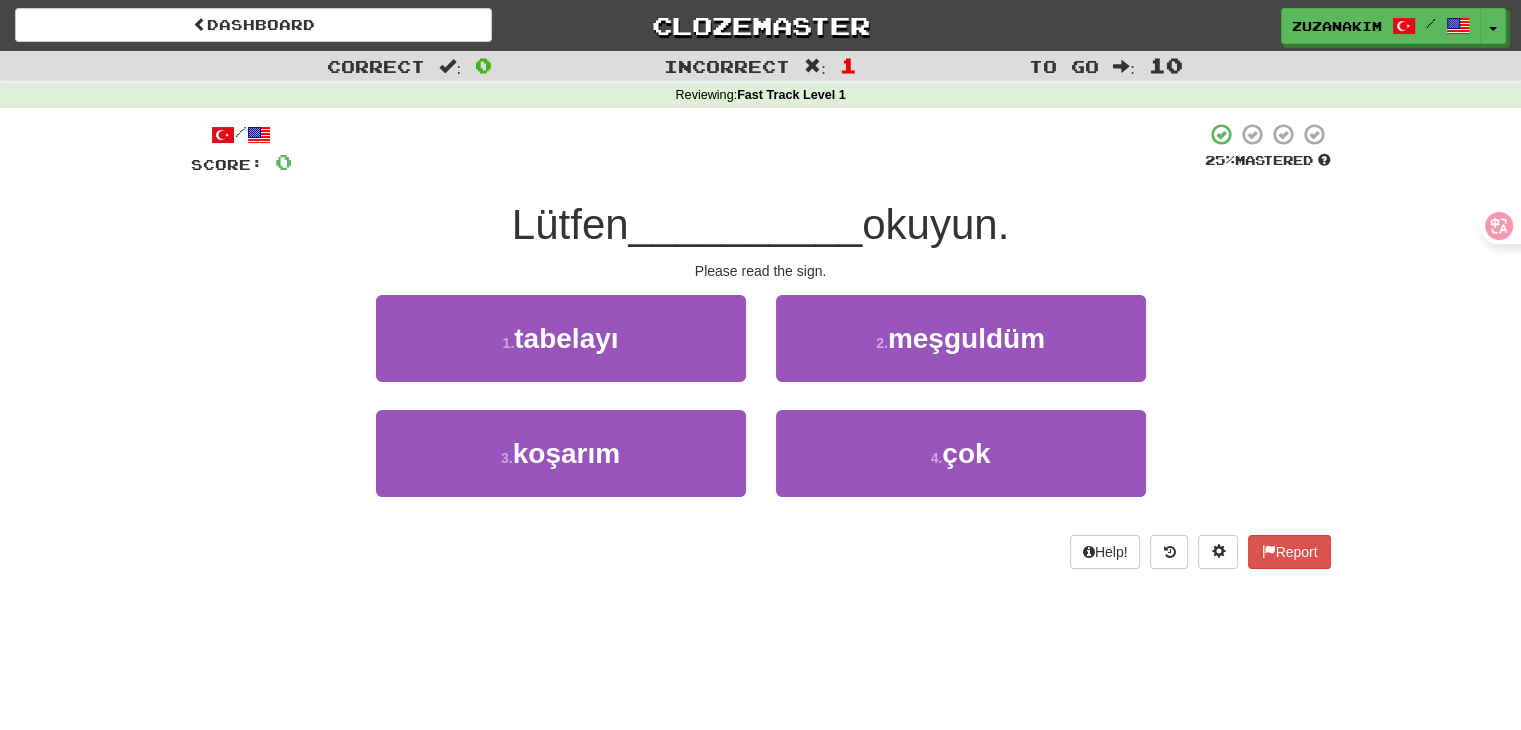 drag, startPoint x: 505, startPoint y: 226, endPoint x: 629, endPoint y: 226, distance: 124 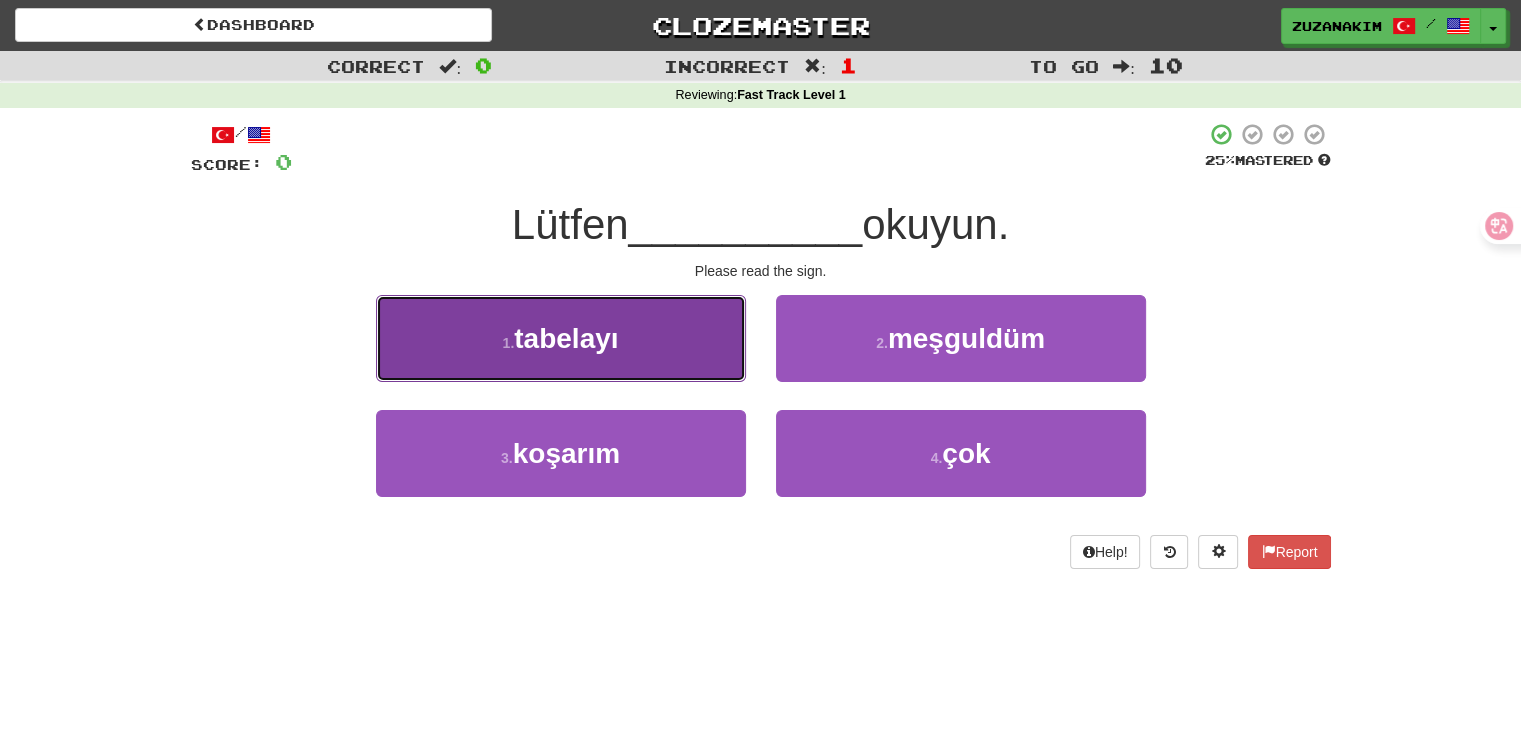 click on "1 .  tabelayı" at bounding box center (561, 338) 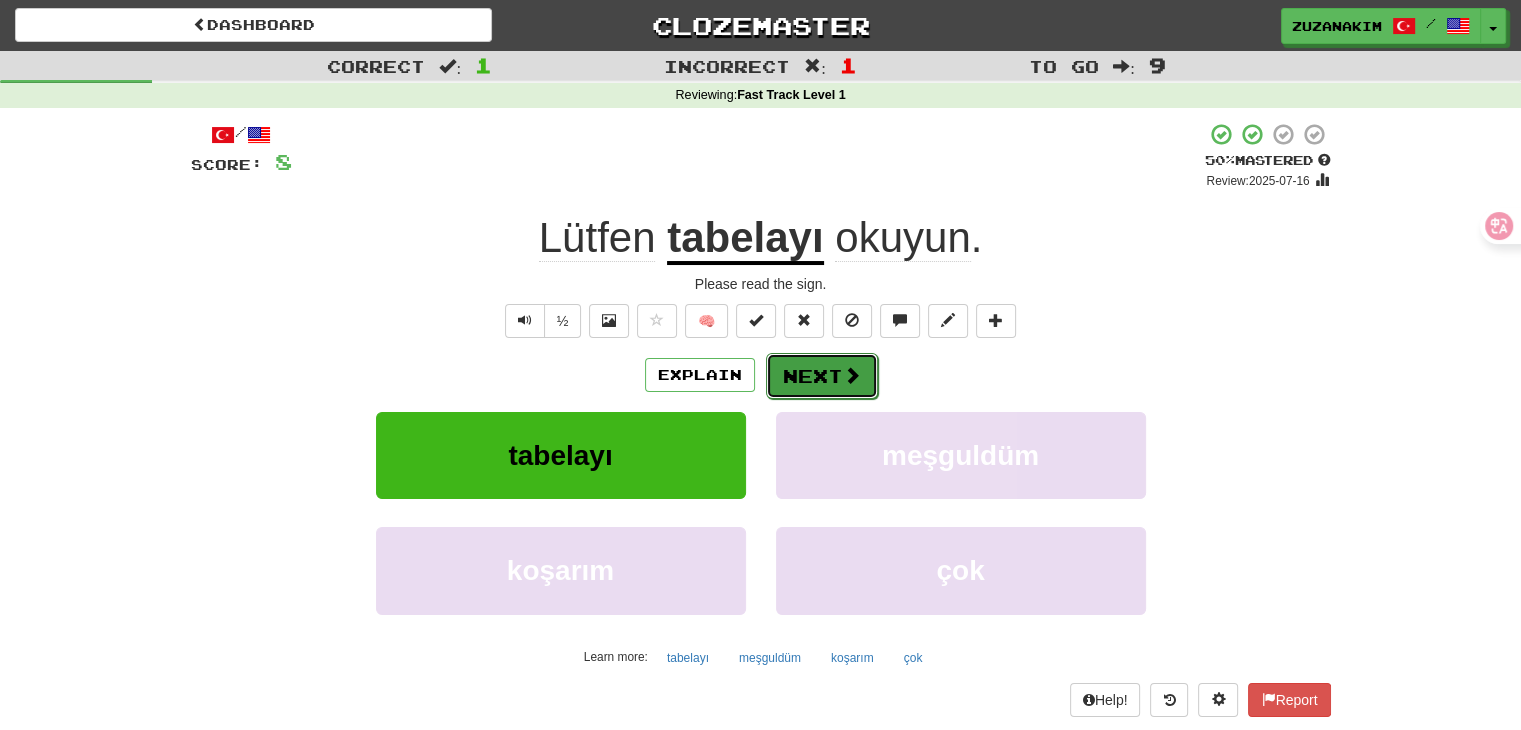 click on "Next" at bounding box center [822, 376] 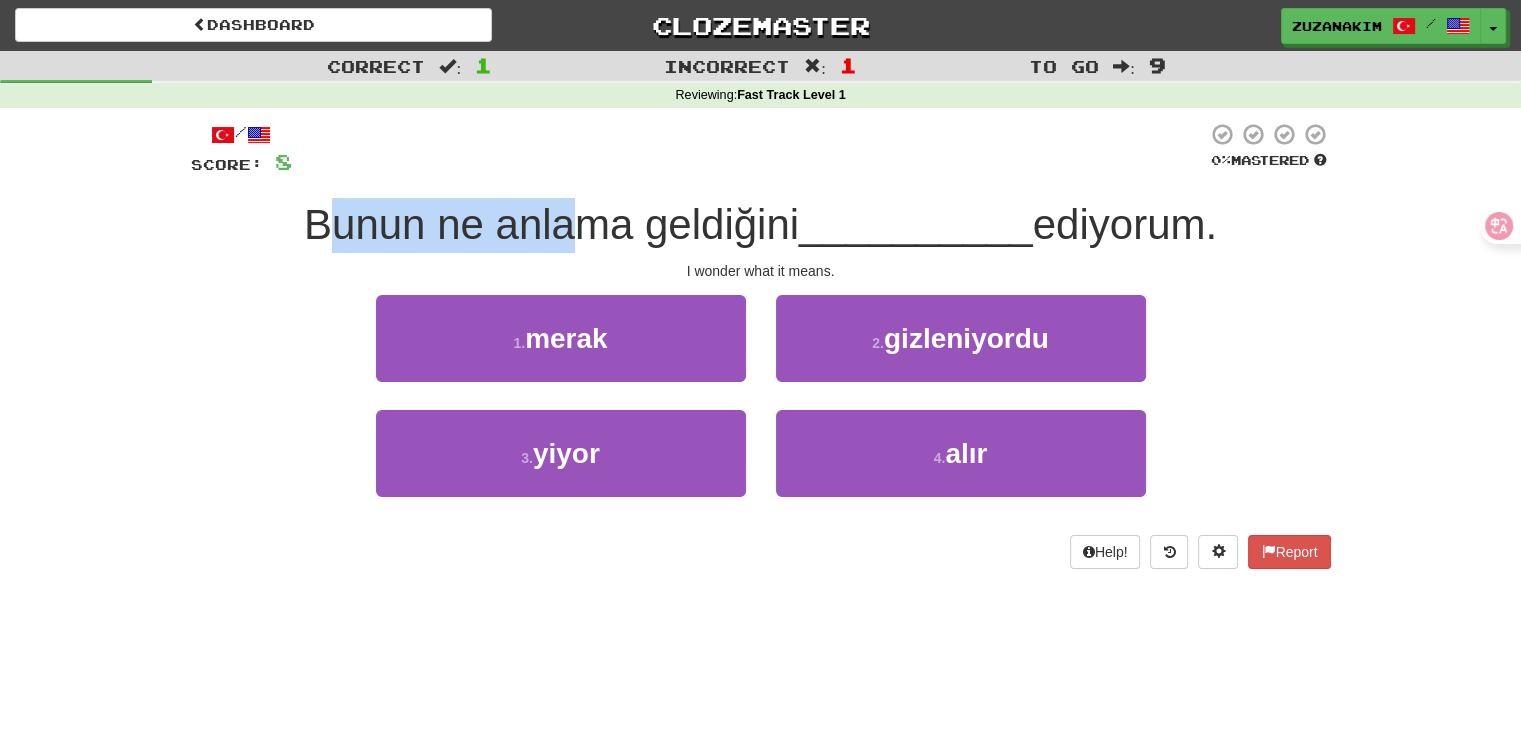 drag, startPoint x: 315, startPoint y: 225, endPoint x: 558, endPoint y: 221, distance: 243.03291 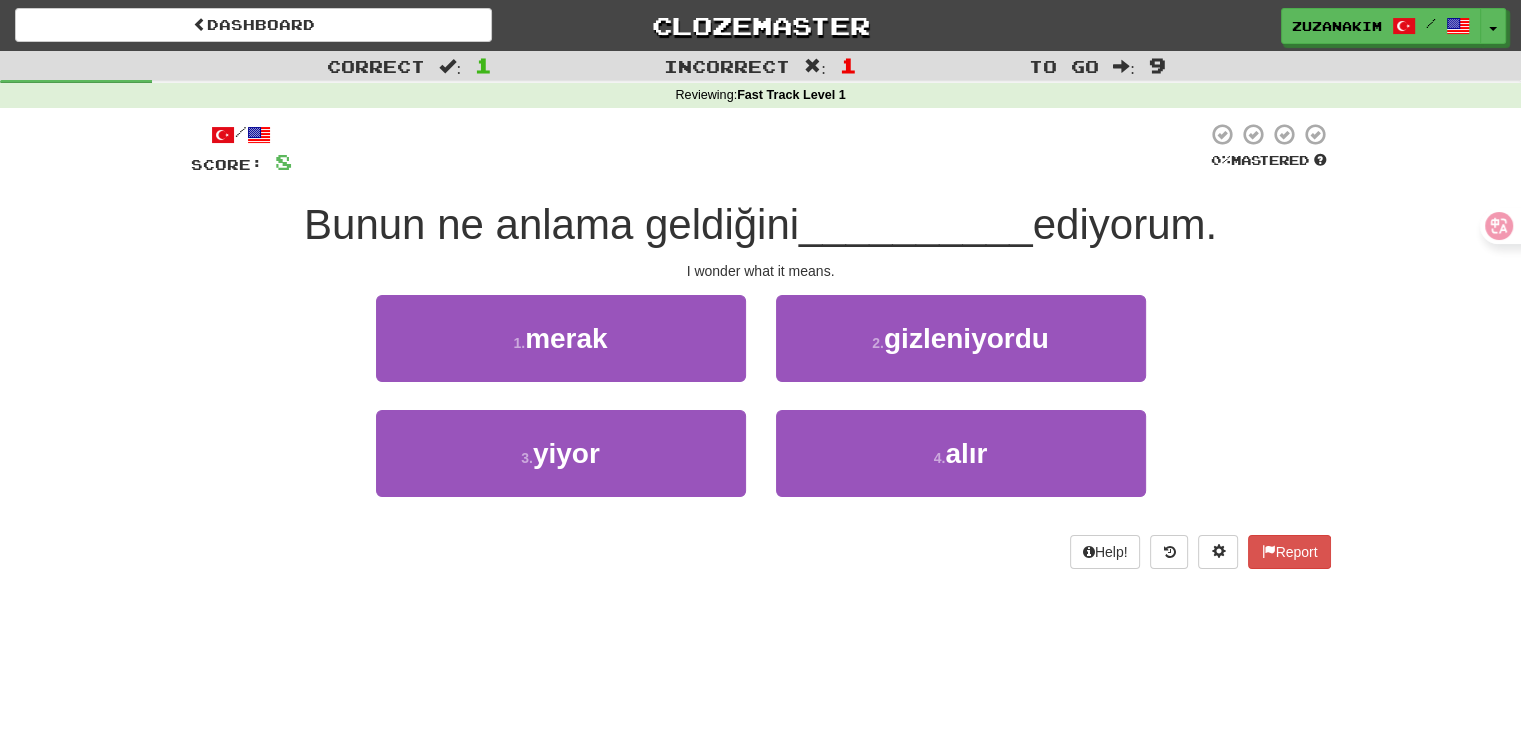 click on "Bunun ne anlama geldiğini" at bounding box center [551, 224] 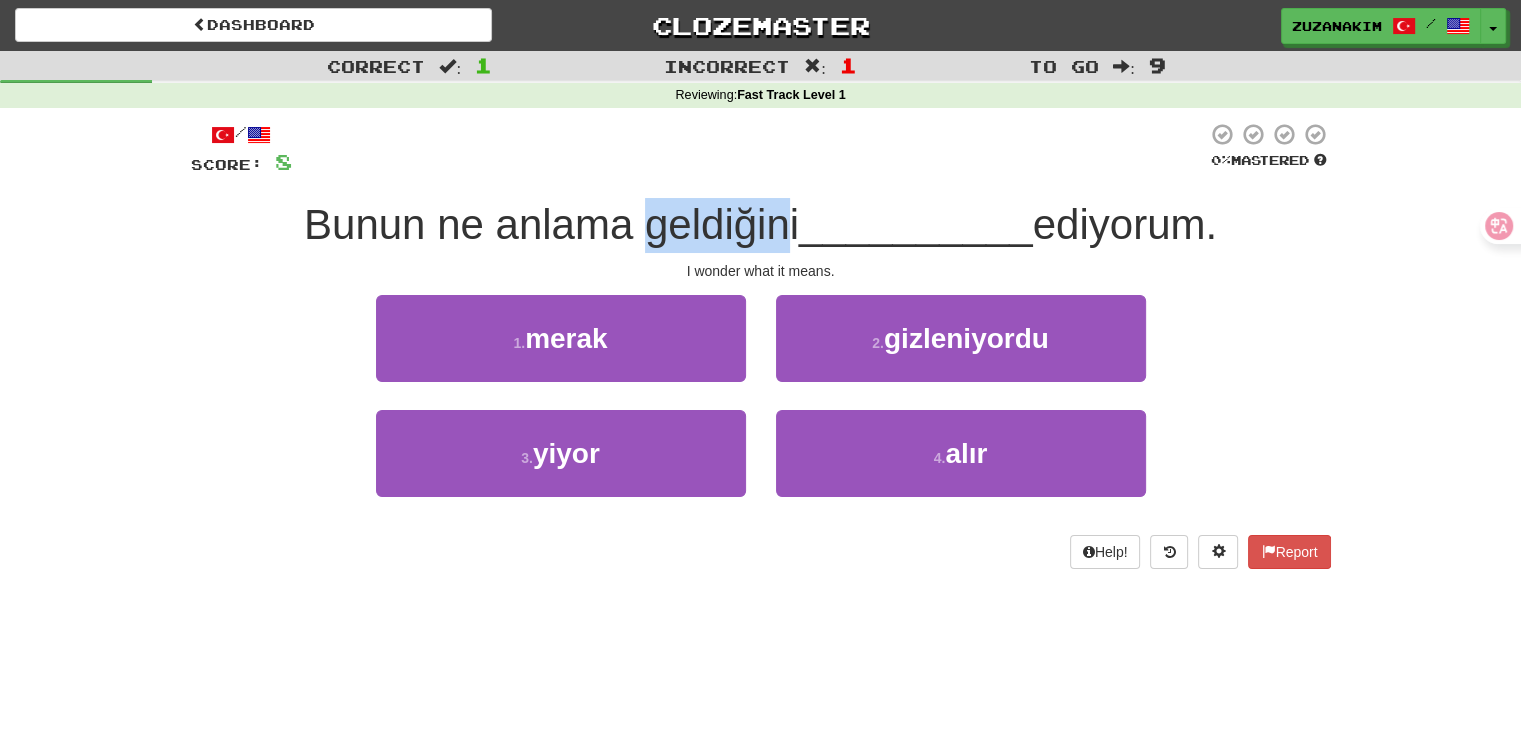 drag, startPoint x: 636, startPoint y: 219, endPoint x: 766, endPoint y: 216, distance: 130.0346 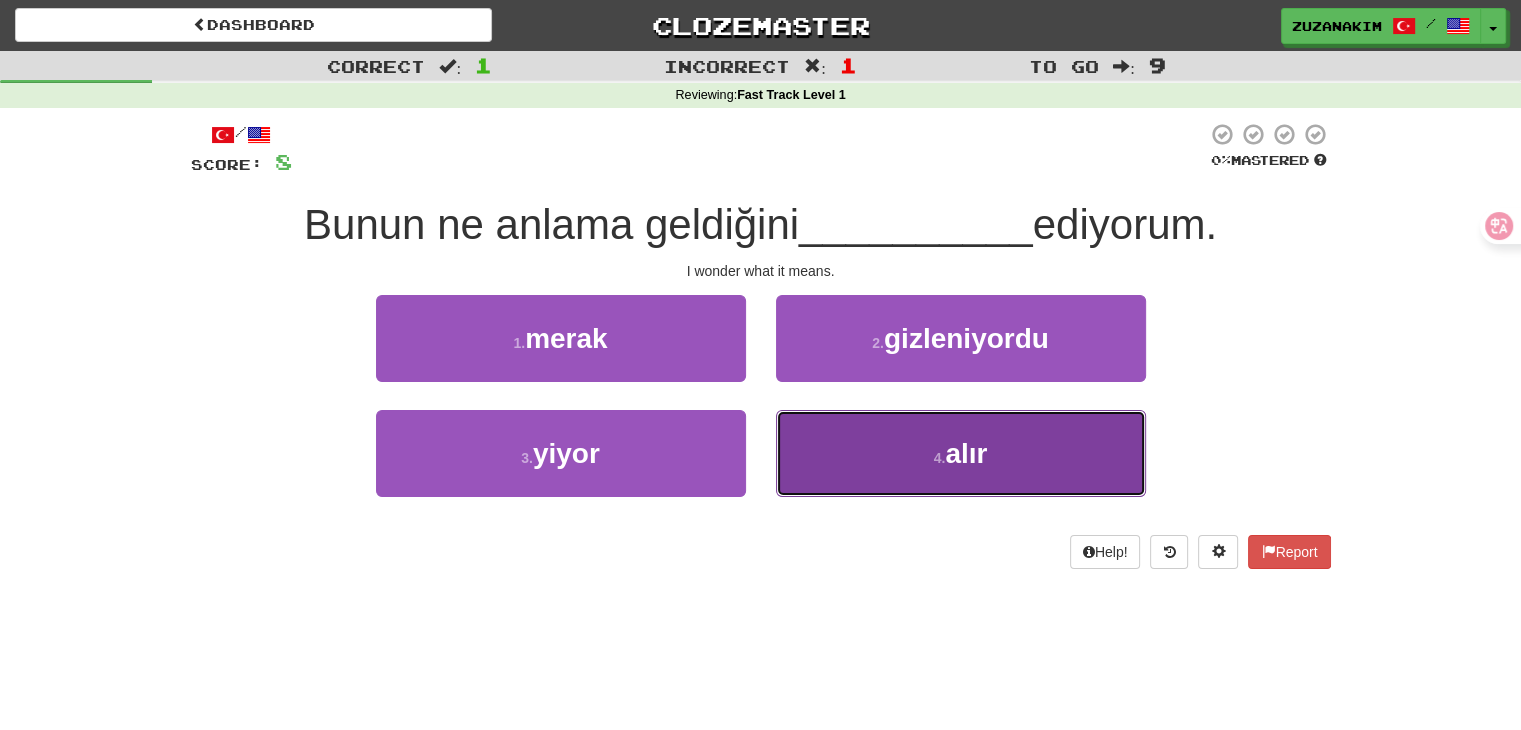 click on "4 .  alır" at bounding box center (961, 453) 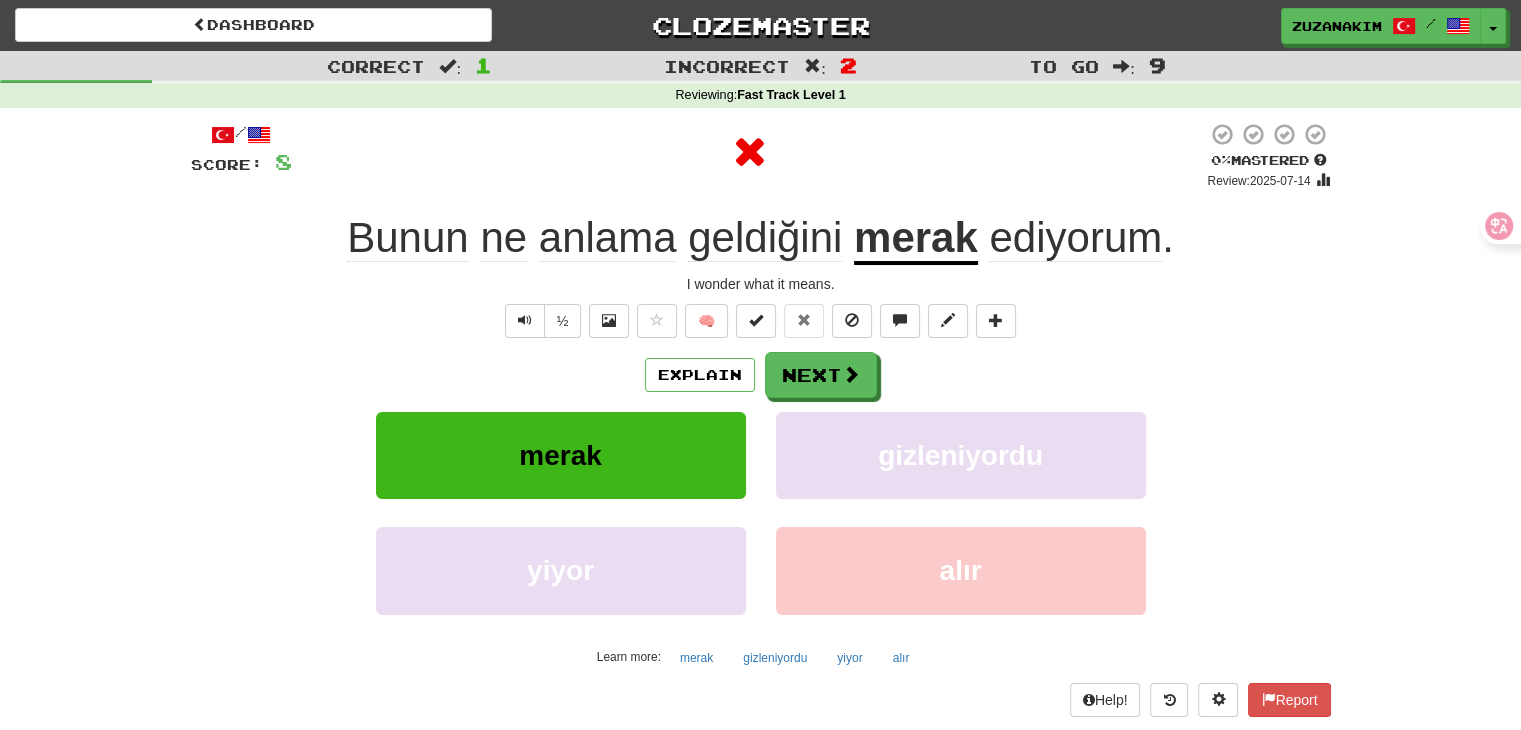 click on "merak" at bounding box center (916, 239) 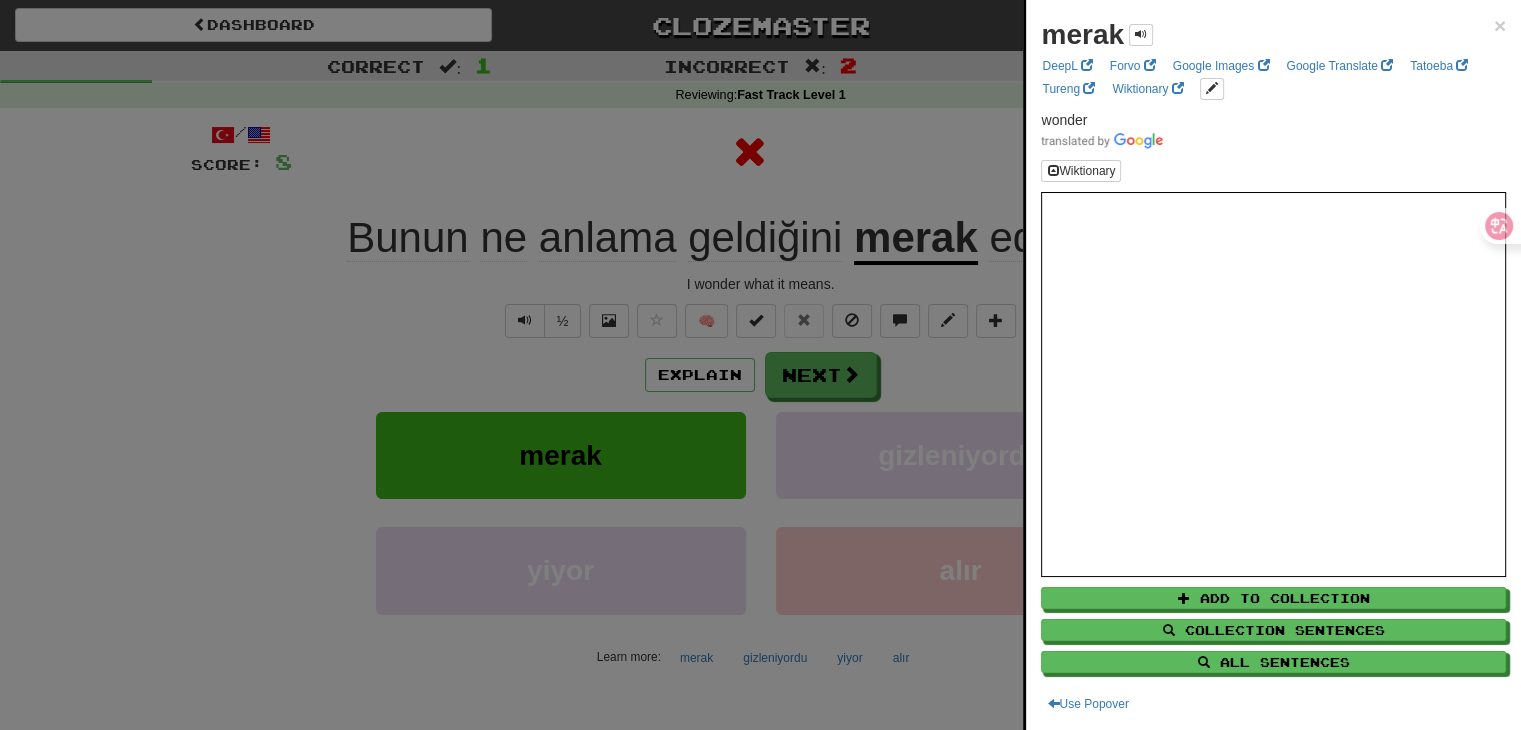 click at bounding box center [760, 365] 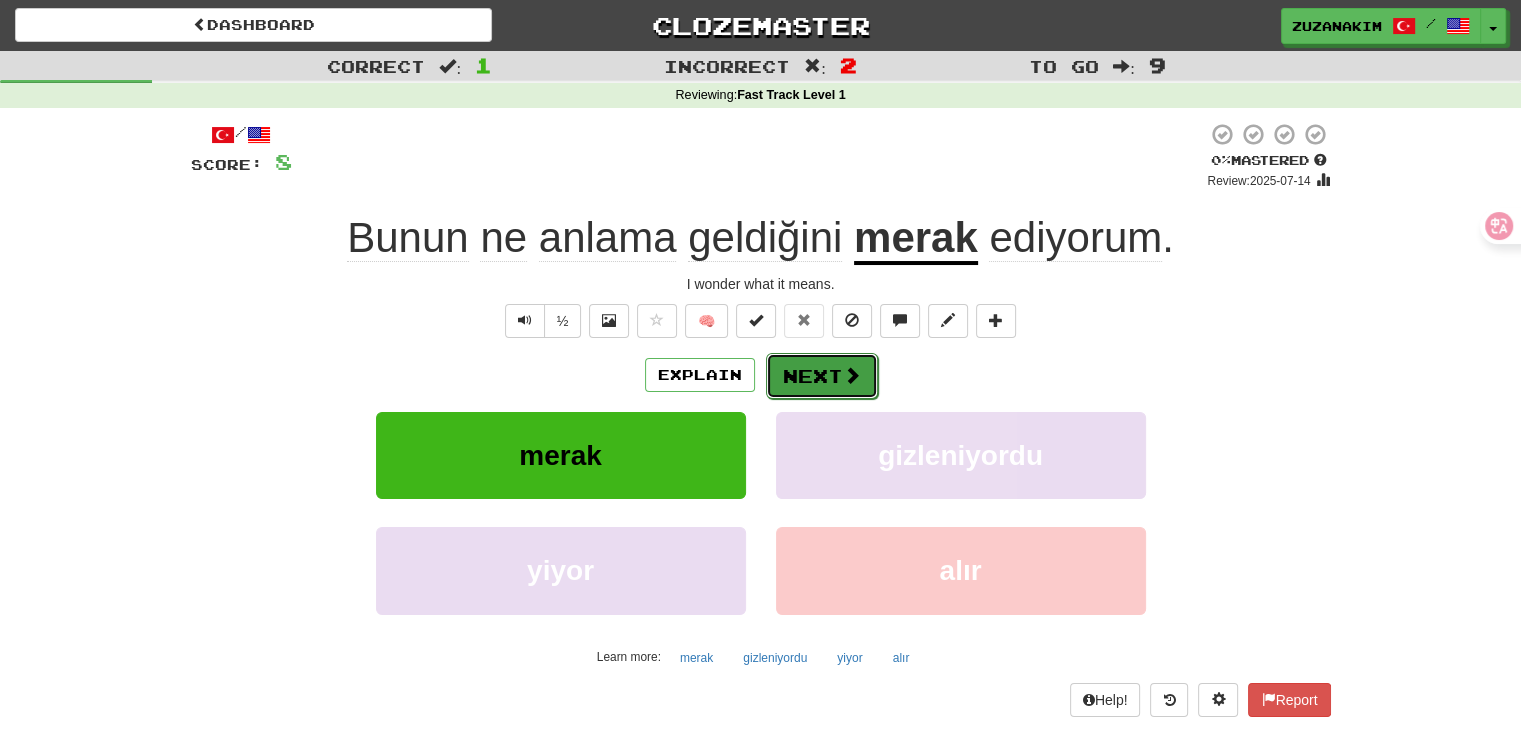 click on "Next" at bounding box center [822, 376] 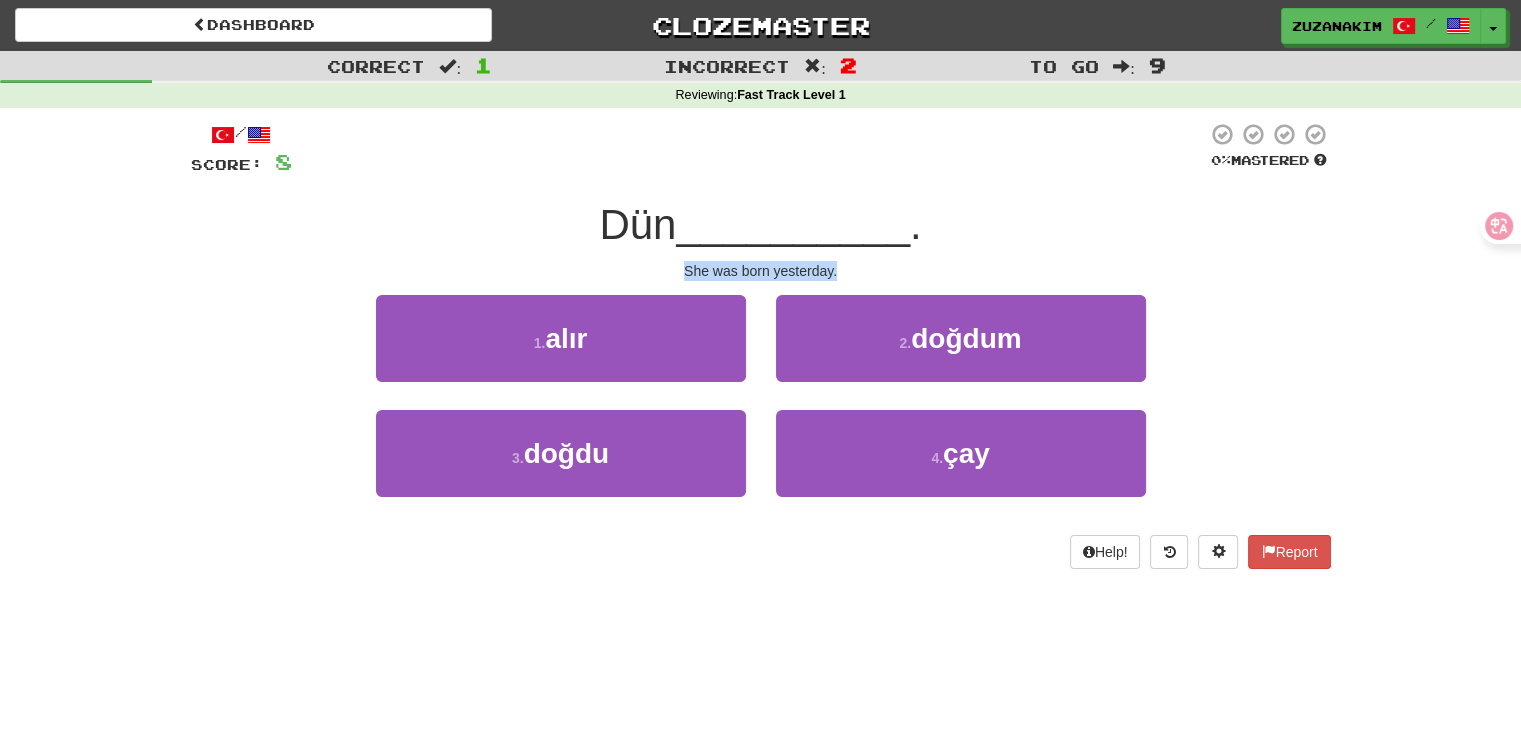 drag, startPoint x: 649, startPoint y: 277, endPoint x: 864, endPoint y: 273, distance: 215.0372 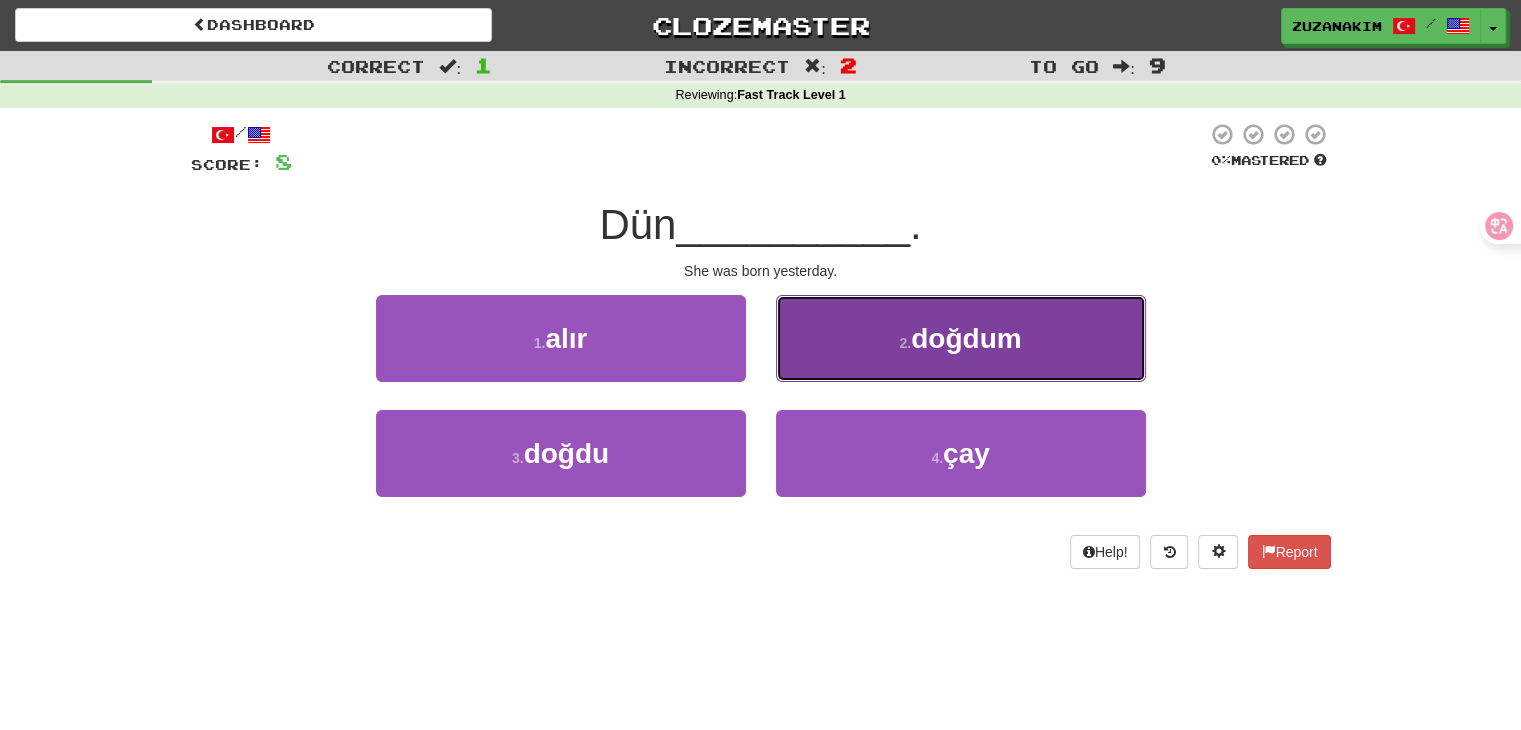 click on "2 . doğdum" at bounding box center (961, 338) 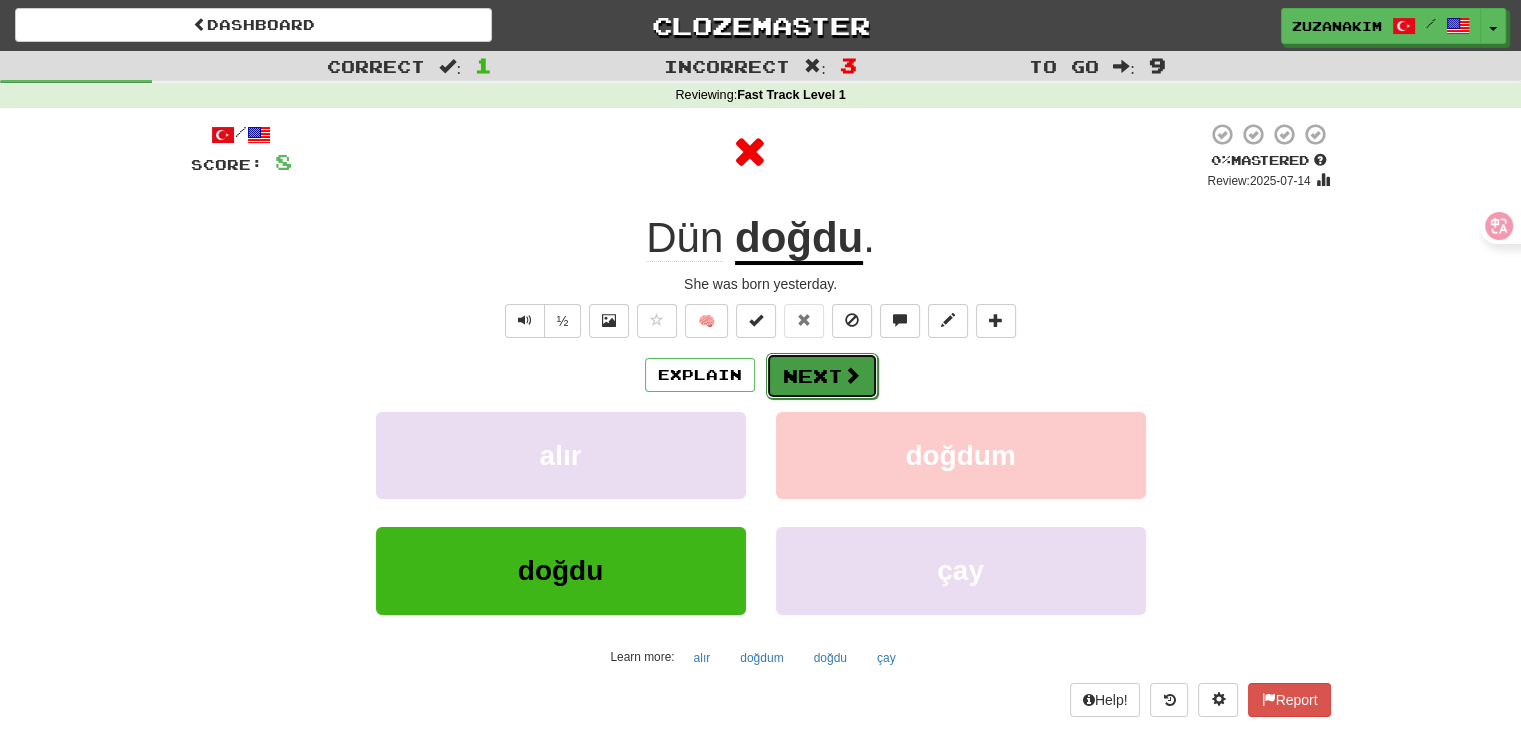 click on "Next" at bounding box center [822, 376] 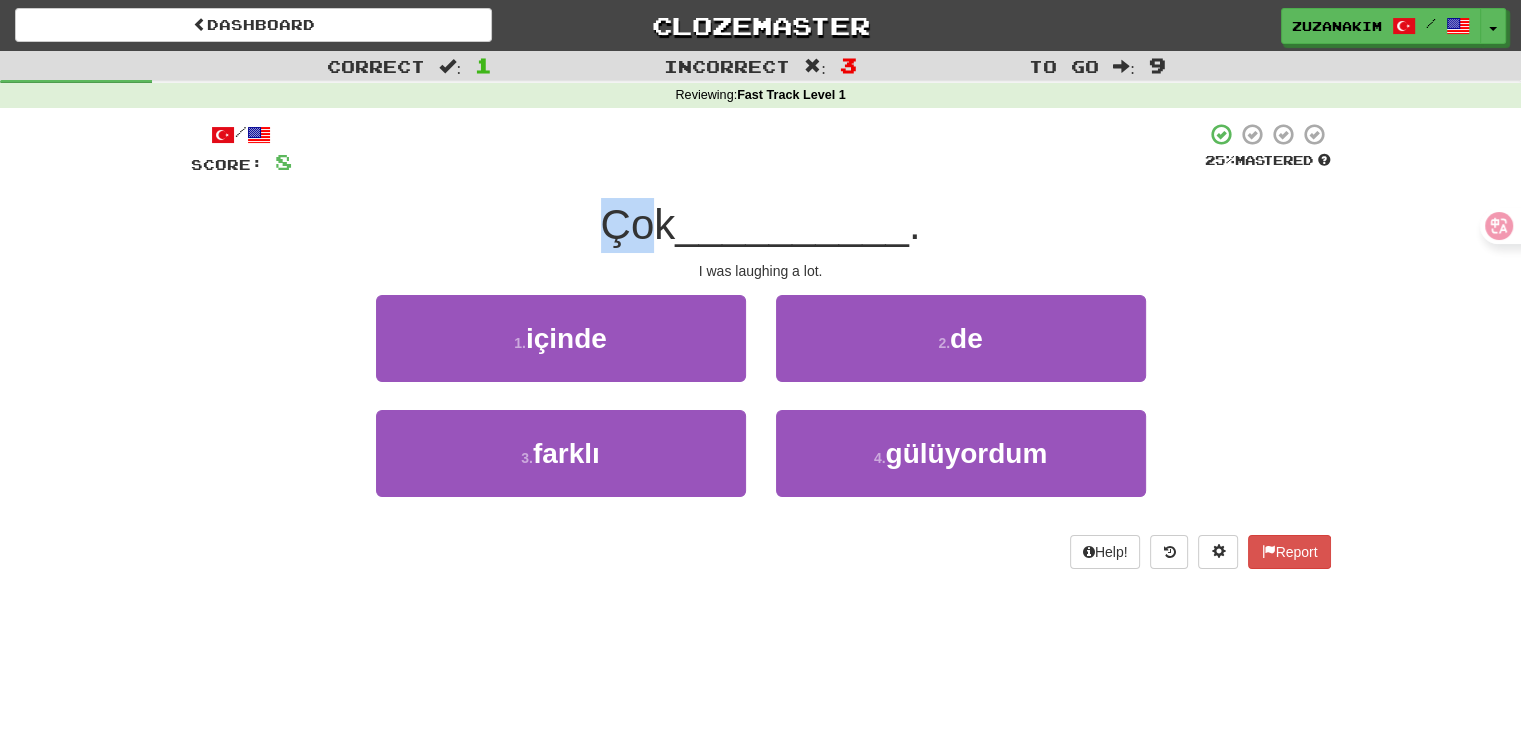drag, startPoint x: 570, startPoint y: 214, endPoint x: 656, endPoint y: 217, distance: 86.05231 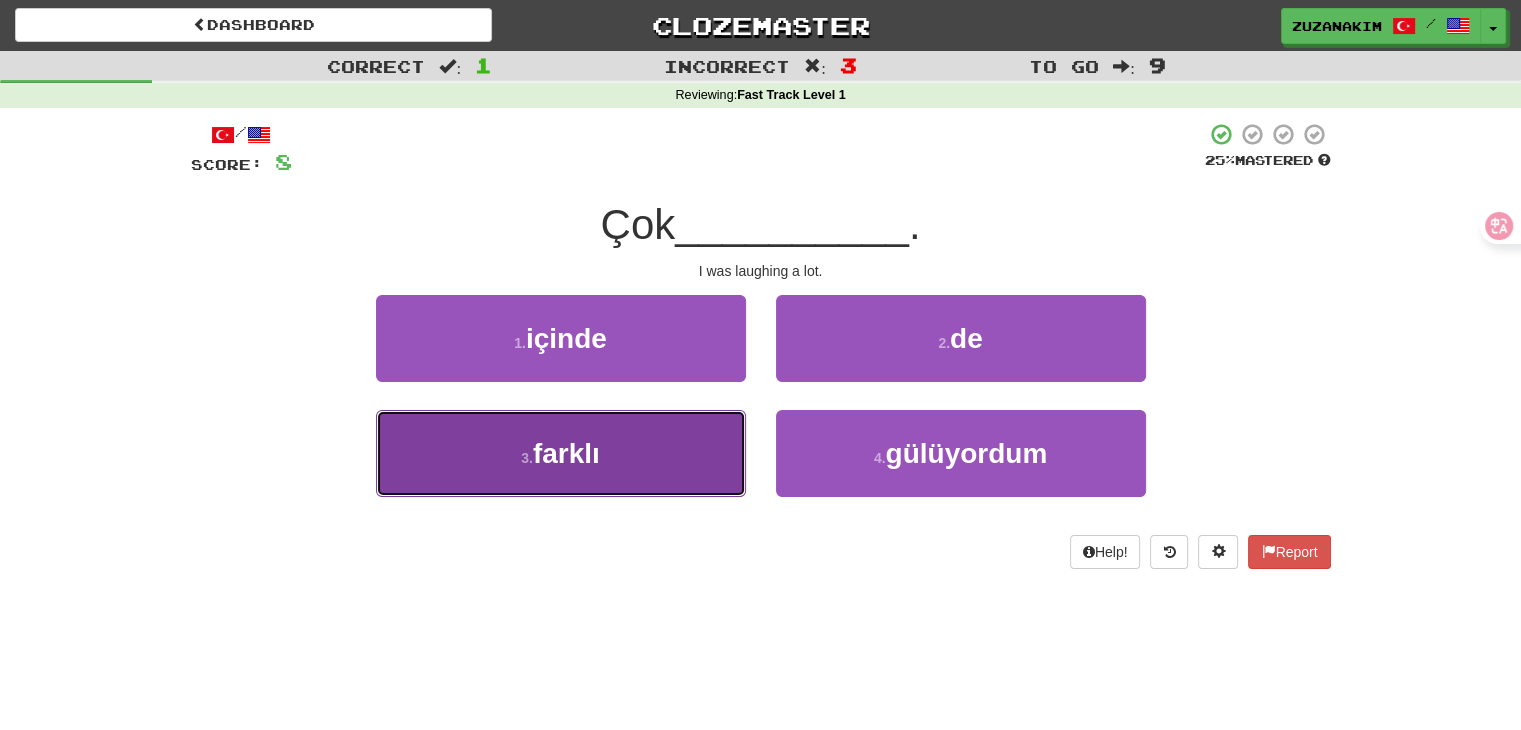click on "3 .  farklı" at bounding box center (561, 453) 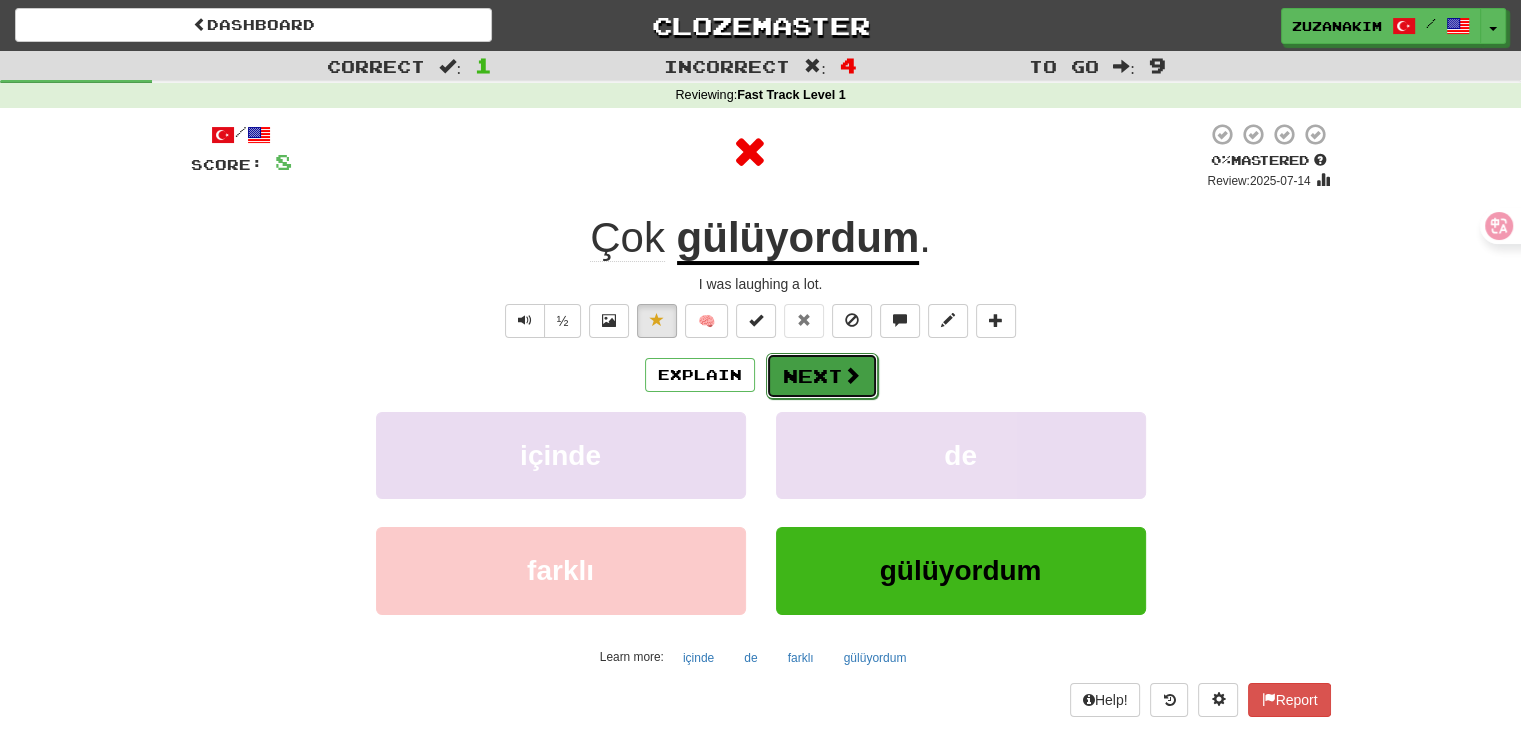 click on "Next" at bounding box center [822, 376] 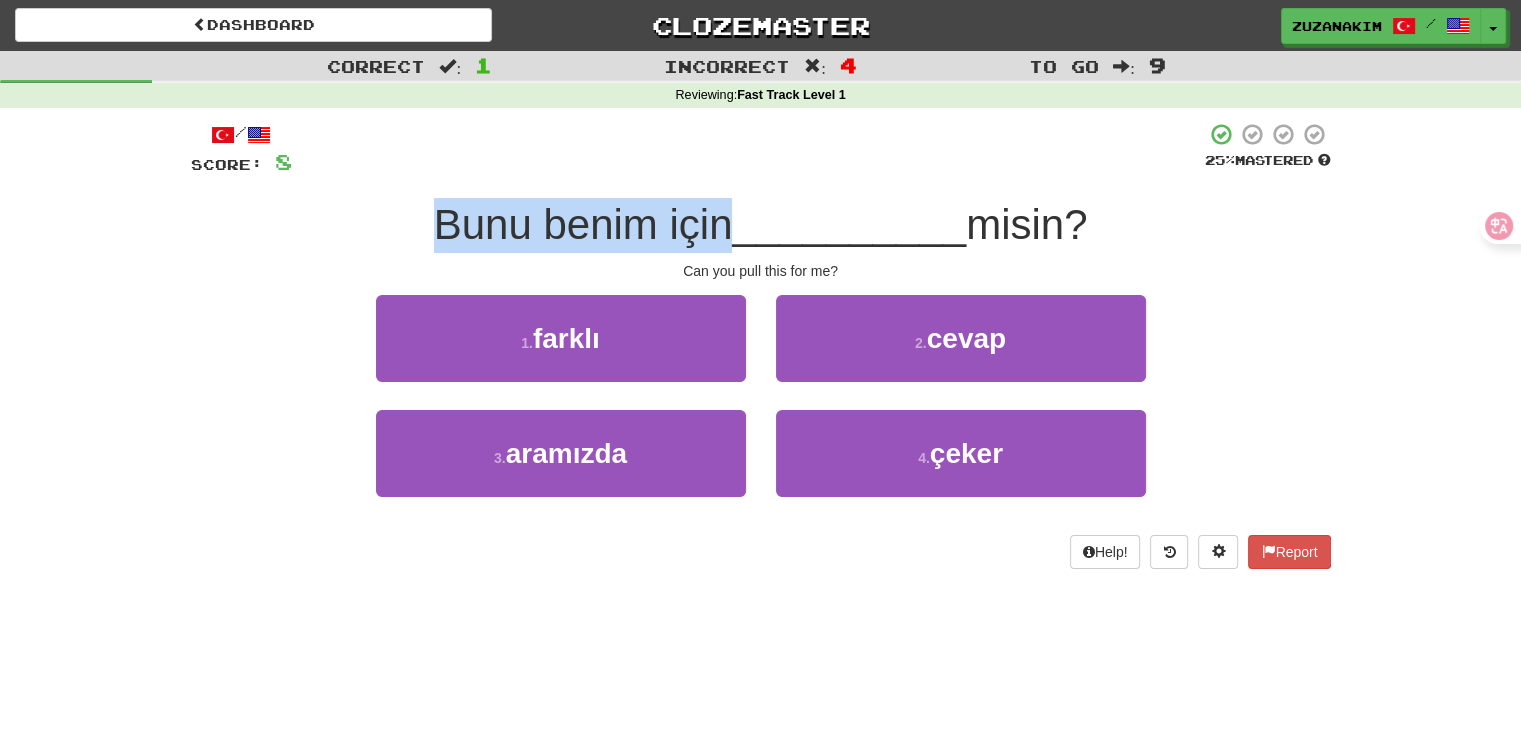 drag, startPoint x: 416, startPoint y: 231, endPoint x: 724, endPoint y: 231, distance: 308 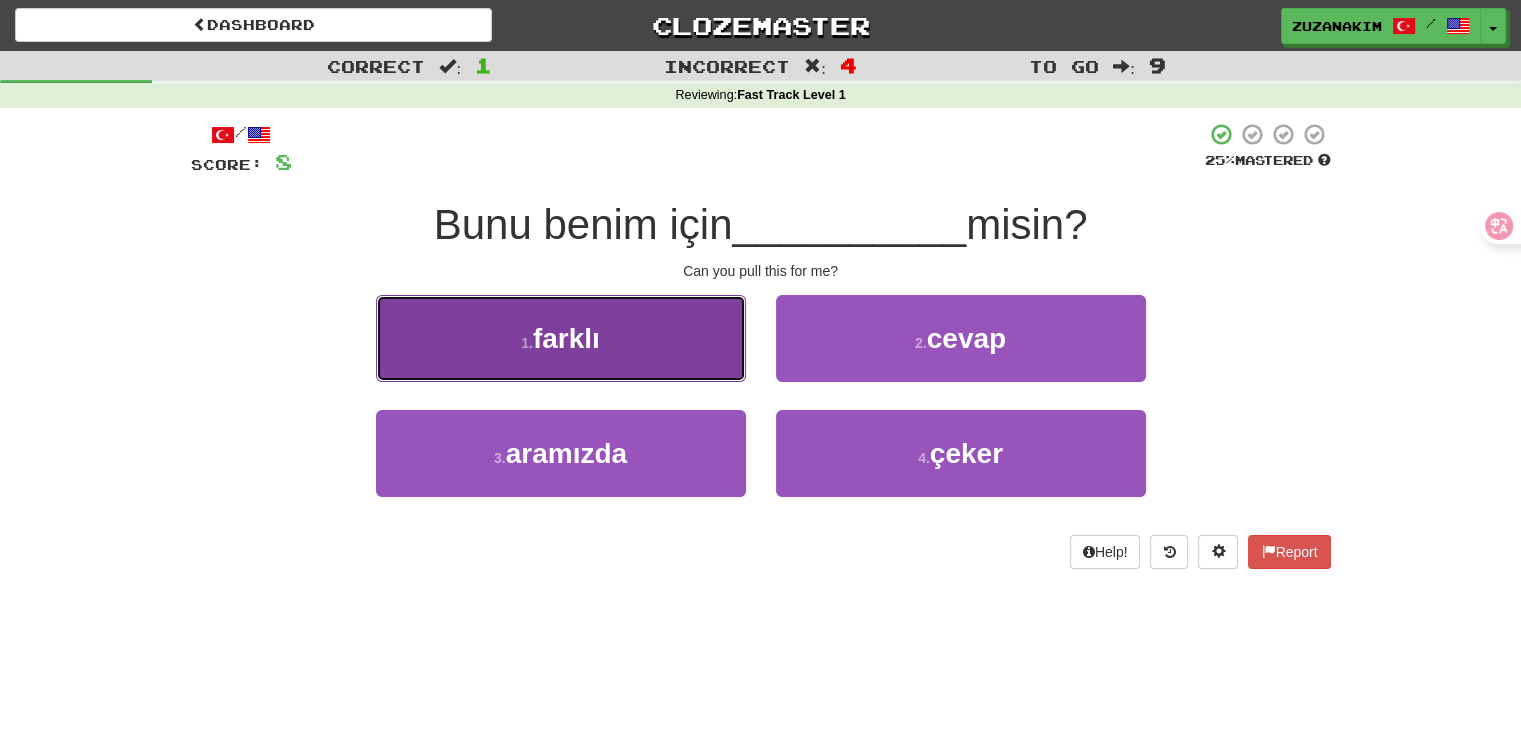 click on "1 .  farklı" at bounding box center (561, 338) 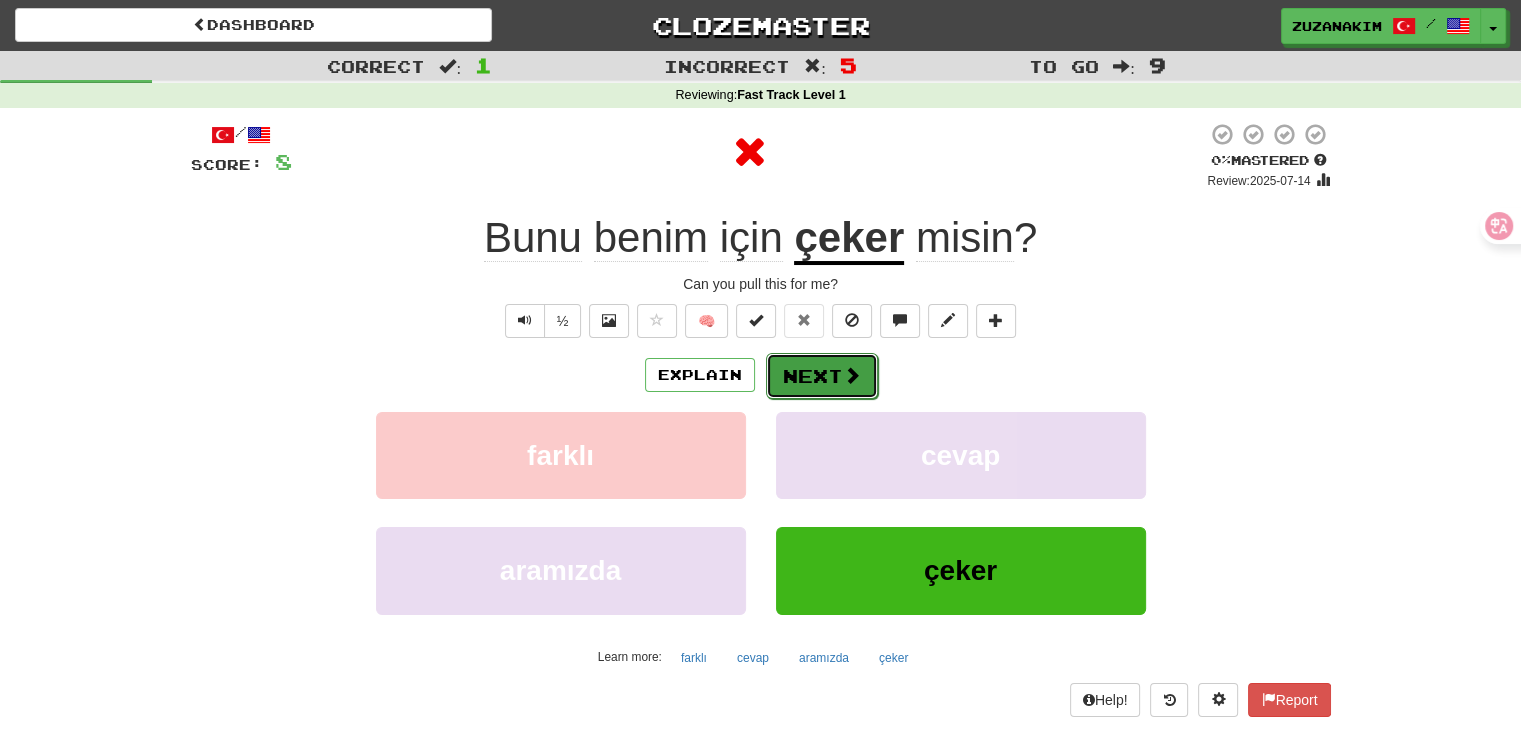 click at bounding box center (852, 375) 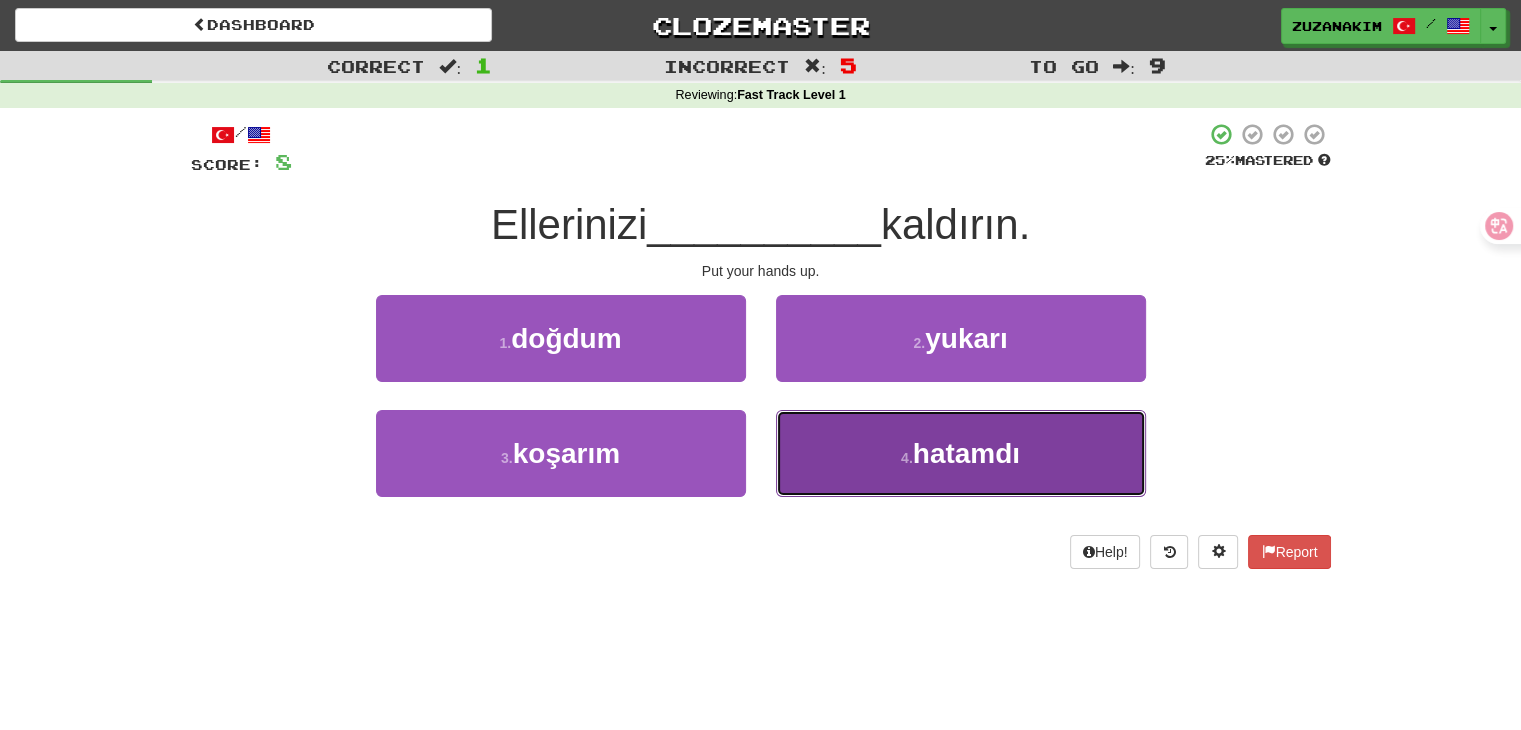 click on "hatamdı" at bounding box center [966, 453] 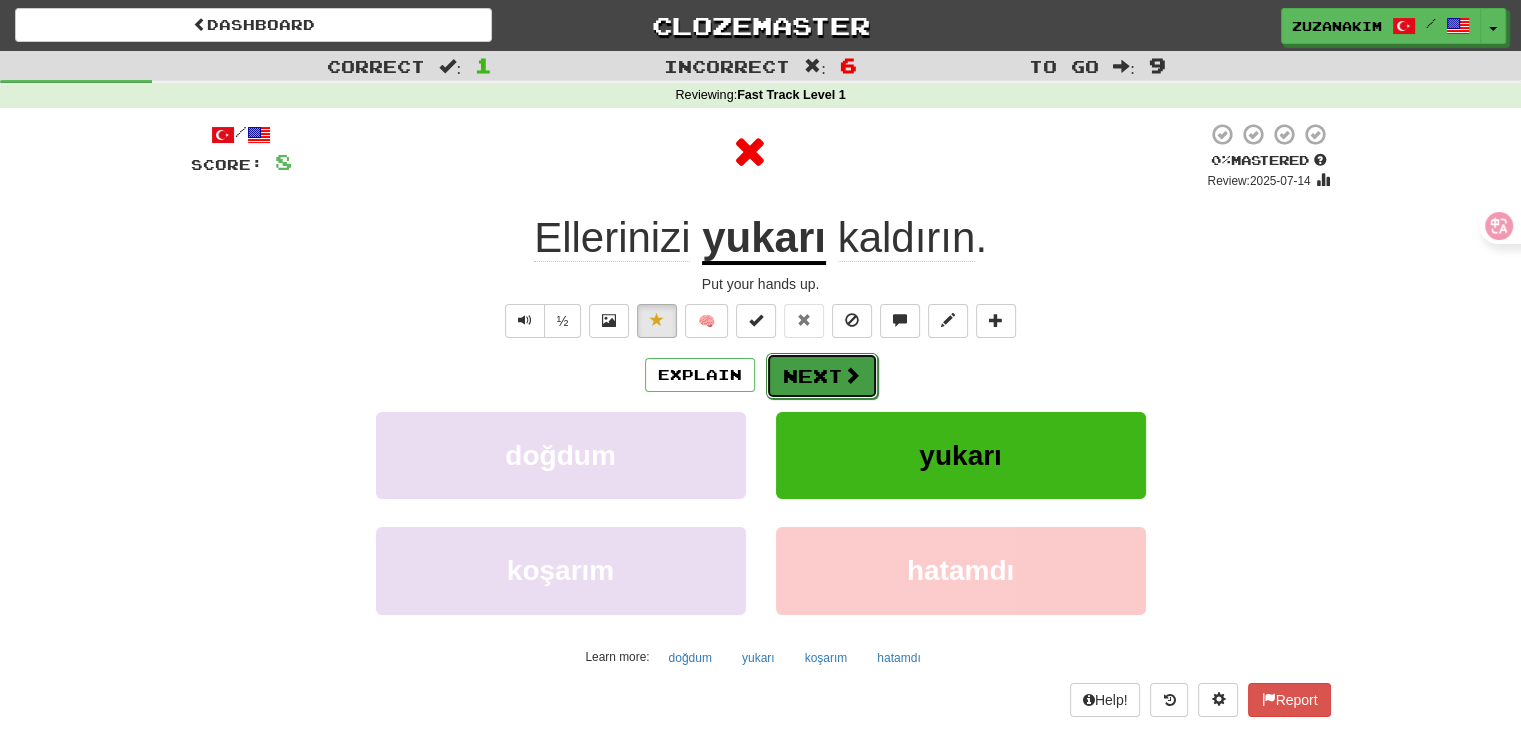 click at bounding box center [852, 375] 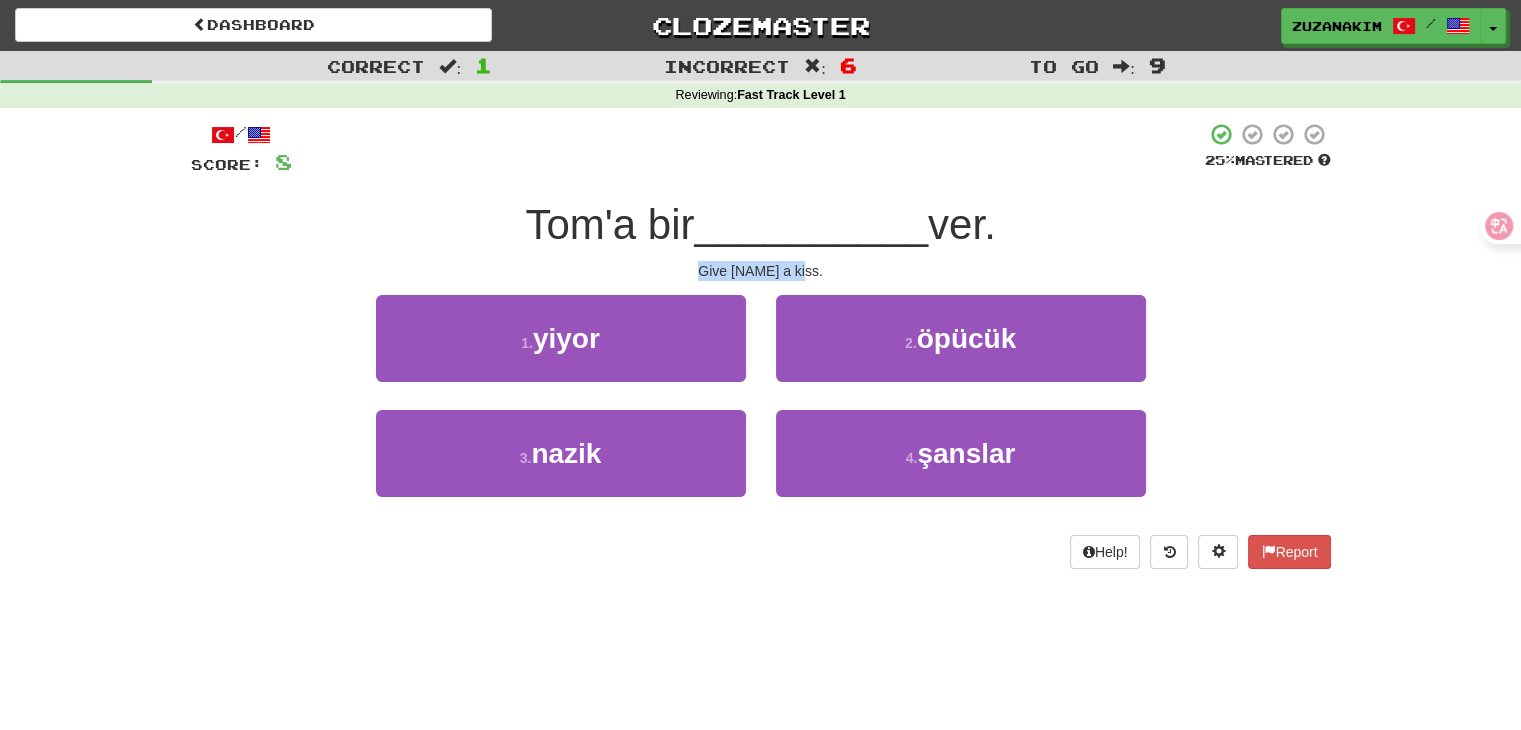 drag, startPoint x: 688, startPoint y: 274, endPoint x: 859, endPoint y: 265, distance: 171.23668 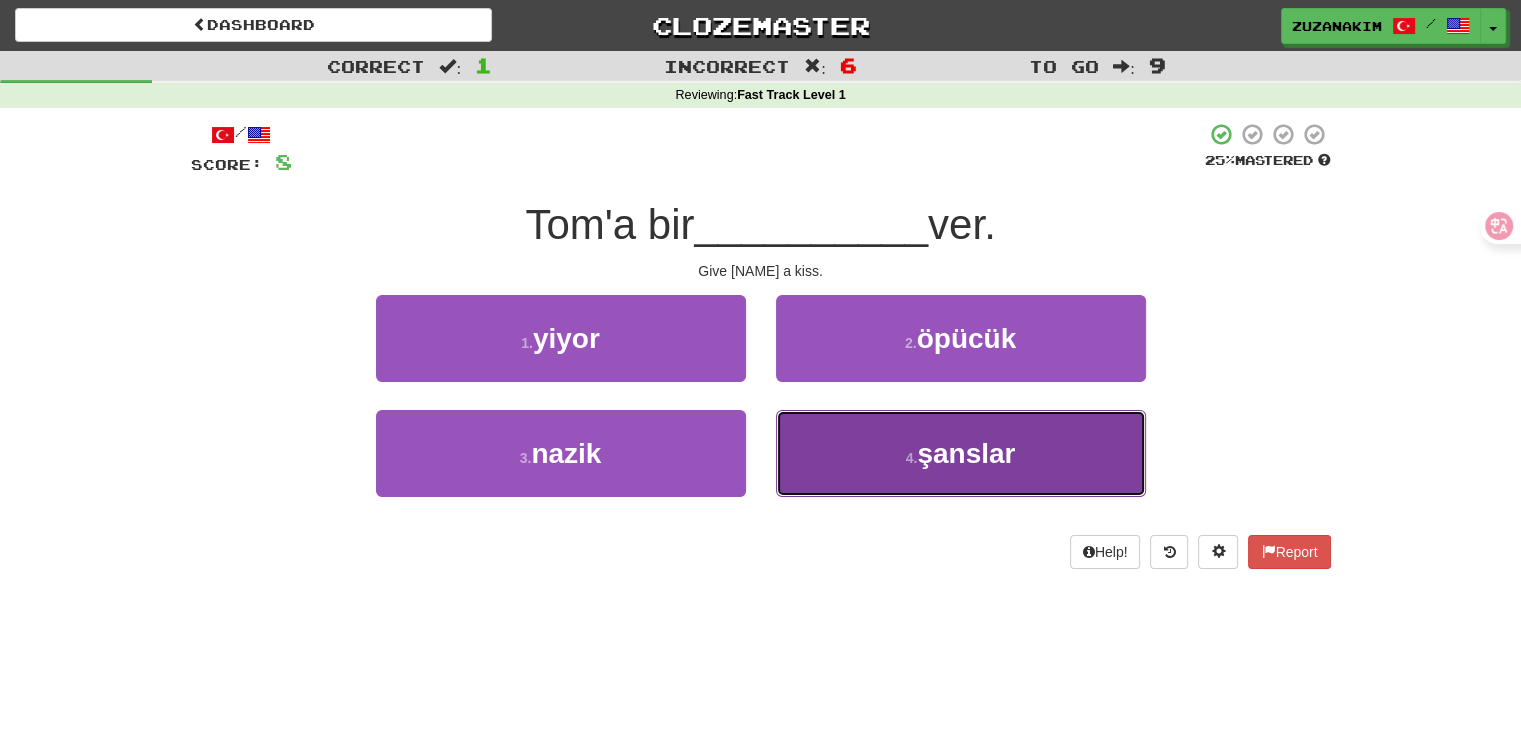 click on "4 .  şanslar" at bounding box center [961, 453] 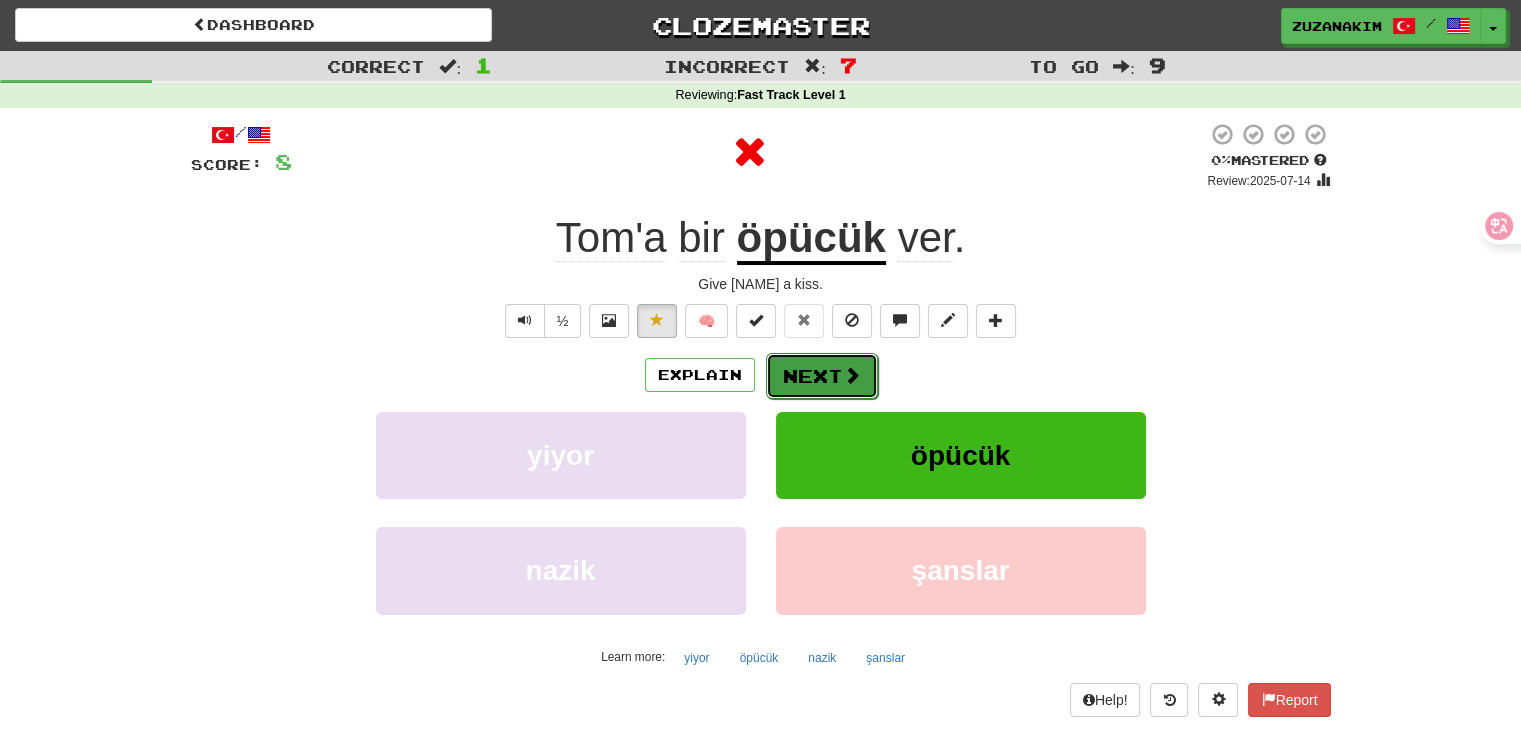 click on "Next" at bounding box center [822, 376] 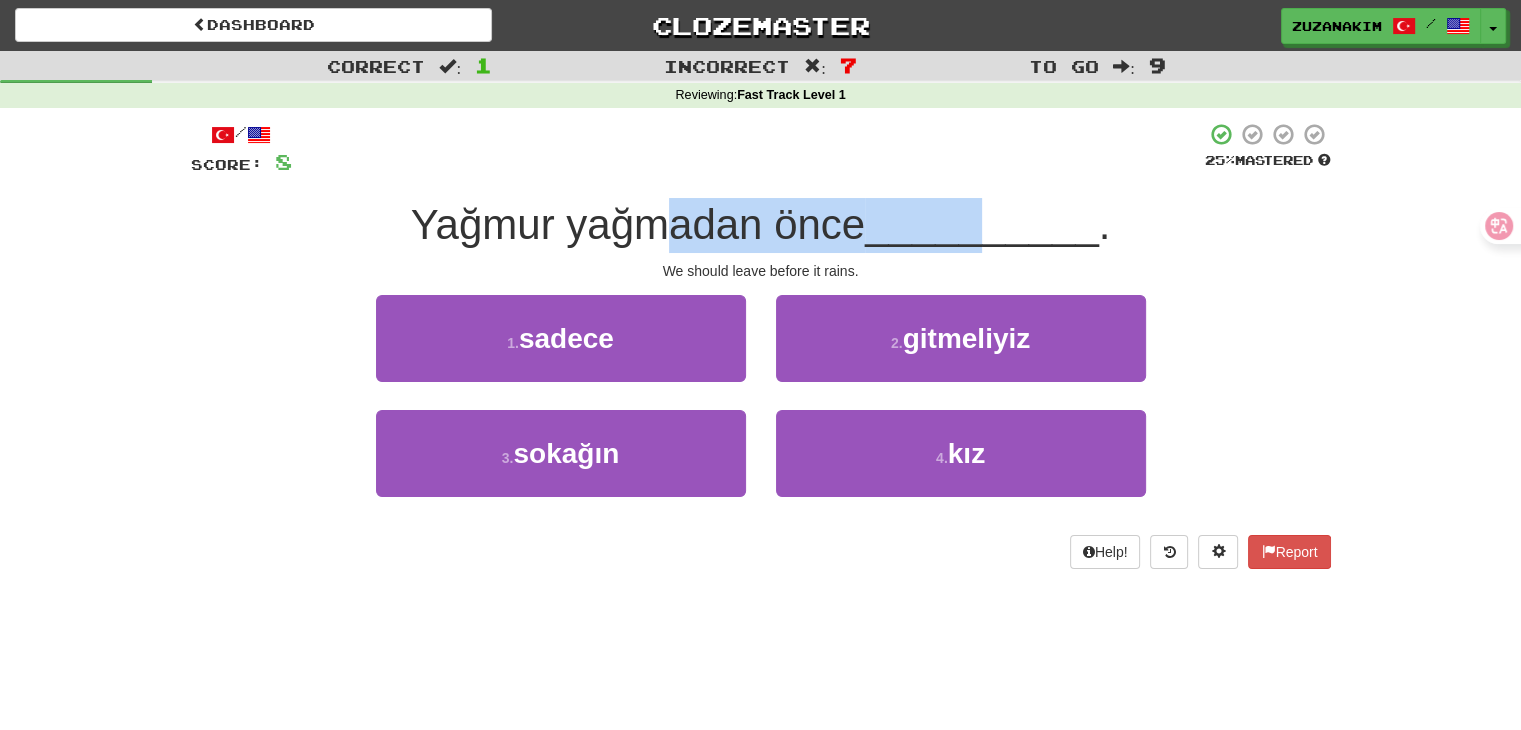 drag, startPoint x: 672, startPoint y: 237, endPoint x: 986, endPoint y: 237, distance: 314 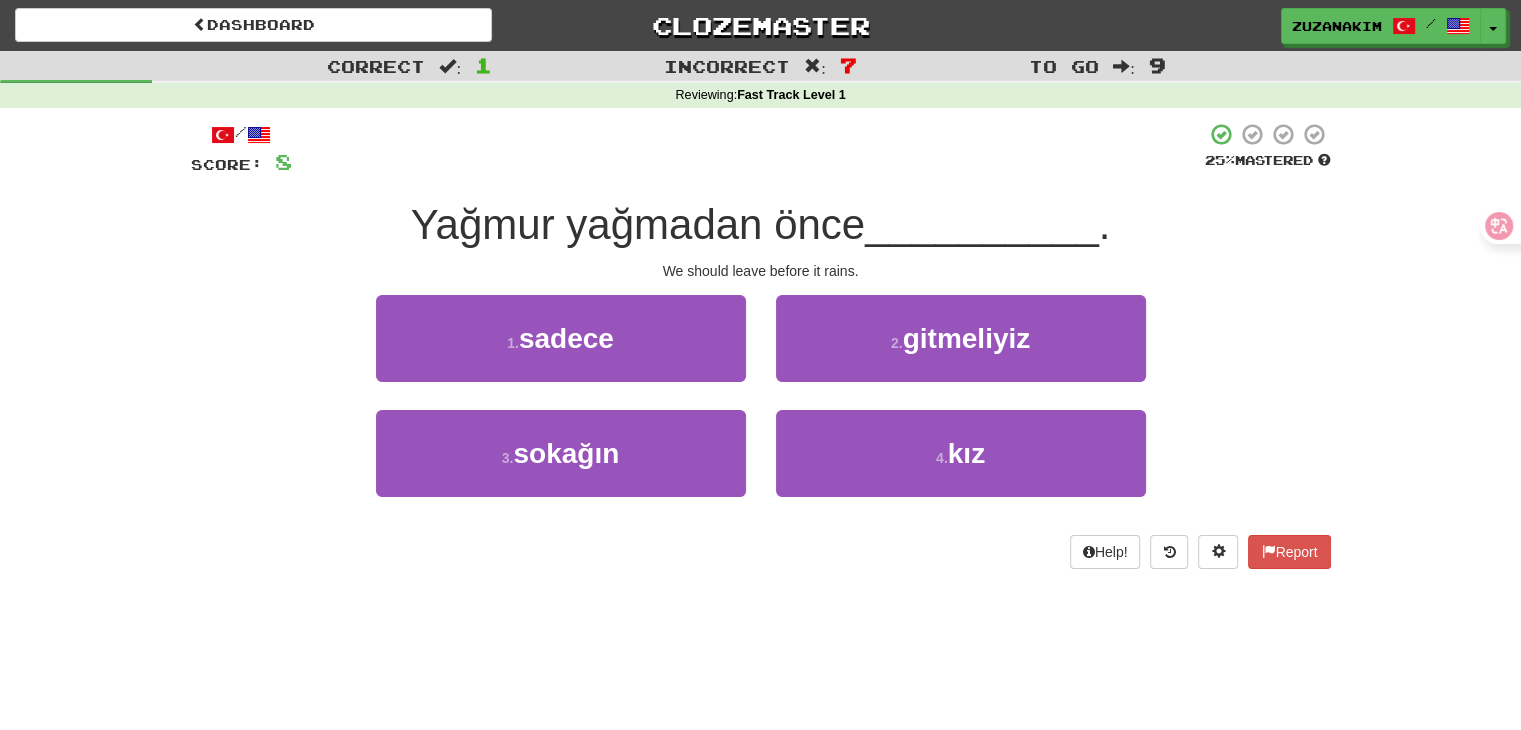 click on "Yağmur yağmadan önce [NAME] . We should leave before it rains. 1 . sadece 2 . gitmeliyiz 3 . sokağın 4 . kız Help! Report" at bounding box center (761, 345) 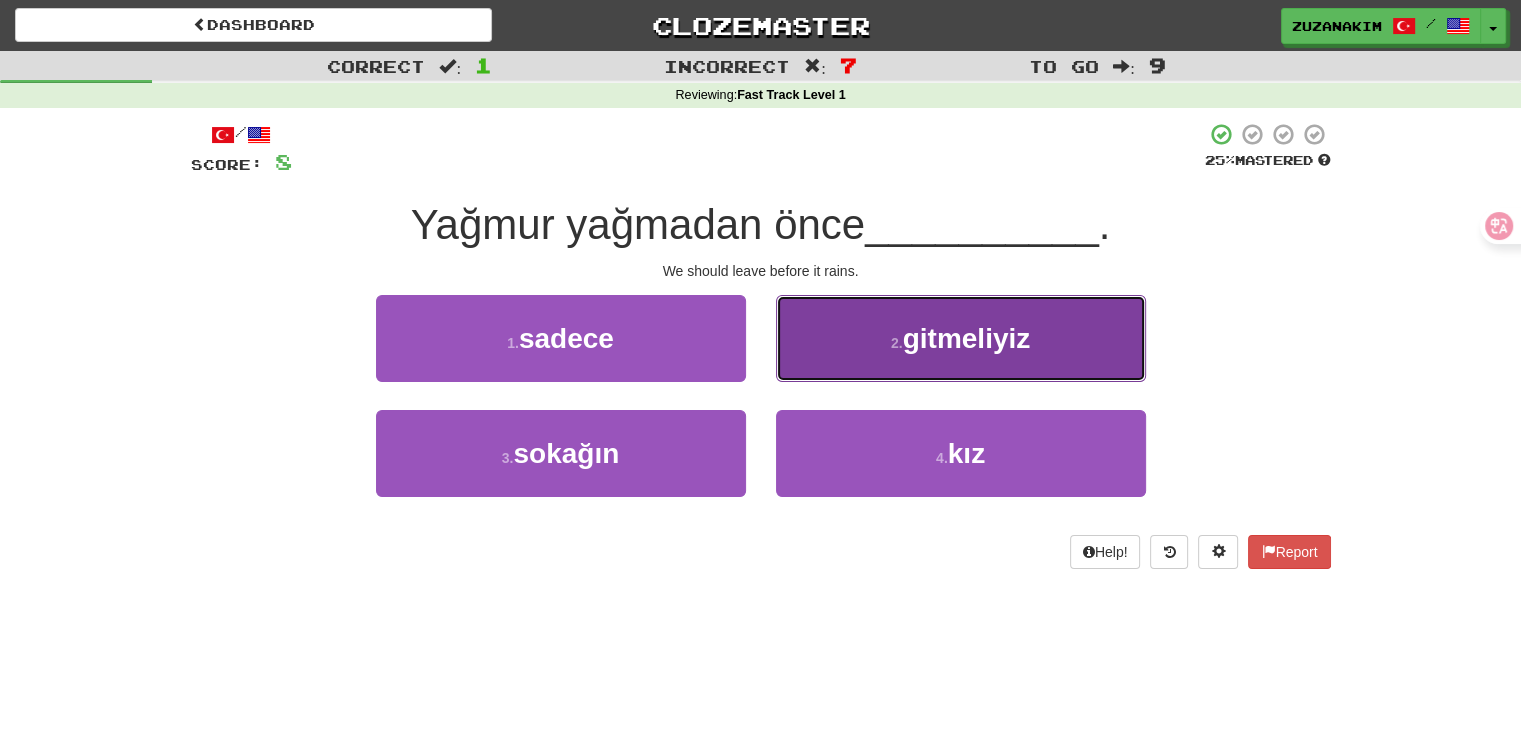 click on "2 . gitmeliyiz" at bounding box center [961, 338] 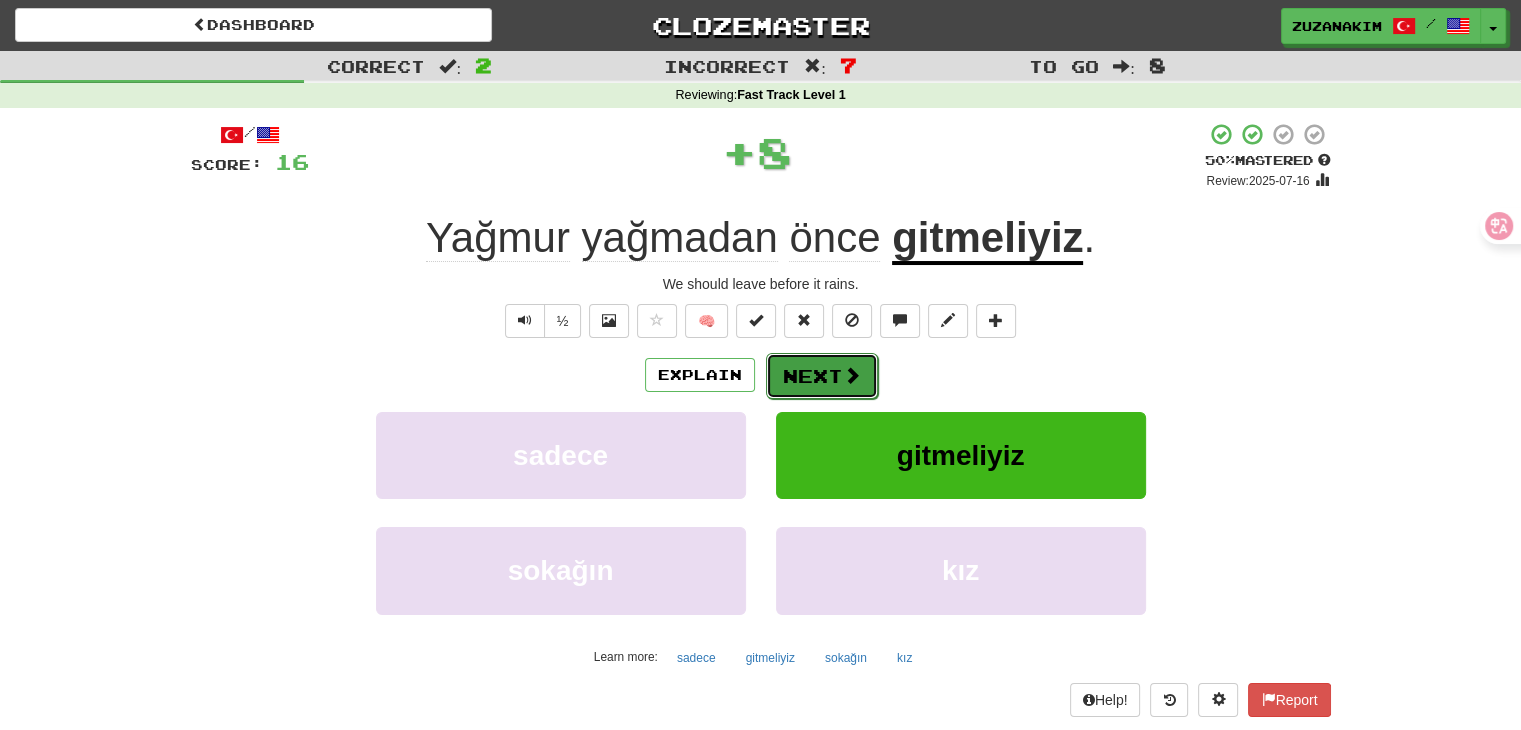 click on "Next" at bounding box center [822, 376] 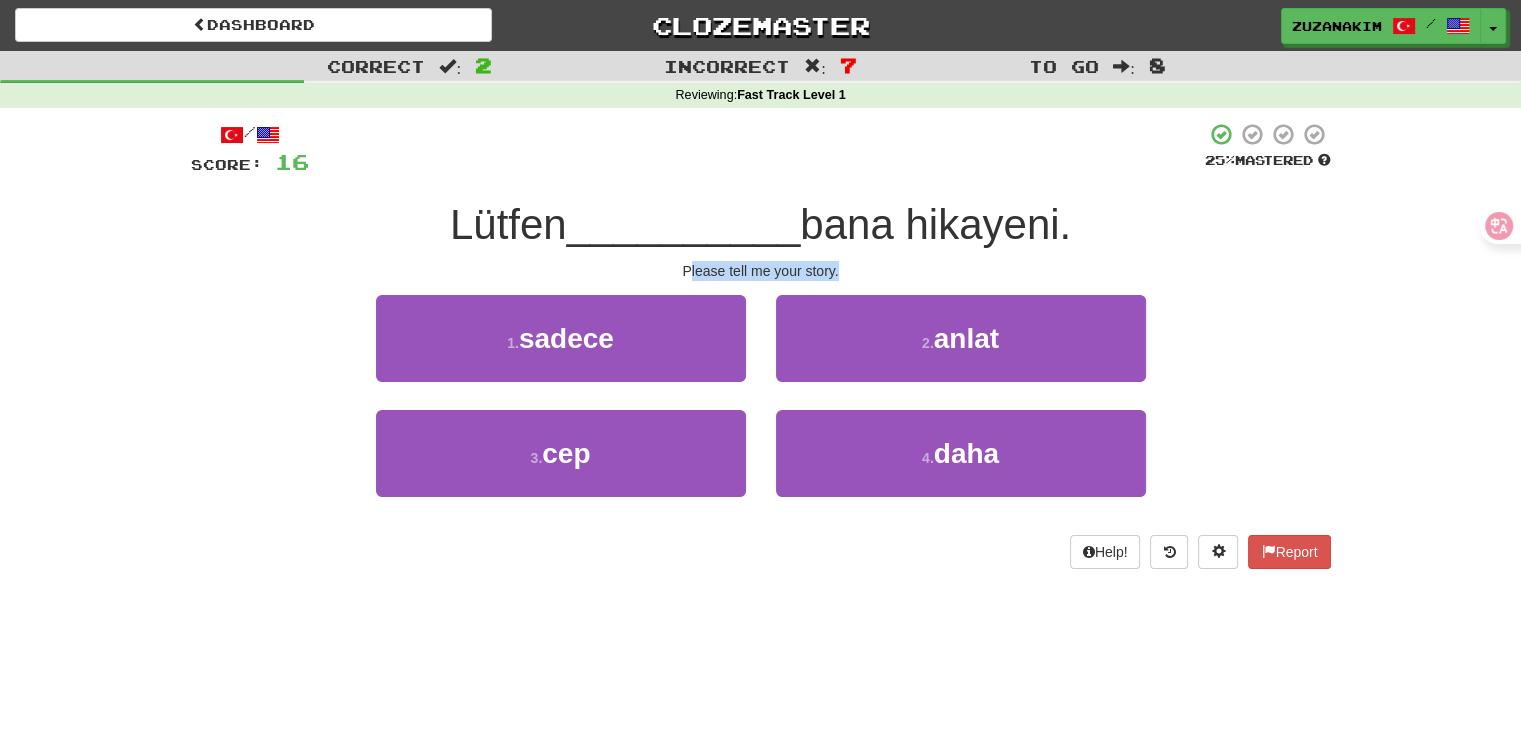 drag, startPoint x: 688, startPoint y: 270, endPoint x: 876, endPoint y: 269, distance: 188.00266 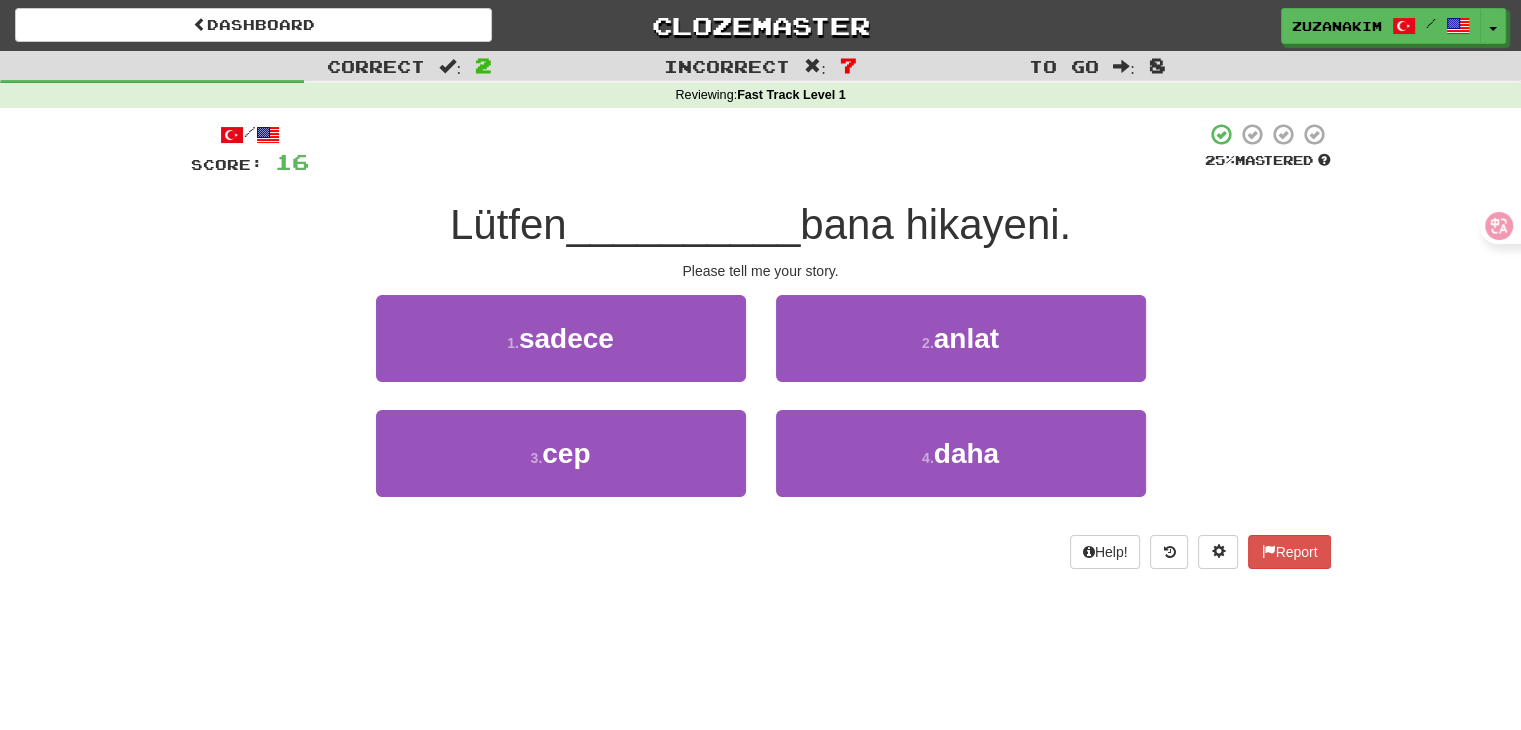 click on "Lütfen [NAME] bana hikayeni." at bounding box center (761, 225) 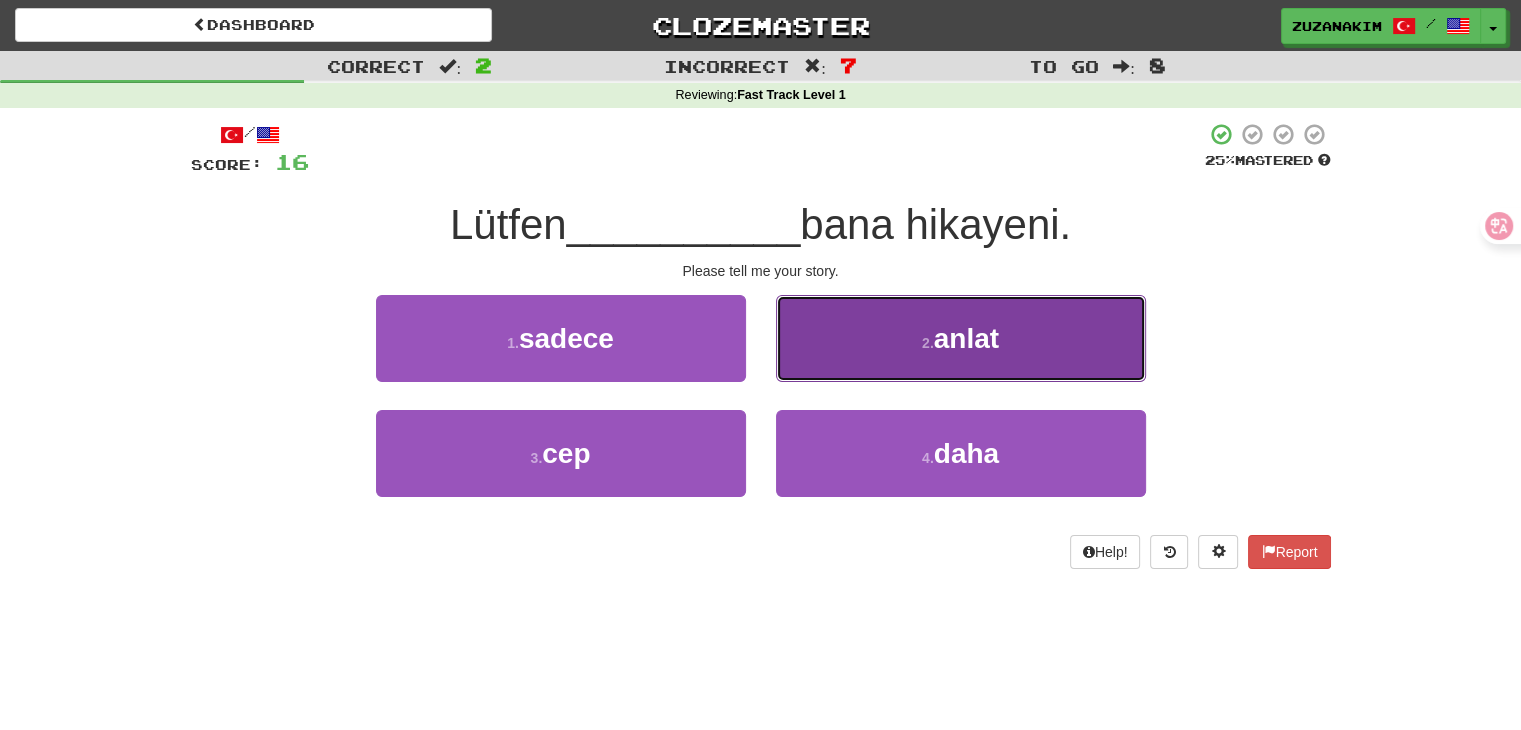 click on "2 .  anlat" at bounding box center (961, 338) 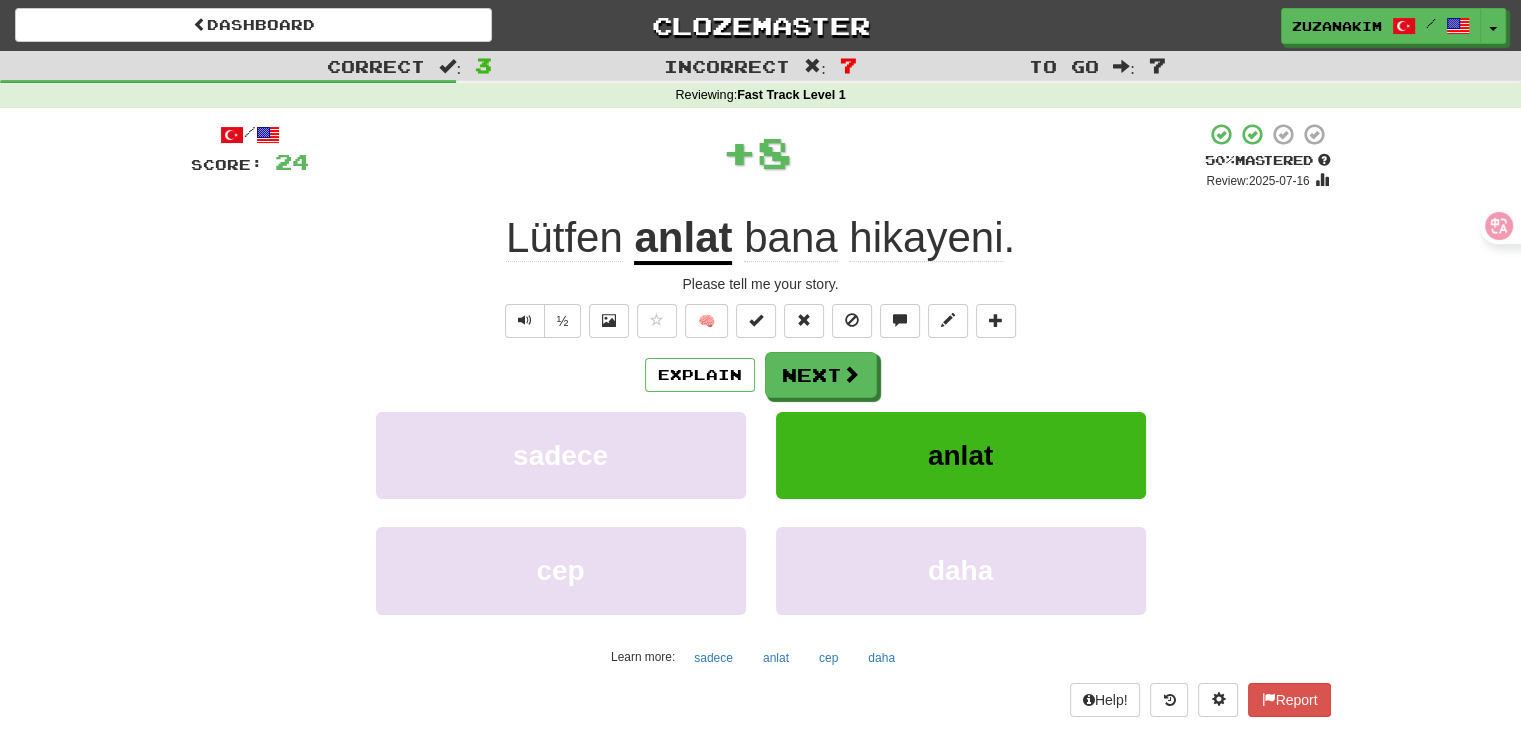 click on "anlat" at bounding box center [683, 239] 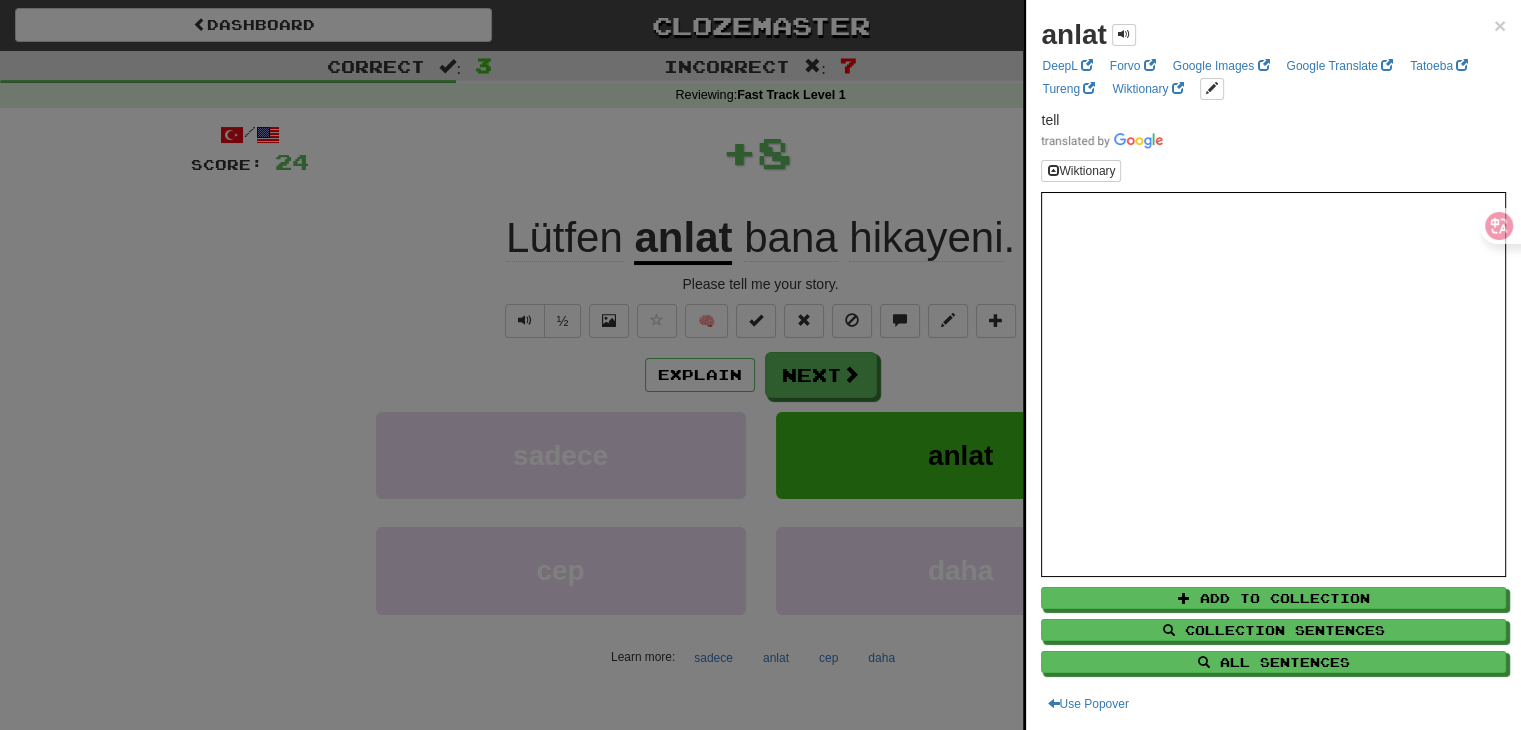 click at bounding box center [760, 365] 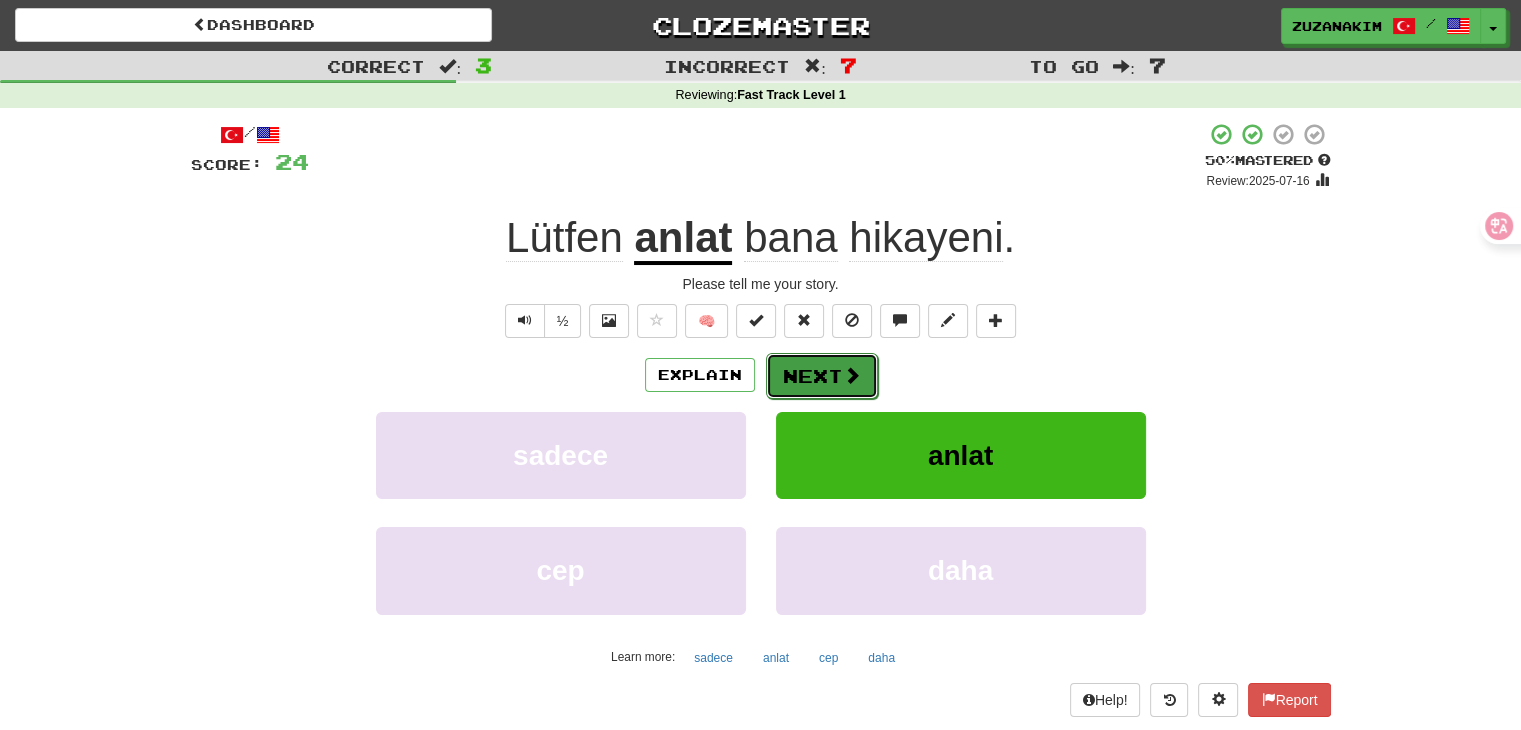 click on "Next" at bounding box center (822, 376) 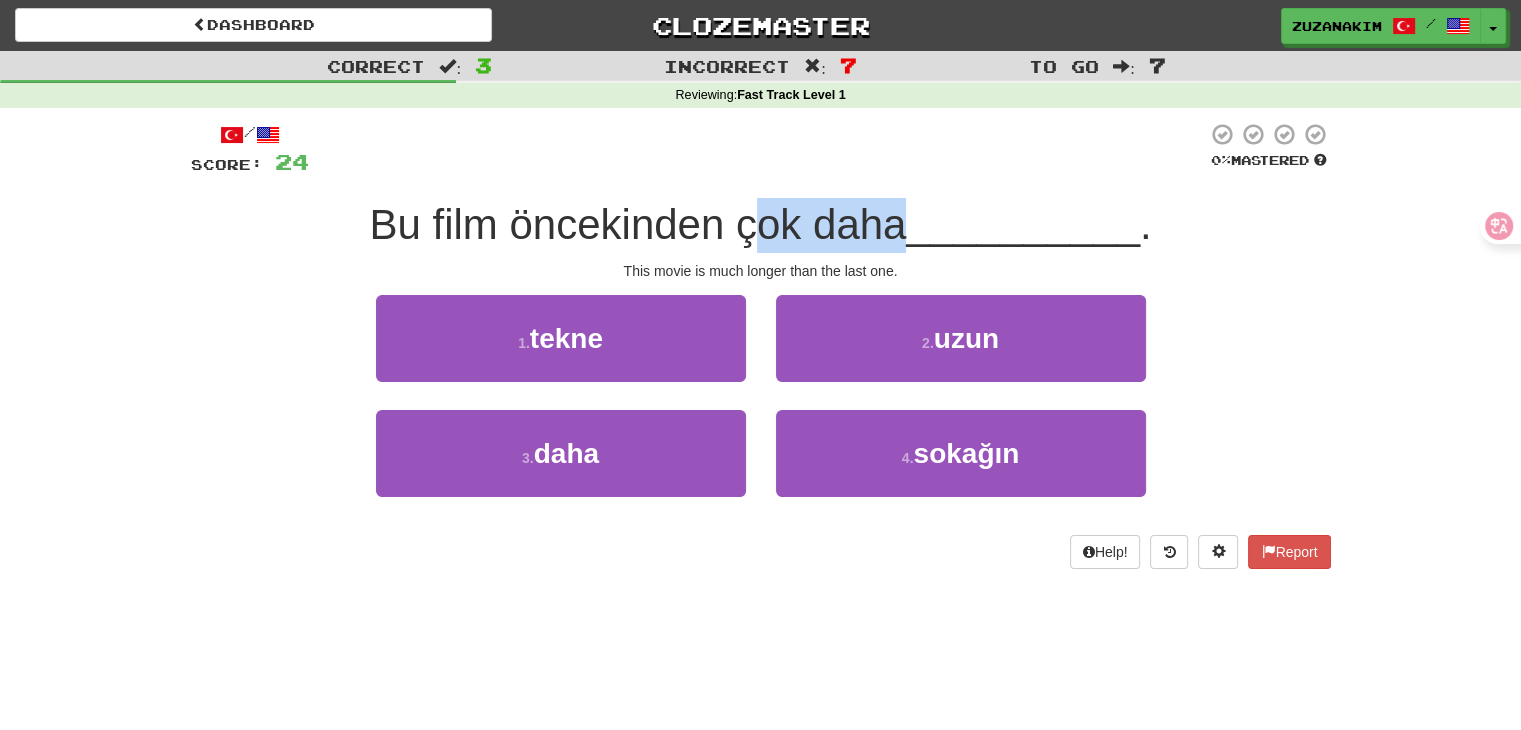 drag, startPoint x: 743, startPoint y: 244, endPoint x: 901, endPoint y: 242, distance: 158.01266 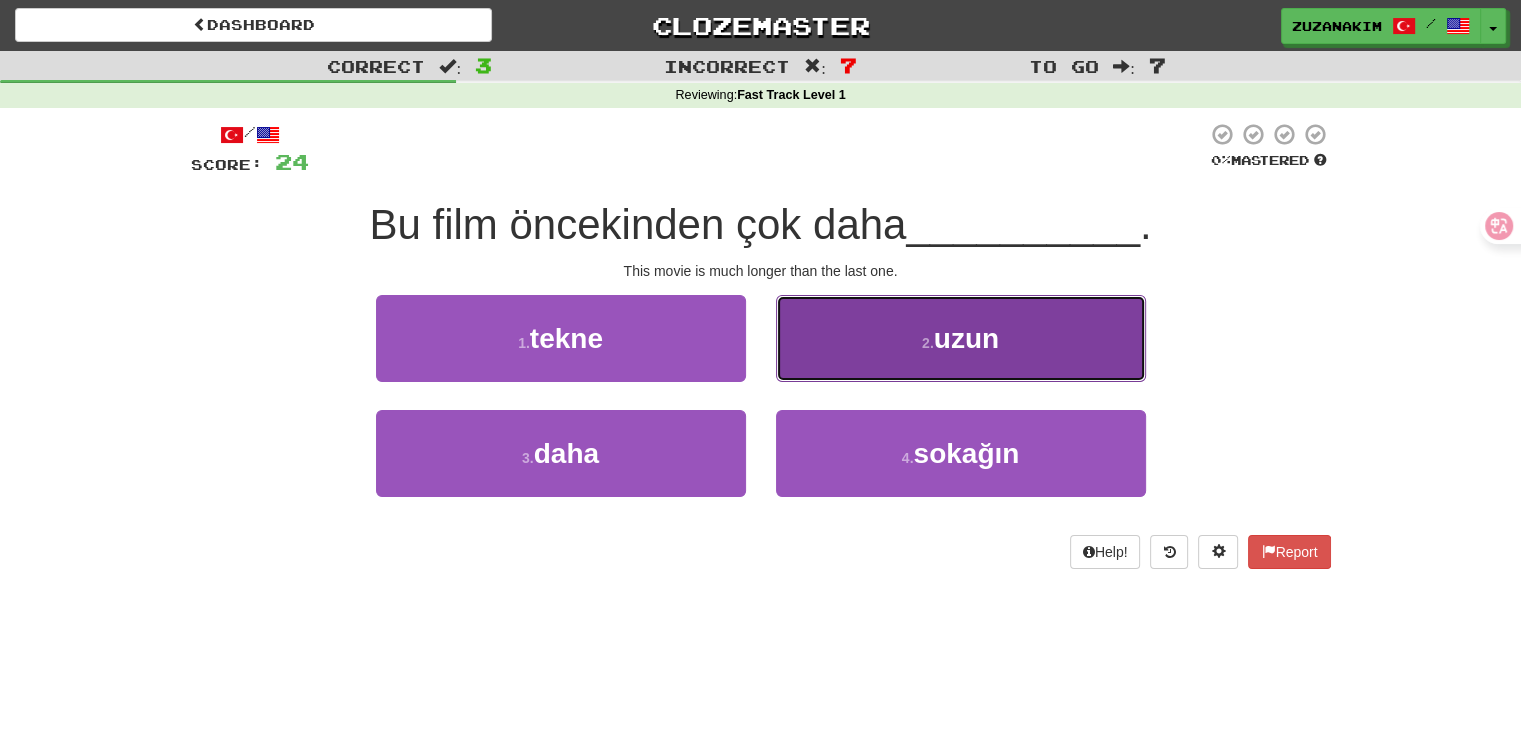 click on "2 .  uzun" at bounding box center [961, 338] 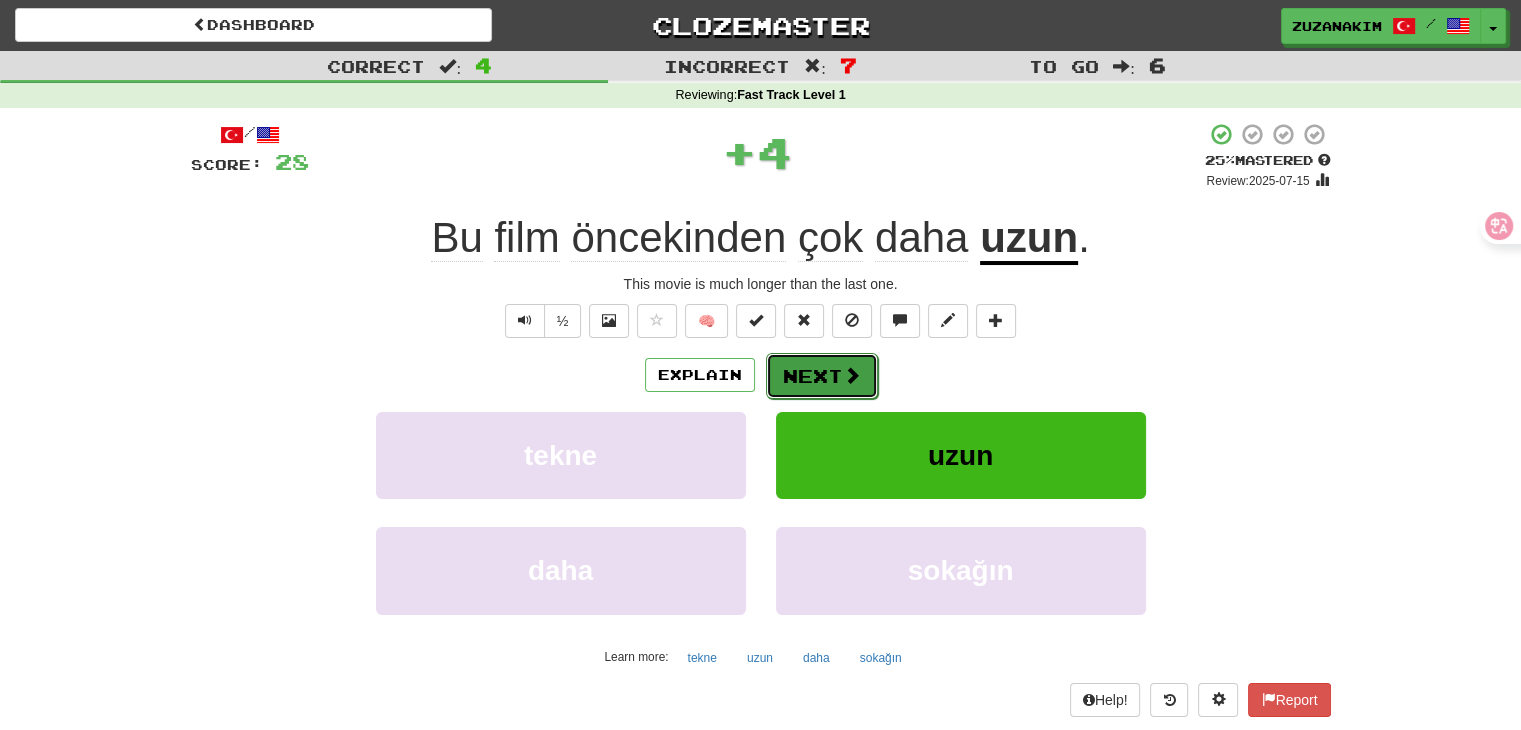 click at bounding box center (852, 375) 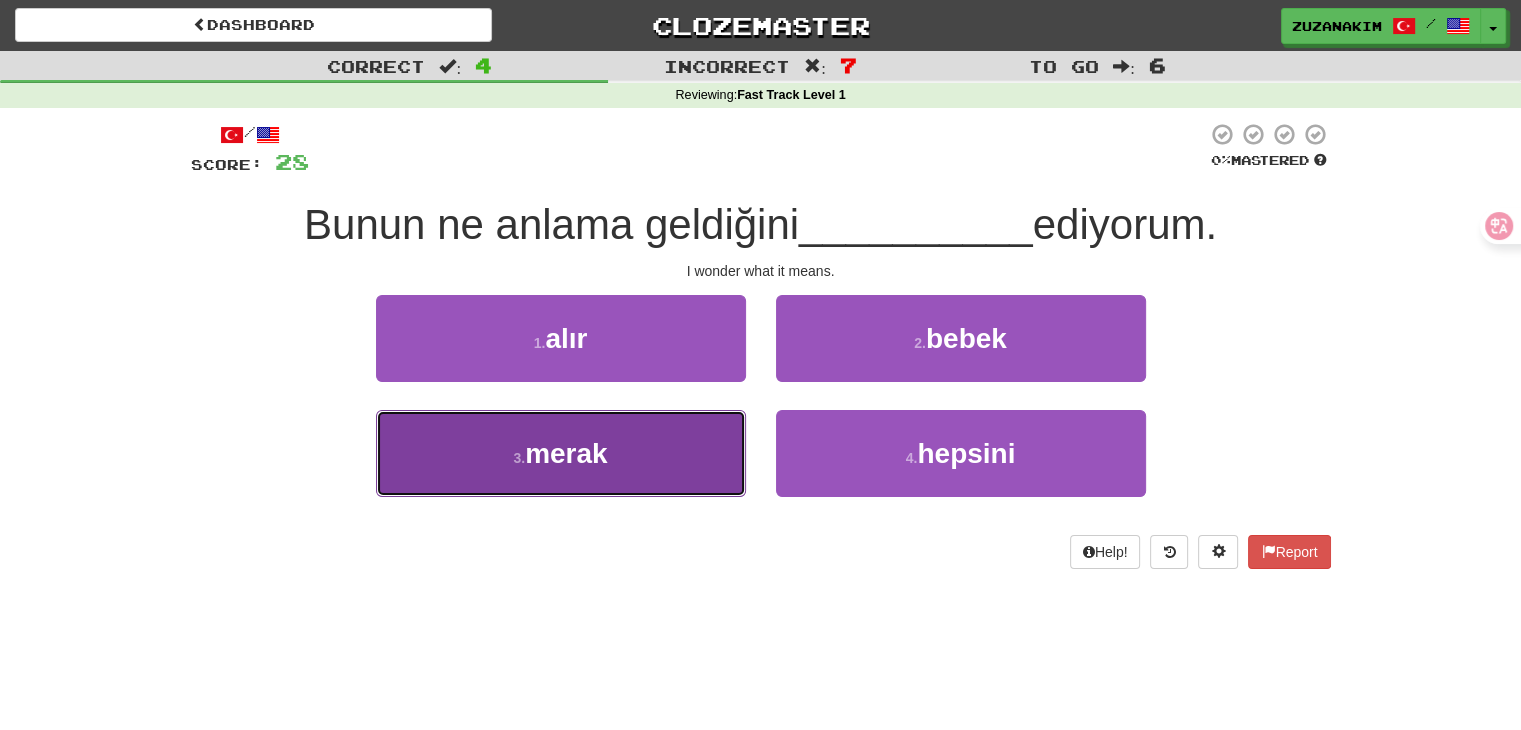 click on "3 .  merak" at bounding box center (561, 453) 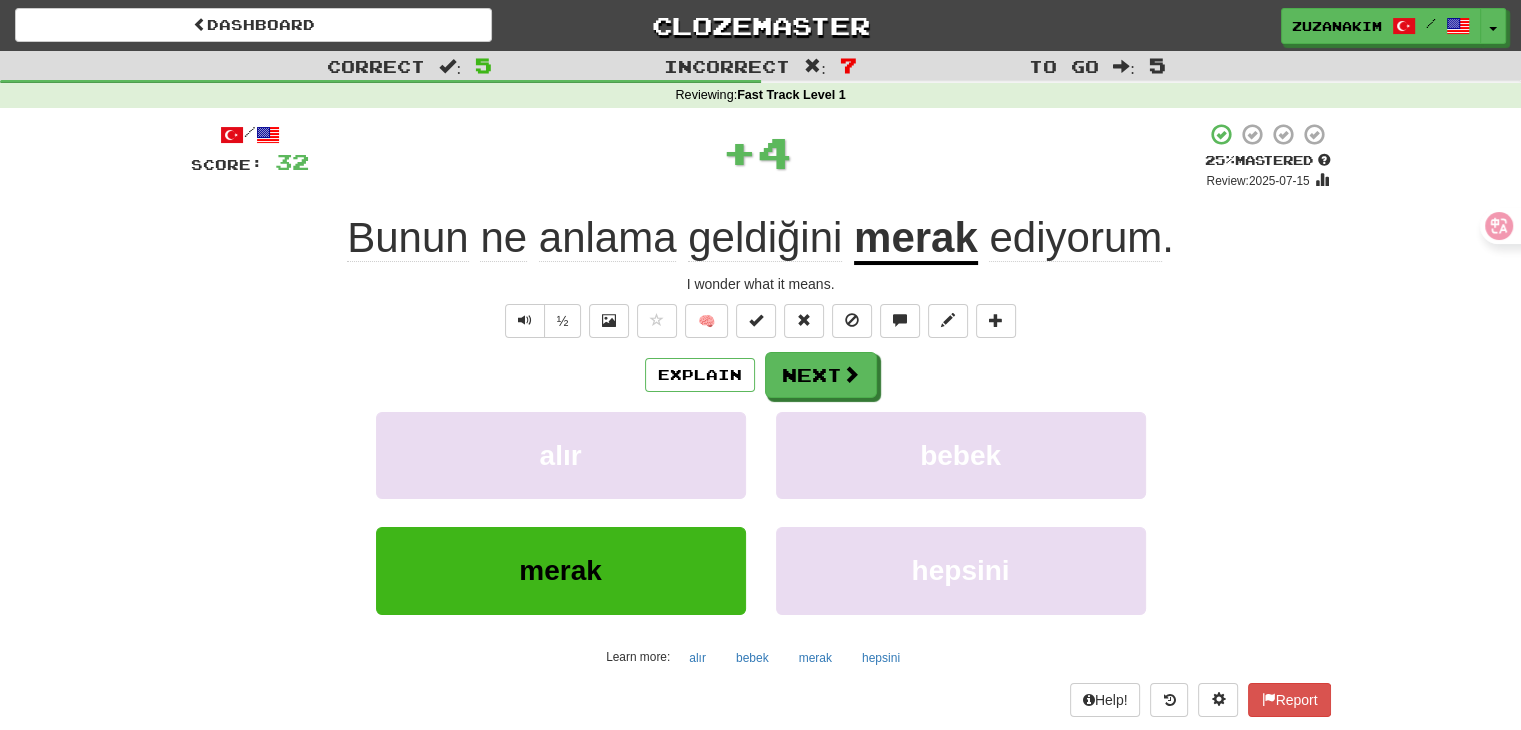 click on "Explain Next" at bounding box center (761, 375) 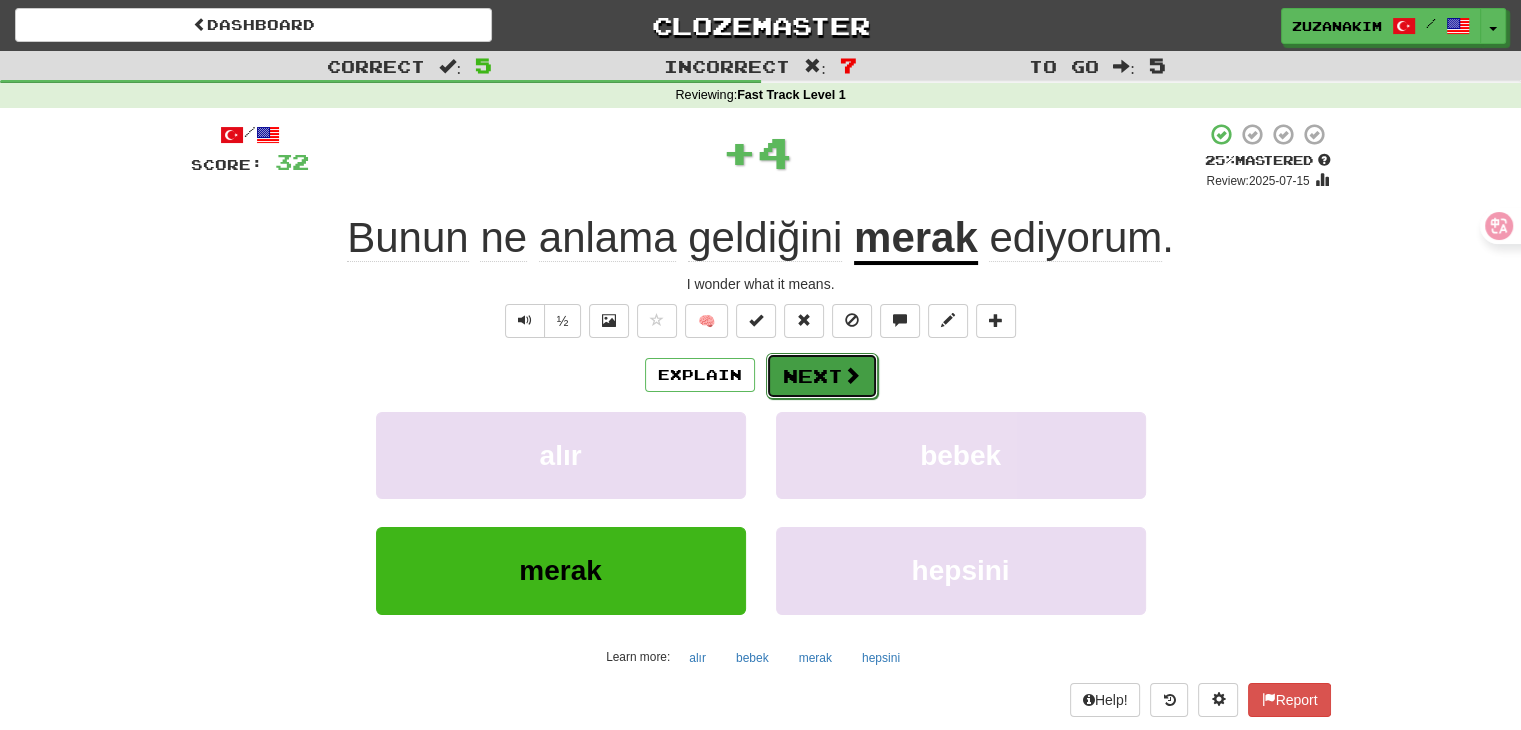 click at bounding box center [852, 375] 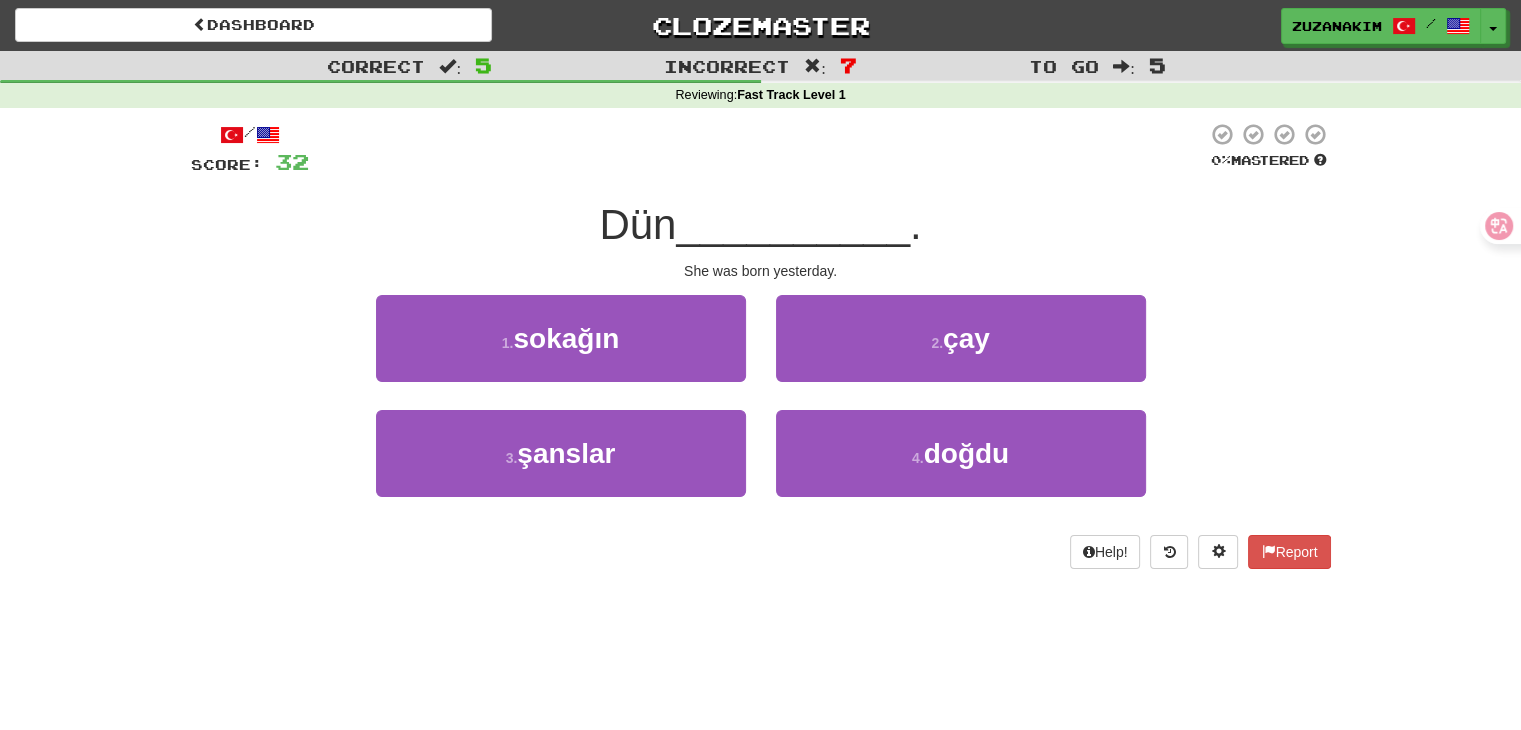 drag, startPoint x: 575, startPoint y: 223, endPoint x: 713, endPoint y: 221, distance: 138.0145 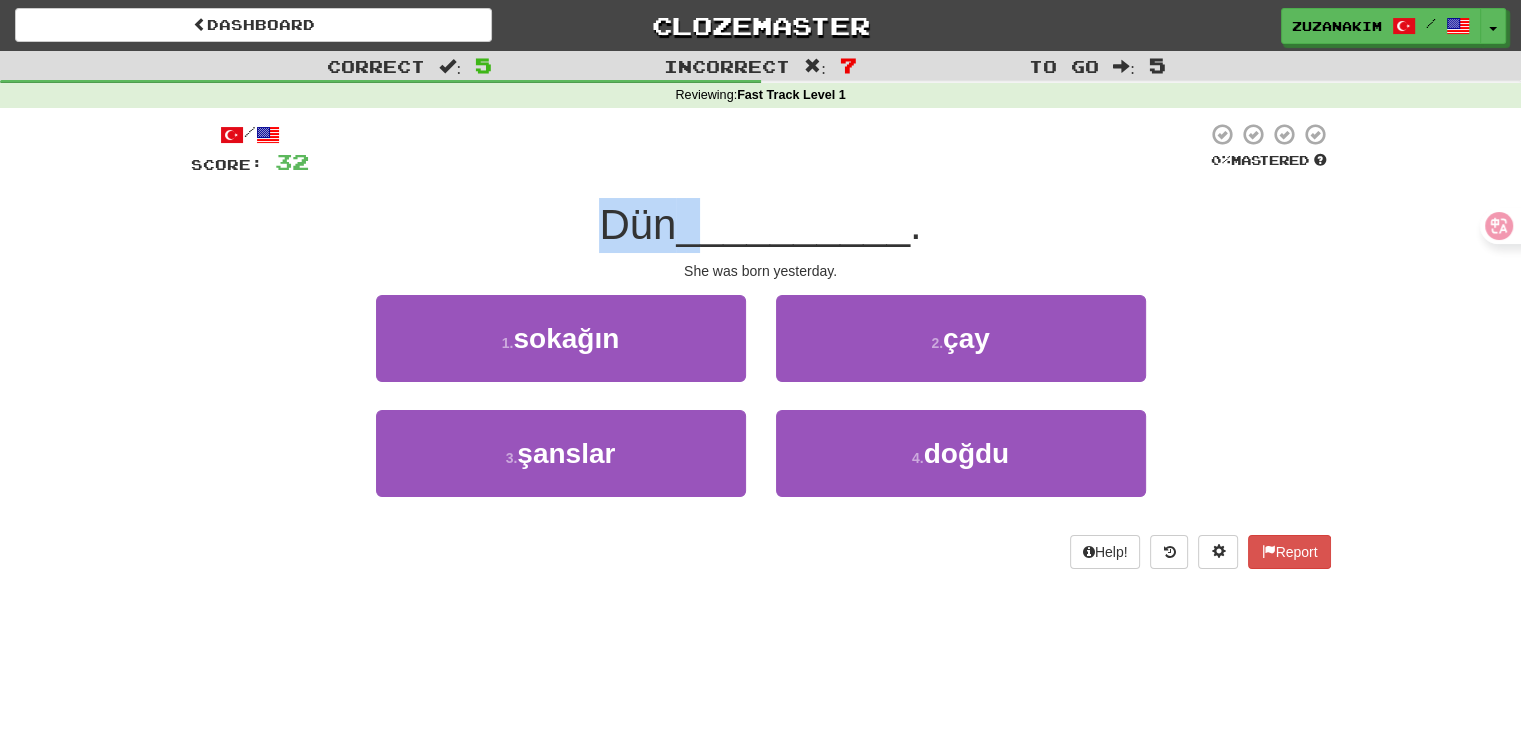 click on "__________" at bounding box center [793, 224] 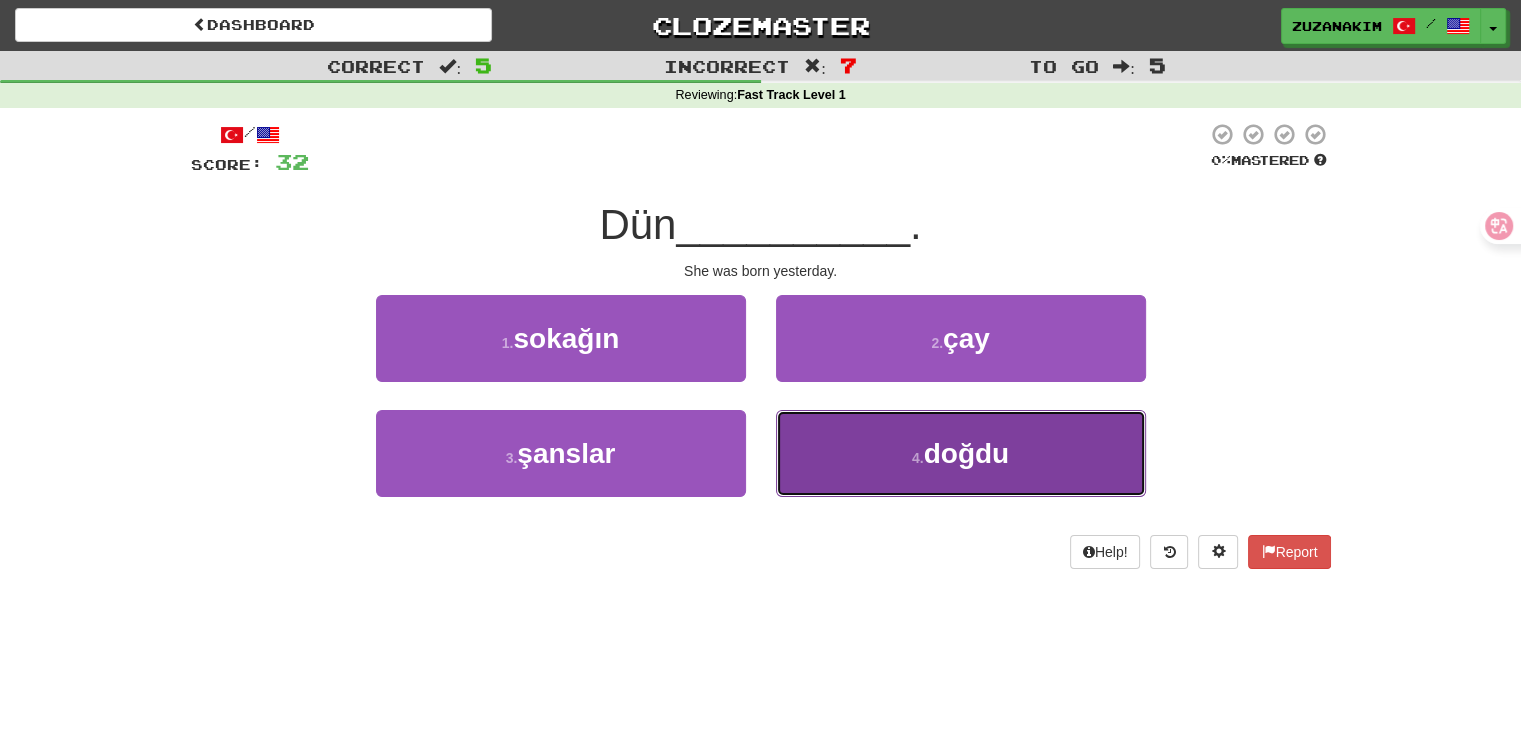 click on "4 .  doğdu" at bounding box center [961, 453] 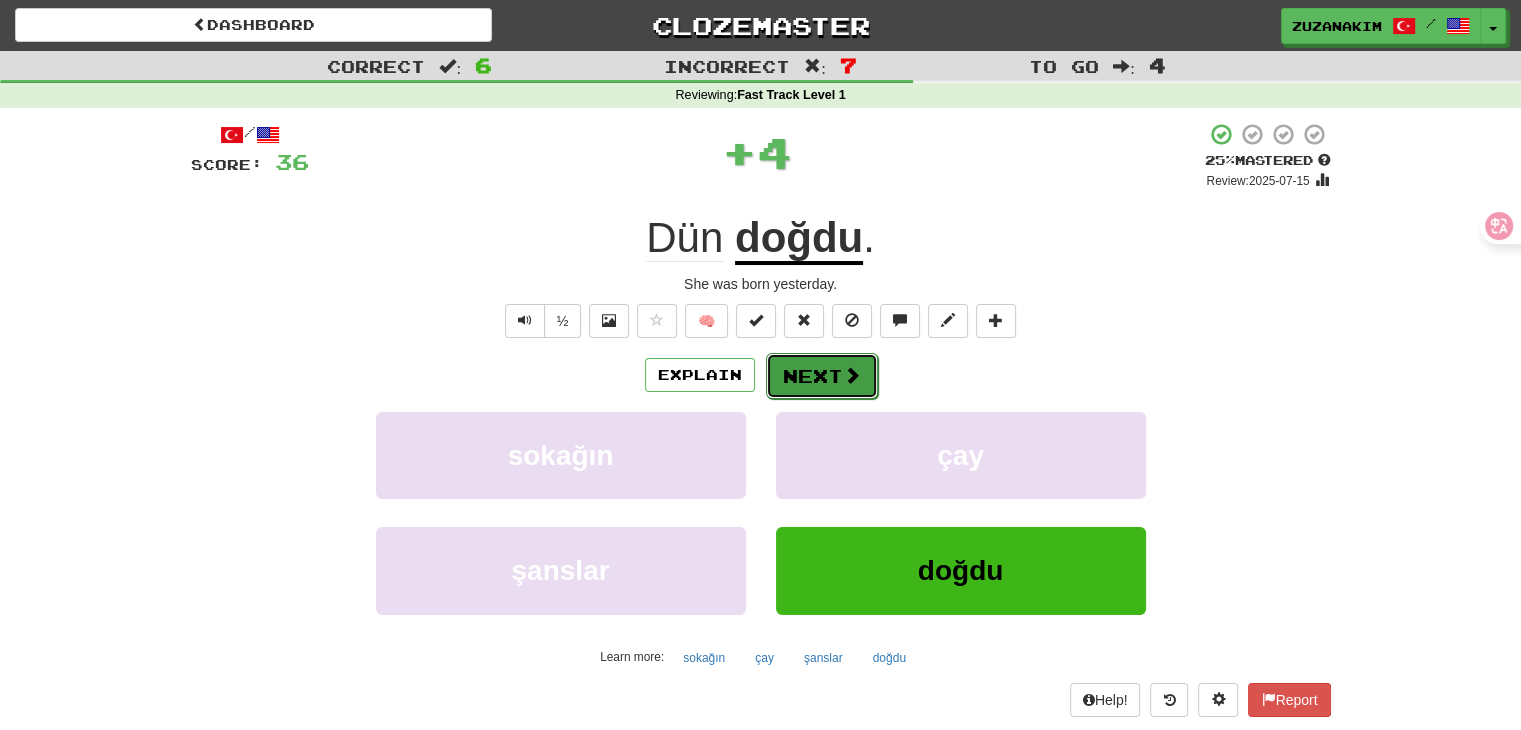 click on "Next" at bounding box center [822, 376] 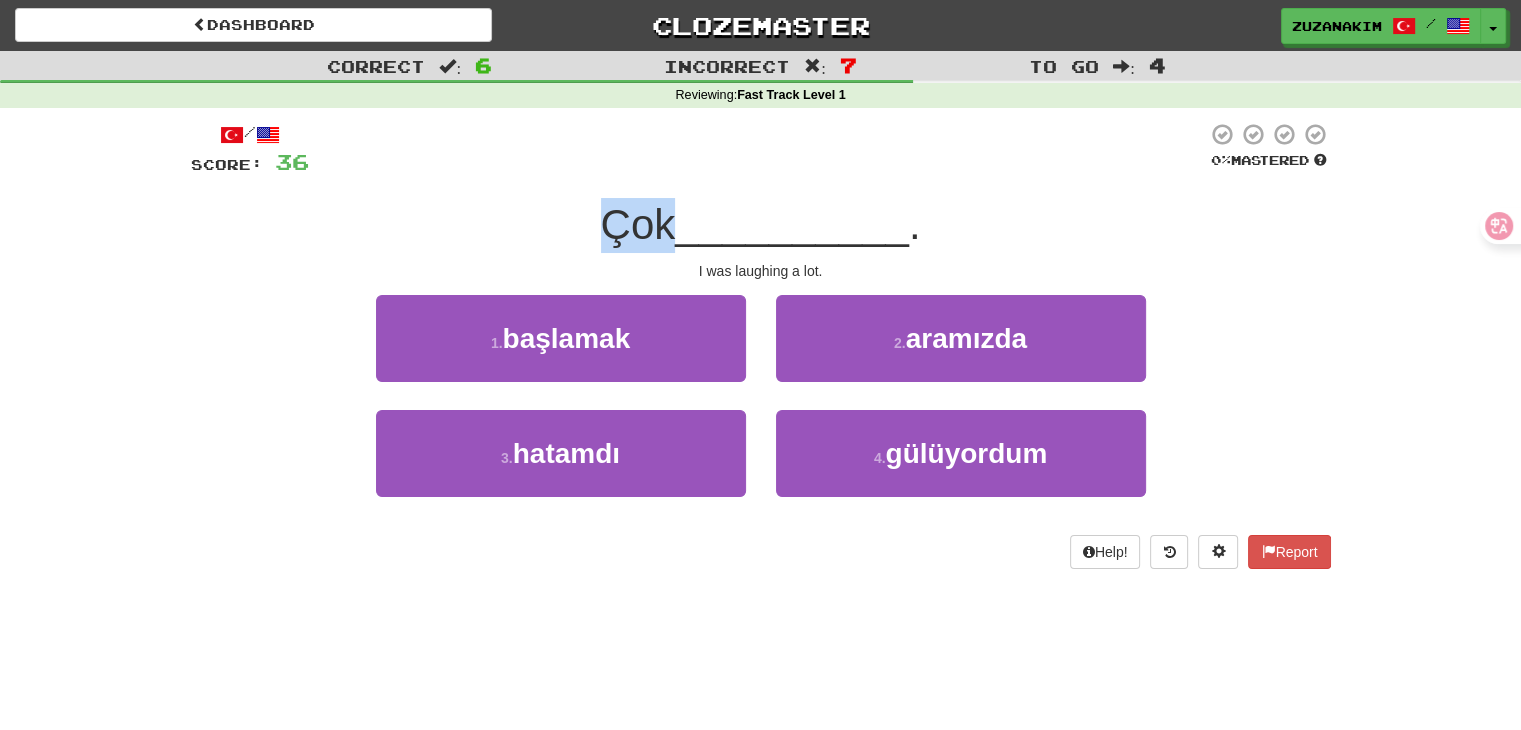 drag, startPoint x: 600, startPoint y: 215, endPoint x: 676, endPoint y: 215, distance: 76 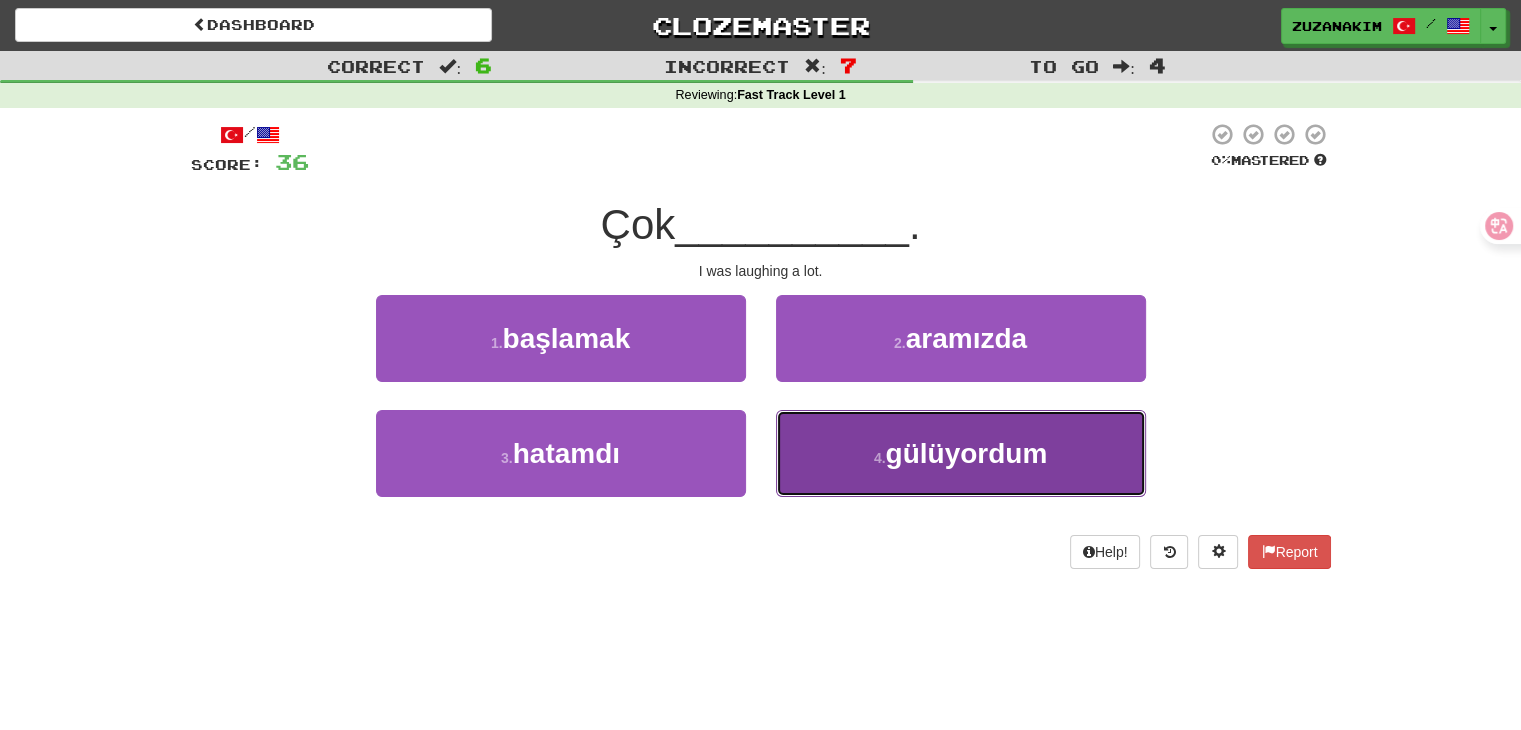 click on "gülüyordum" at bounding box center [966, 453] 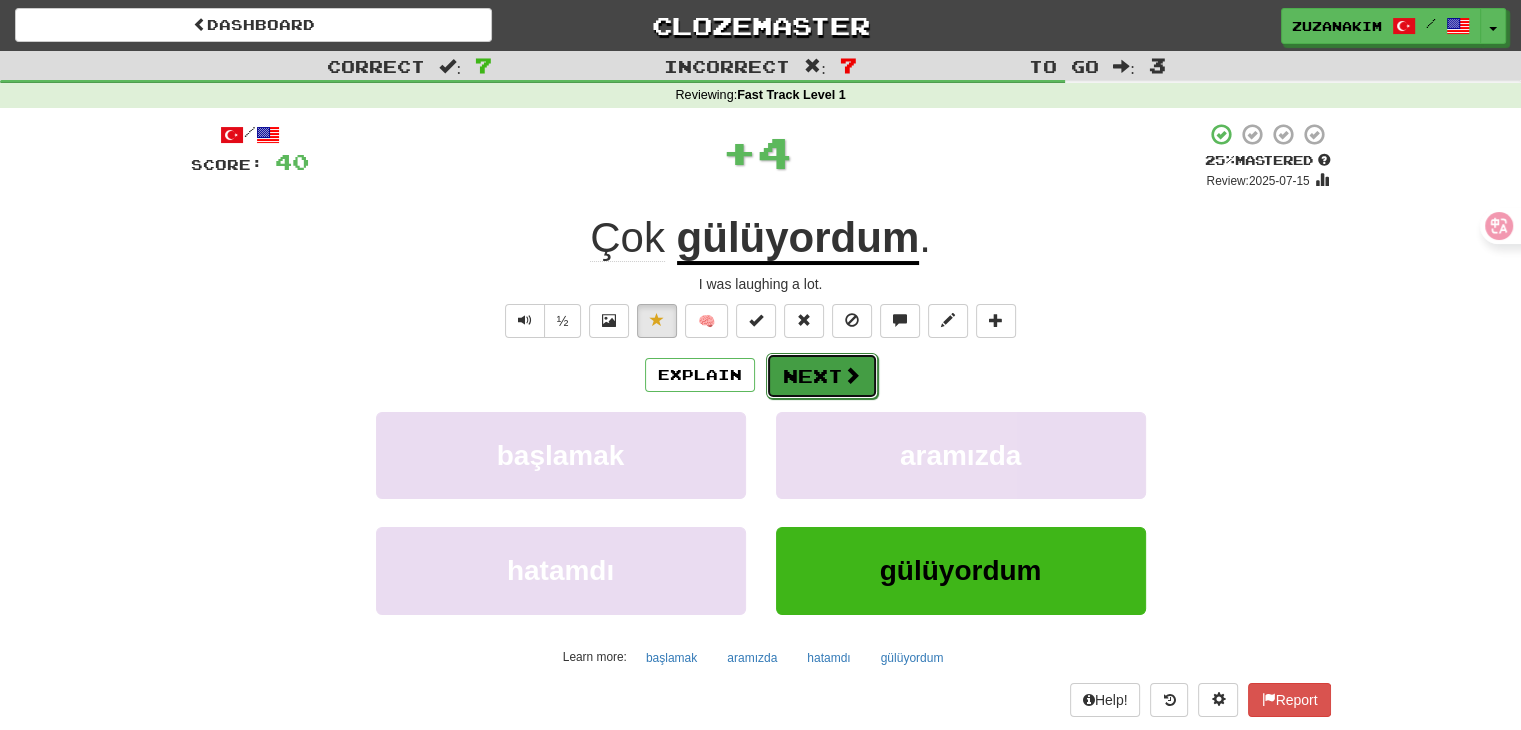 click on "Next" at bounding box center [822, 376] 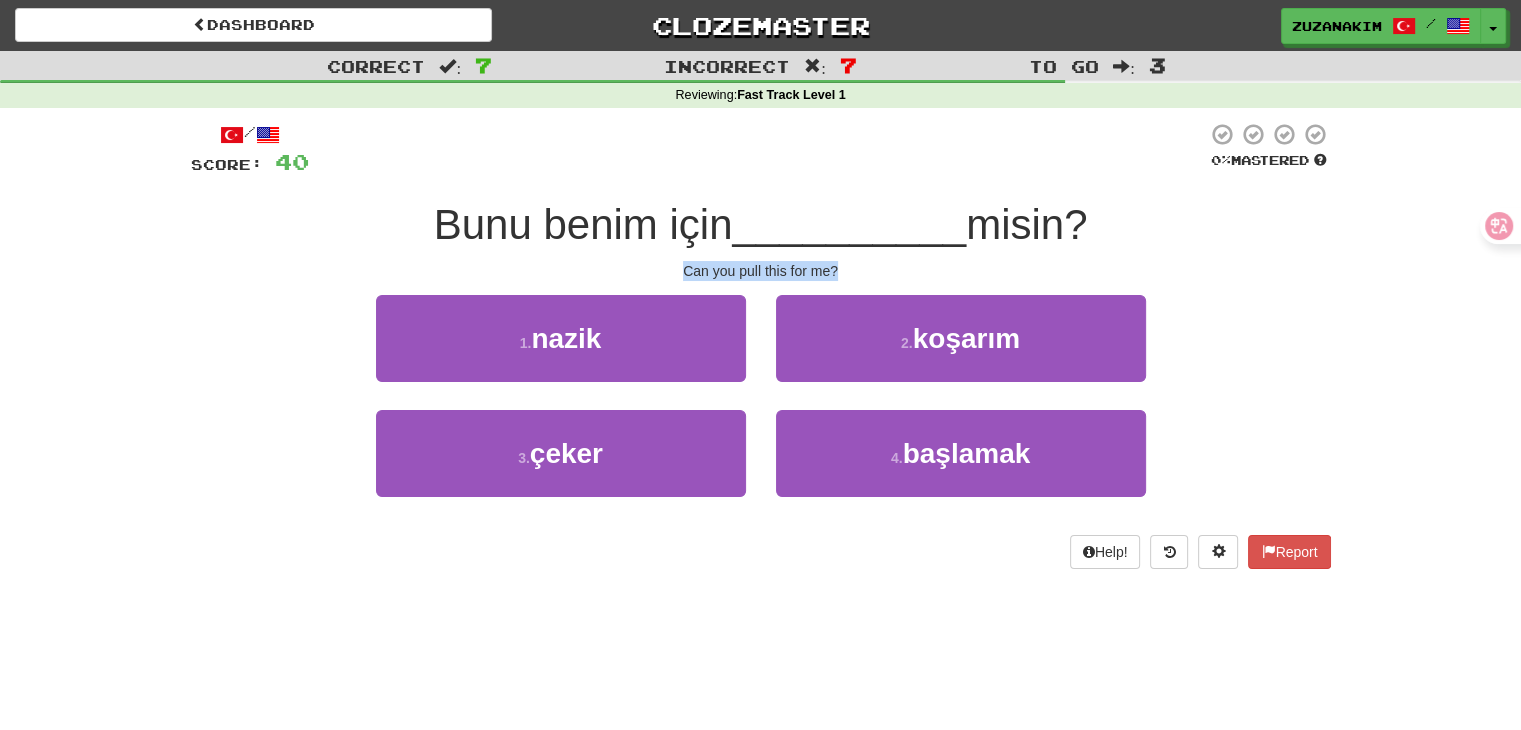 drag, startPoint x: 663, startPoint y: 257, endPoint x: 915, endPoint y: 265, distance: 252.12695 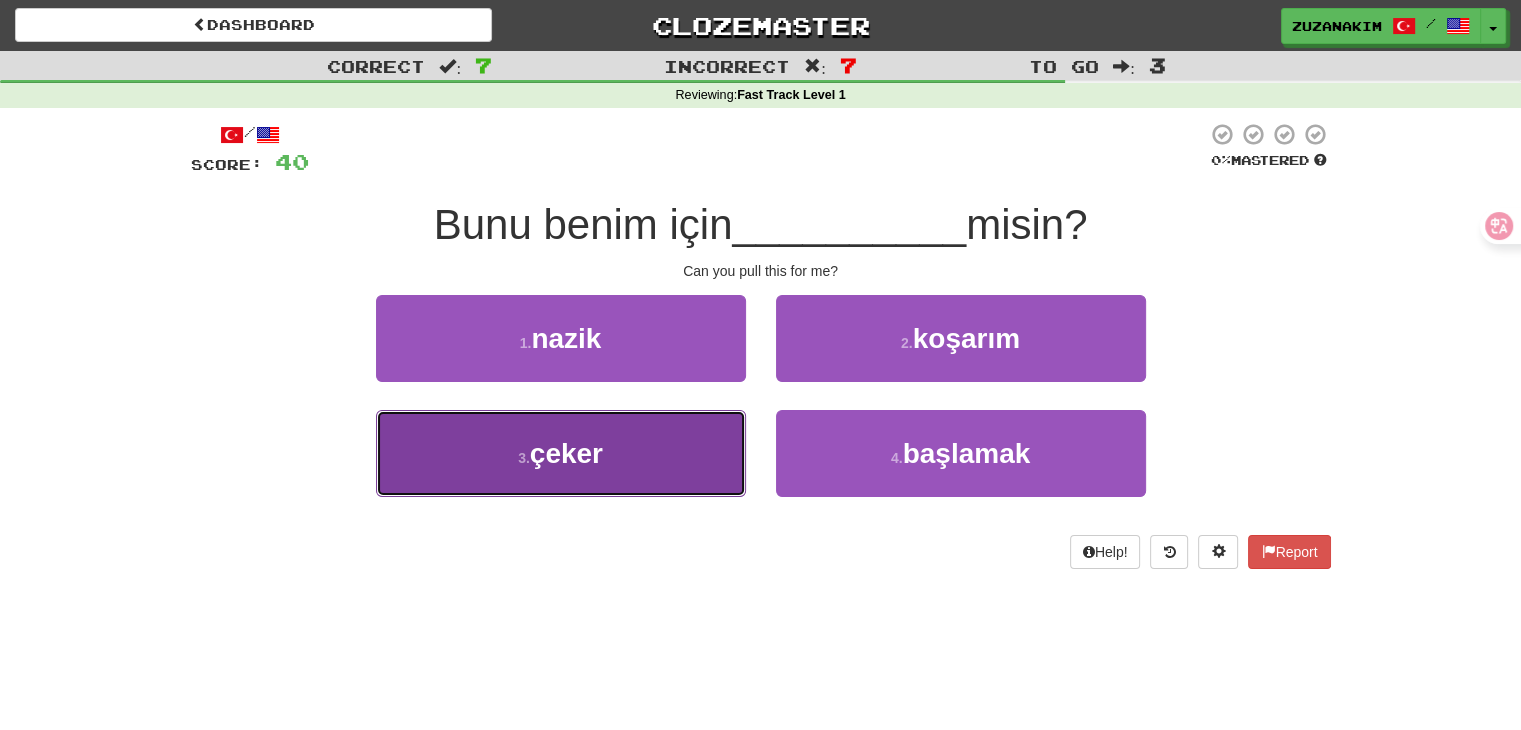 click on "3 .  çeker" at bounding box center (561, 453) 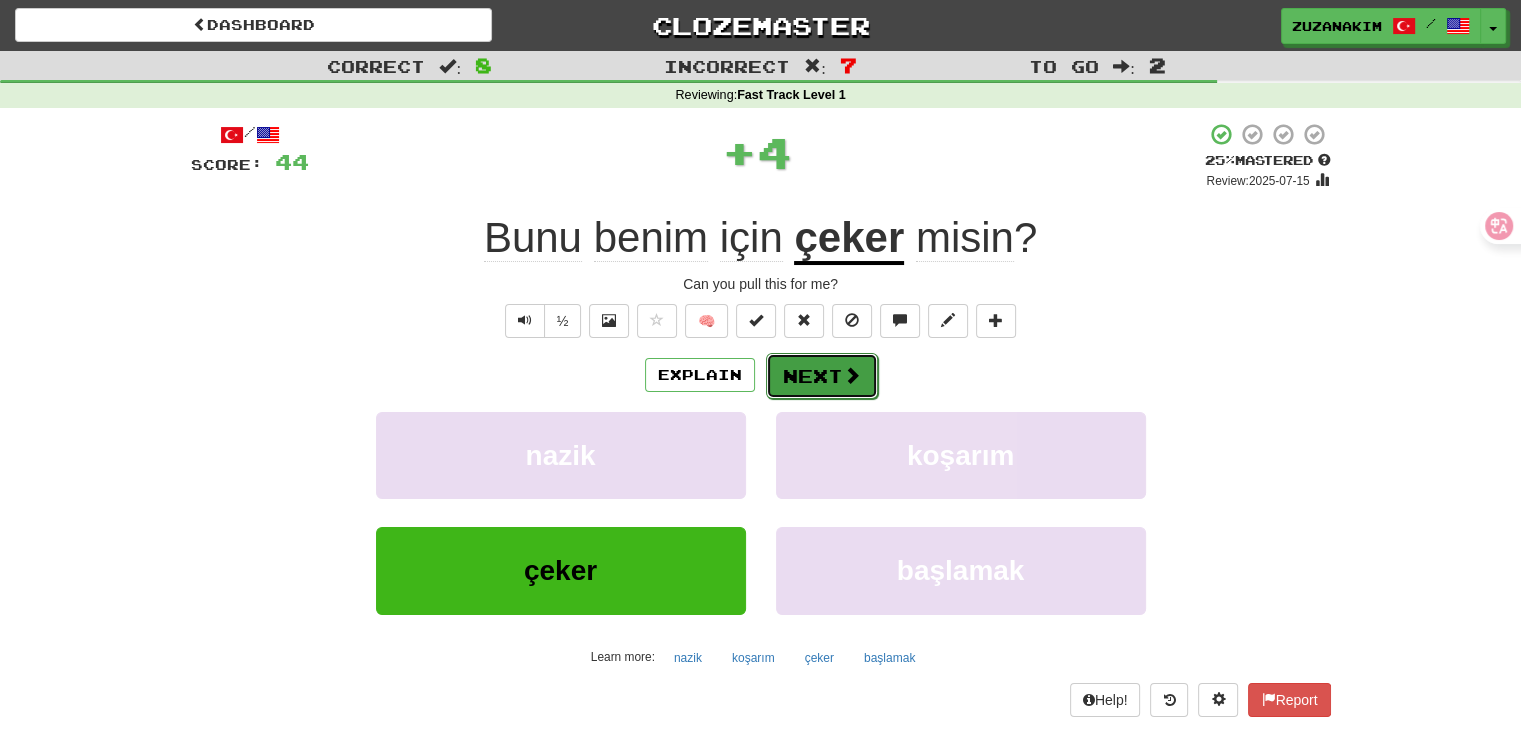 click on "Next" at bounding box center [822, 376] 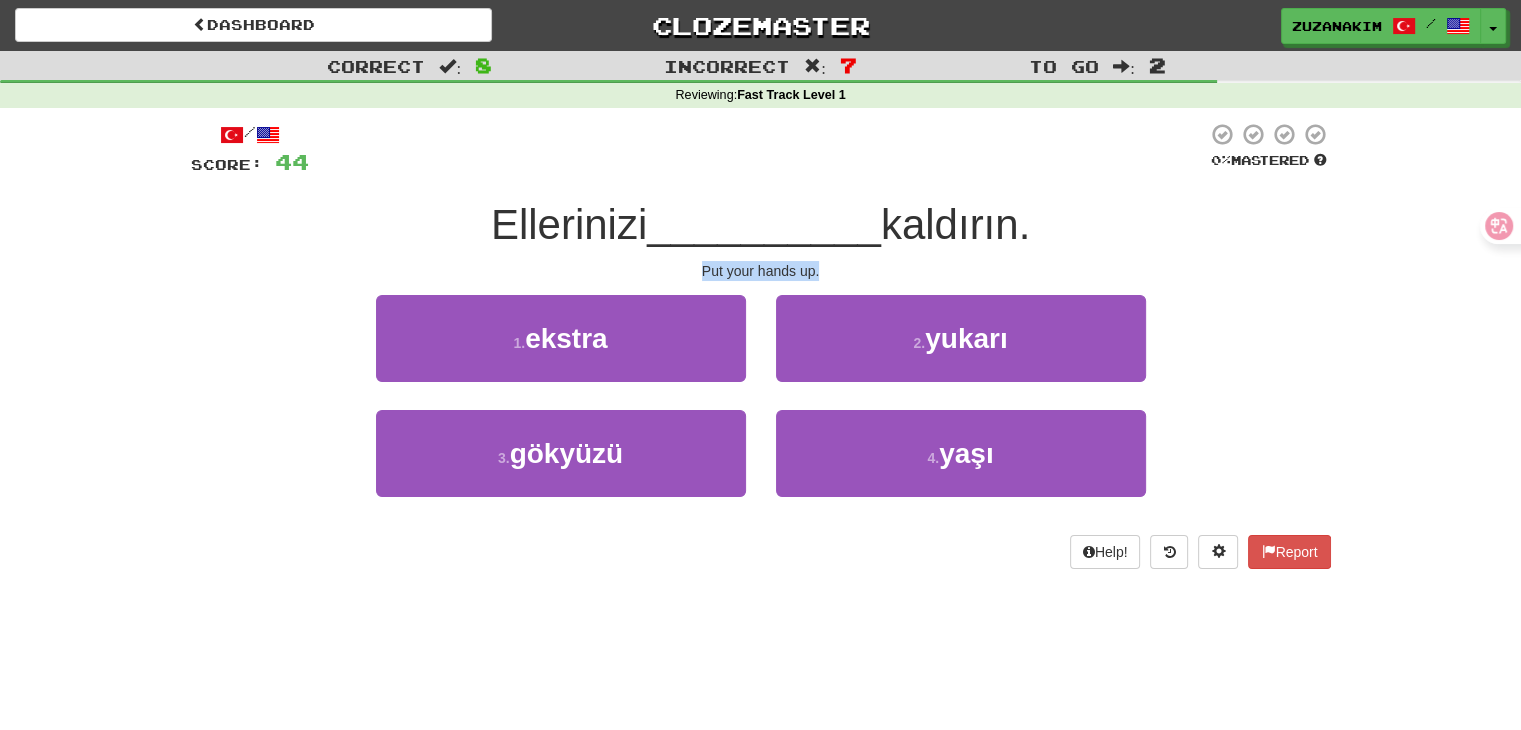 drag, startPoint x: 706, startPoint y: 278, endPoint x: 832, endPoint y: 278, distance: 126 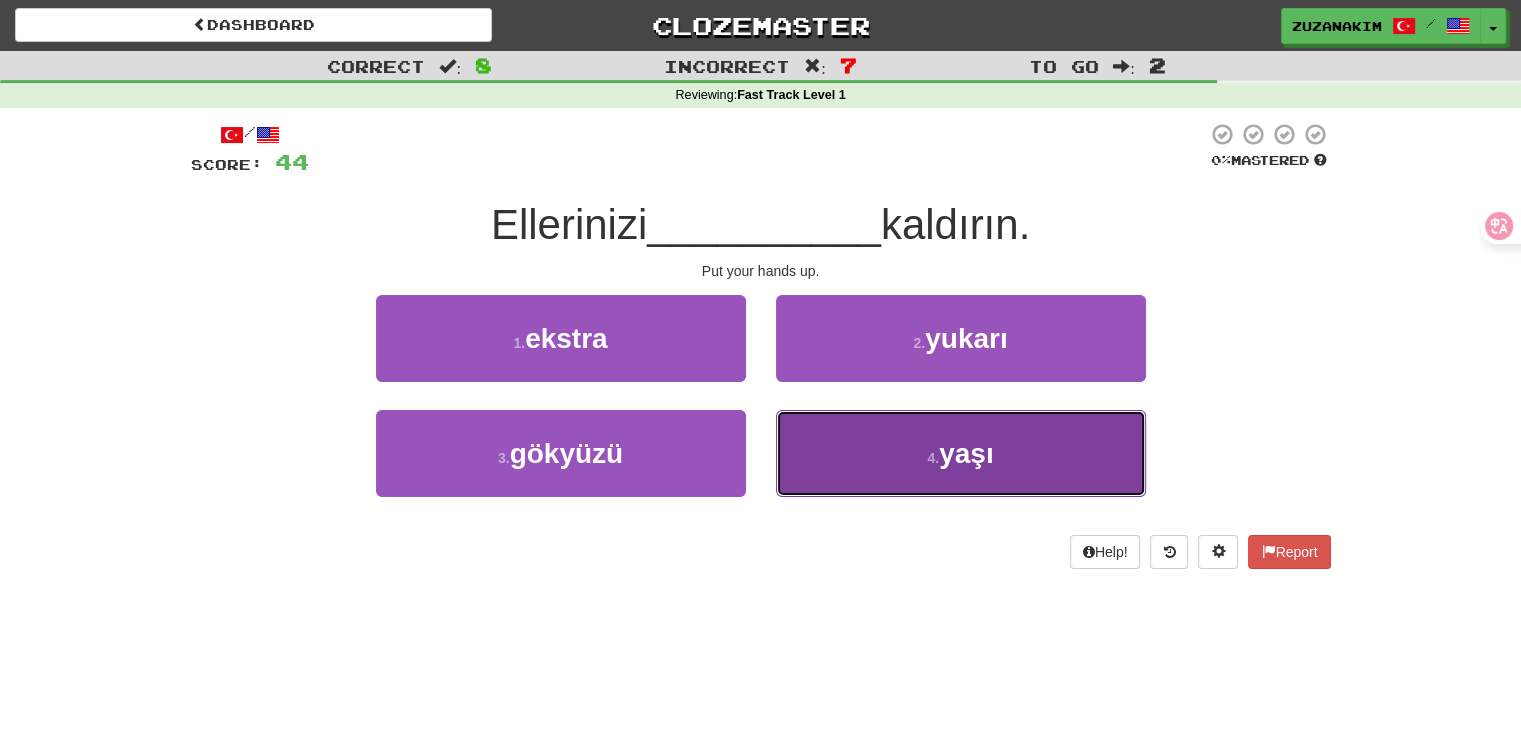 click on "4 .  yaşı" at bounding box center [961, 453] 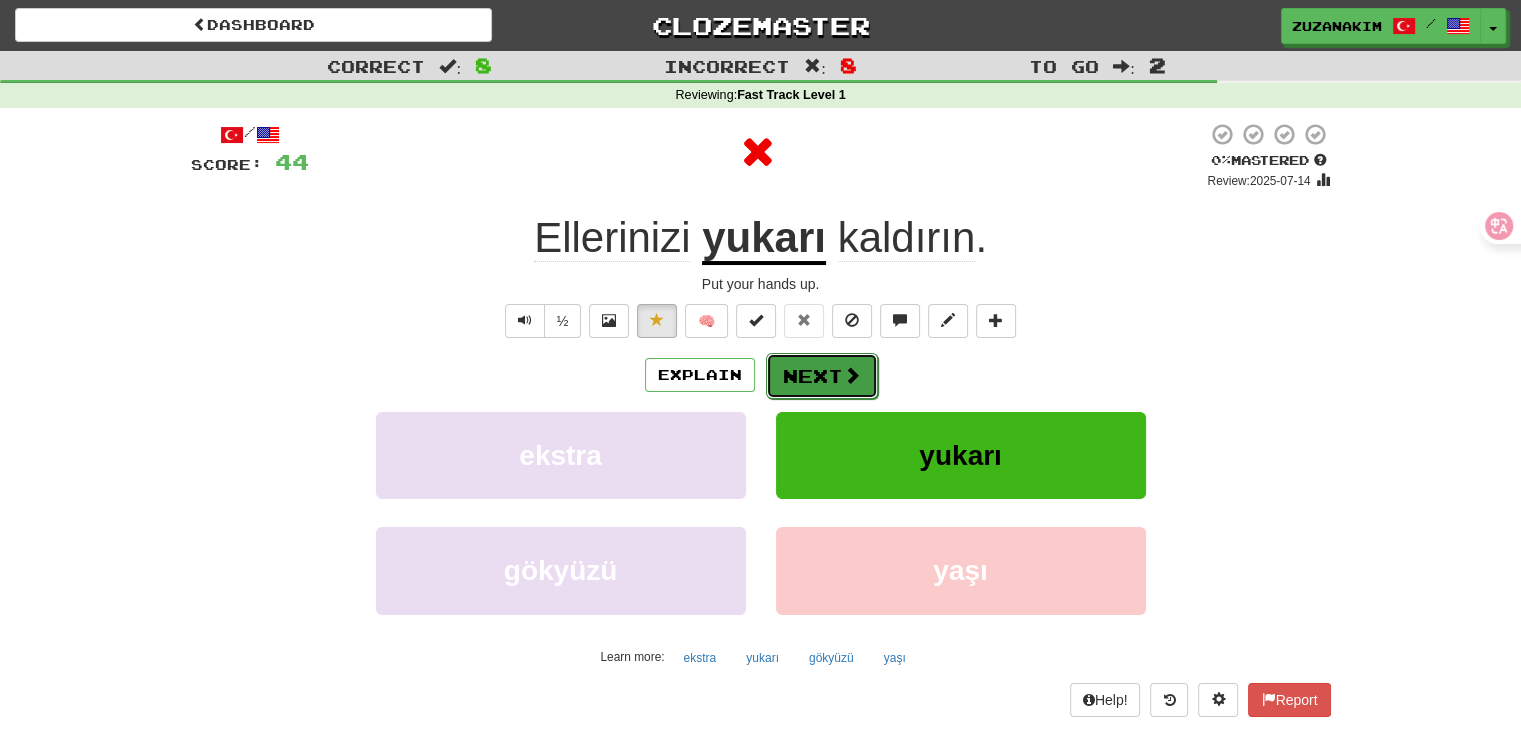 click on "Next" at bounding box center (822, 376) 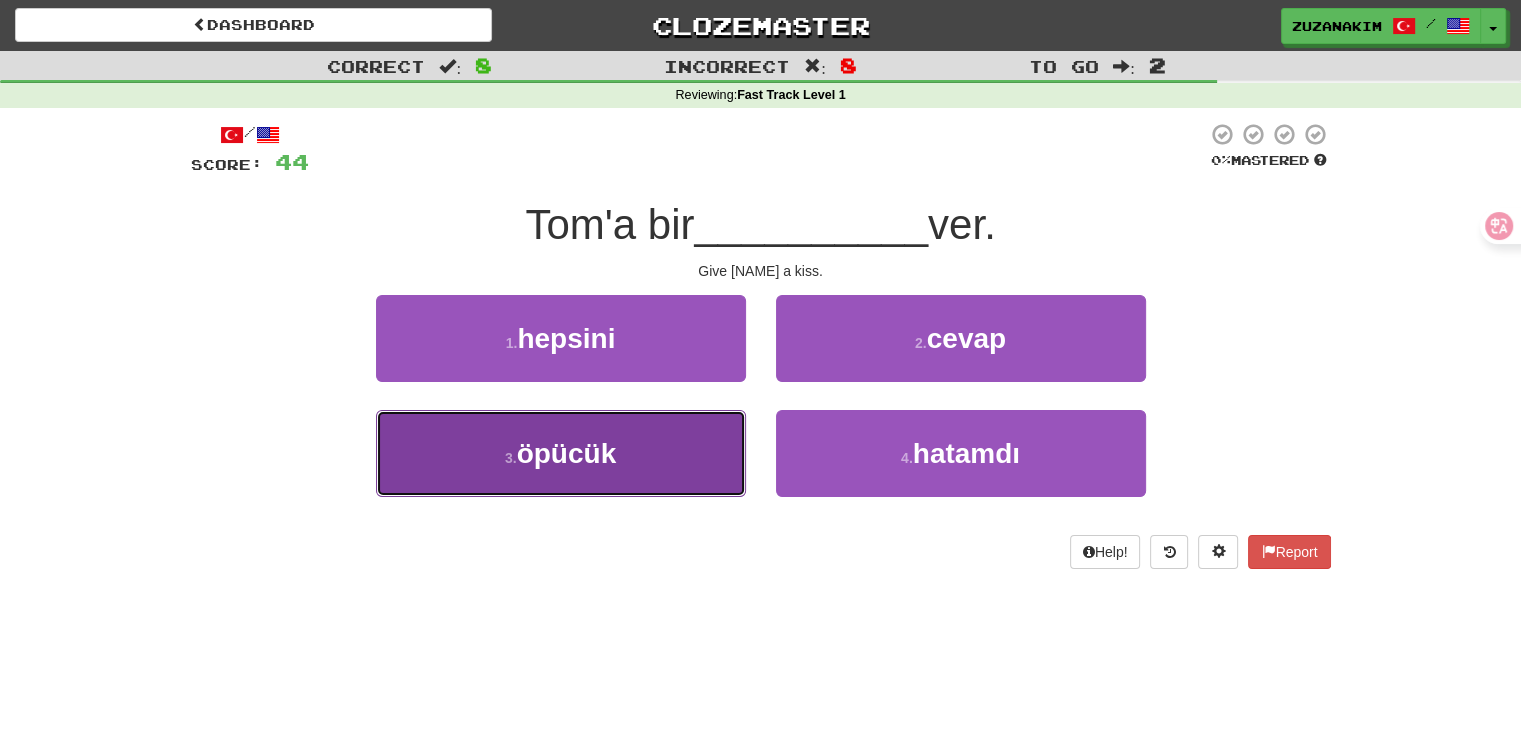 click on "3 .  öpücük" at bounding box center (561, 453) 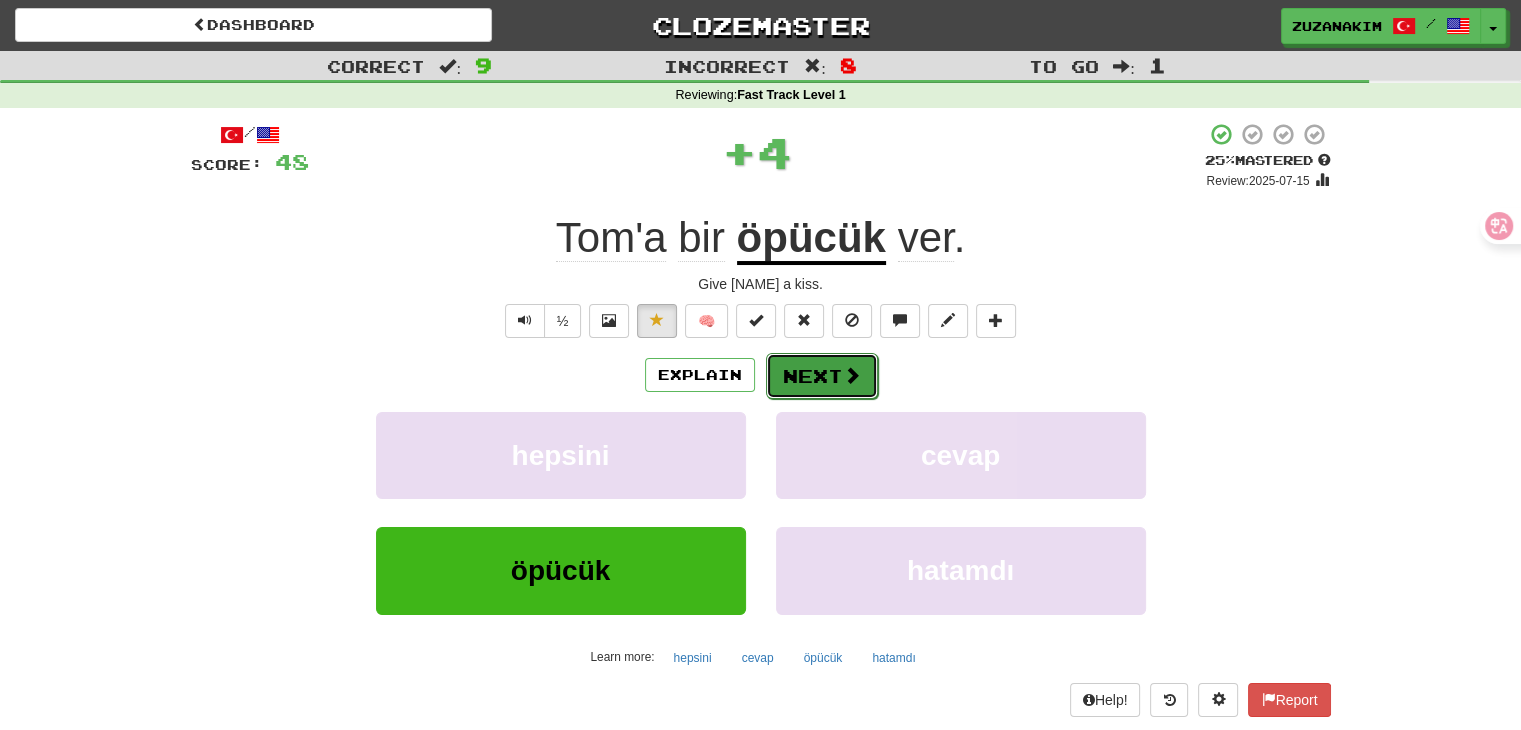 click on "Next" at bounding box center [822, 376] 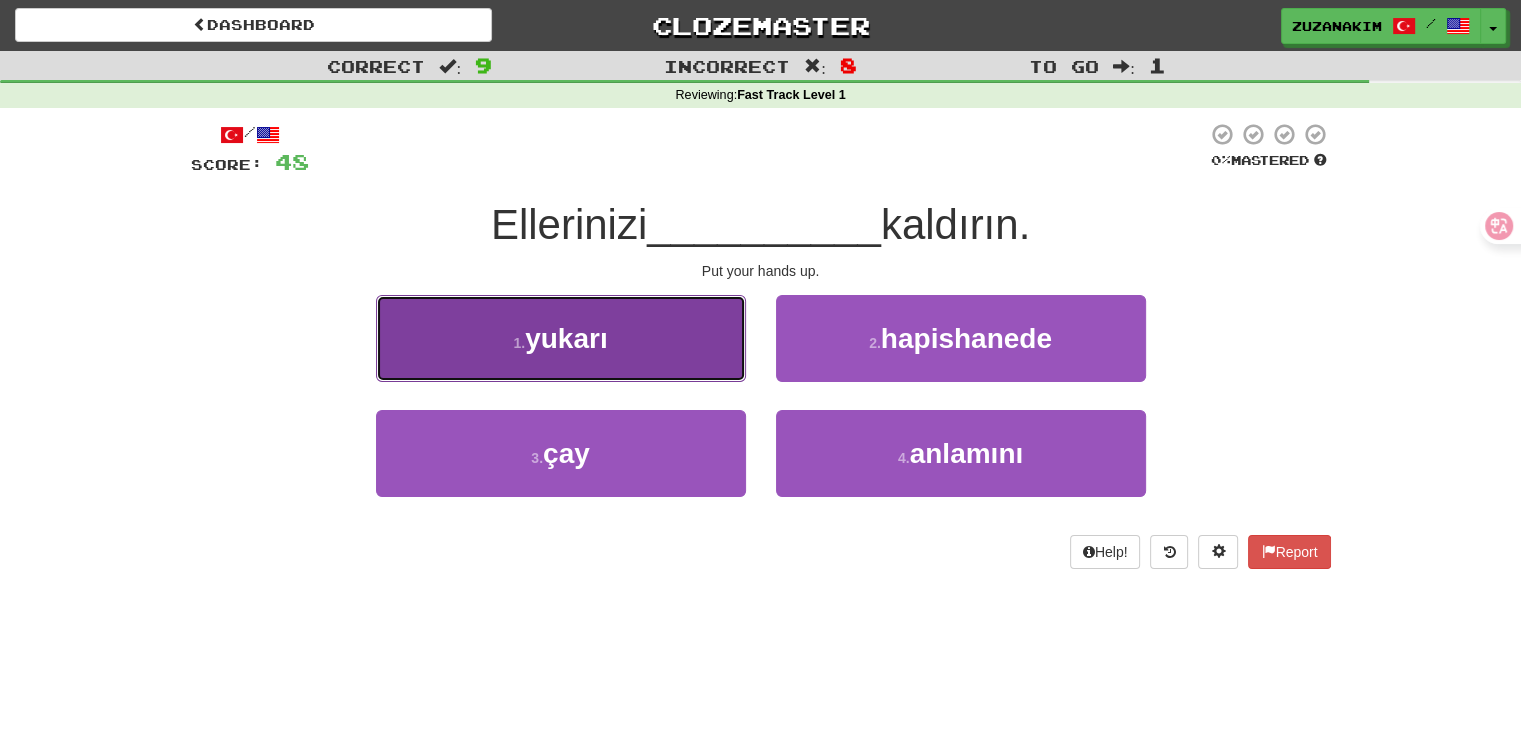 click on "1 .  yukarı" at bounding box center (561, 338) 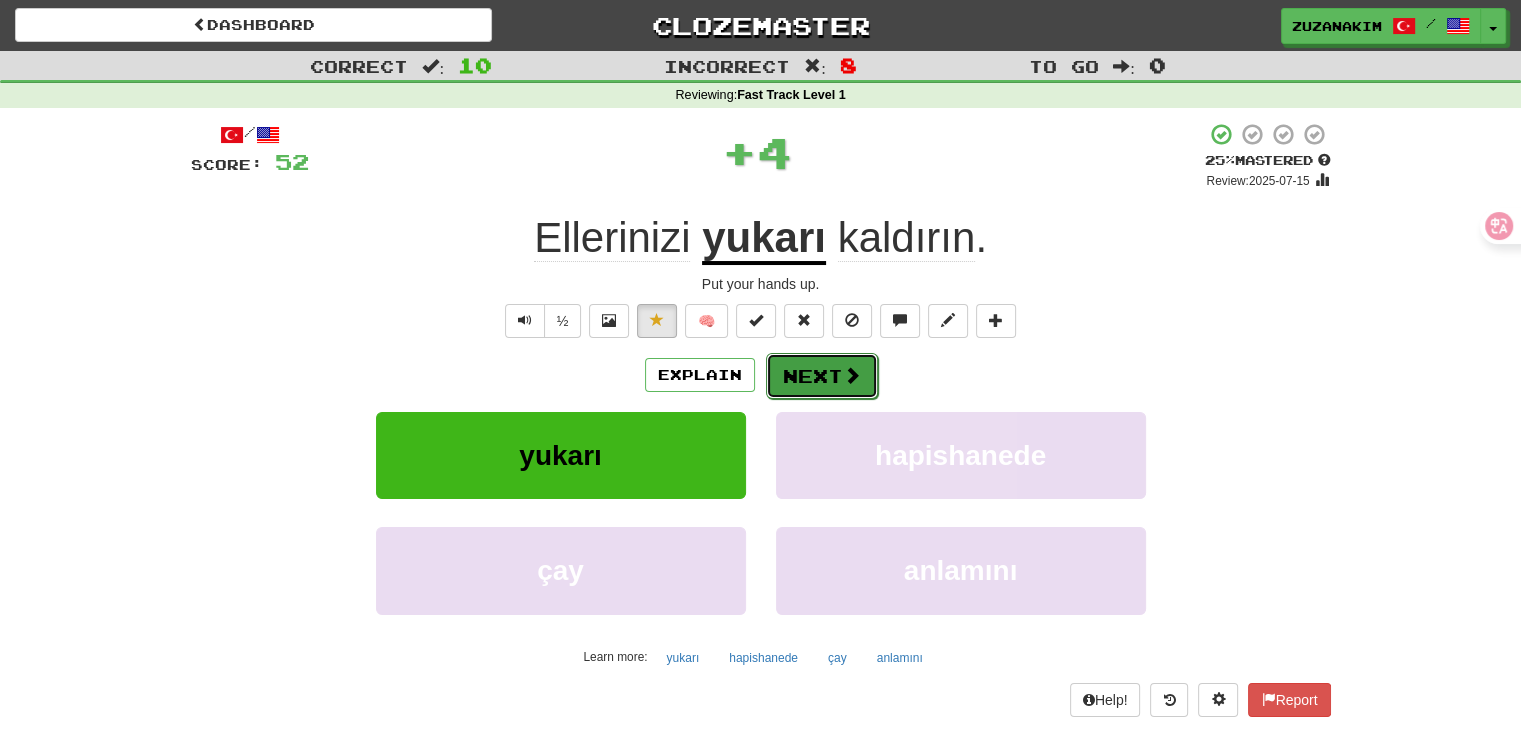 click on "Next" at bounding box center [822, 376] 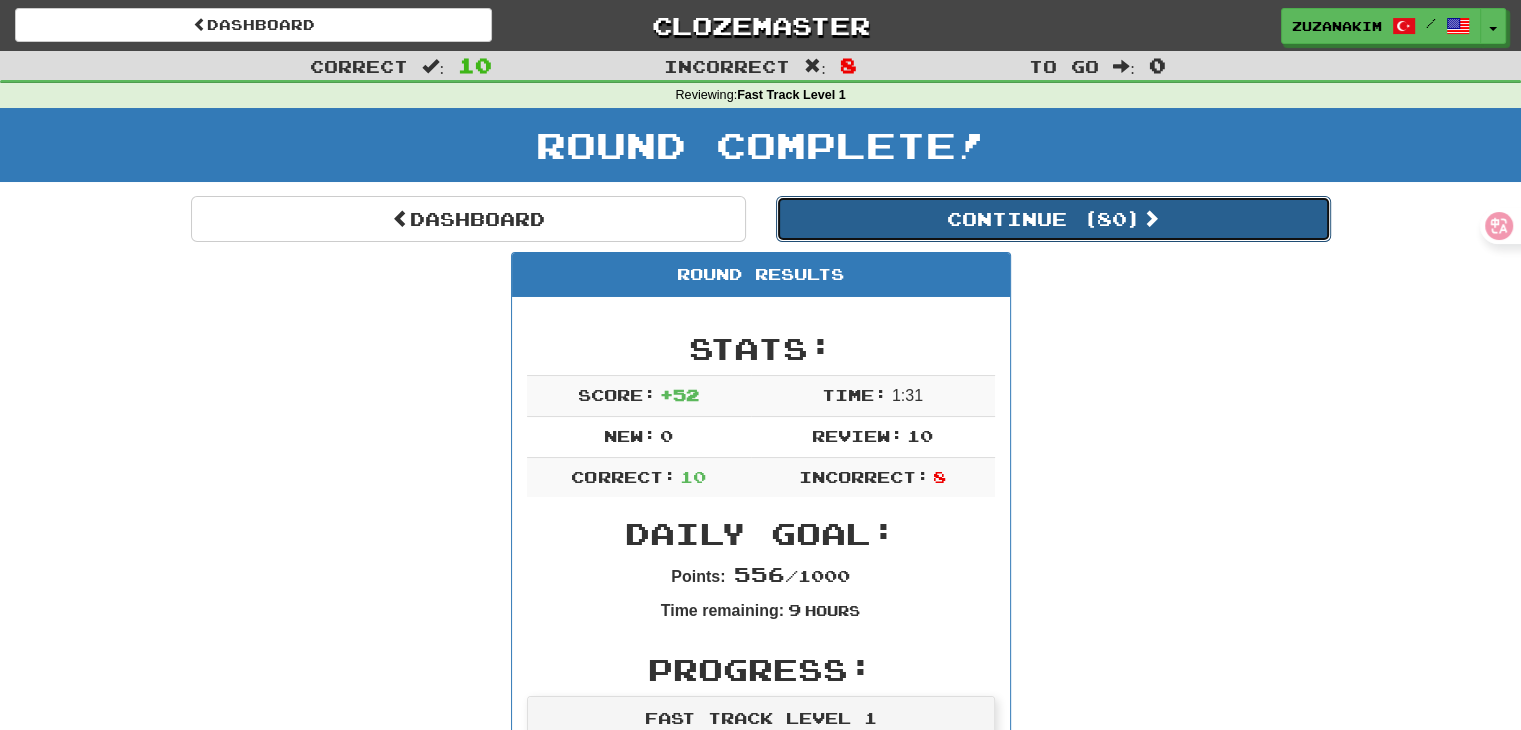 click on "Continue ( 80 )" at bounding box center [1053, 219] 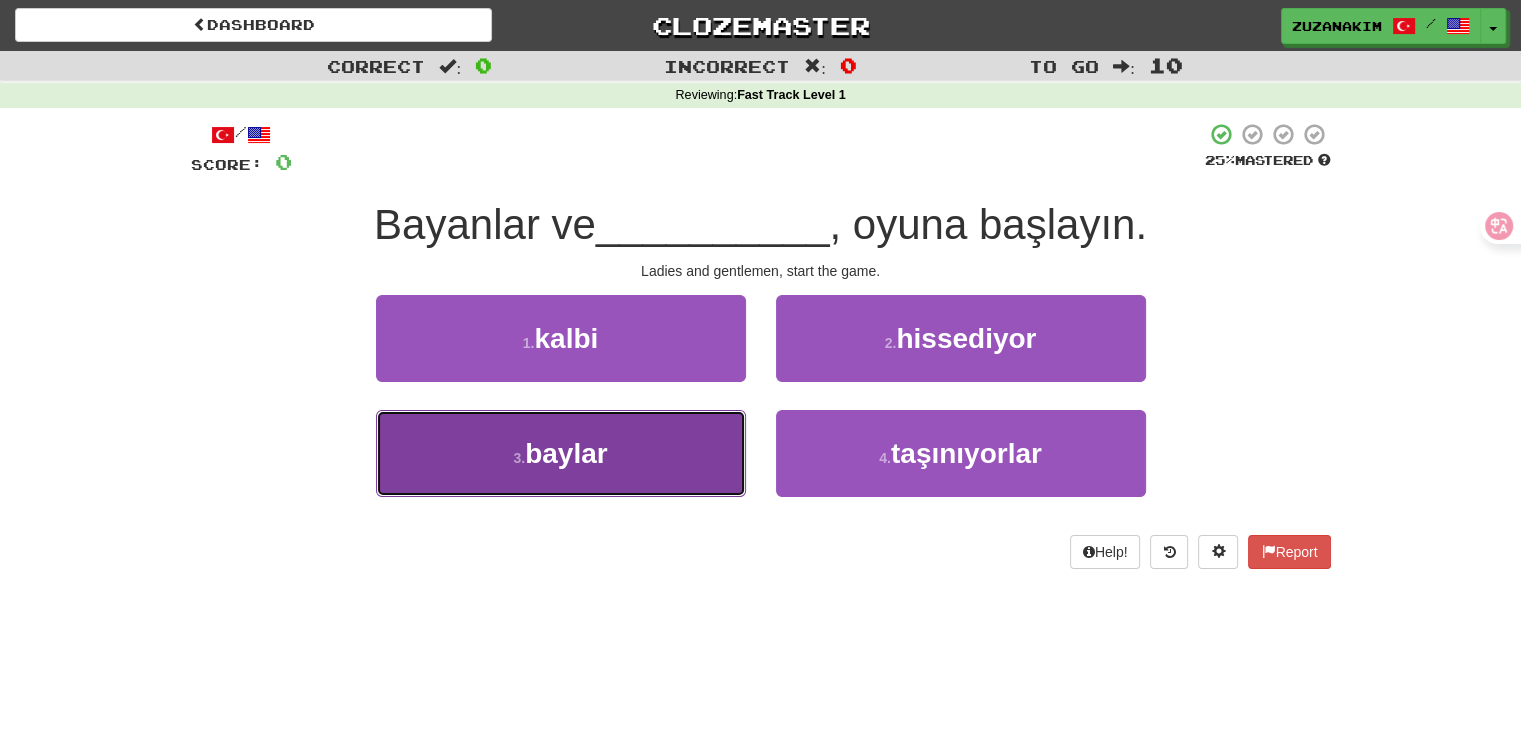 click on "baylar" at bounding box center [566, 453] 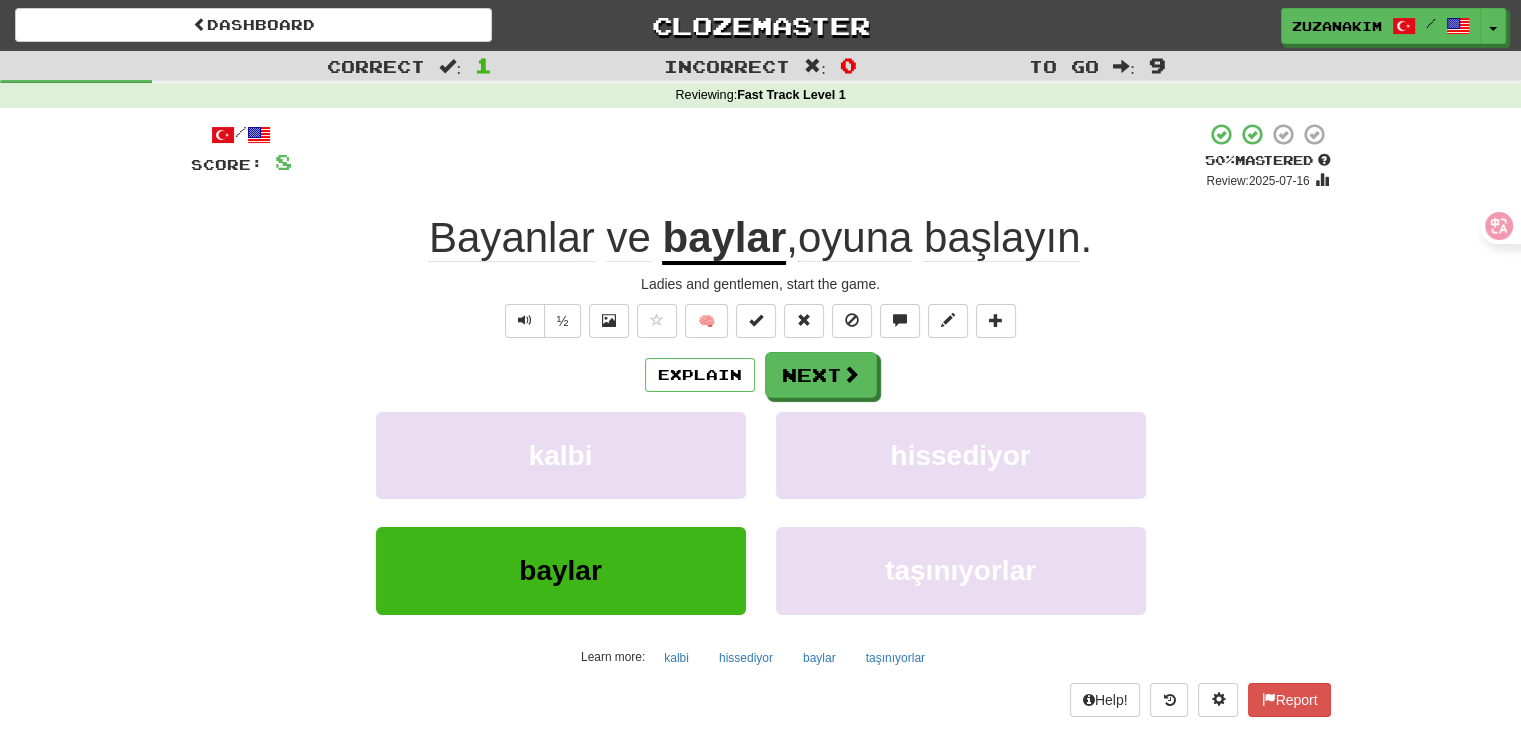 click on "başlayın" at bounding box center (1002, 238) 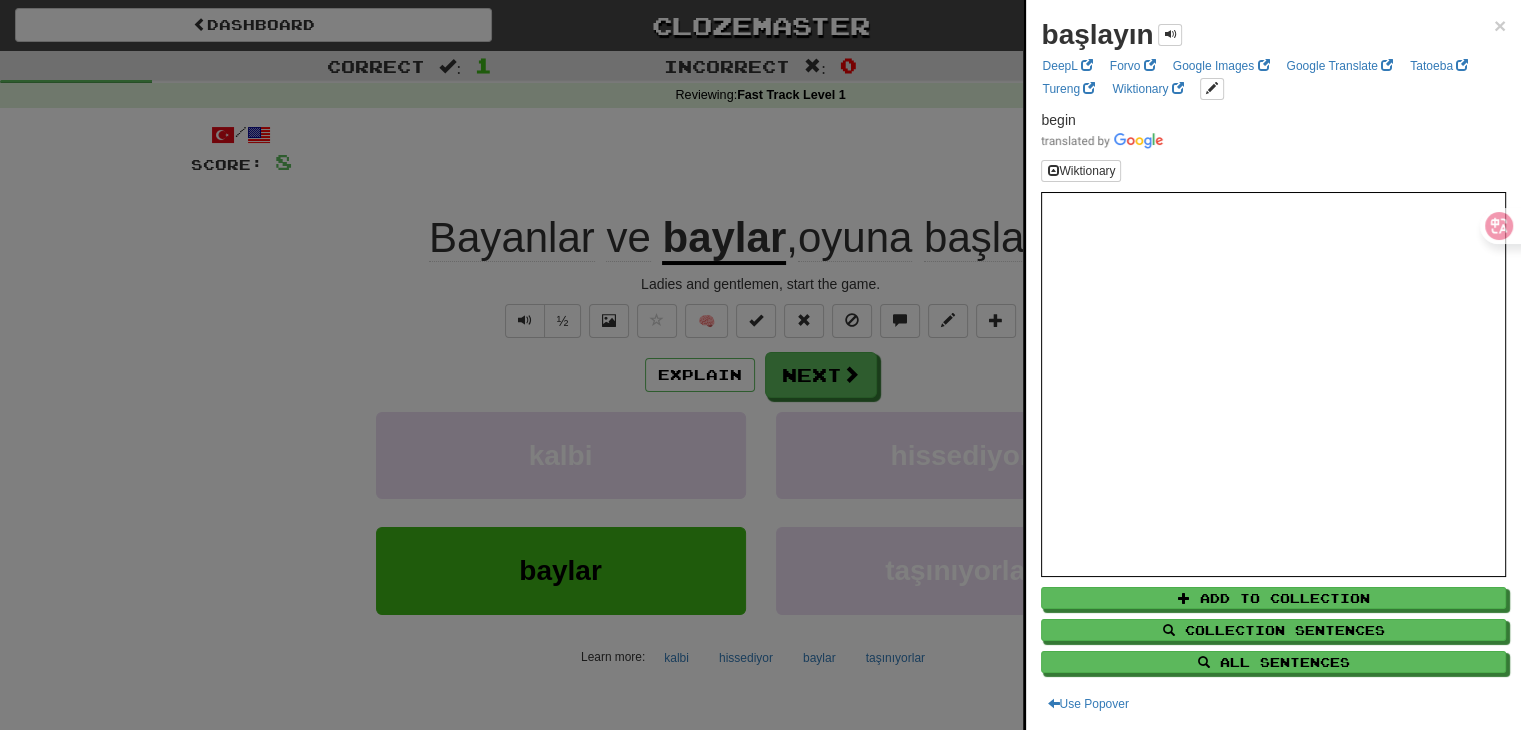click at bounding box center (760, 365) 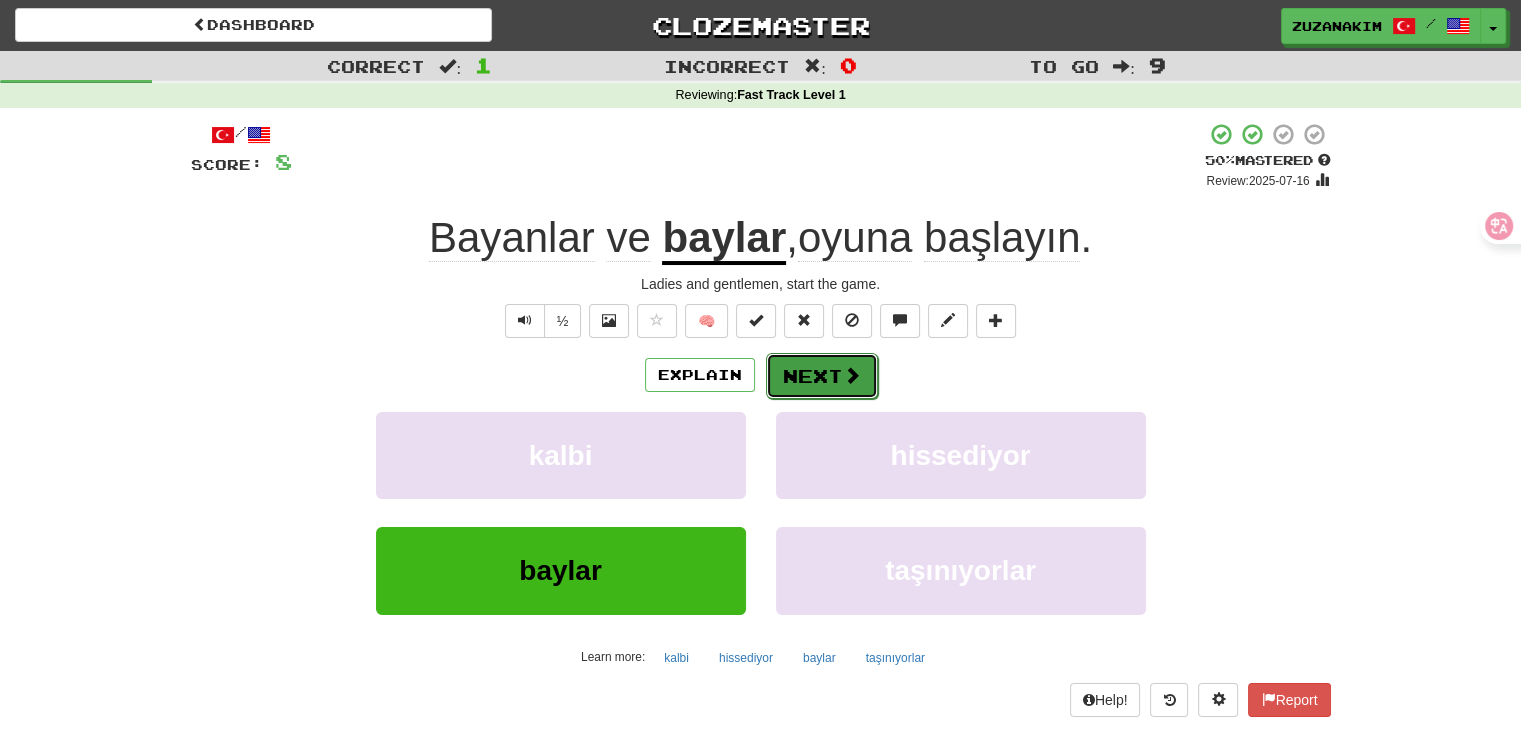 click on "Next" at bounding box center (822, 376) 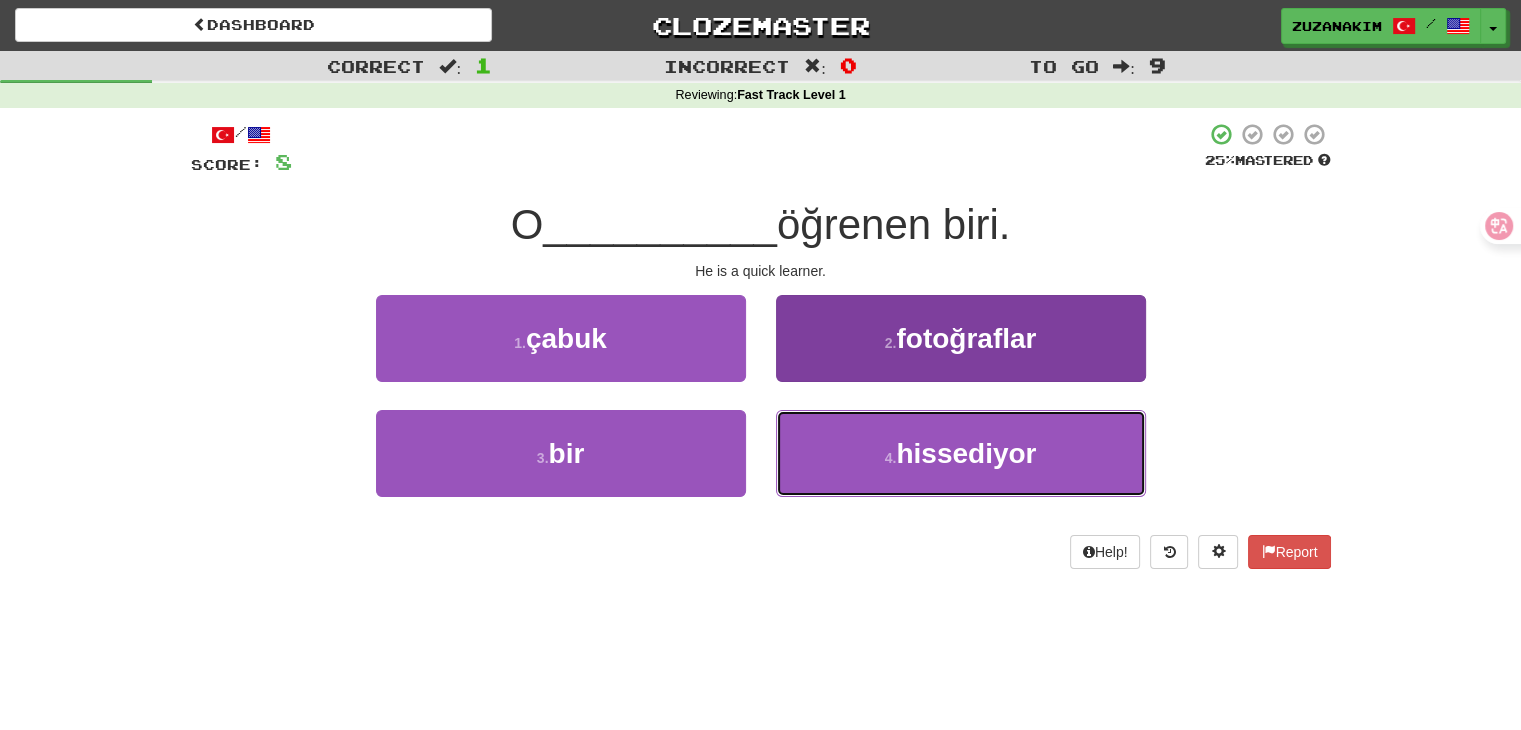 click on "4 .  hissediyor" at bounding box center (961, 453) 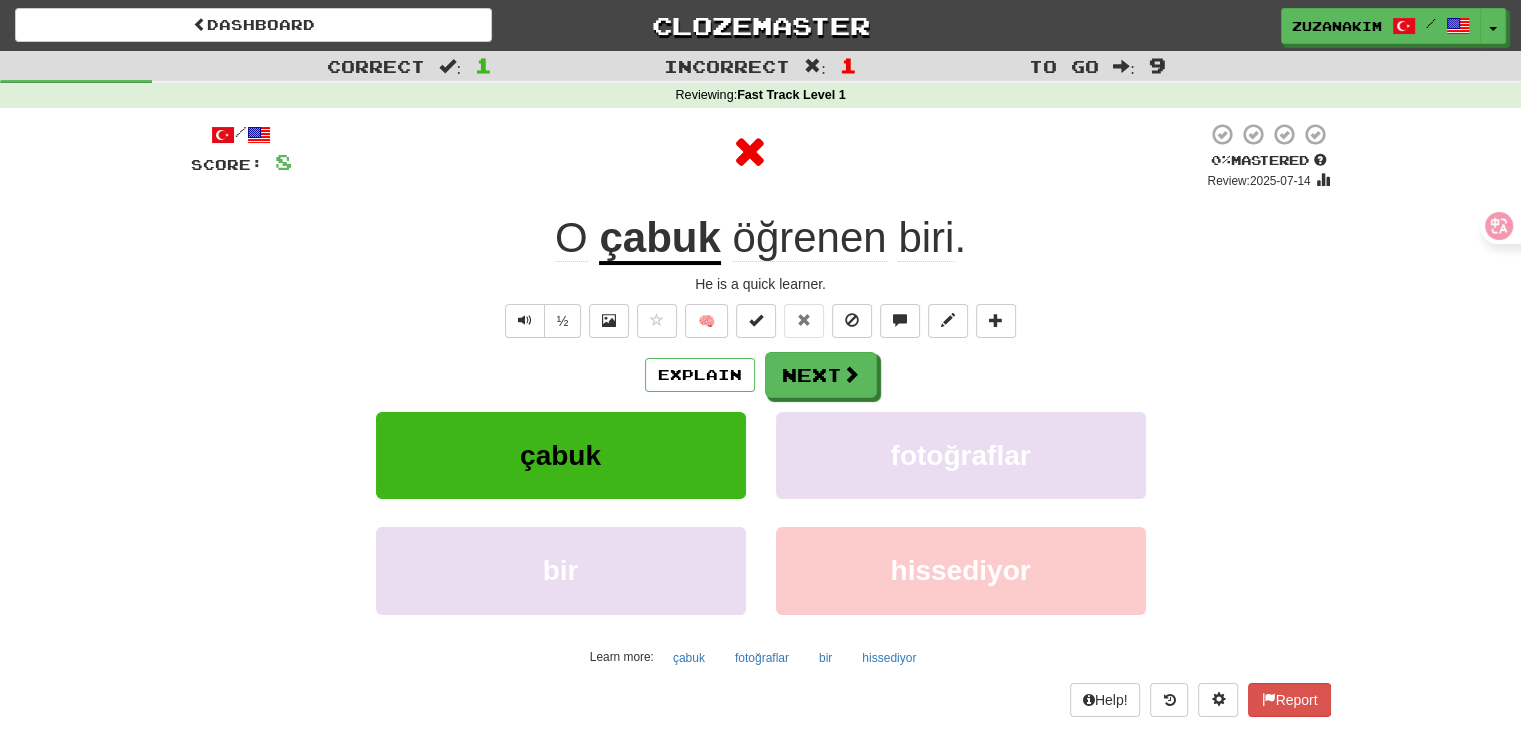 click on "çabuk" at bounding box center (659, 239) 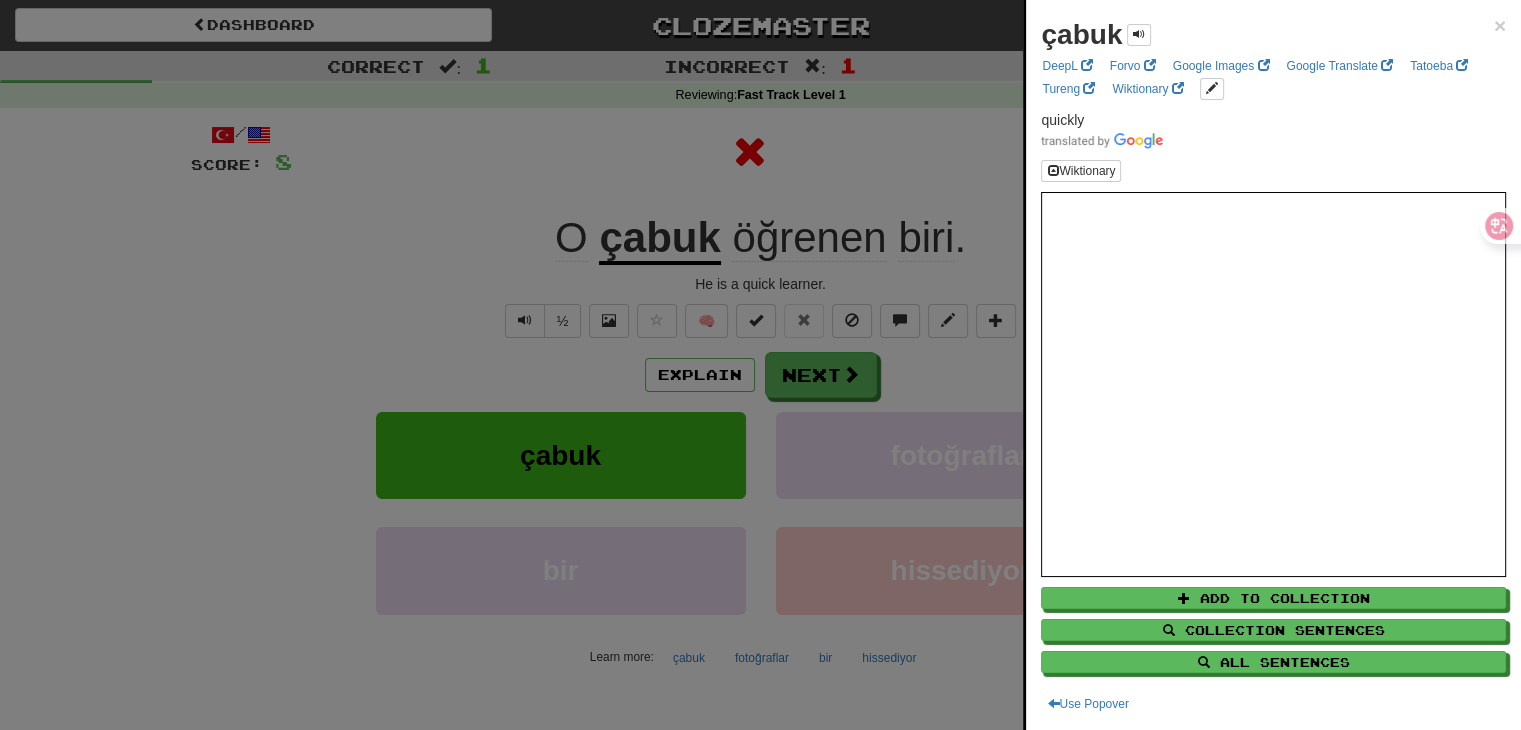click at bounding box center (760, 365) 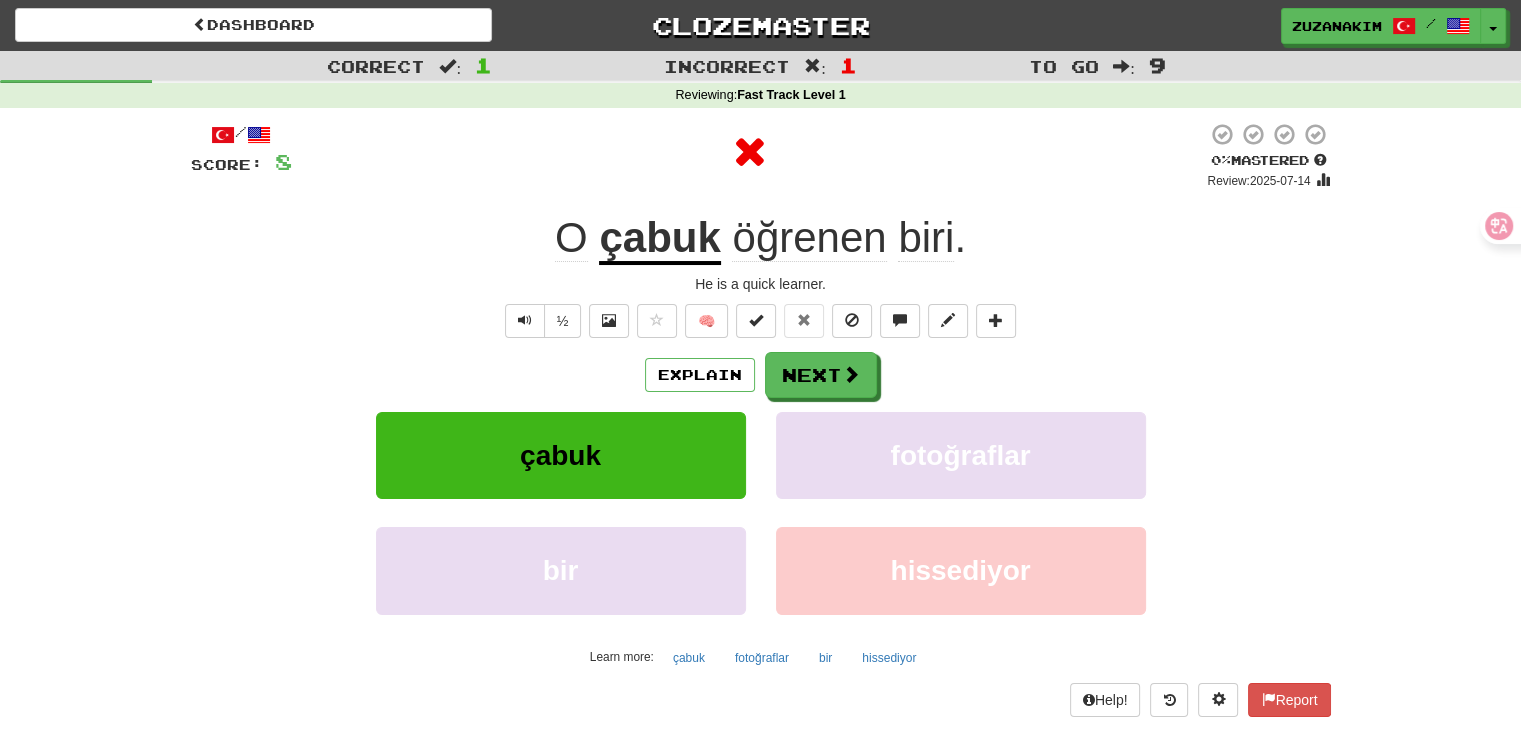 click on "öğrenen" at bounding box center (809, 238) 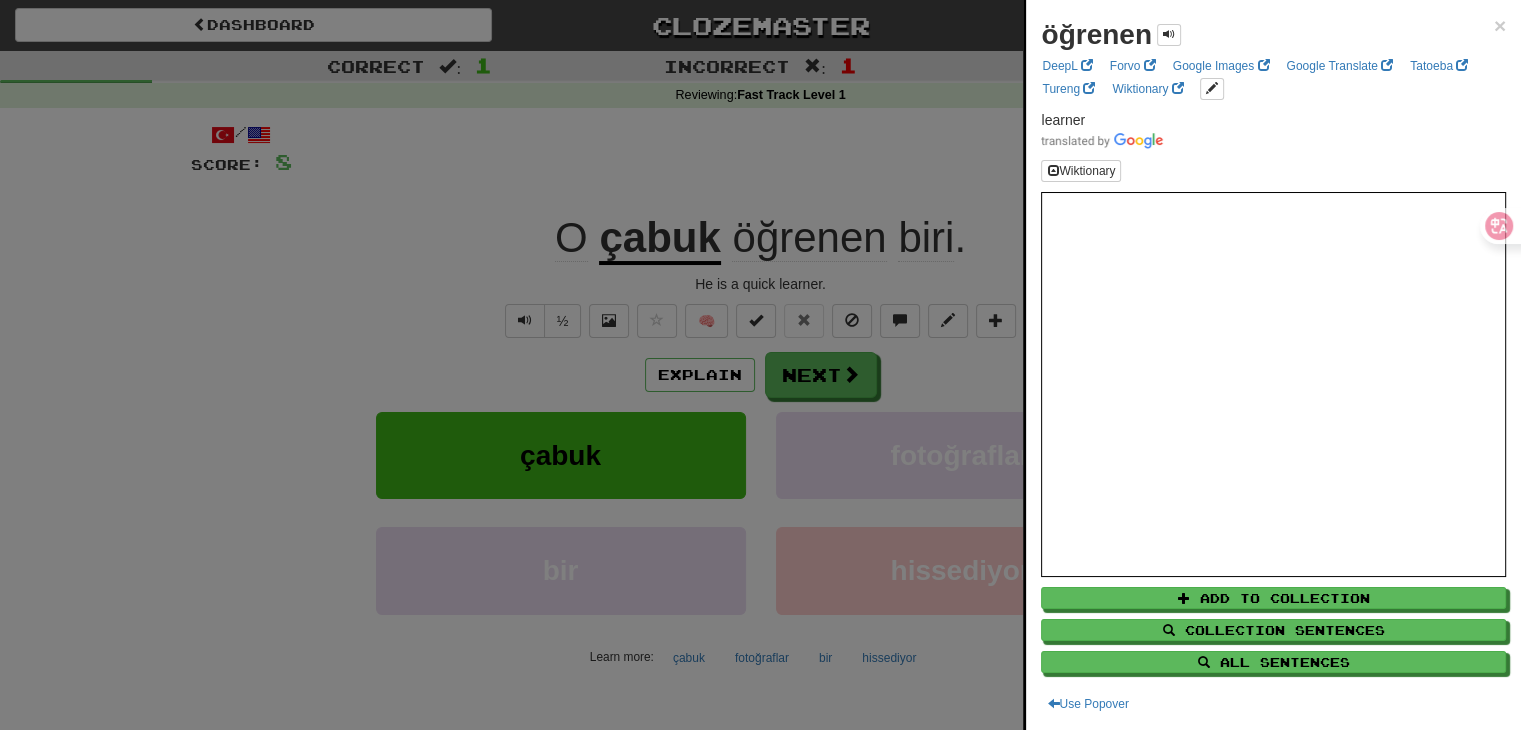 click at bounding box center (760, 365) 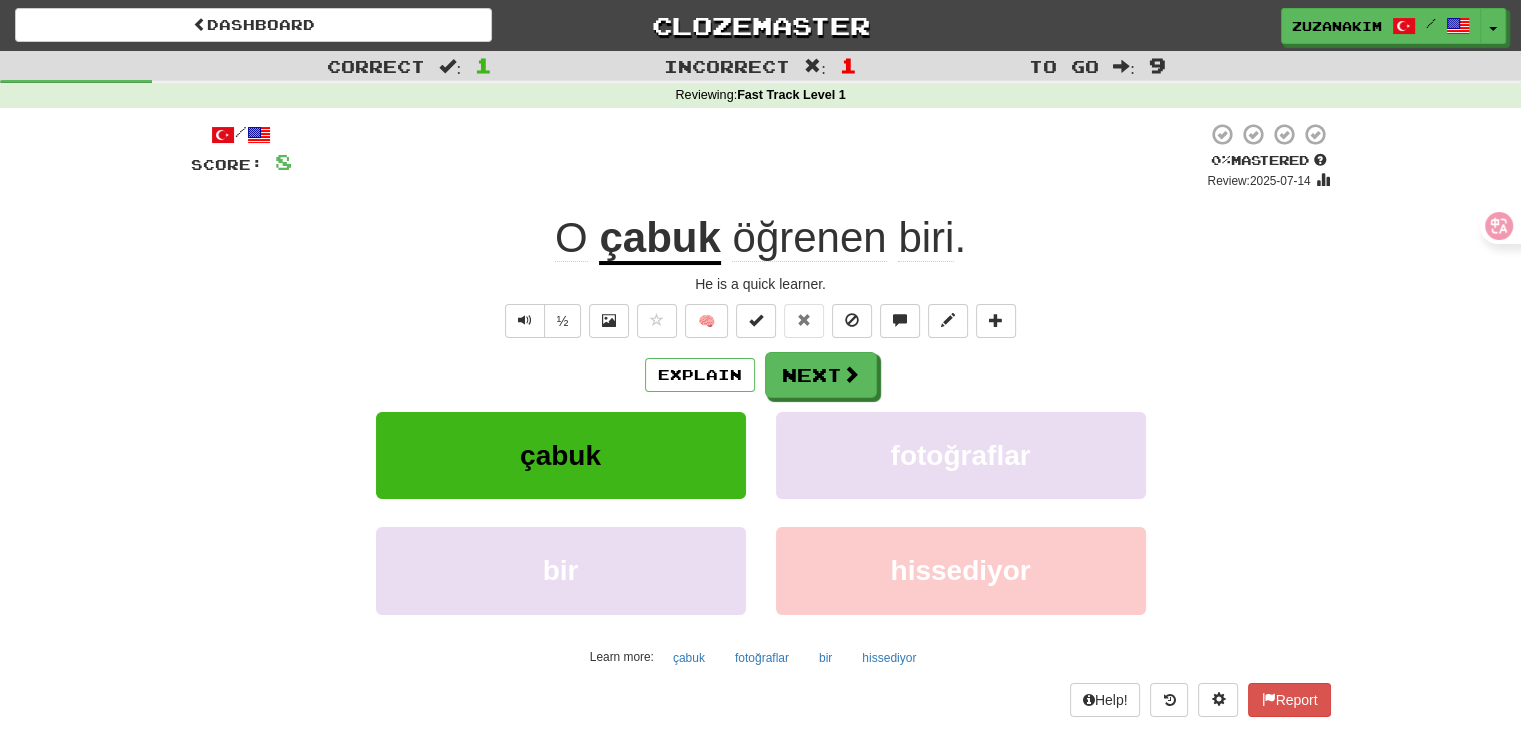 click on "biri" at bounding box center [926, 238] 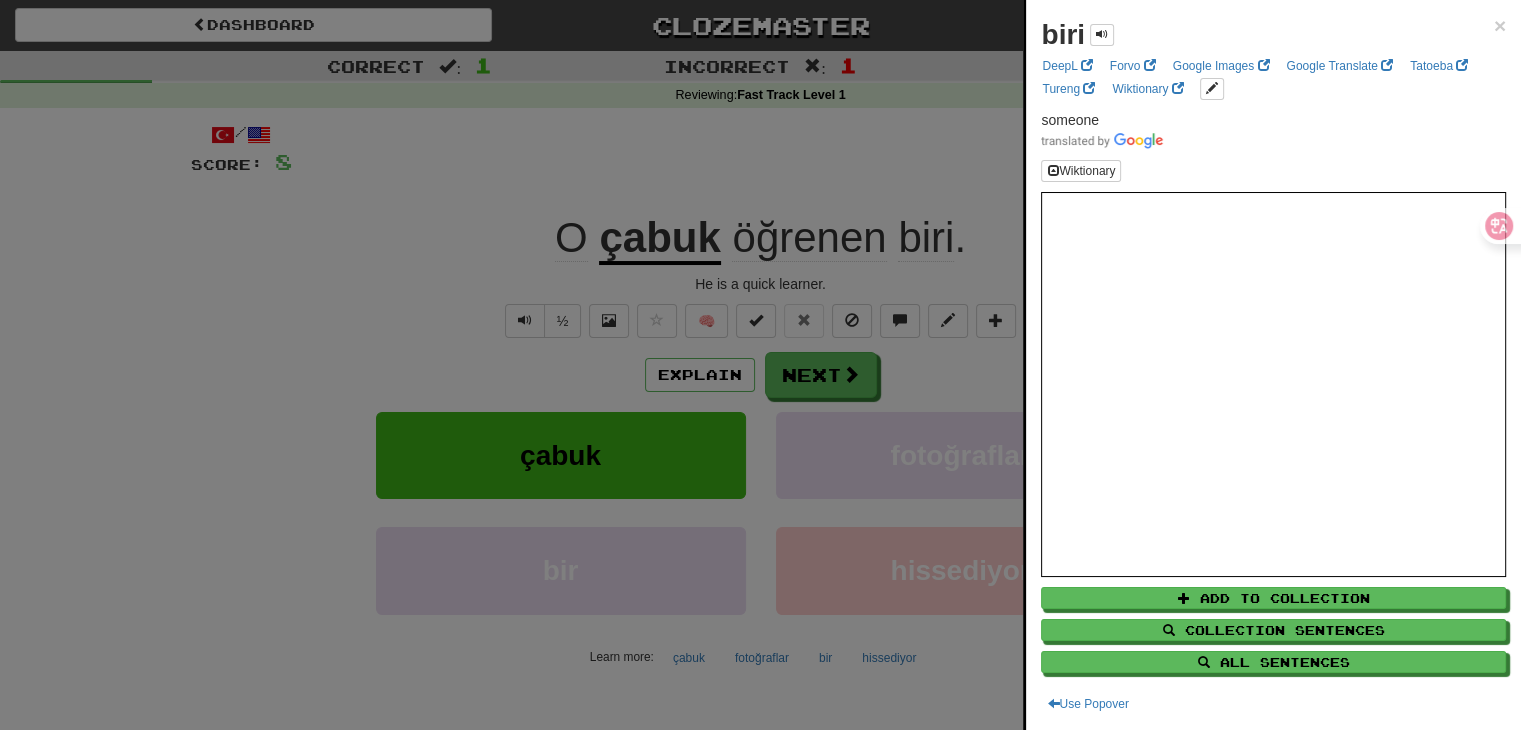 click at bounding box center [760, 365] 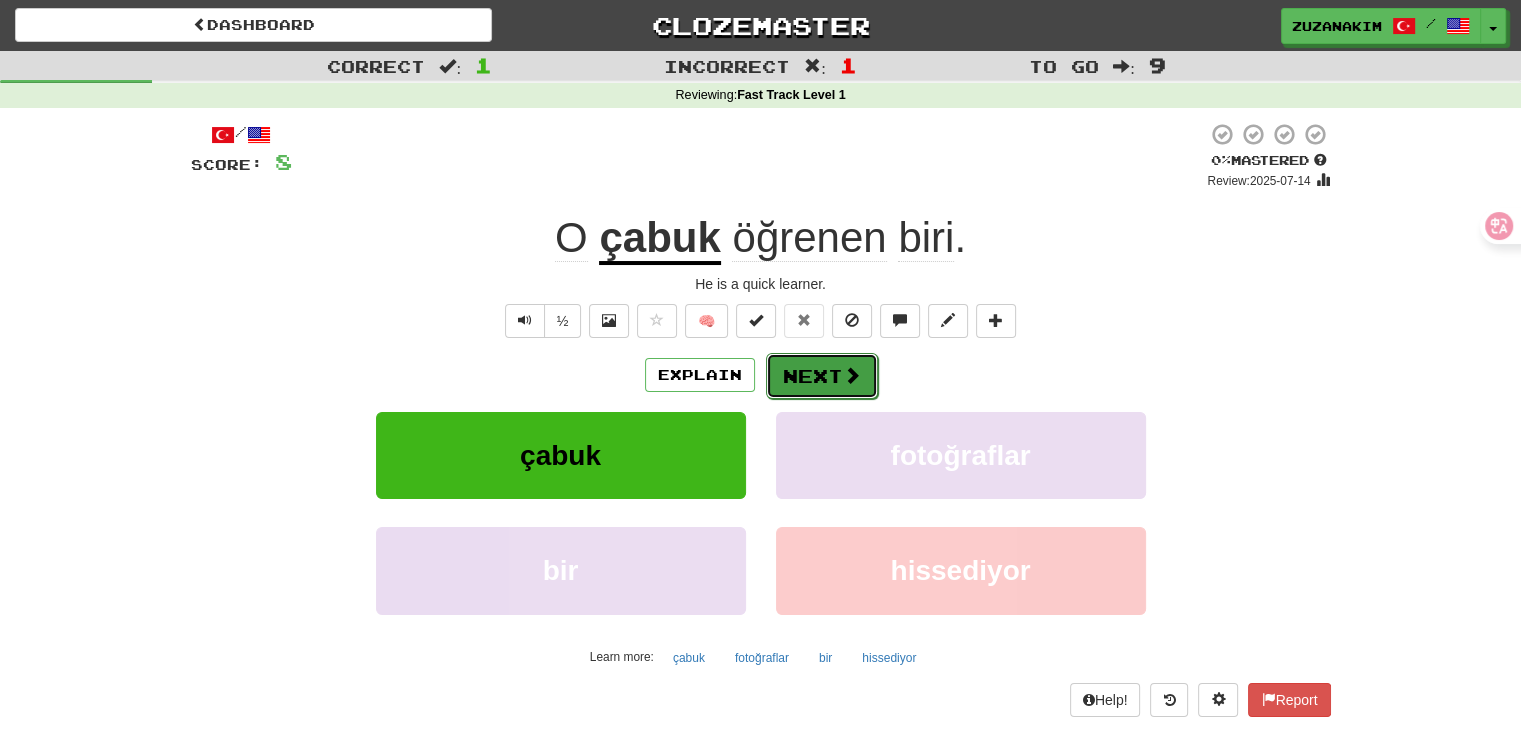 click on "Next" at bounding box center [822, 376] 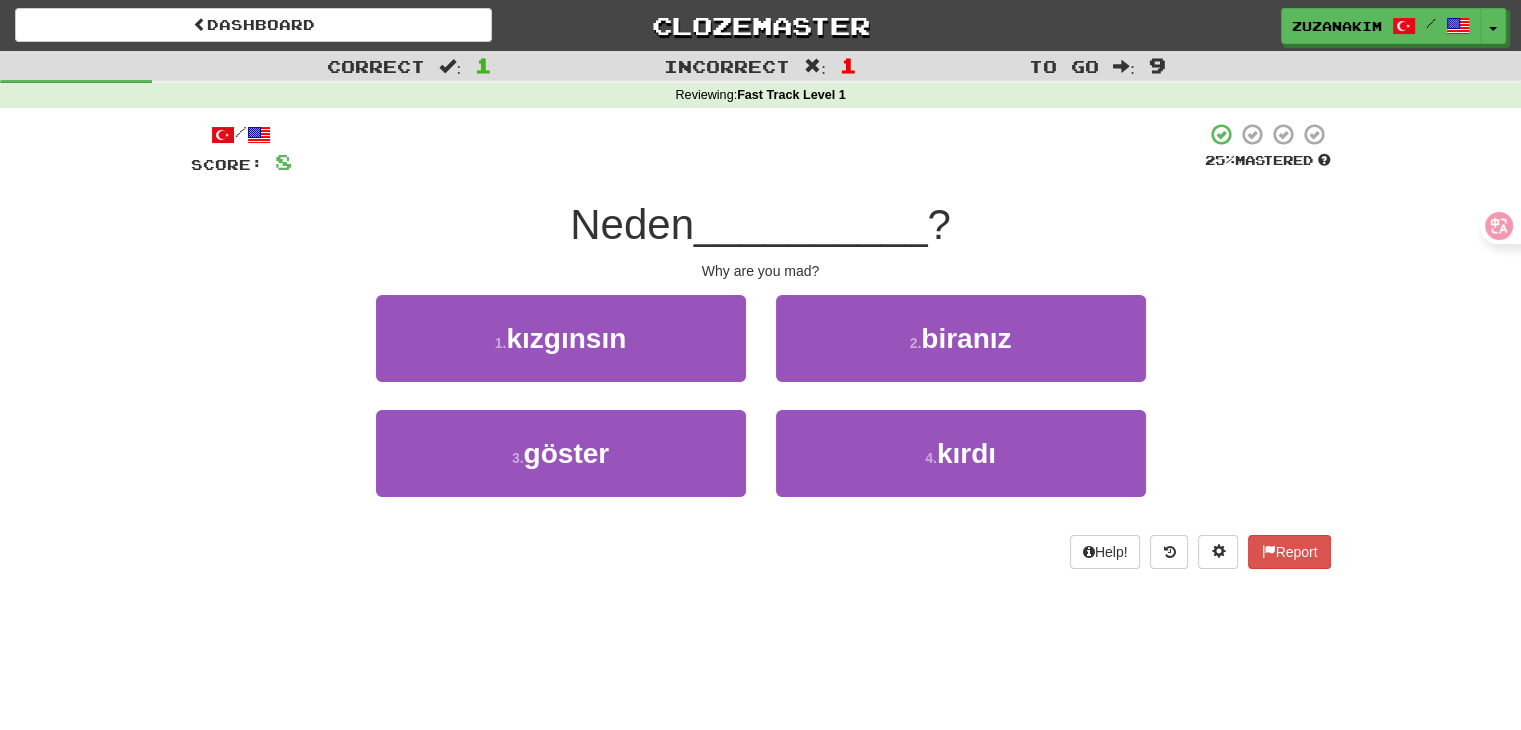 drag, startPoint x: 612, startPoint y: 228, endPoint x: 710, endPoint y: 228, distance: 98 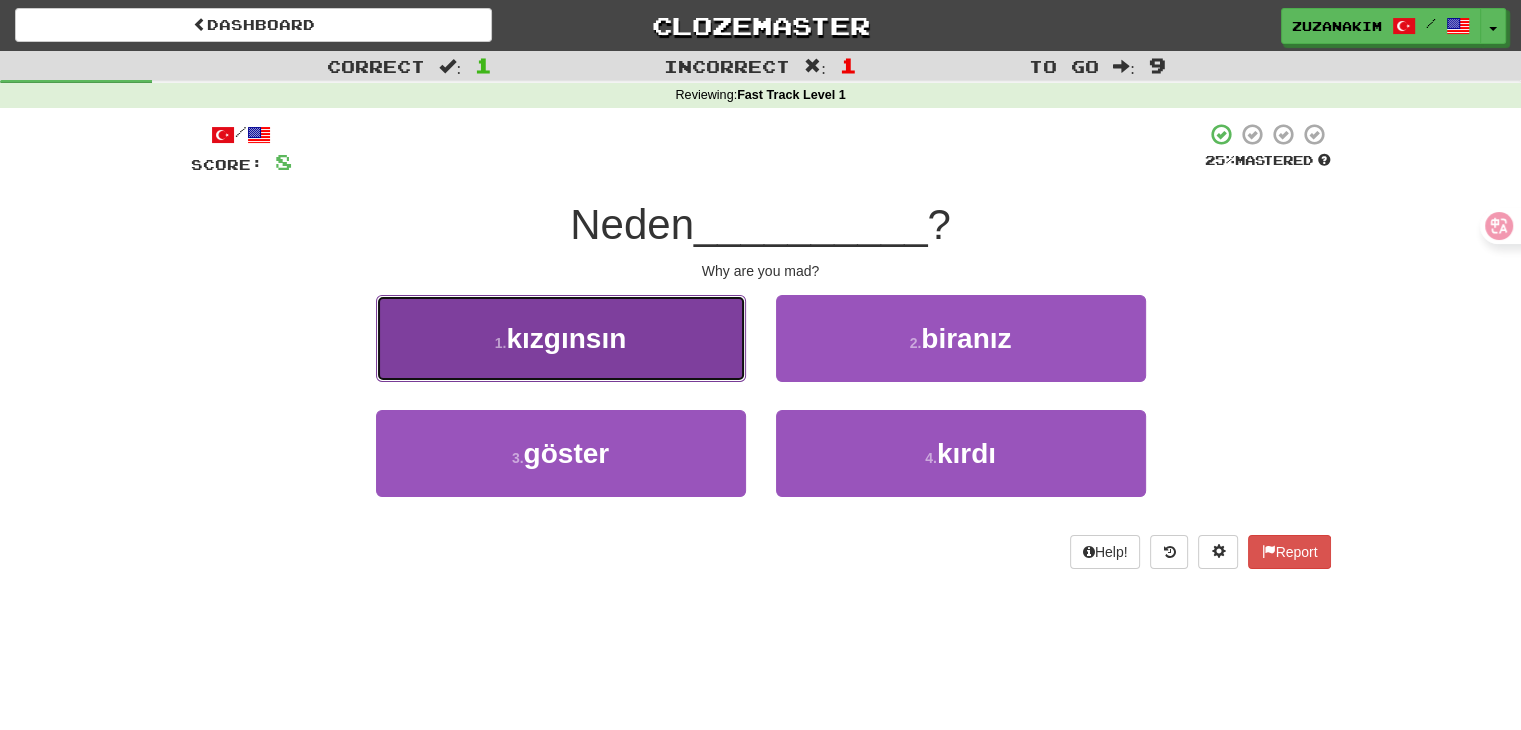 click on "1 .  kızgınsın" at bounding box center (561, 338) 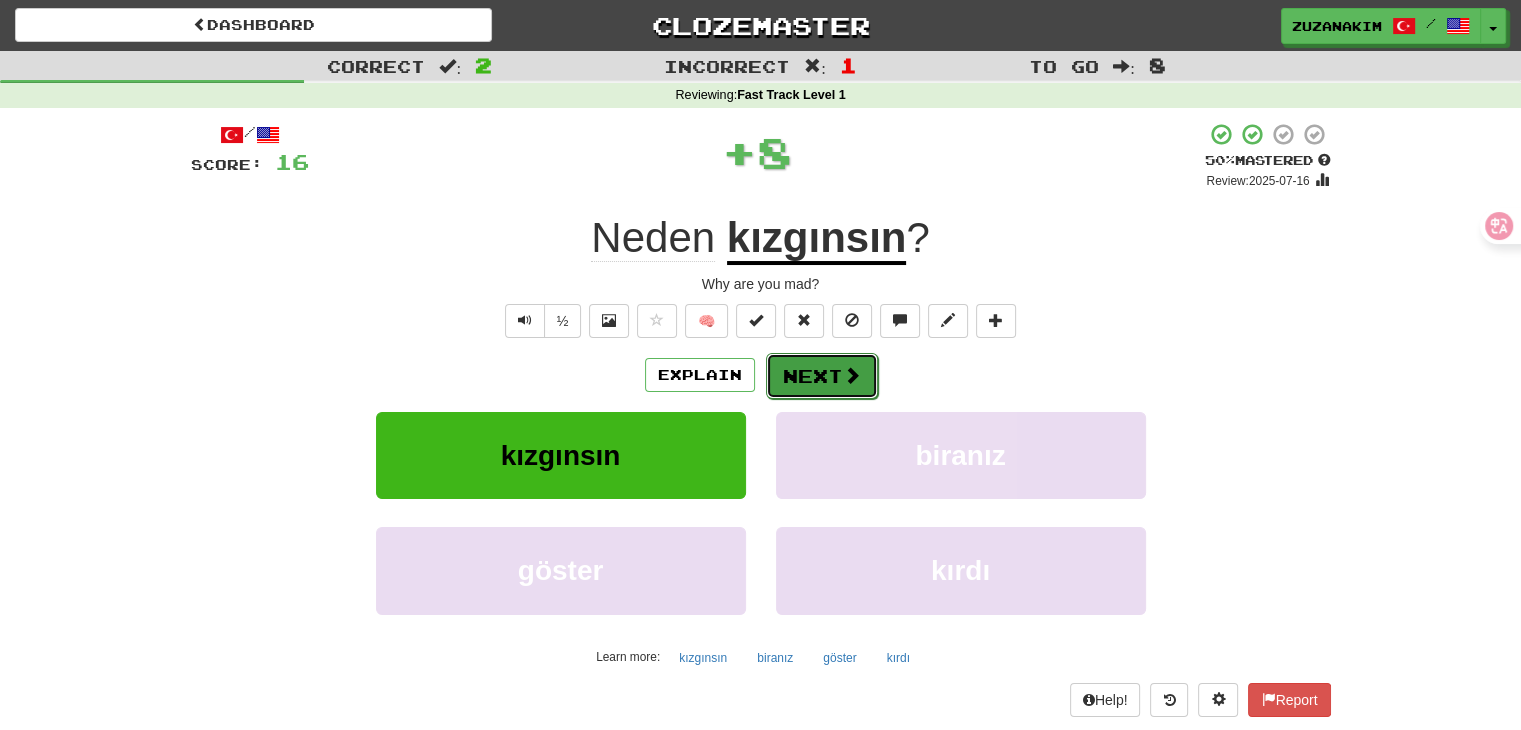 click at bounding box center (852, 375) 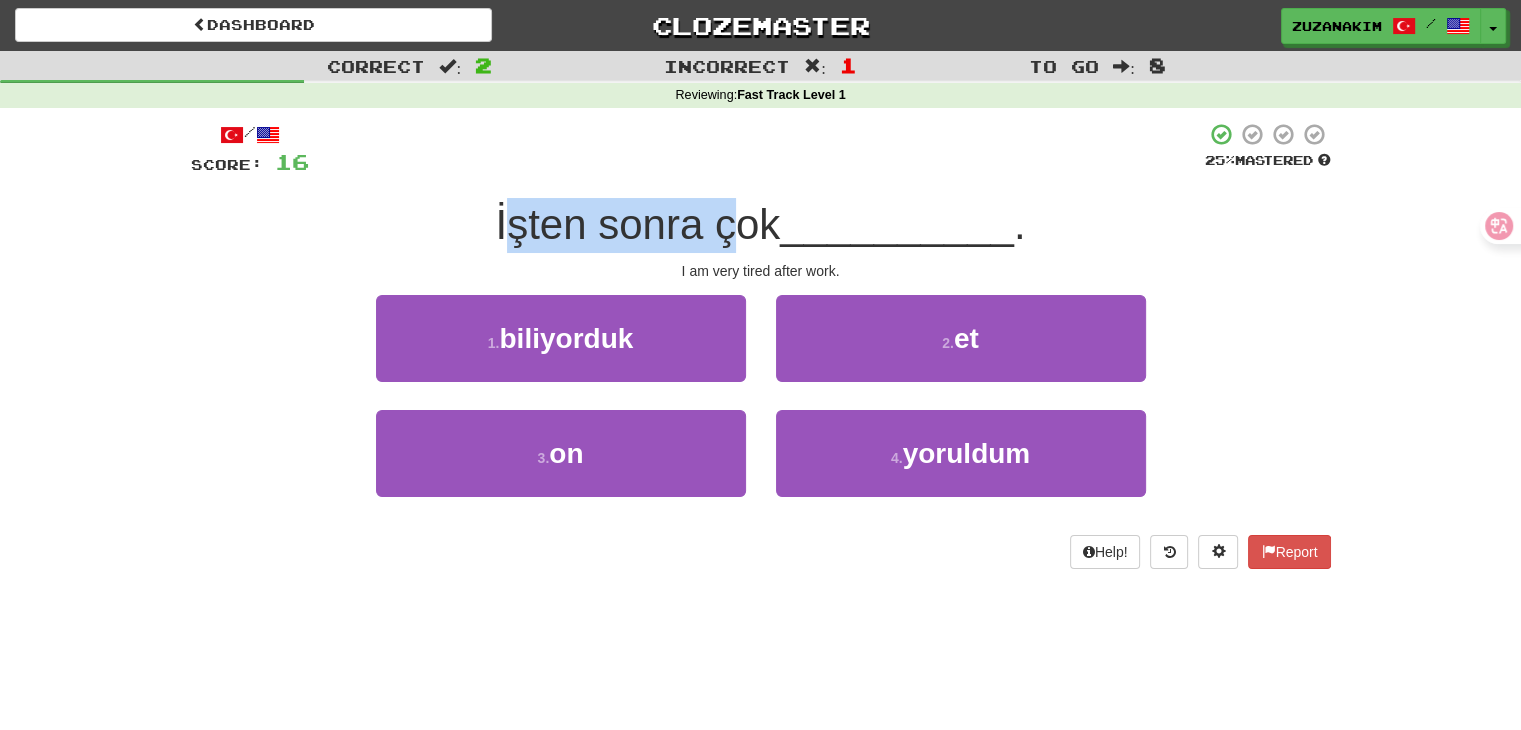 drag, startPoint x: 509, startPoint y: 232, endPoint x: 721, endPoint y: 229, distance: 212.02122 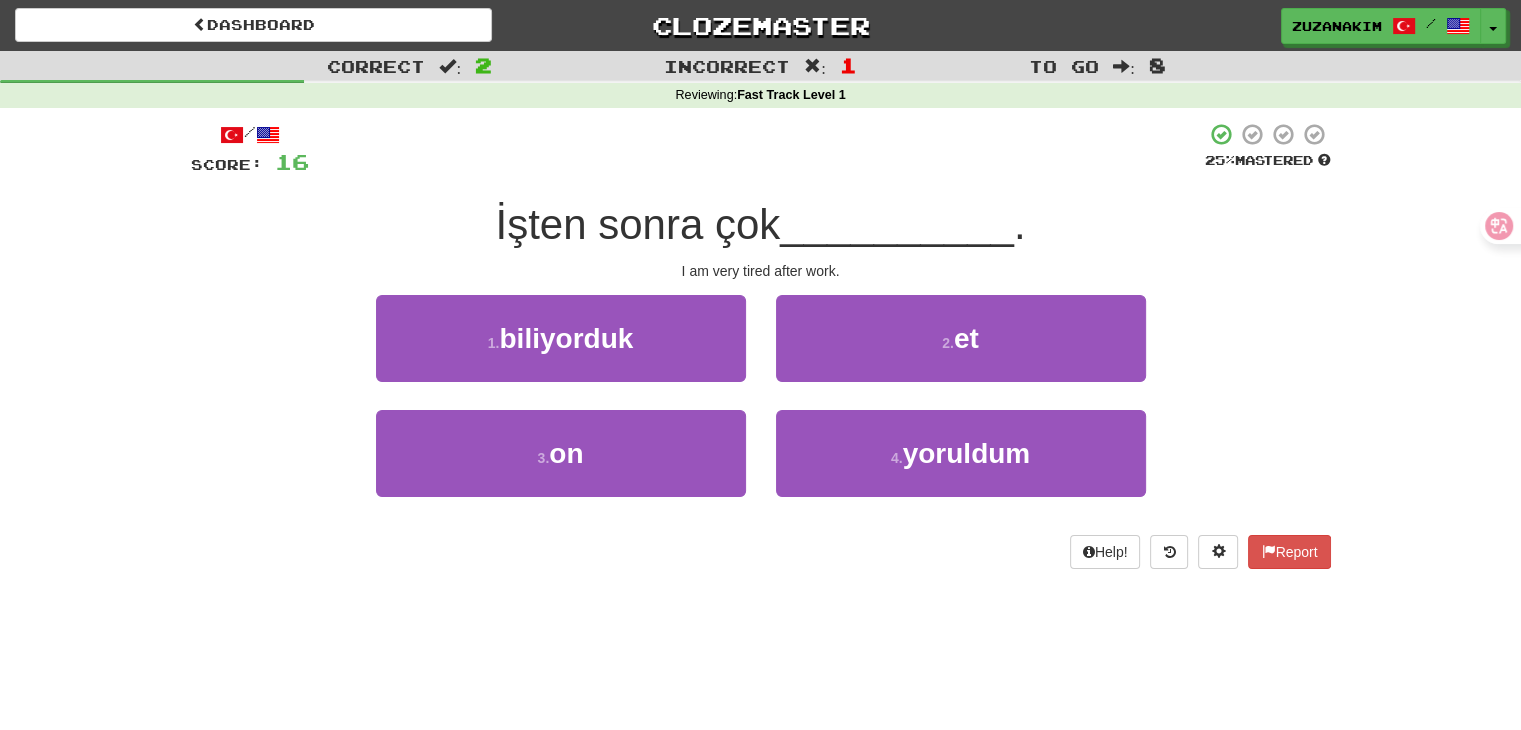click on "İşten sonra çok" at bounding box center (637, 224) 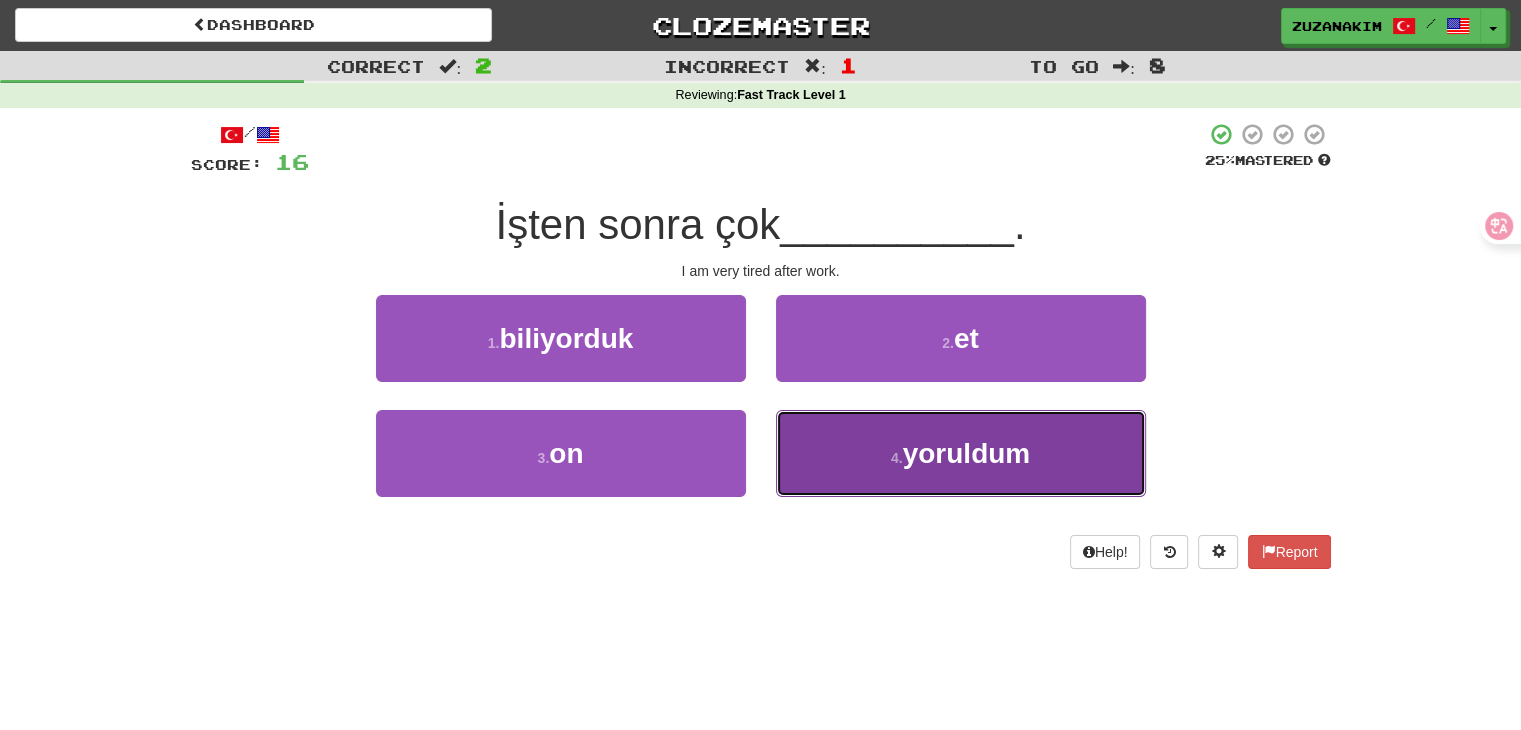 click on "4 .  yoruldum" at bounding box center [961, 453] 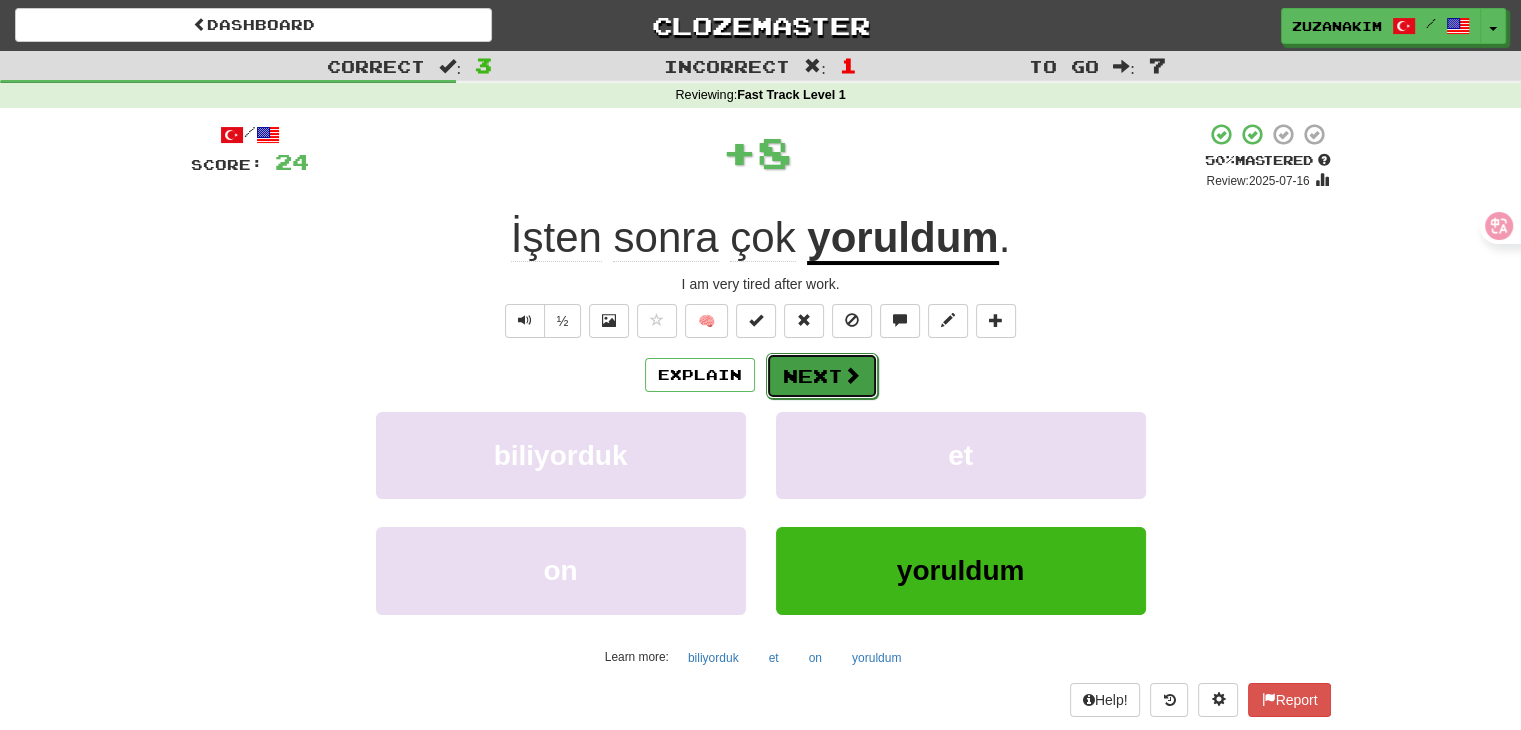 click on "Next" at bounding box center (822, 376) 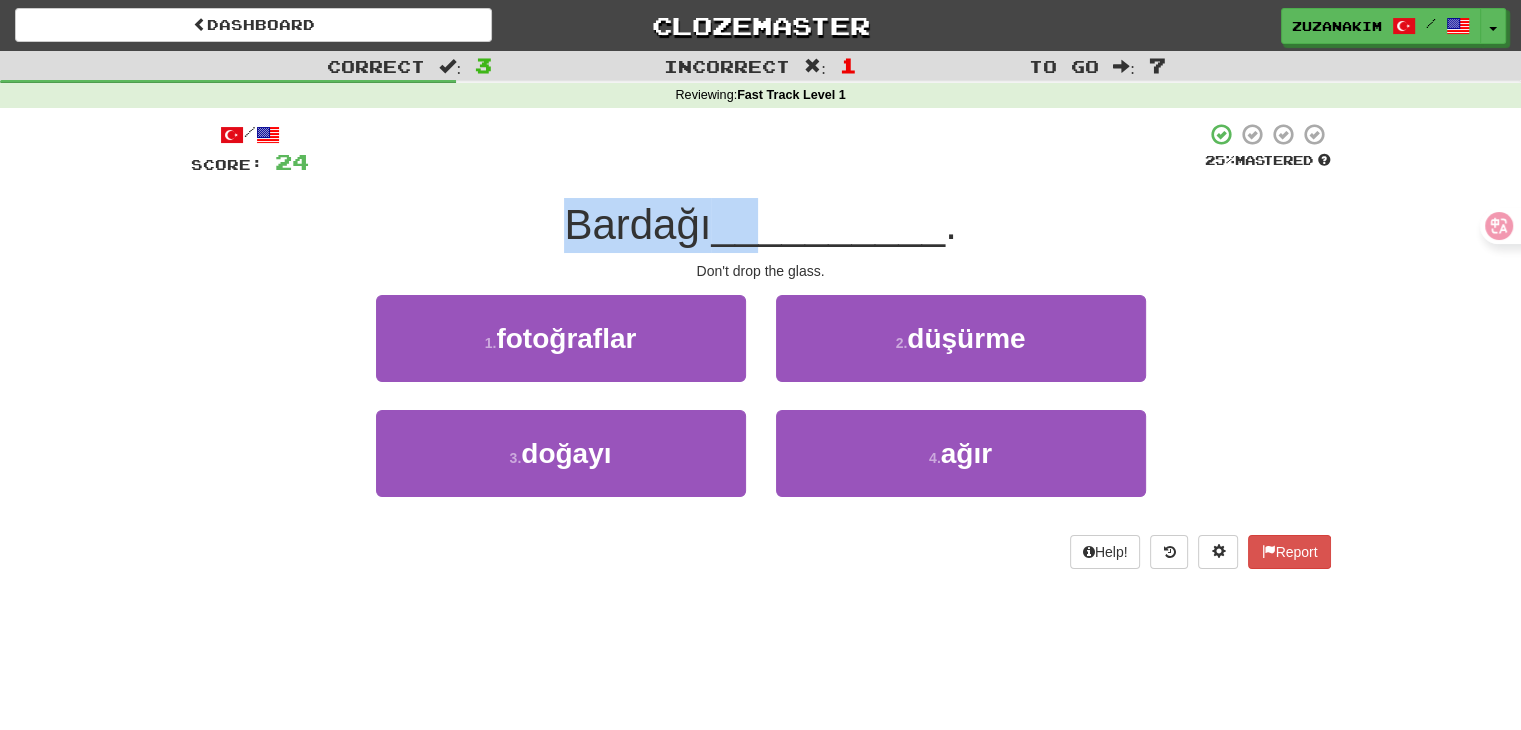 drag, startPoint x: 571, startPoint y: 231, endPoint x: 758, endPoint y: 228, distance: 187.02406 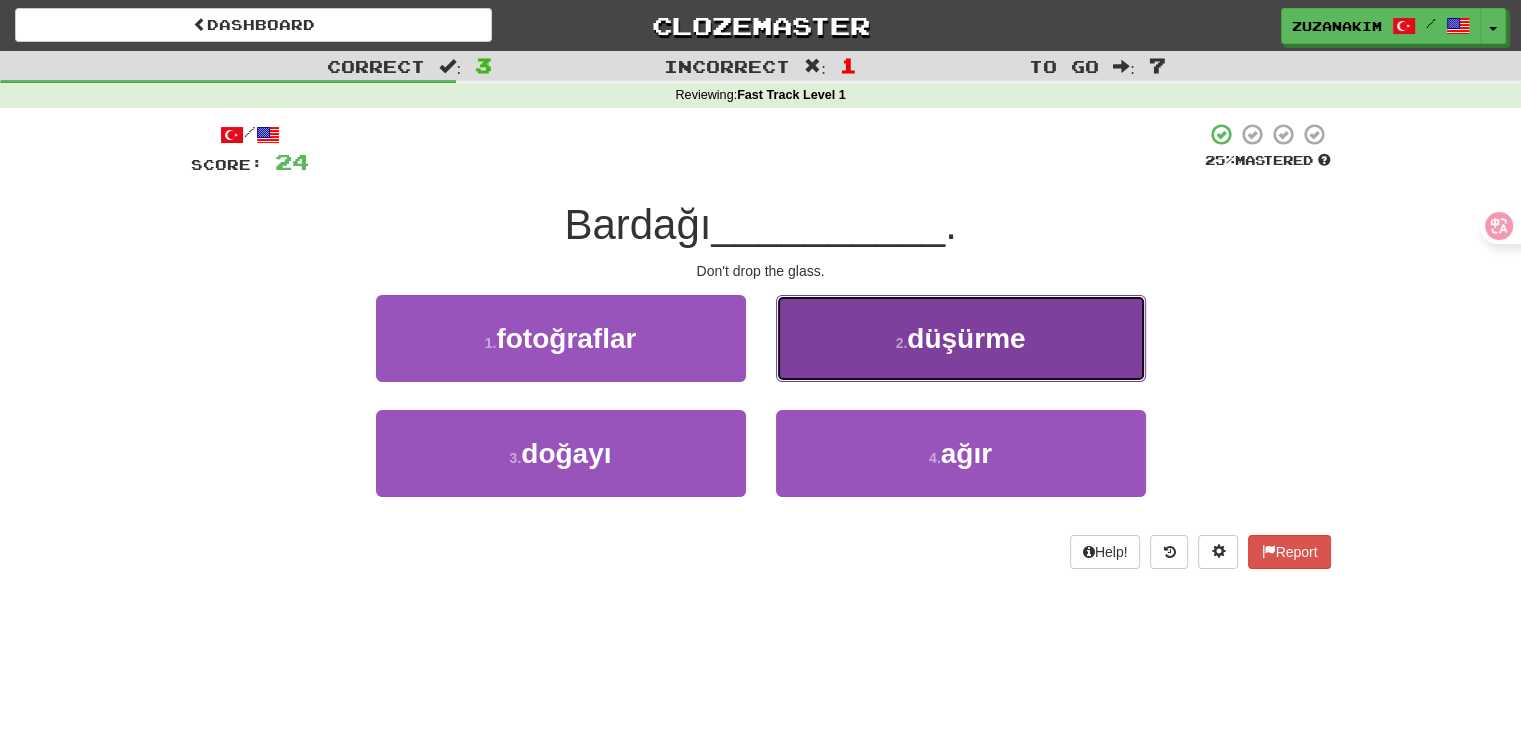 click on "2 . düşürme" at bounding box center (961, 338) 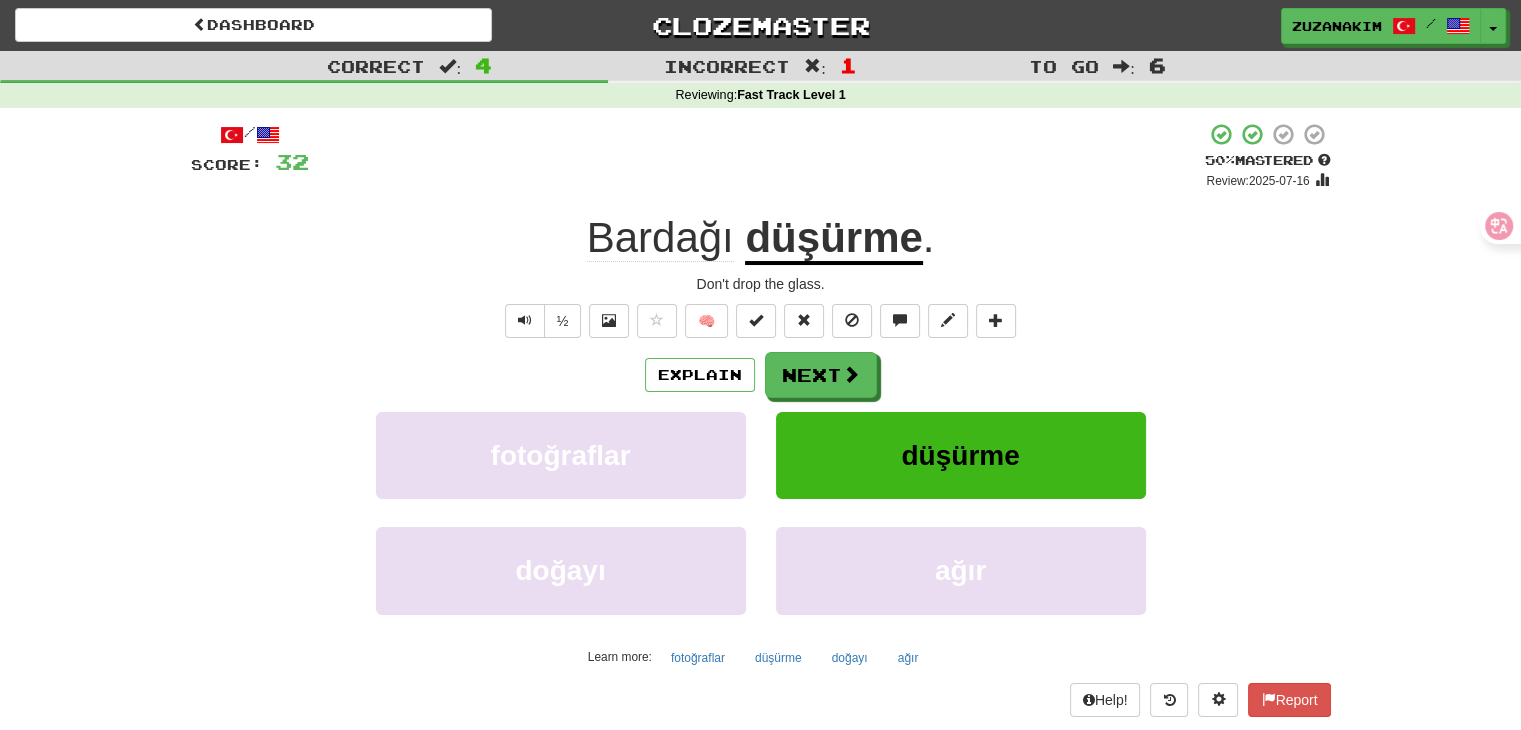 click on "Bardağı  düşürme . Don't drop the glass. ½ 🧠 Explain Next fotoğraflar düşürme doğayı ağır Learn more: fotoğraflar düşürme doğayı ağır  Help!  Report" at bounding box center [760, 398] 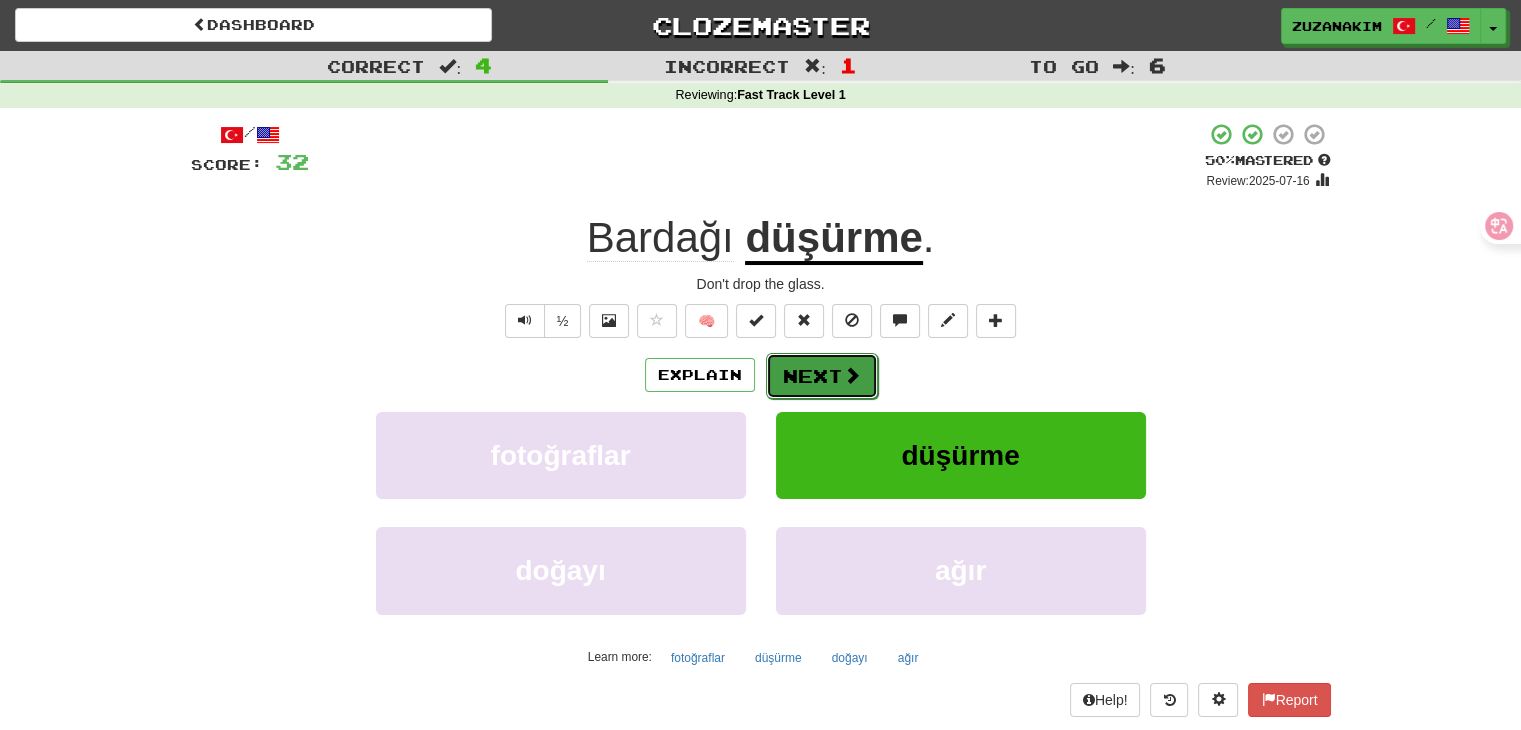 click on "Next" at bounding box center (822, 376) 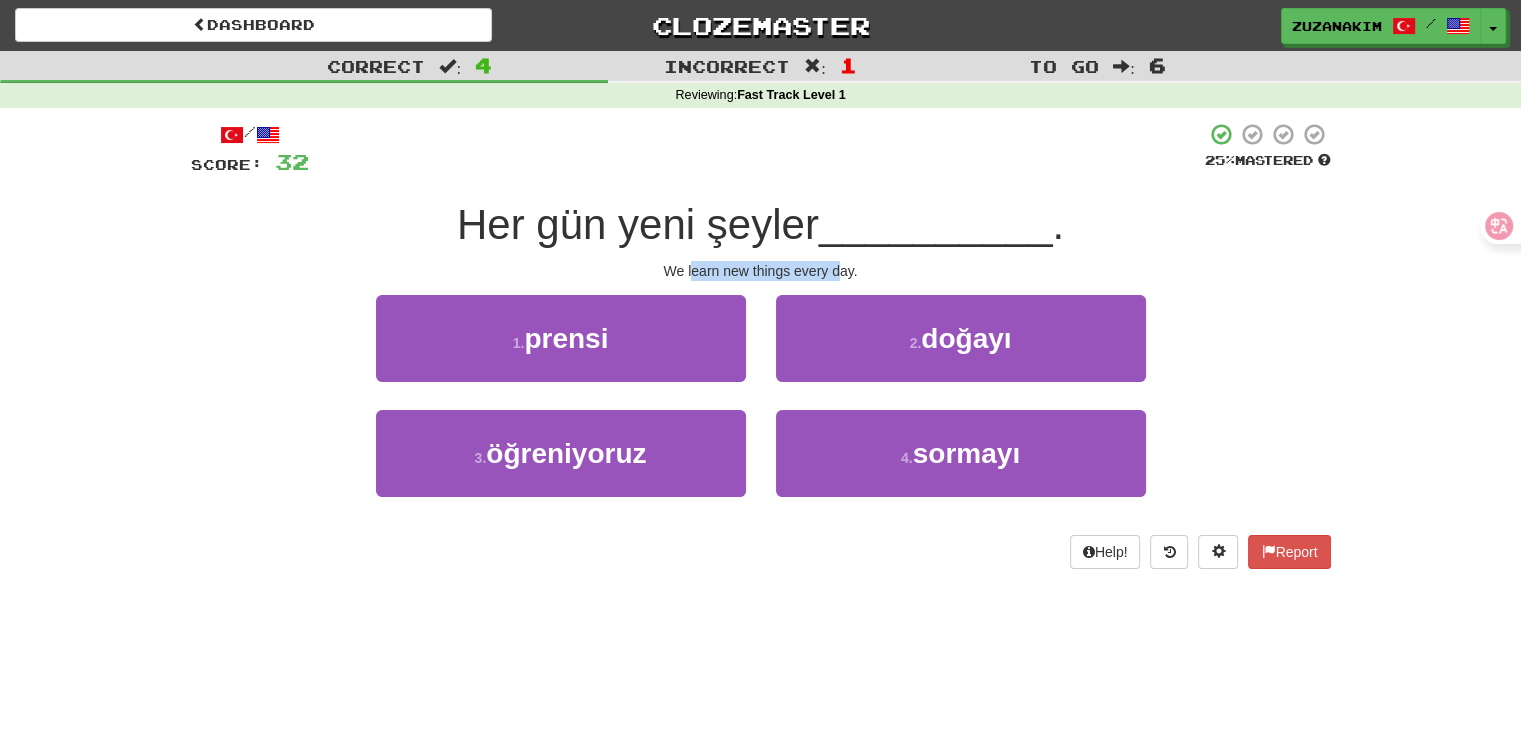 drag, startPoint x: 694, startPoint y: 277, endPoint x: 842, endPoint y: 277, distance: 148 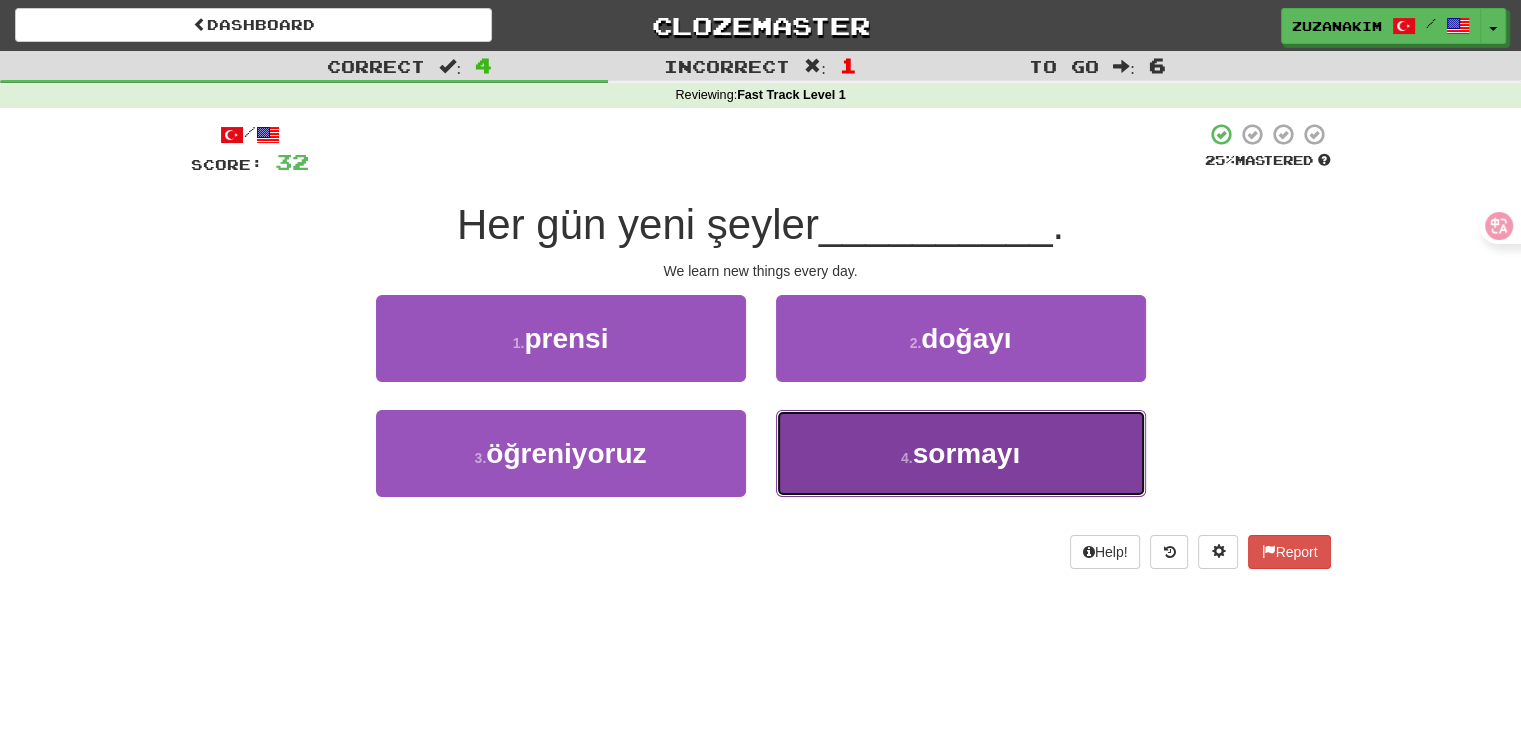 click on "4 .  sormayı" at bounding box center (961, 453) 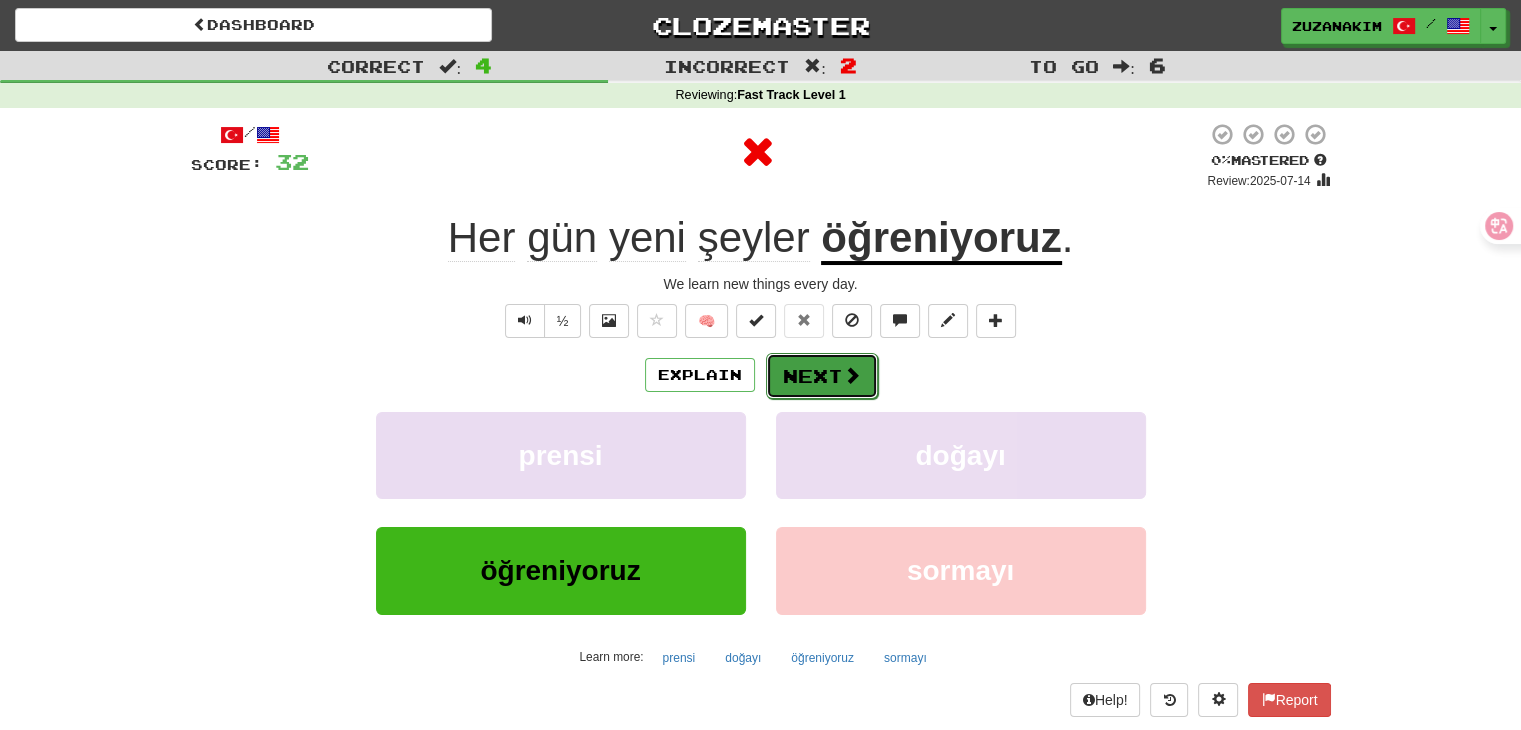 click on "Next" at bounding box center [822, 376] 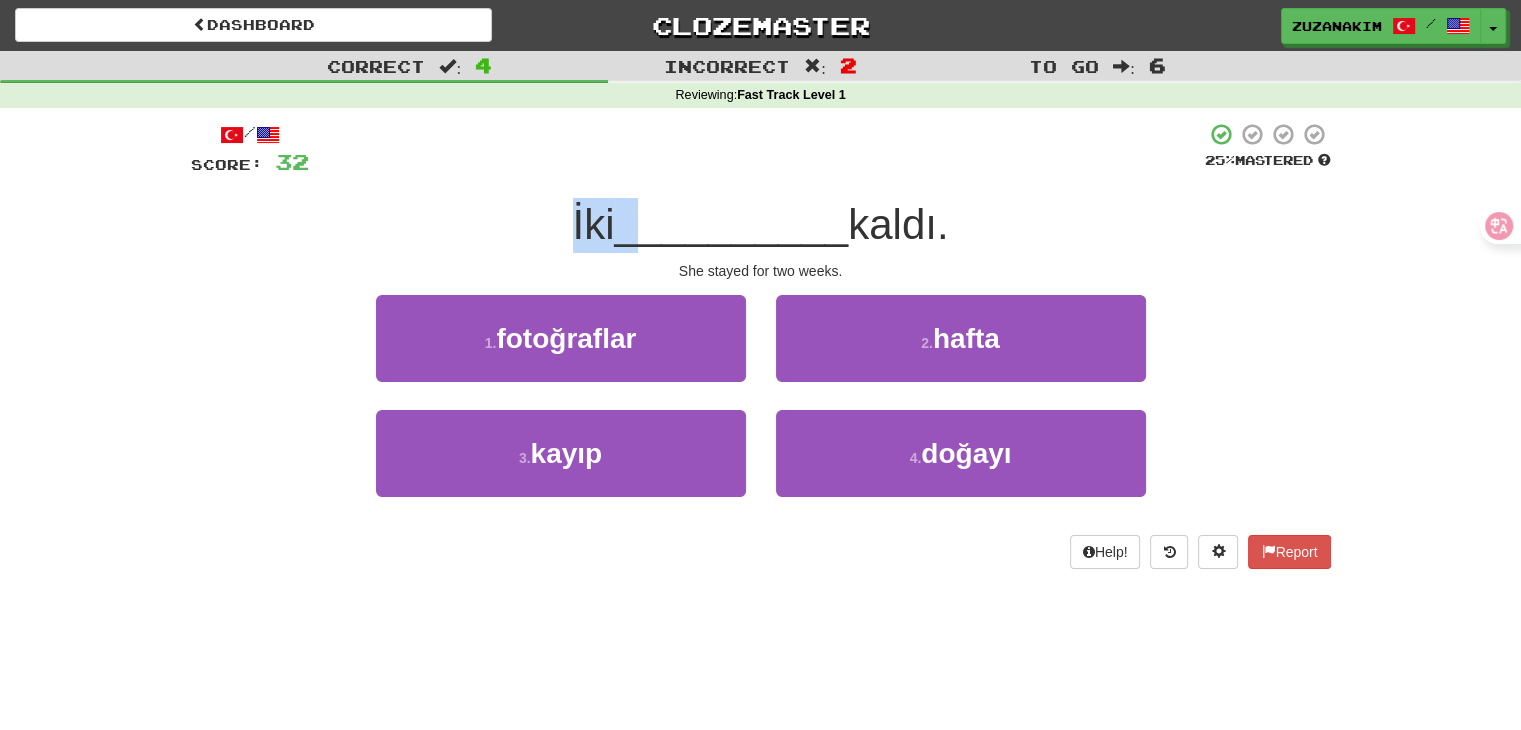 drag, startPoint x: 544, startPoint y: 234, endPoint x: 634, endPoint y: 231, distance: 90.04999 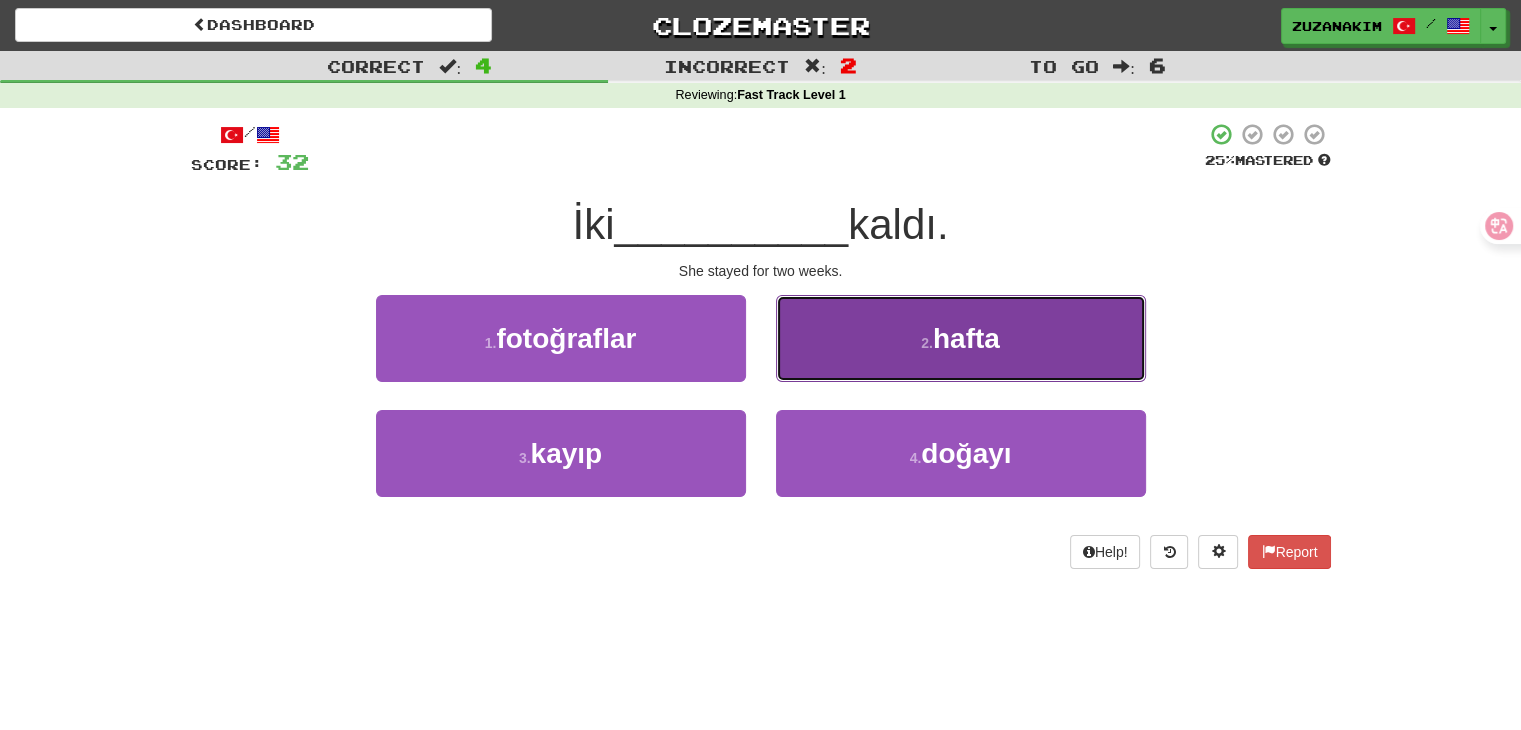 click on "hafta" at bounding box center (966, 338) 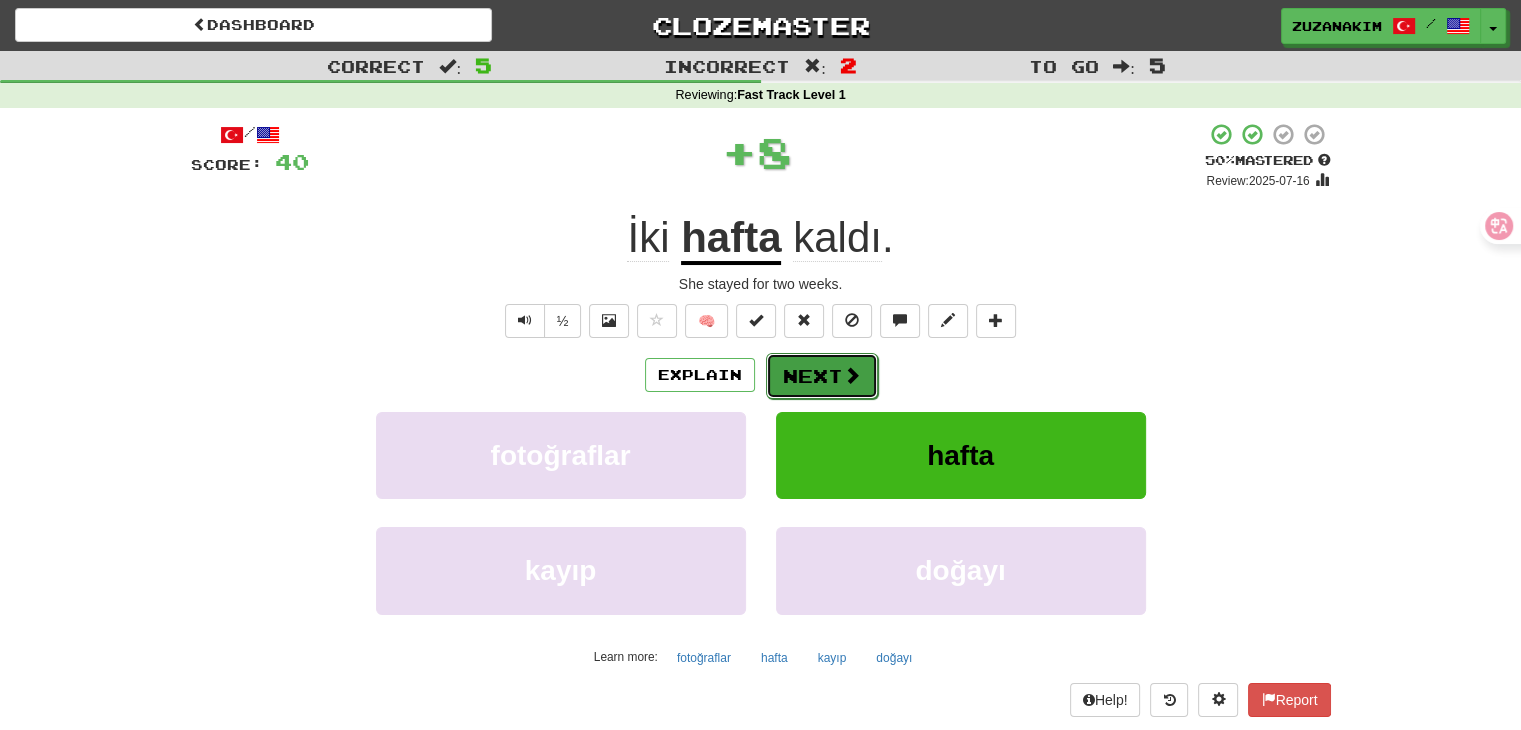 click at bounding box center [852, 375] 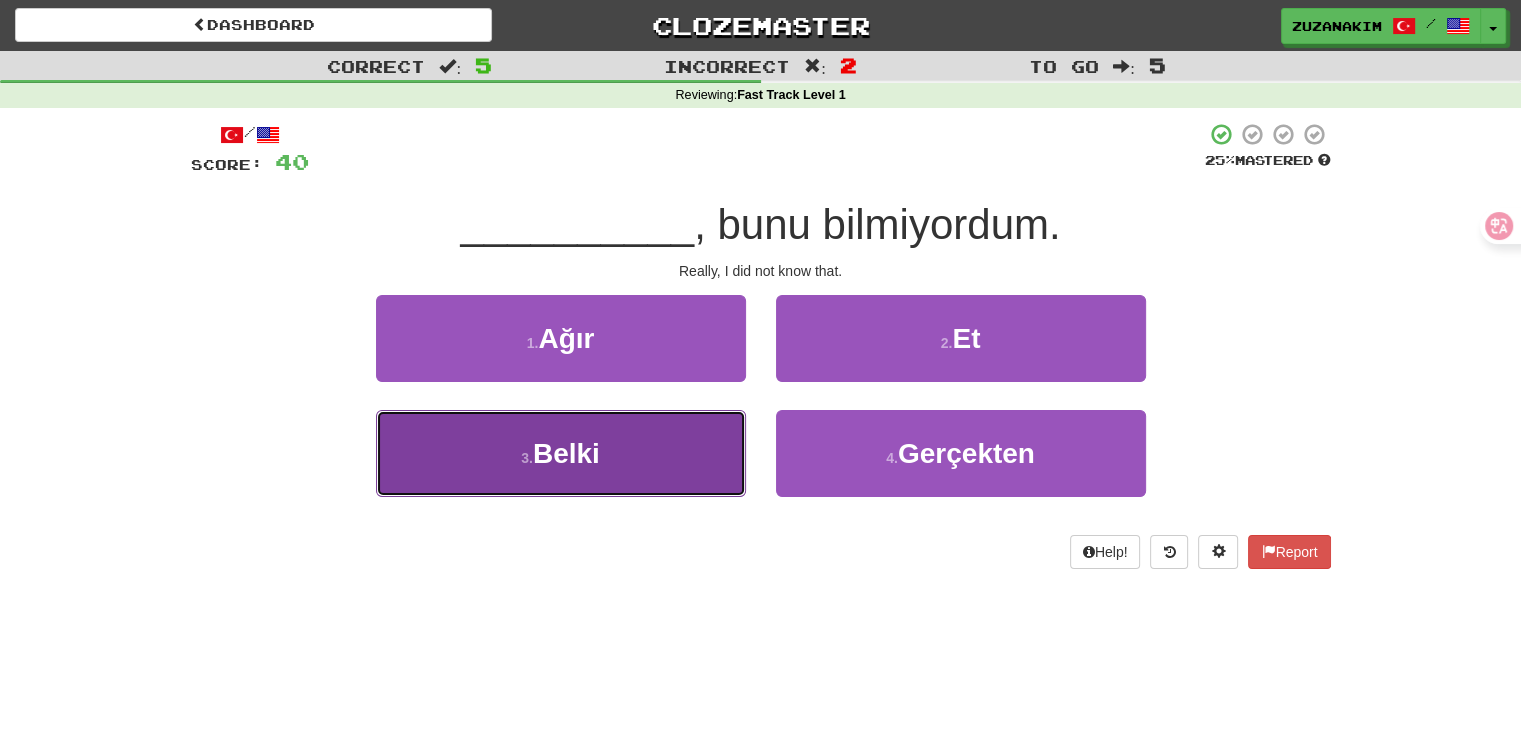 click on "3 .  Belki" at bounding box center (561, 453) 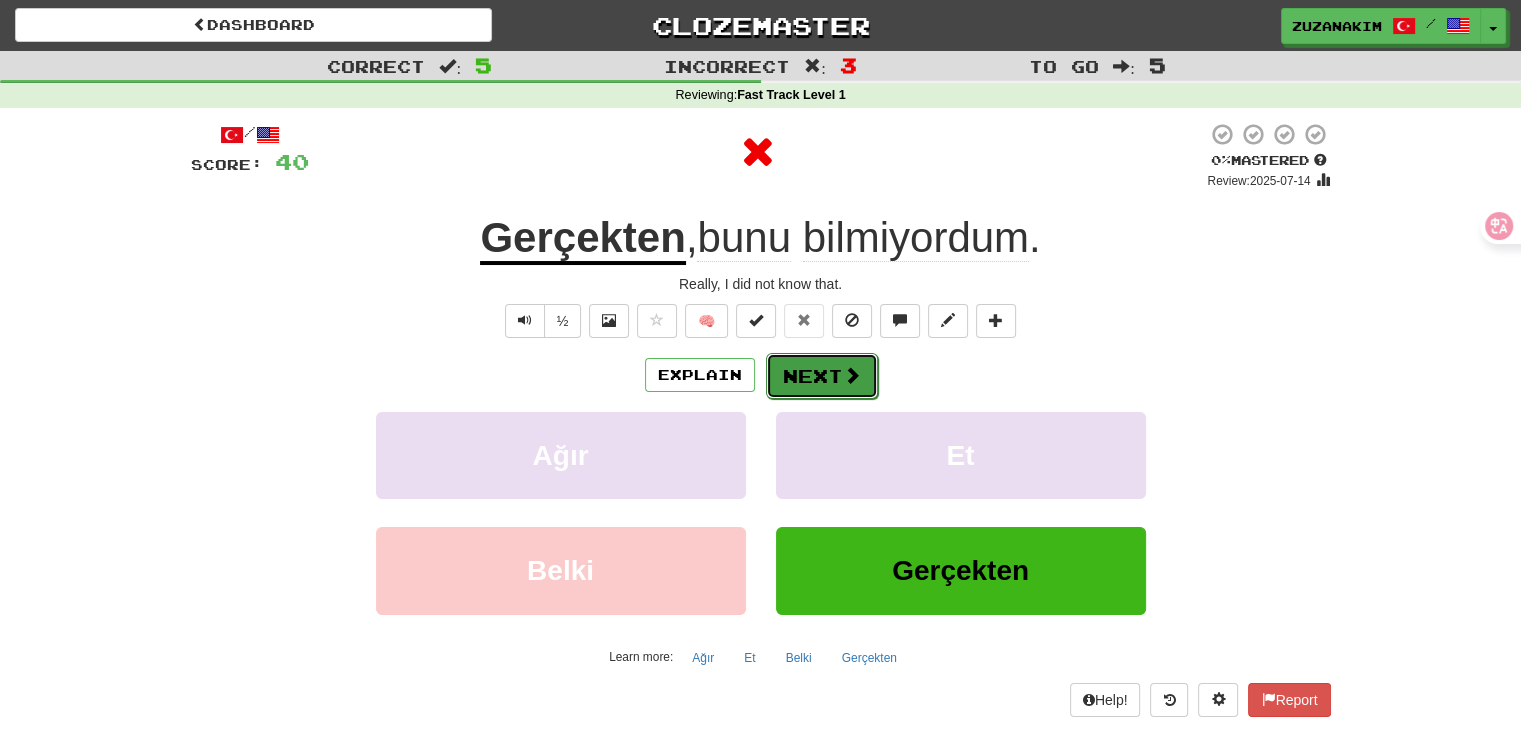 click on "Next" at bounding box center [822, 376] 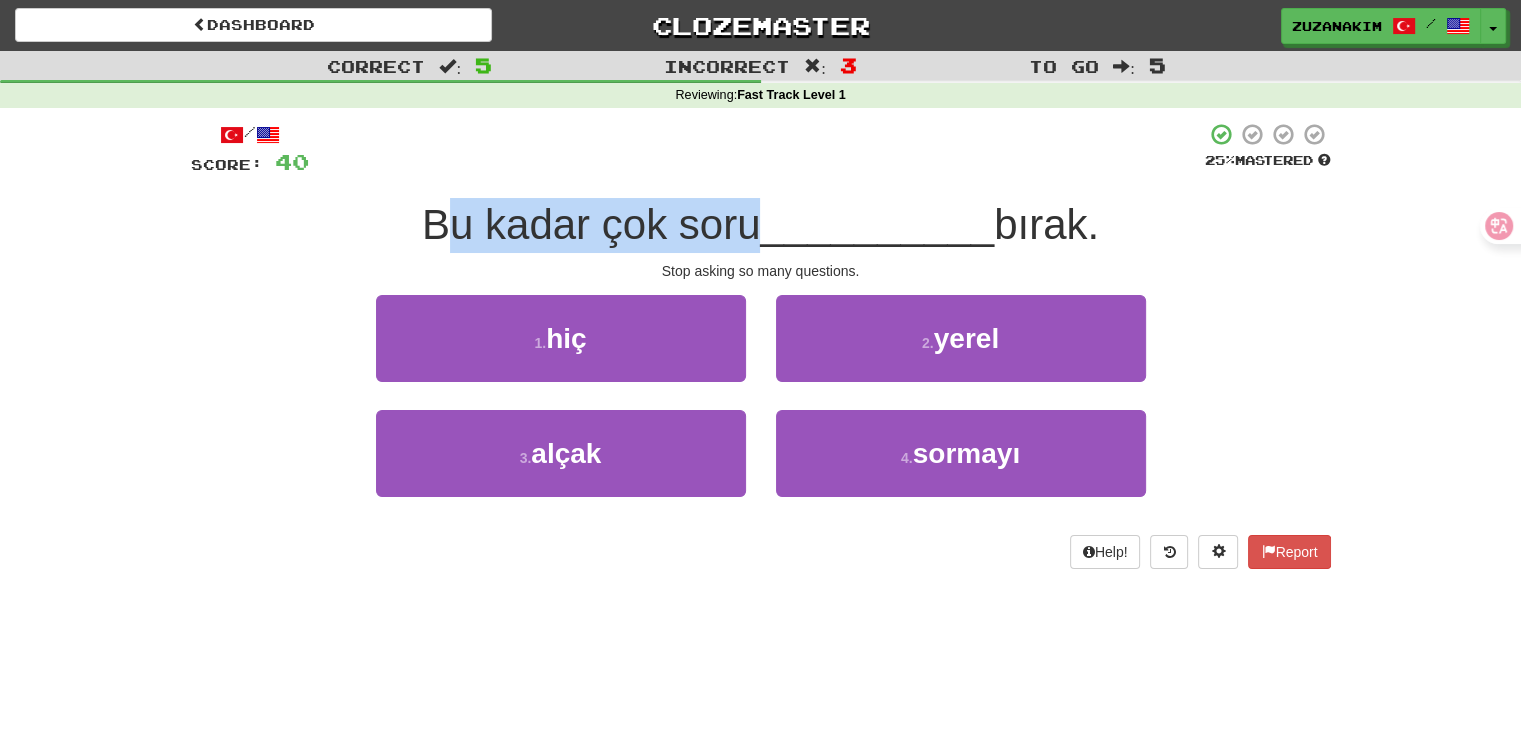 drag, startPoint x: 435, startPoint y: 191, endPoint x: 753, endPoint y: 191, distance: 318 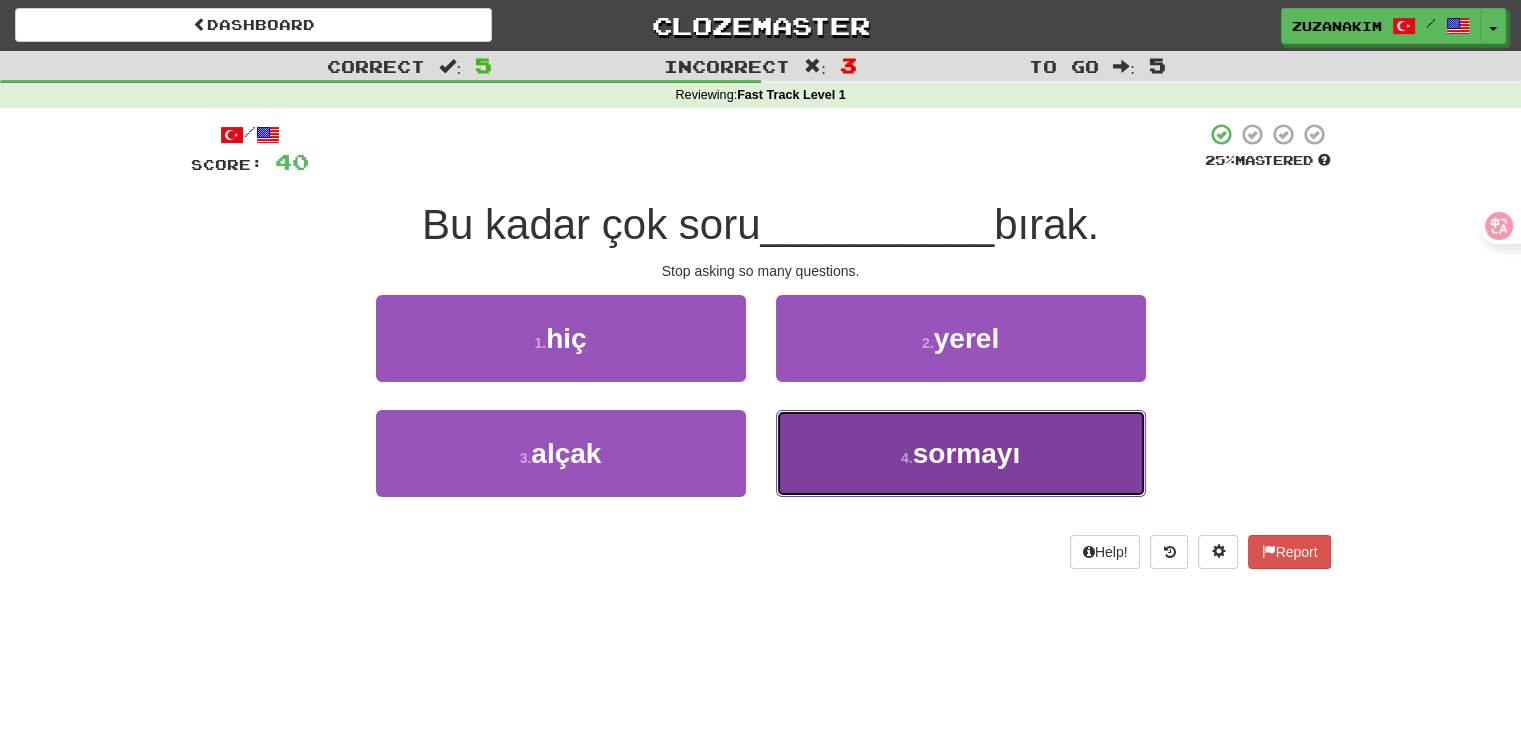click on "sormayı" at bounding box center (966, 453) 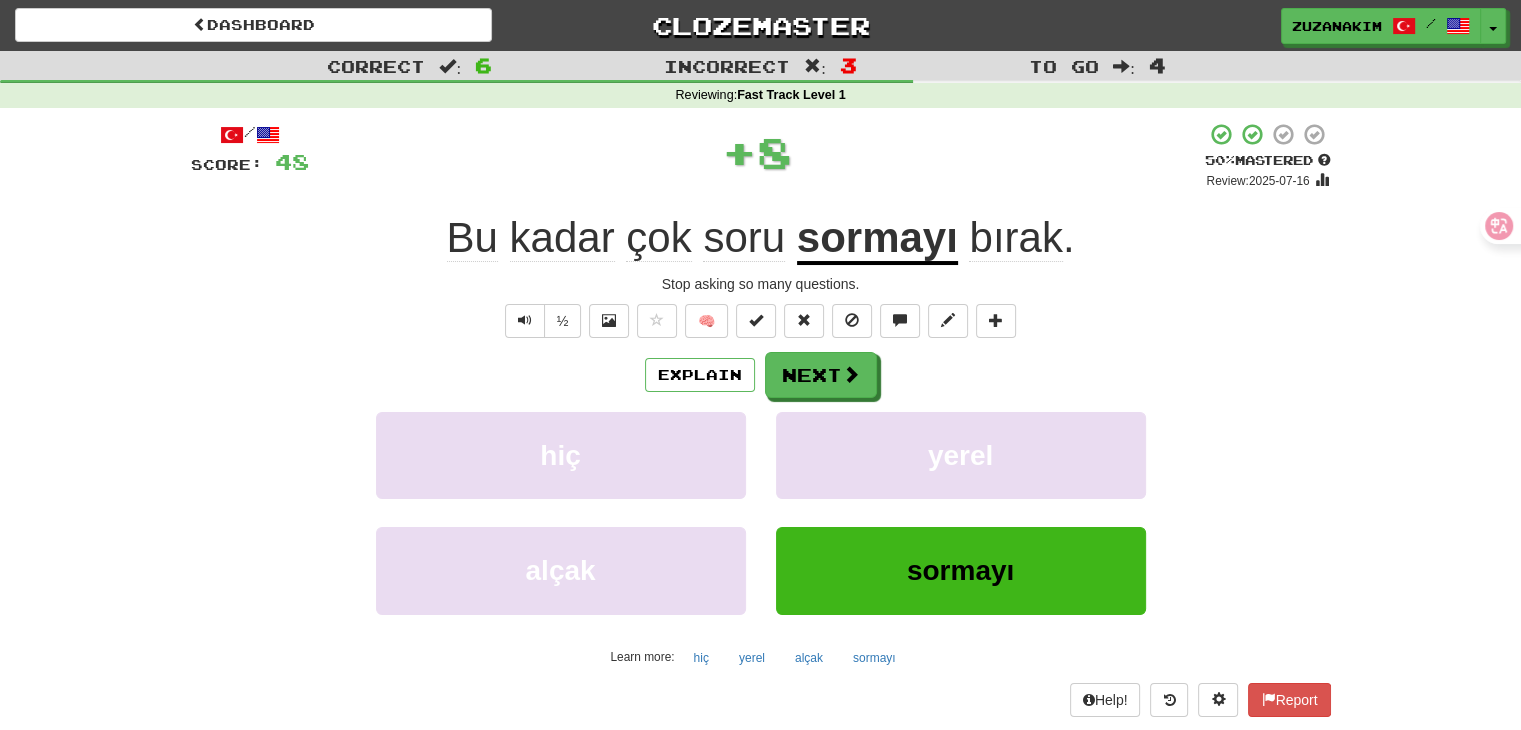click on "bırak" at bounding box center (1015, 238) 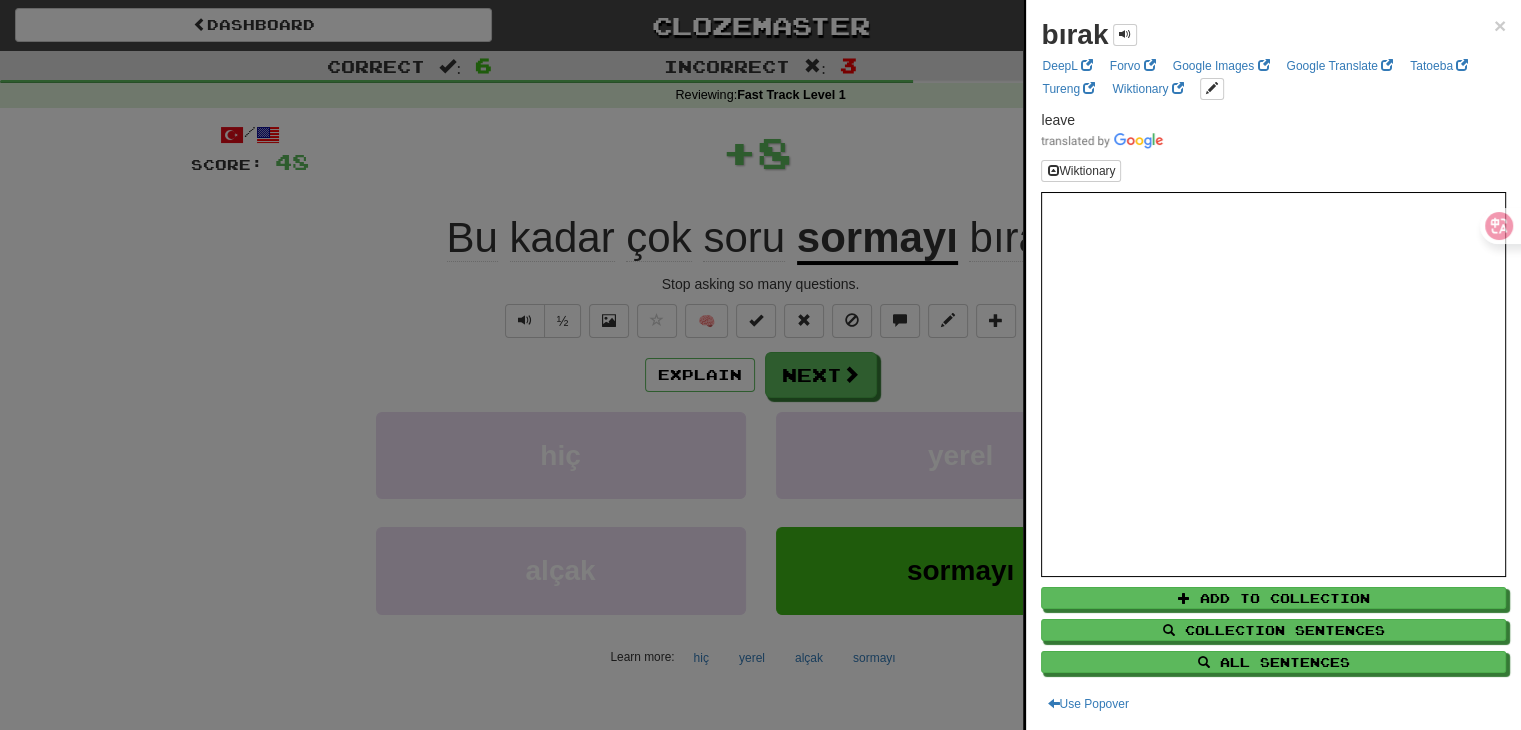click at bounding box center [760, 365] 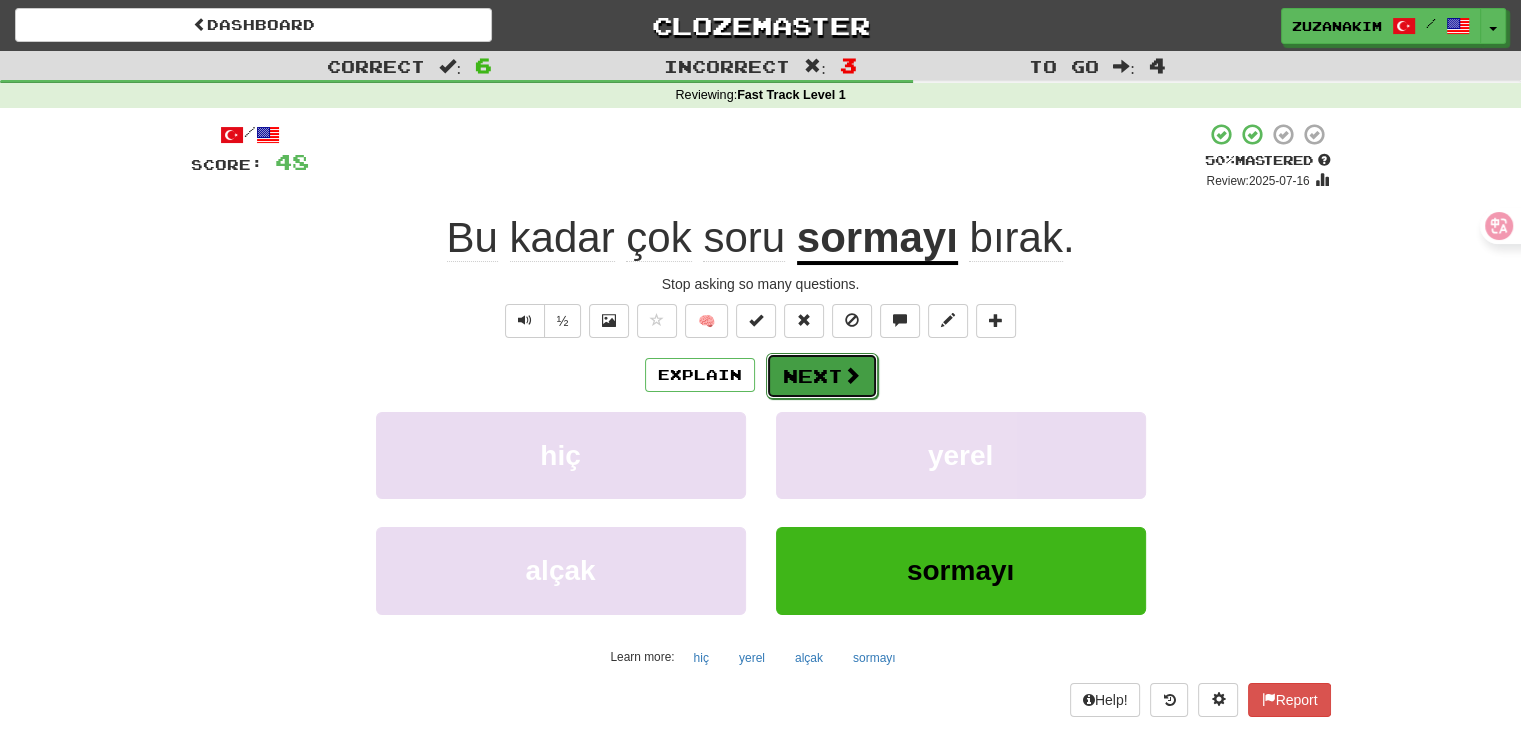 click at bounding box center (852, 375) 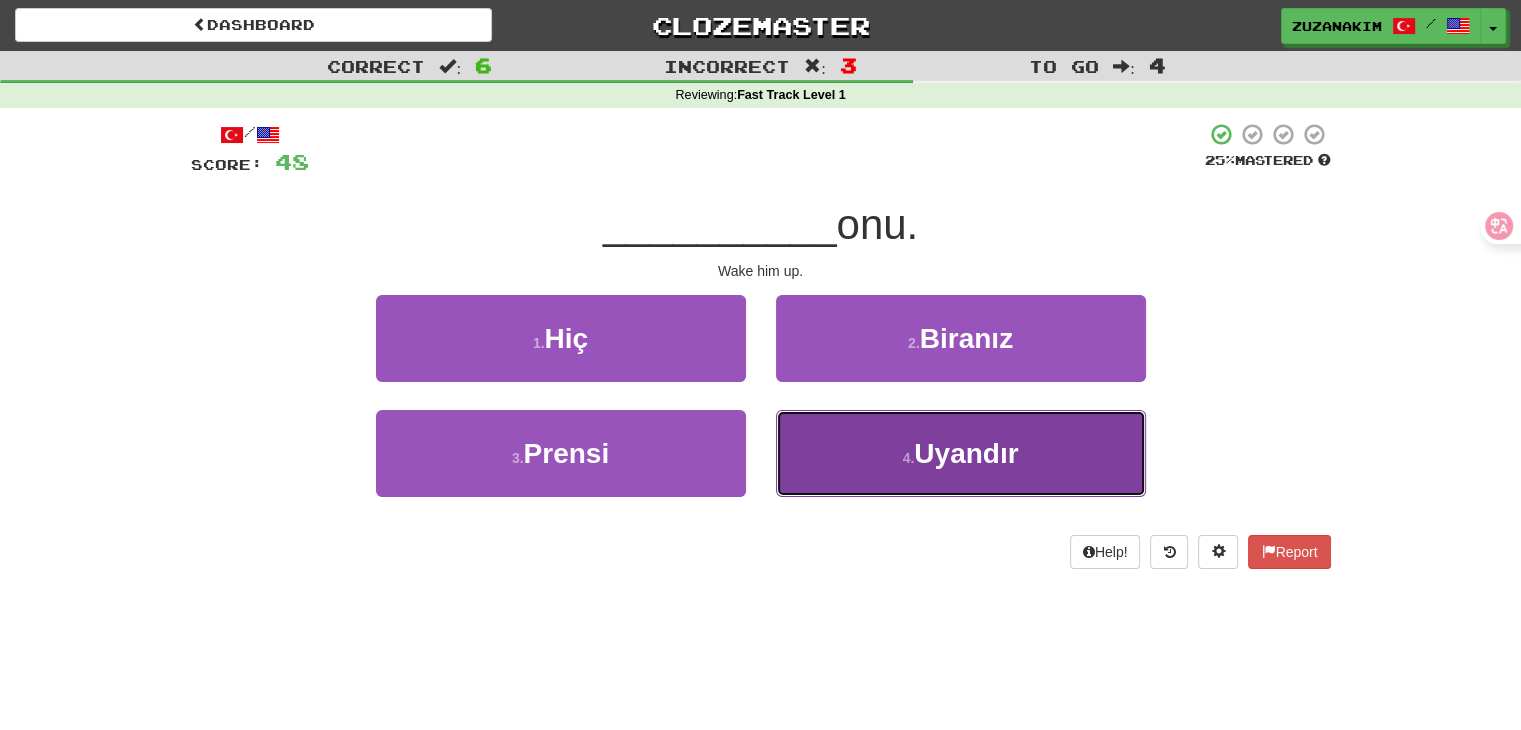 click on "Uyandır" at bounding box center (966, 453) 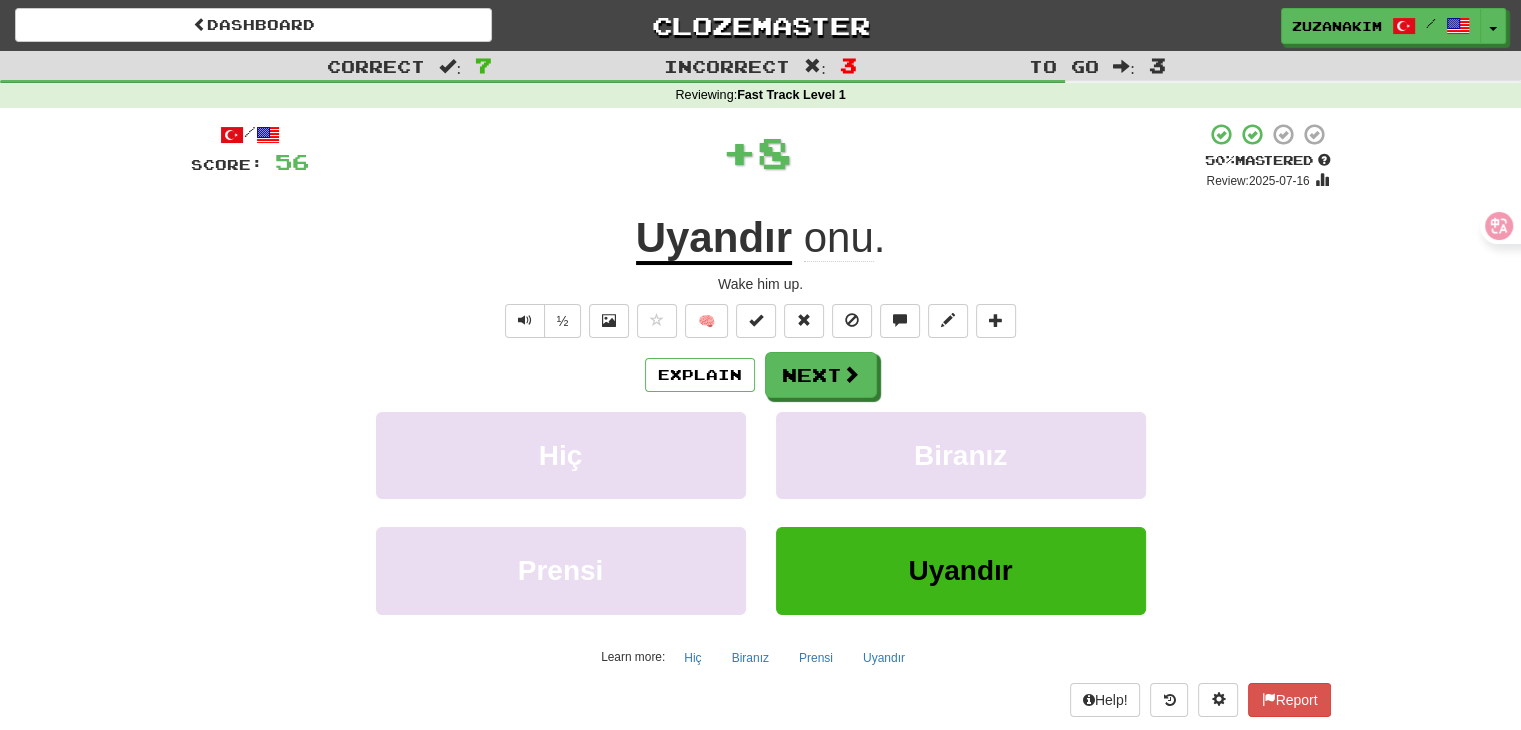 click on "Uyandır" at bounding box center (714, 239) 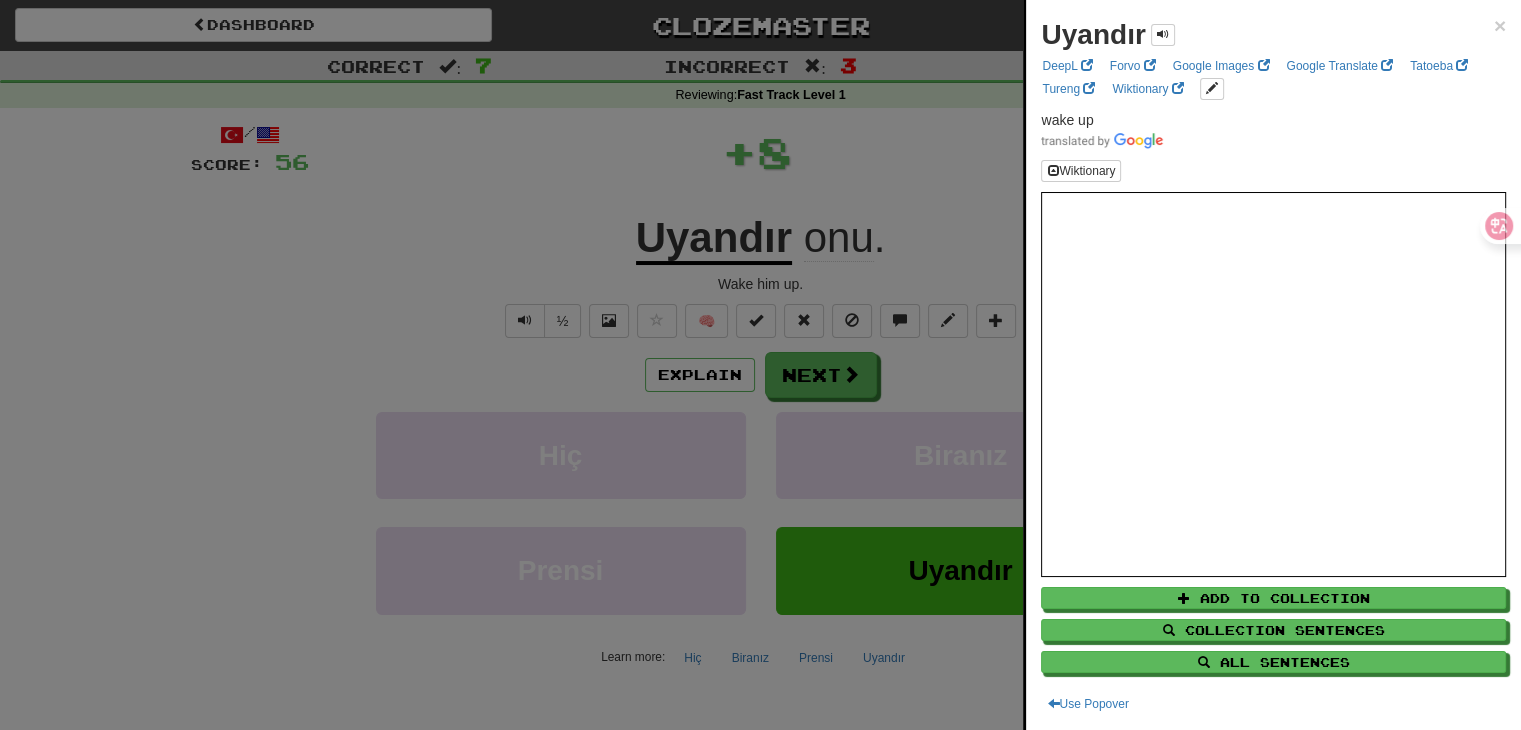 click at bounding box center [760, 365] 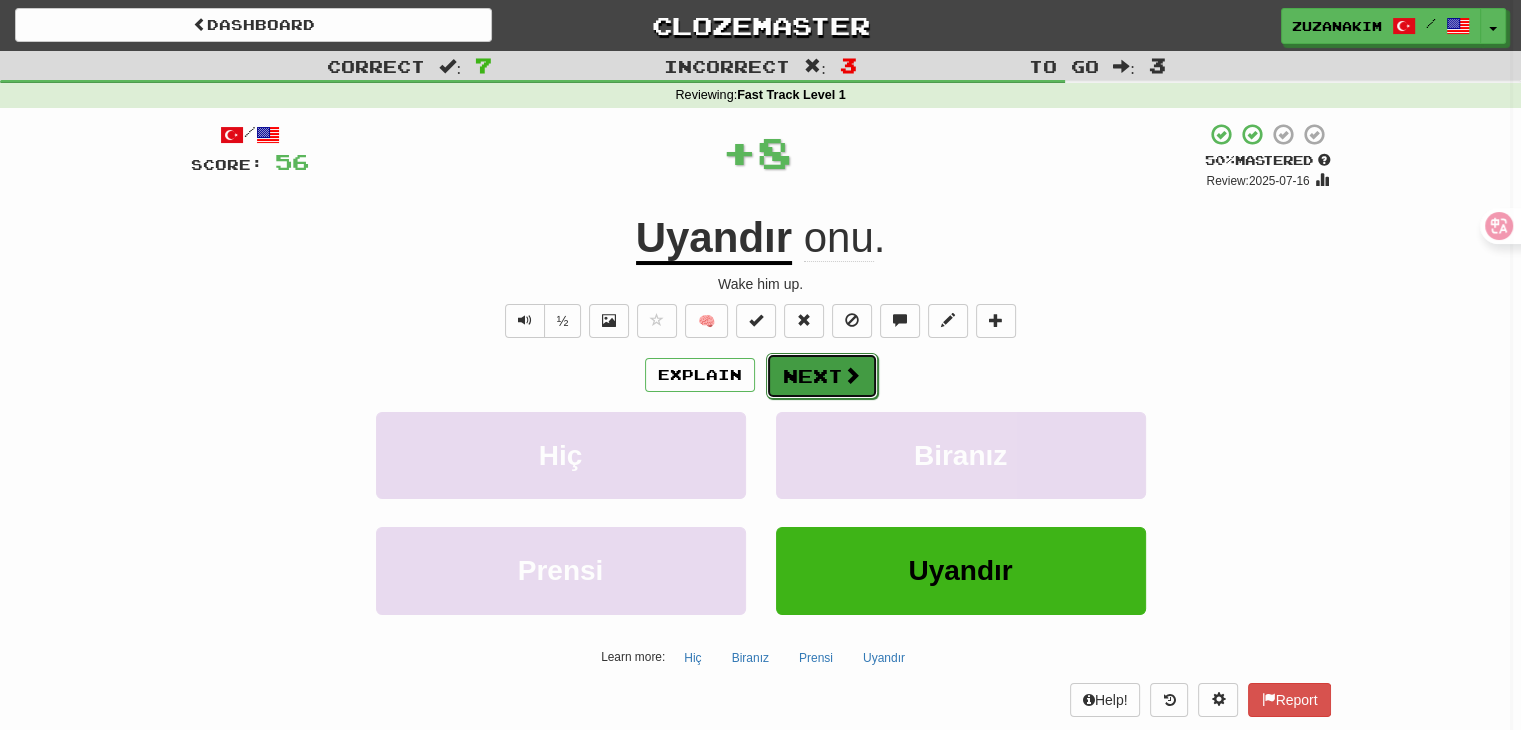 click on "Next" at bounding box center (822, 376) 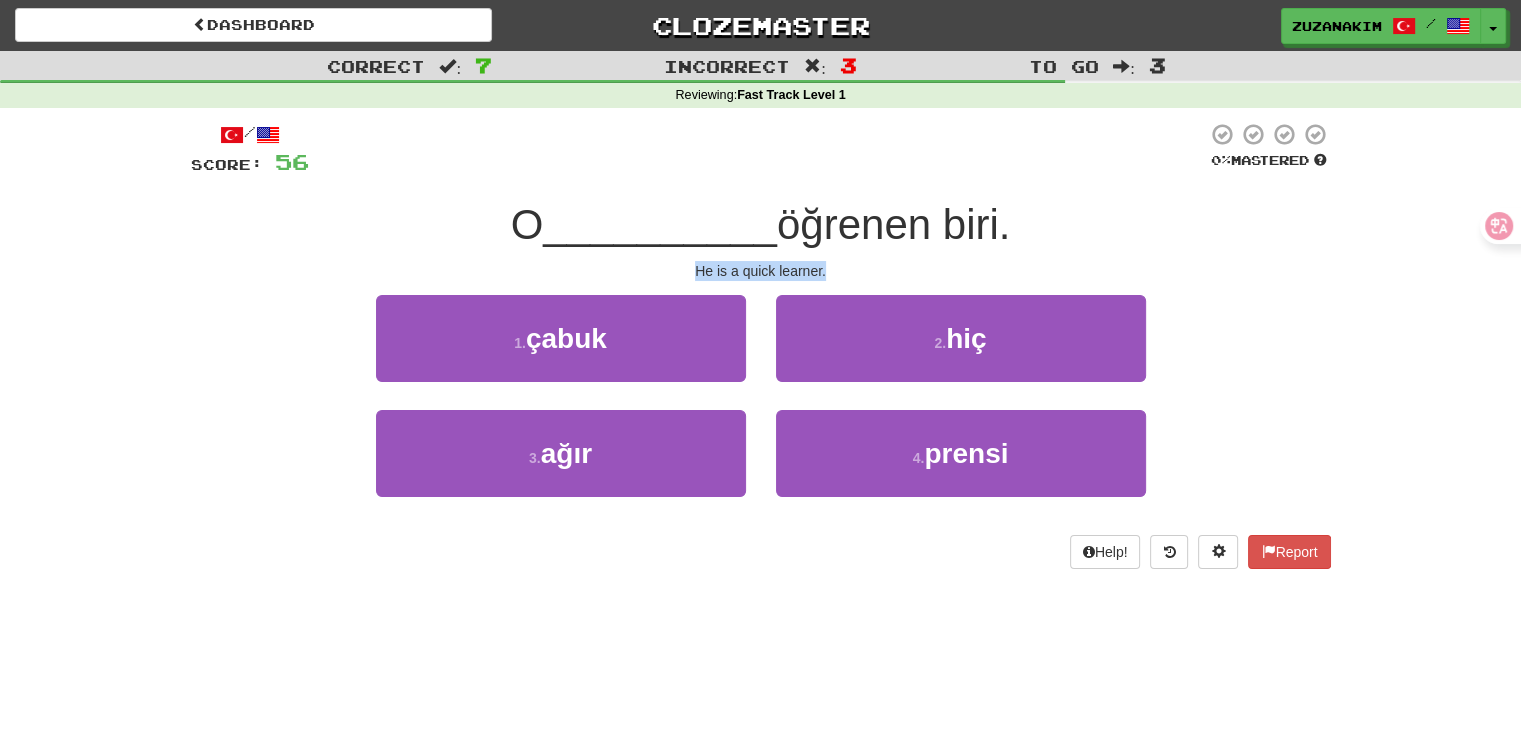 drag, startPoint x: 656, startPoint y: 271, endPoint x: 847, endPoint y: 265, distance: 191.09422 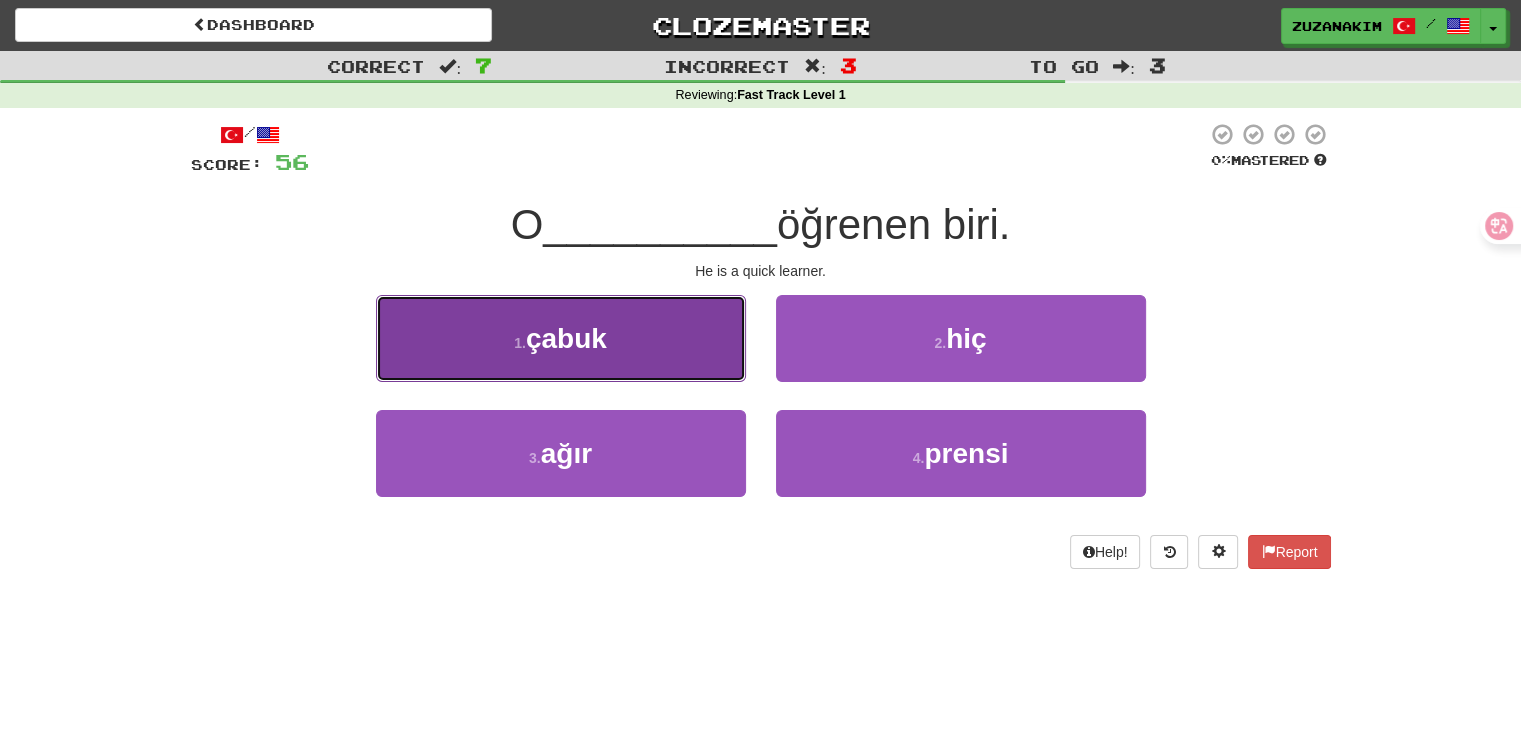click on "1 .  çabuk" at bounding box center (561, 338) 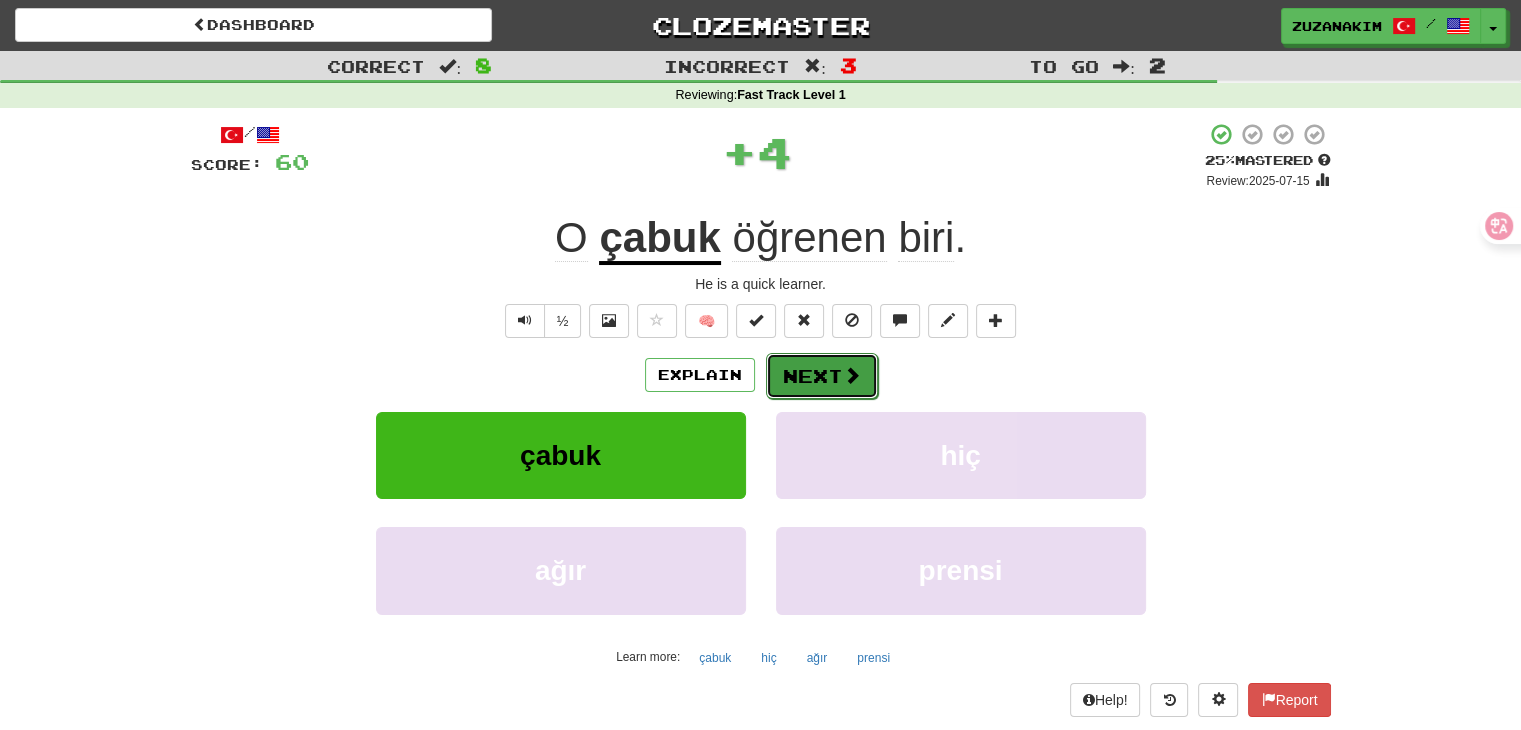 click on "Next" at bounding box center (822, 376) 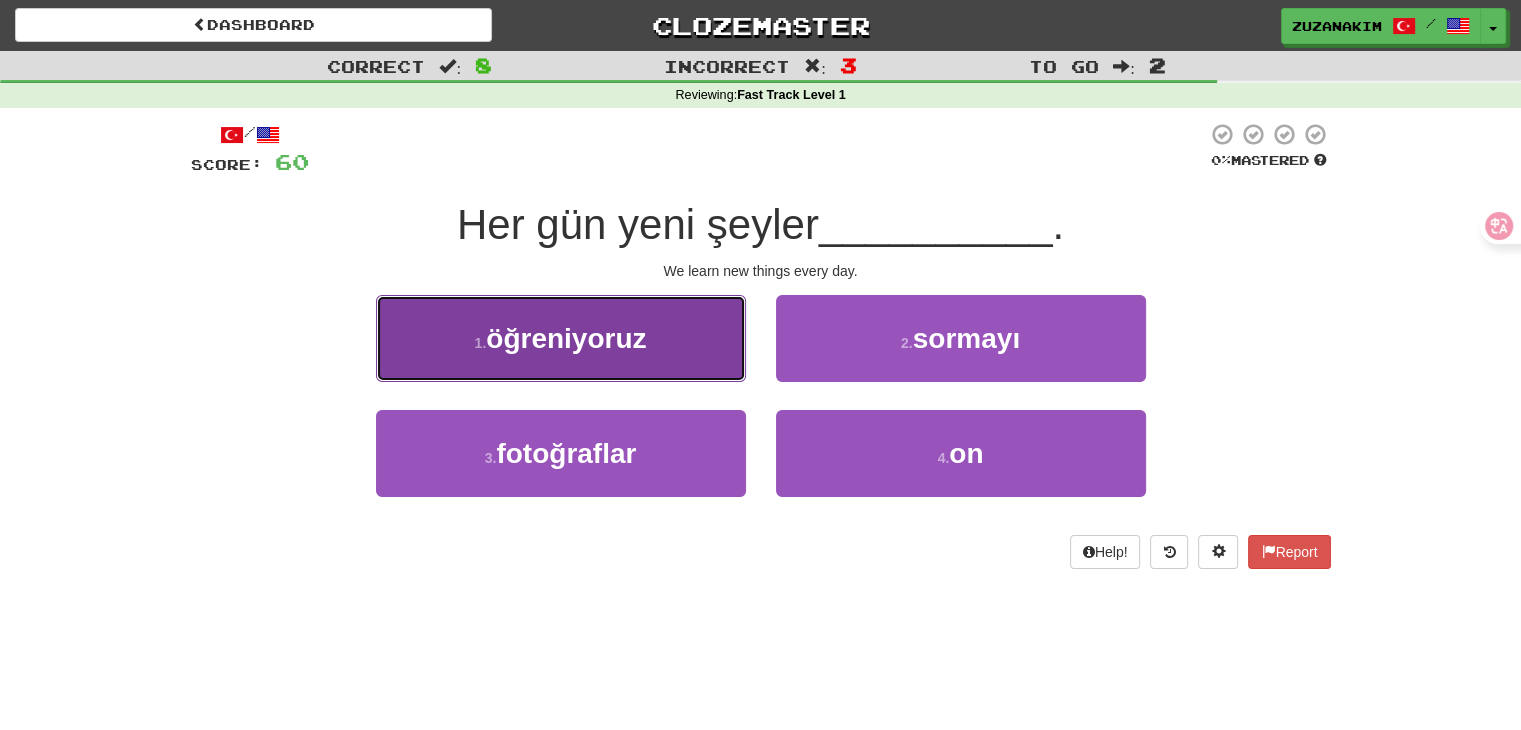 click on "1 .  öğreniyoruz" at bounding box center [561, 338] 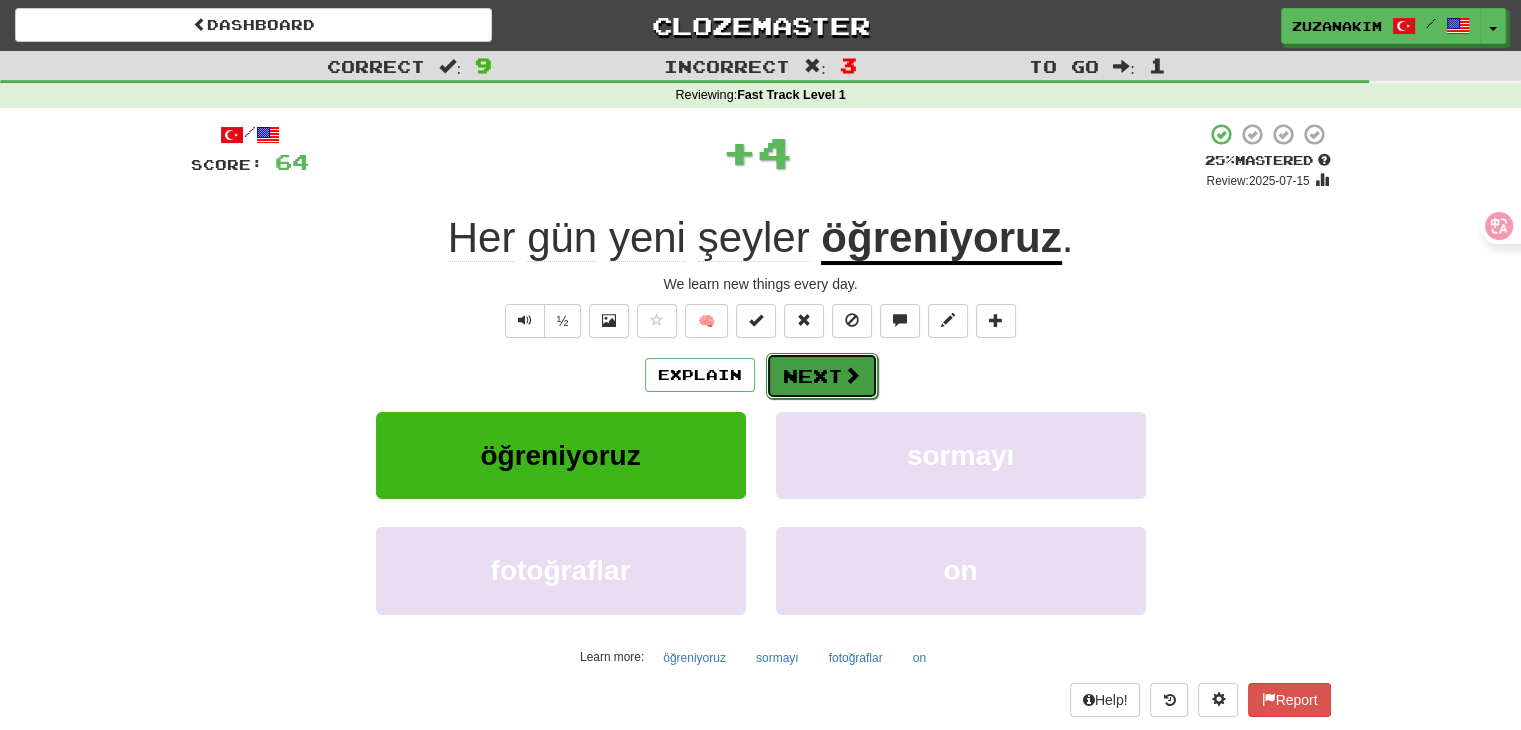 click on "Next" at bounding box center [822, 376] 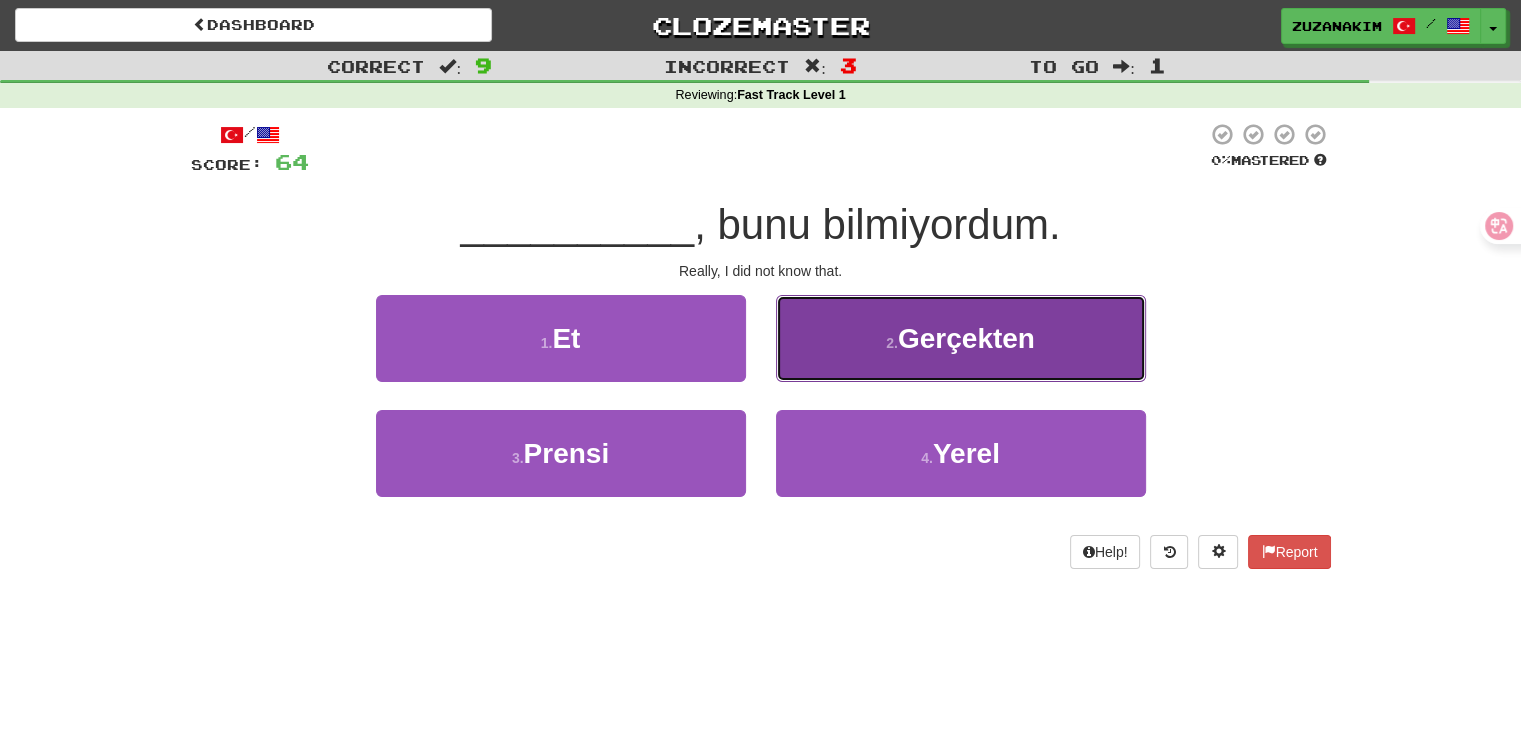 click on "2 . Gerçekten" at bounding box center (961, 338) 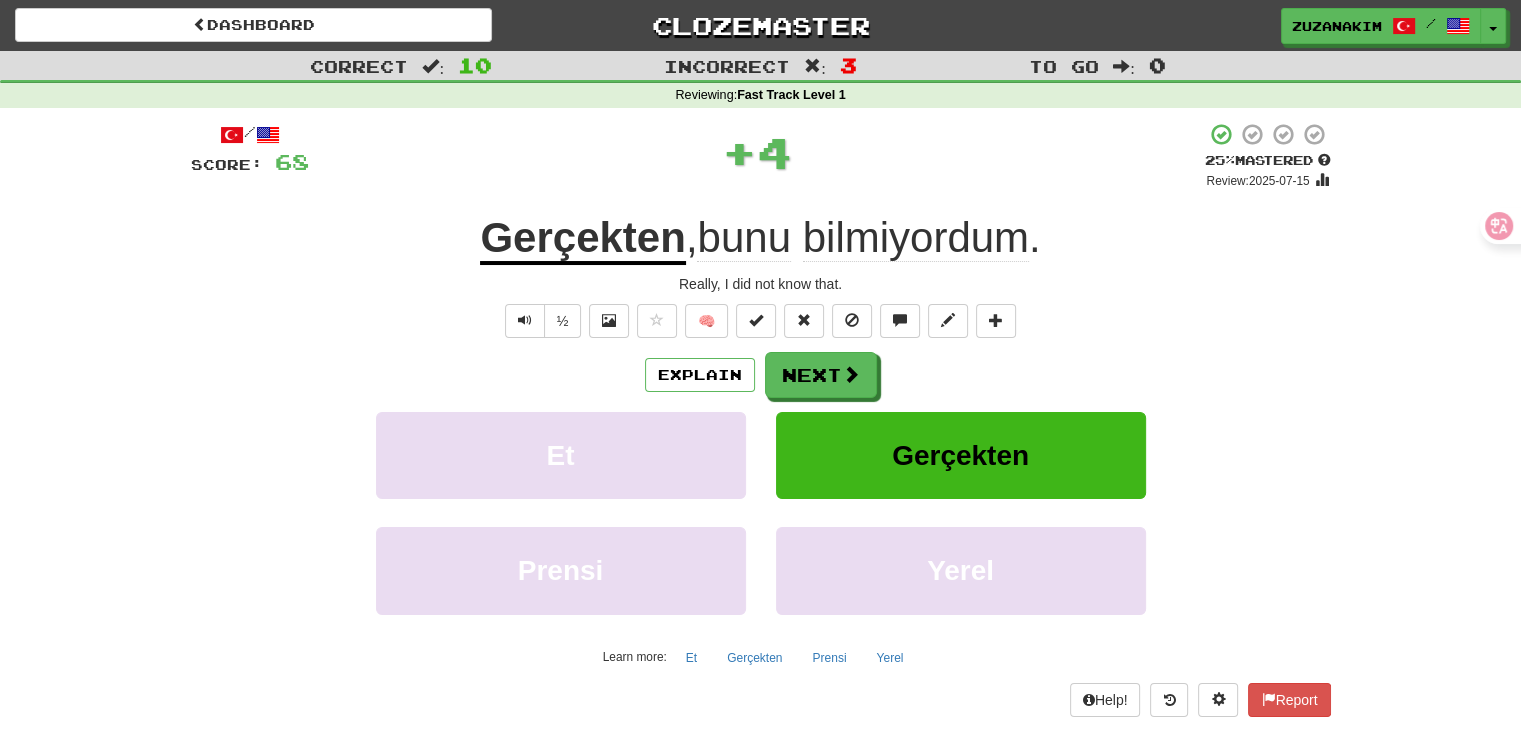 click on "Explain Next Et Gerçekten Prensi Yerel Learn more: Et Gerçekten Prensi Yerel" at bounding box center (761, 512) 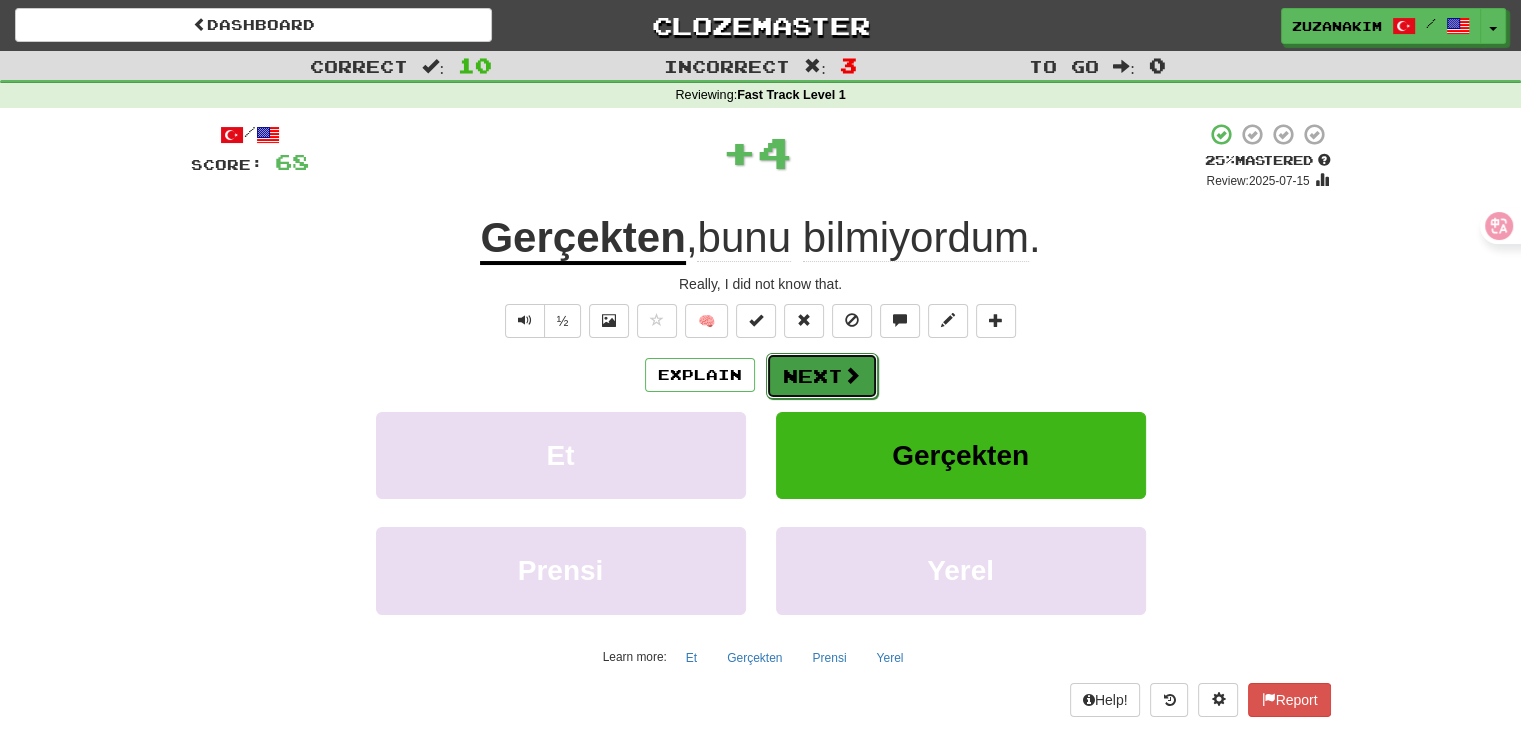 click at bounding box center (852, 375) 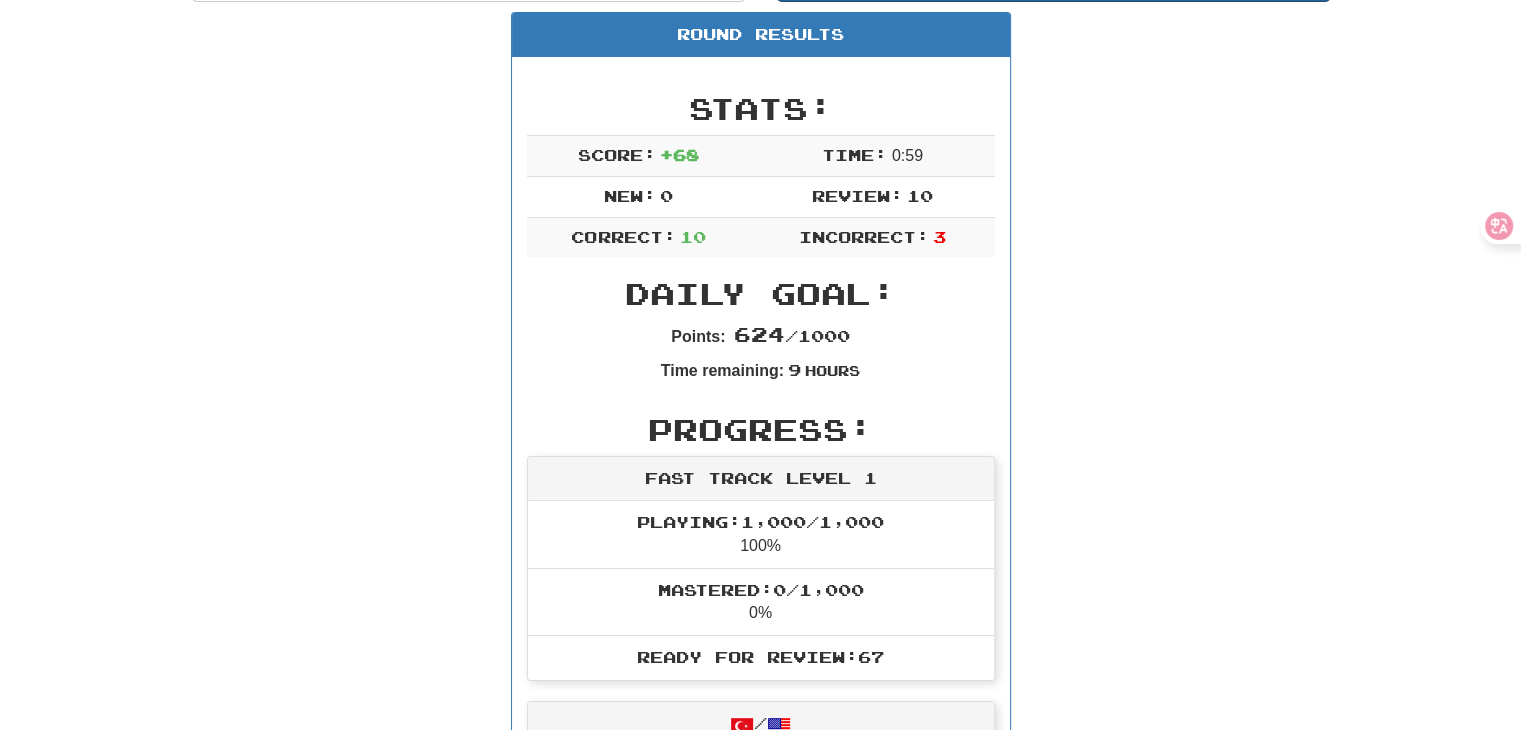 scroll, scrollTop: 100, scrollLeft: 0, axis: vertical 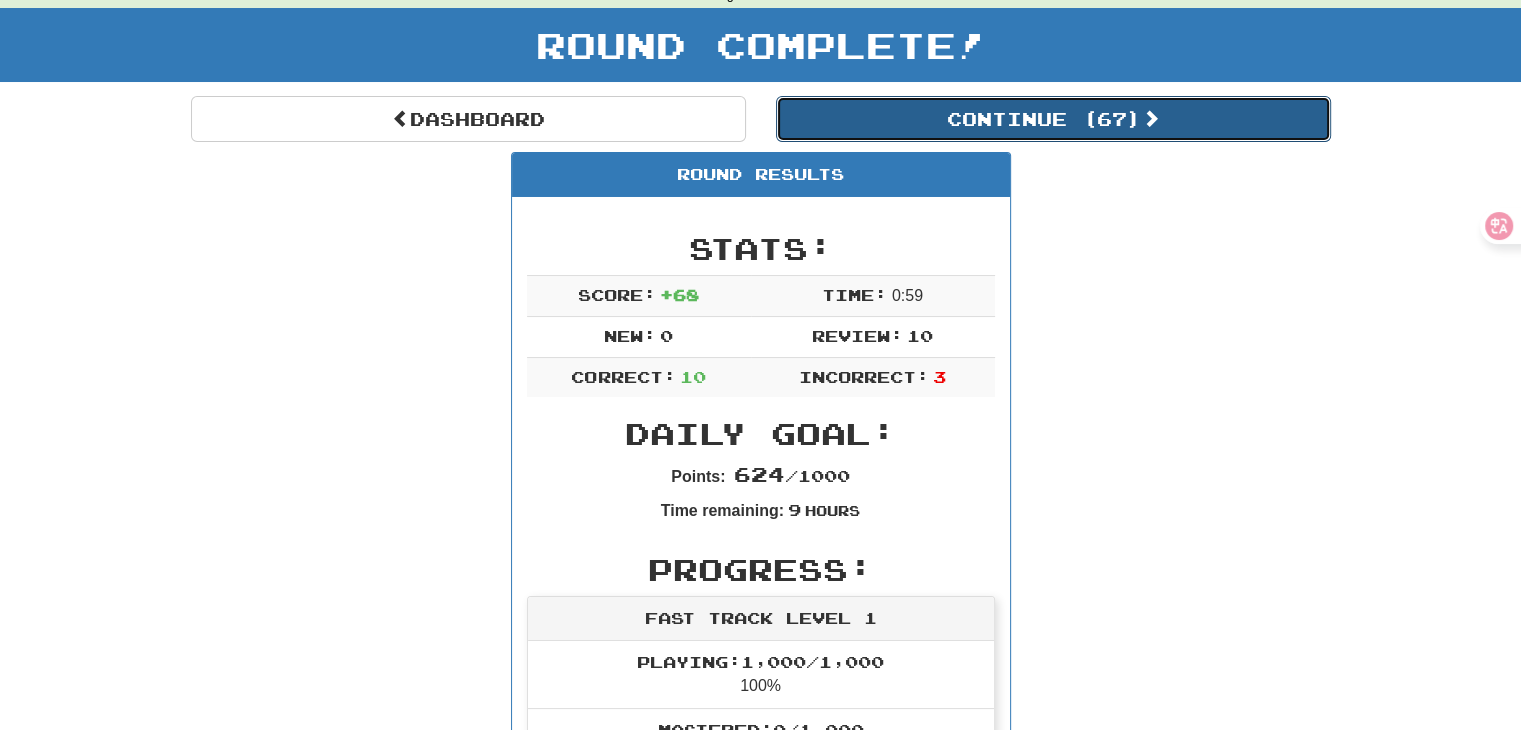 click on "Continue ( 67 )" at bounding box center (1053, 119) 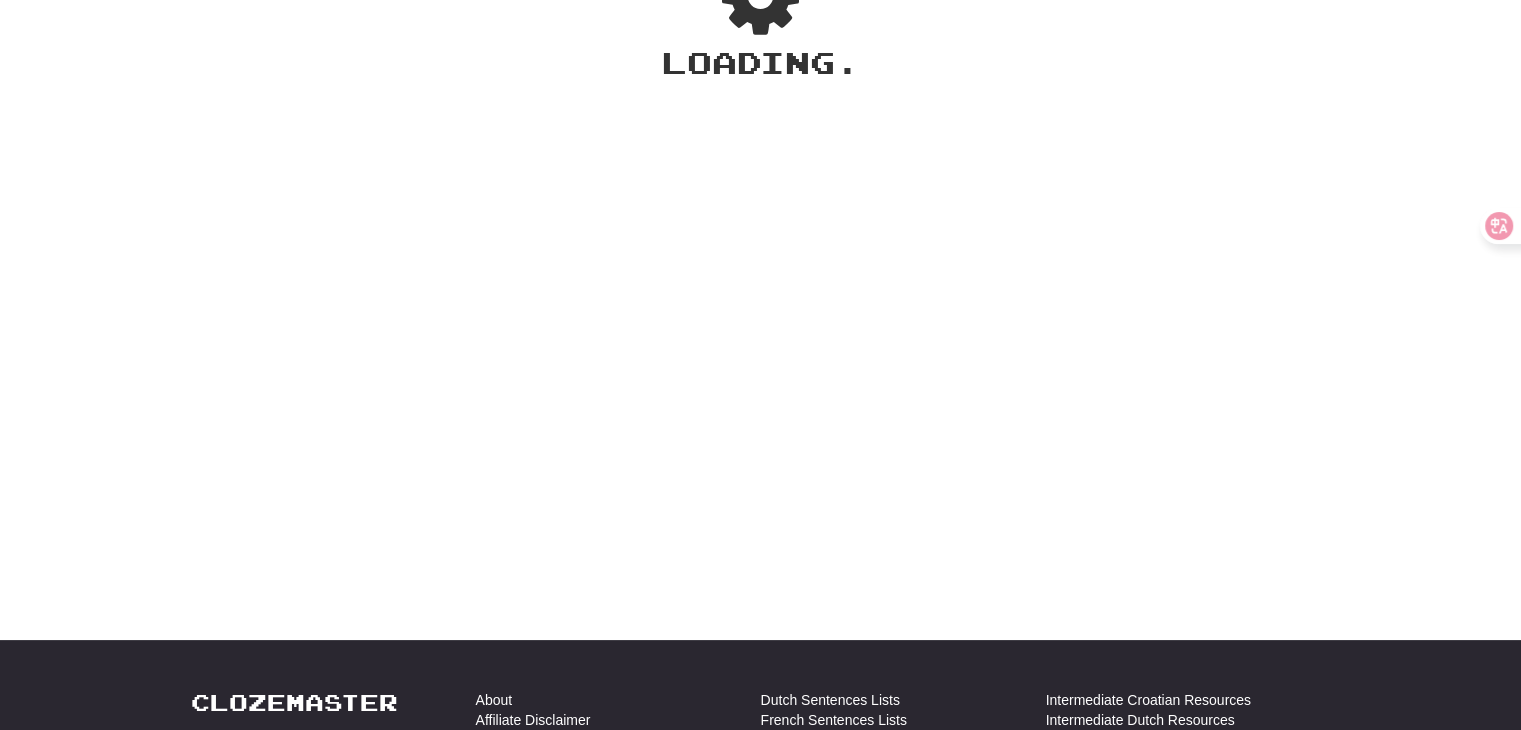 scroll, scrollTop: 100, scrollLeft: 0, axis: vertical 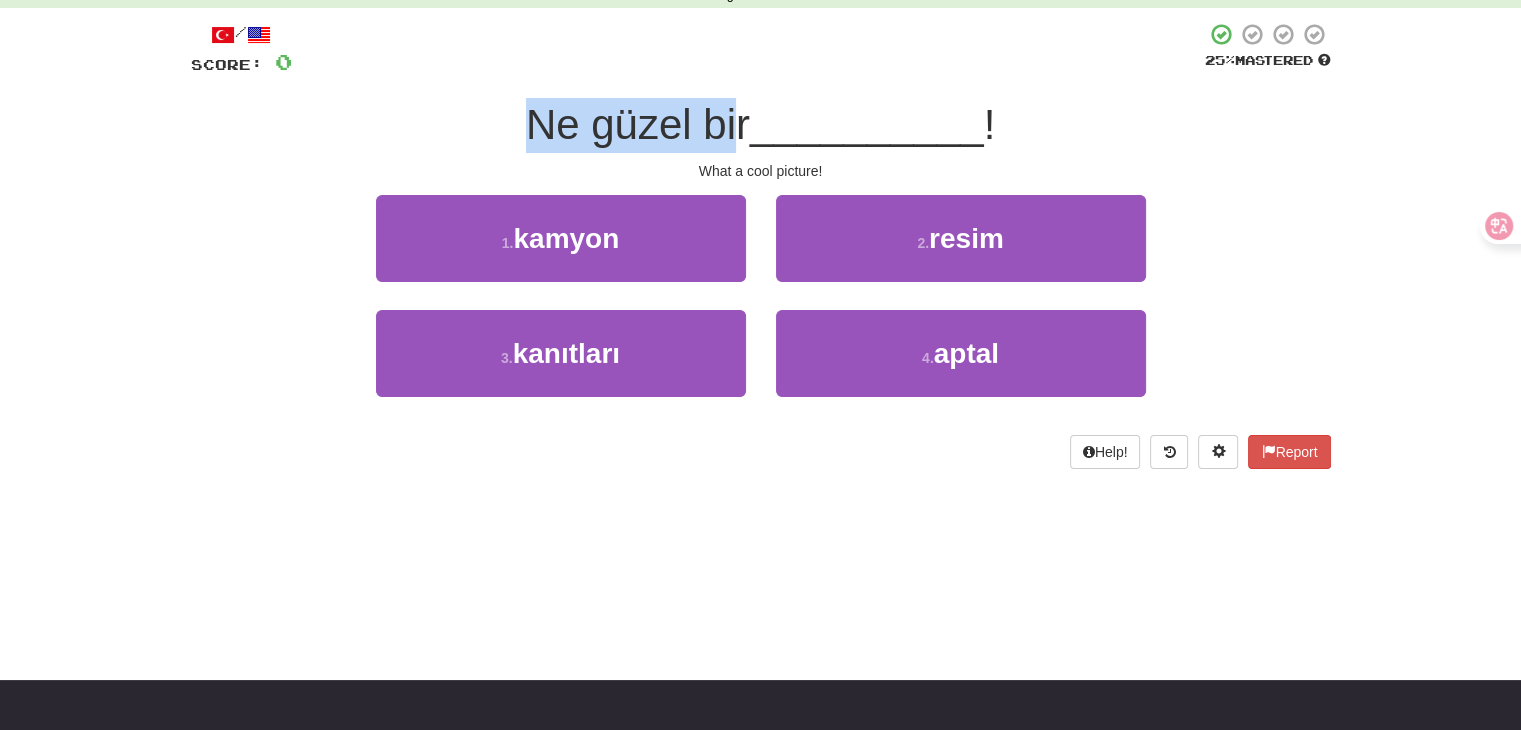 drag, startPoint x: 518, startPoint y: 145, endPoint x: 738, endPoint y: 145, distance: 220 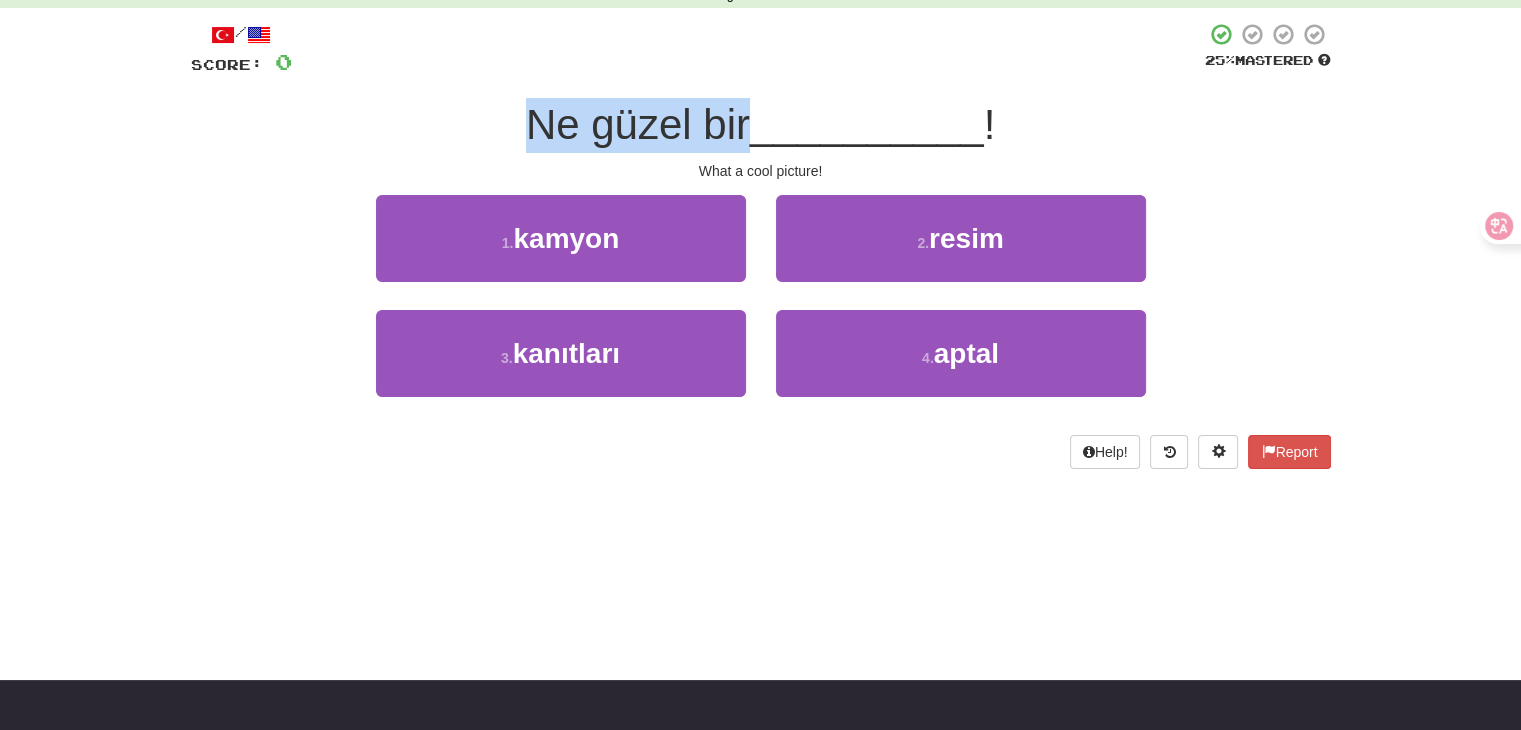 click on "Ne güzel bir" at bounding box center (638, 124) 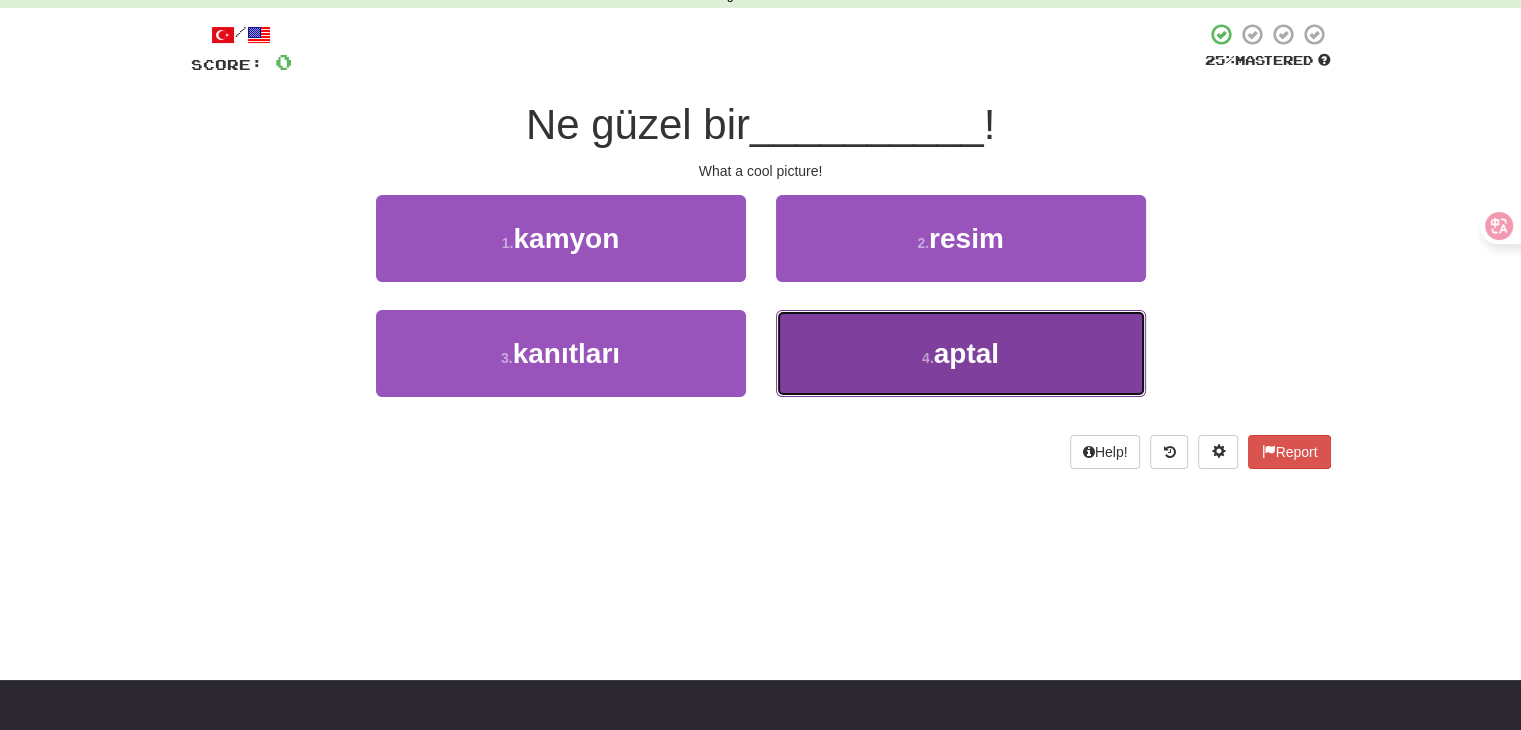 click on "4 .  aptal" at bounding box center (961, 353) 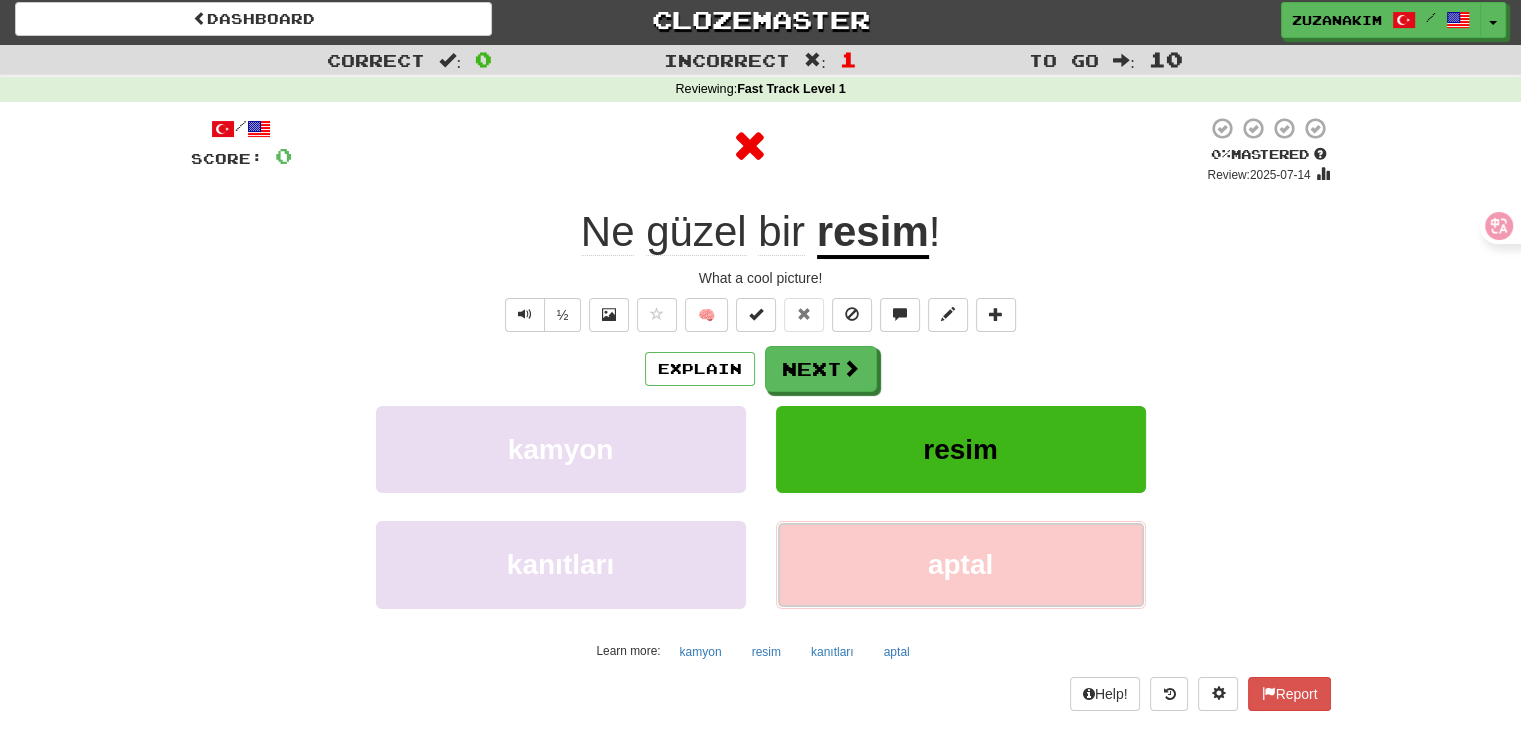 scroll, scrollTop: 0, scrollLeft: 0, axis: both 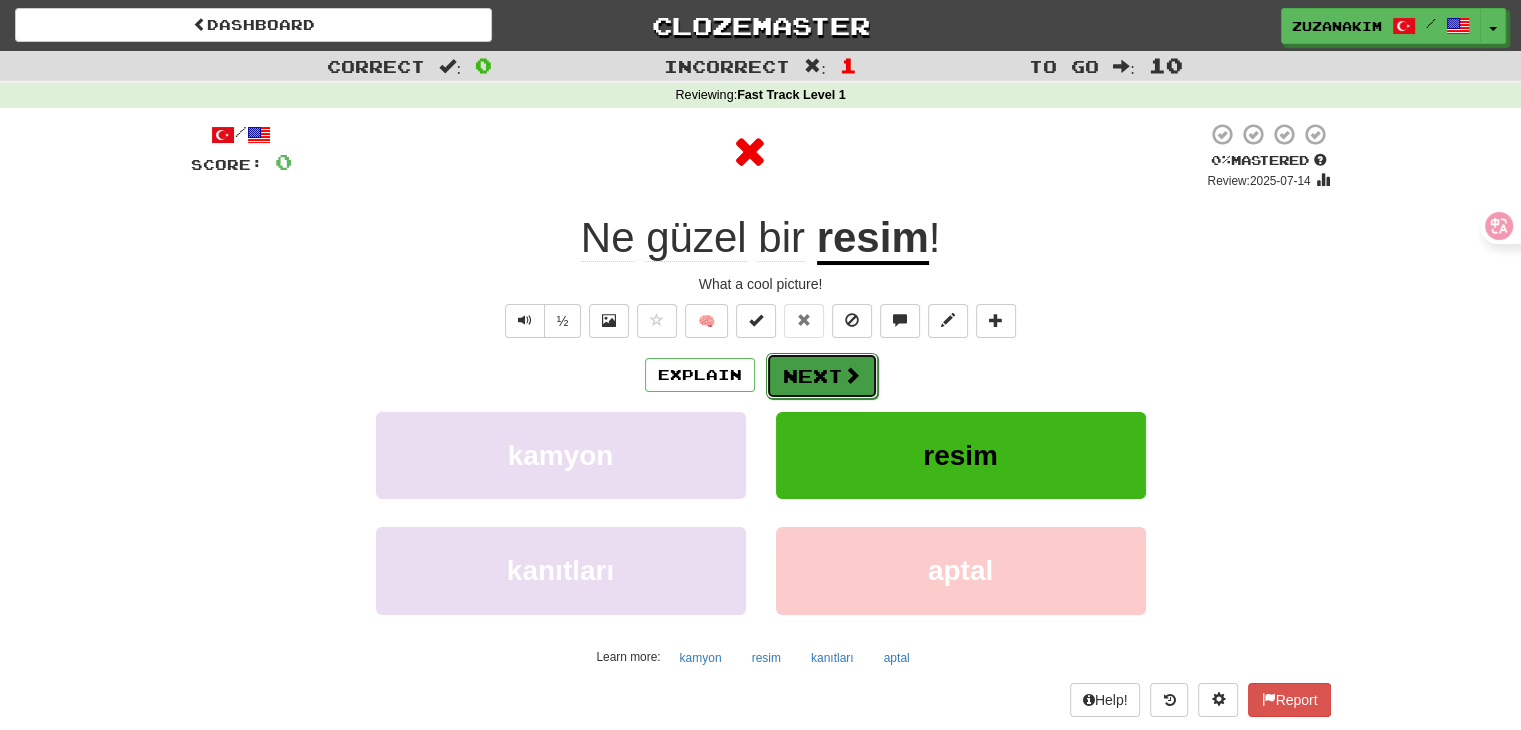 click on "Next" at bounding box center [822, 376] 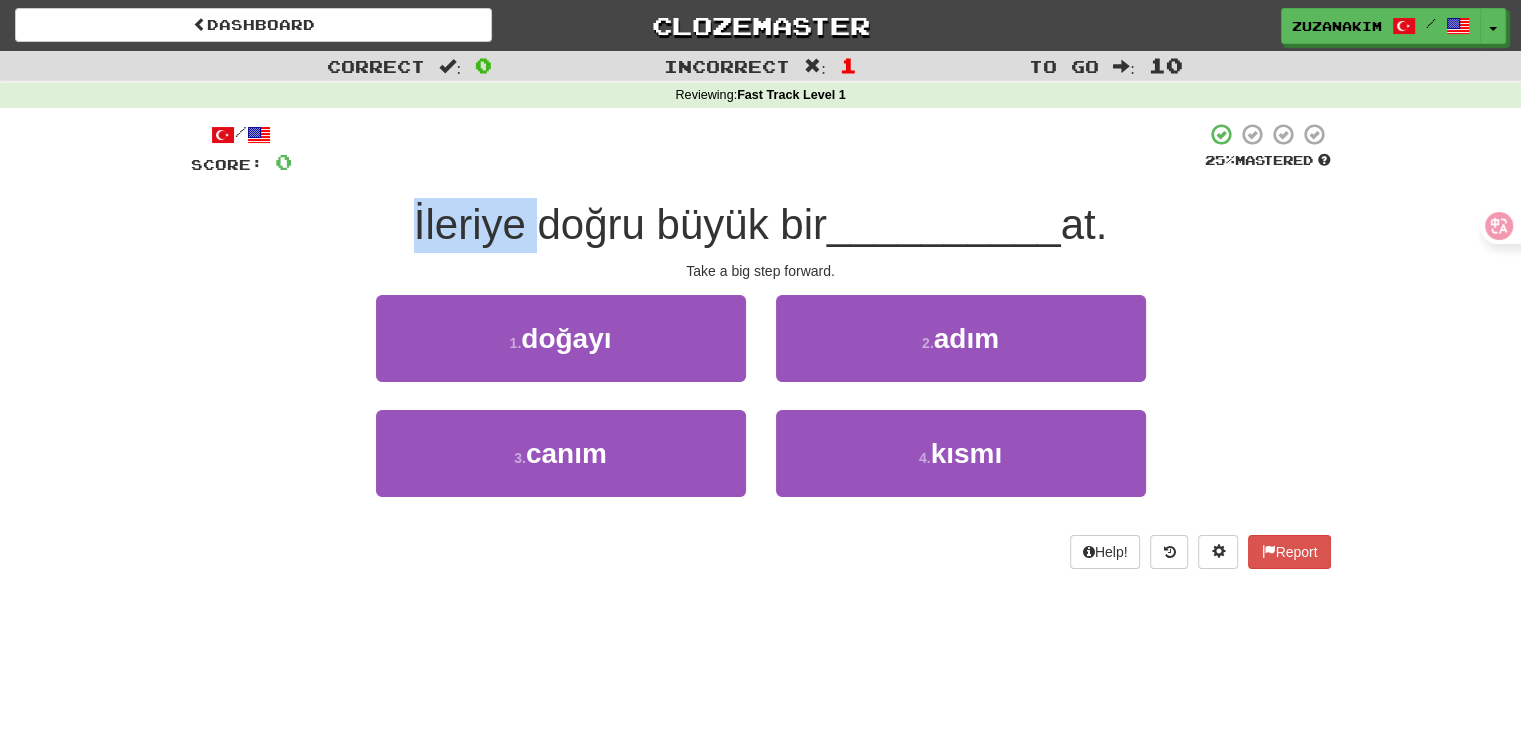 drag, startPoint x: 404, startPoint y: 229, endPoint x: 528, endPoint y: 229, distance: 124 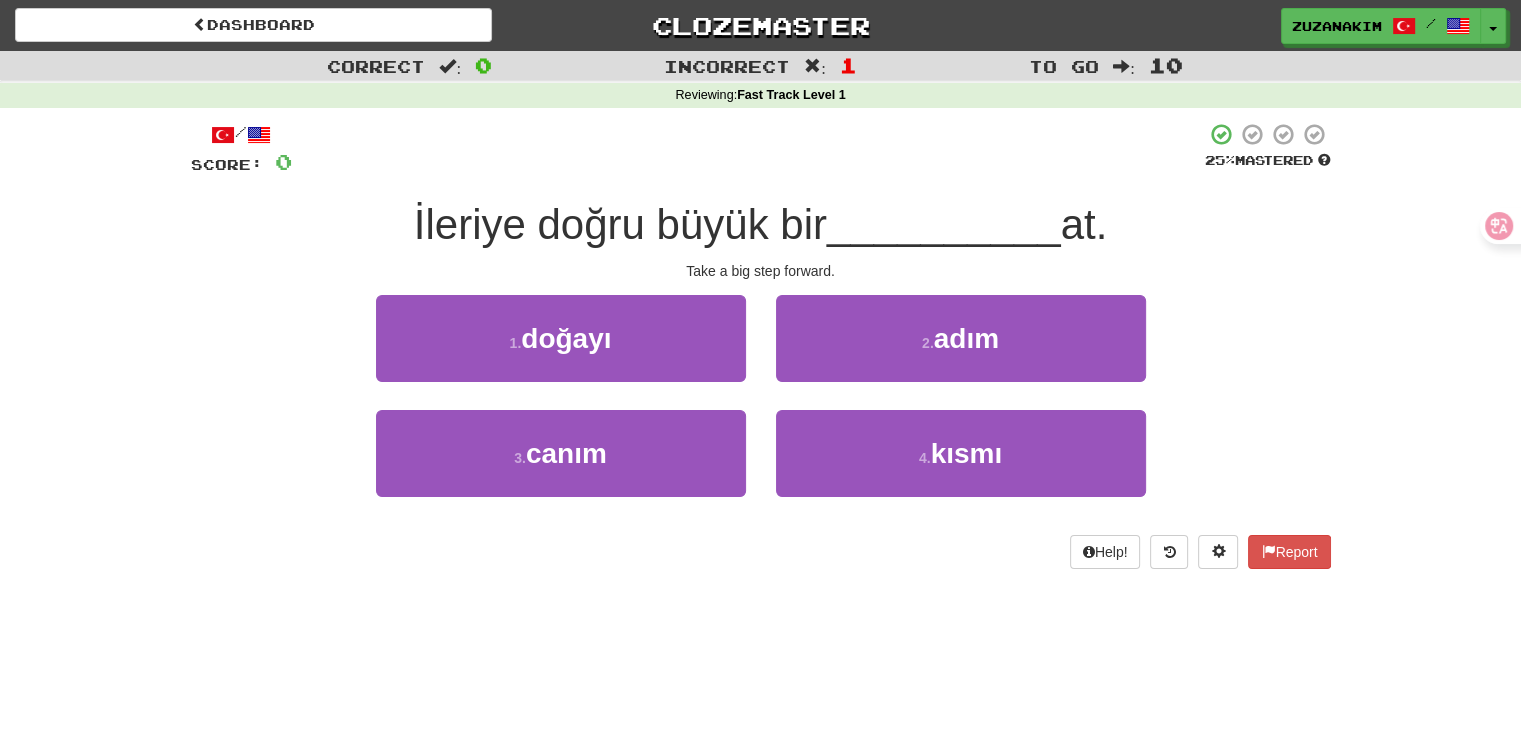 click on "İleriye doğru büyük bir" at bounding box center [620, 224] 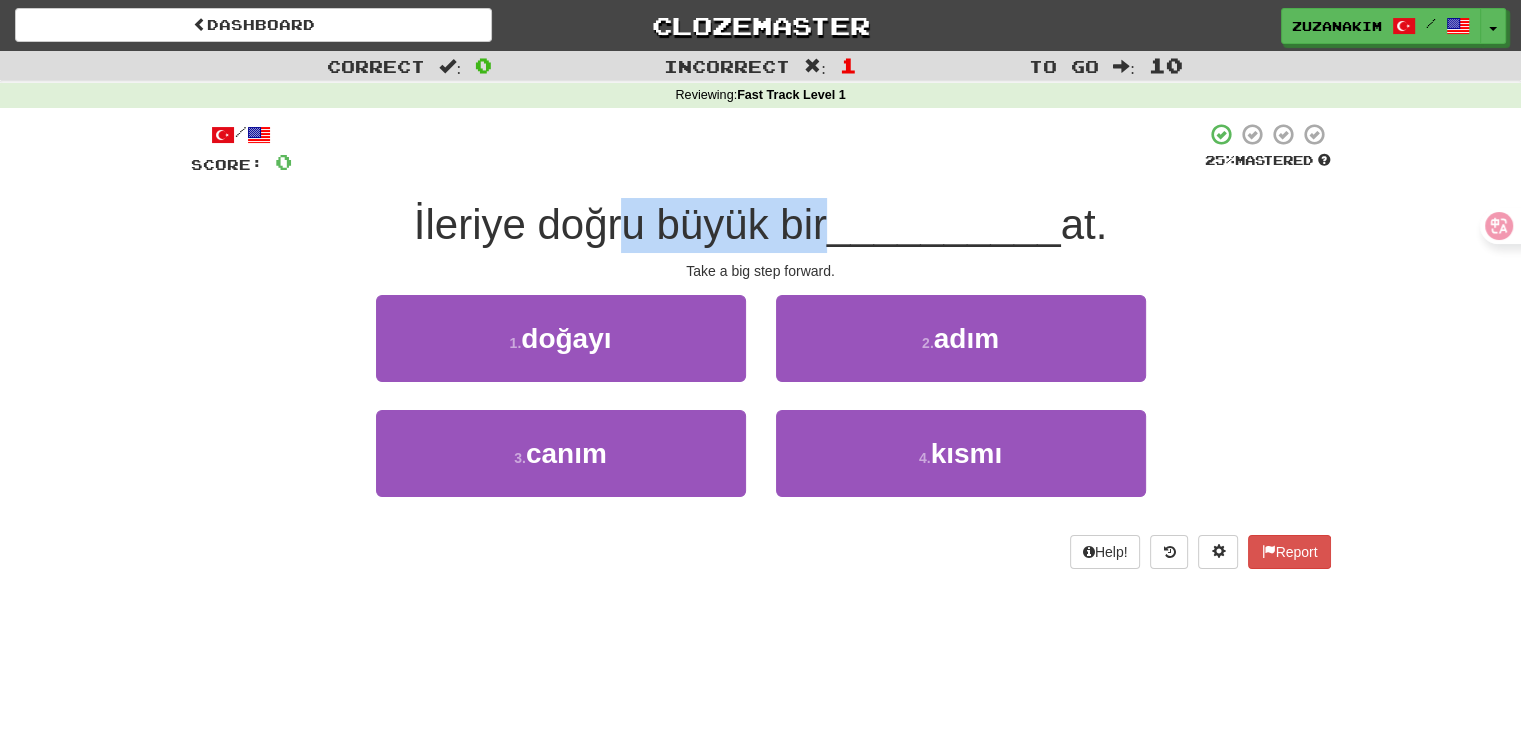 drag, startPoint x: 614, startPoint y: 234, endPoint x: 820, endPoint y: 214, distance: 206.9686 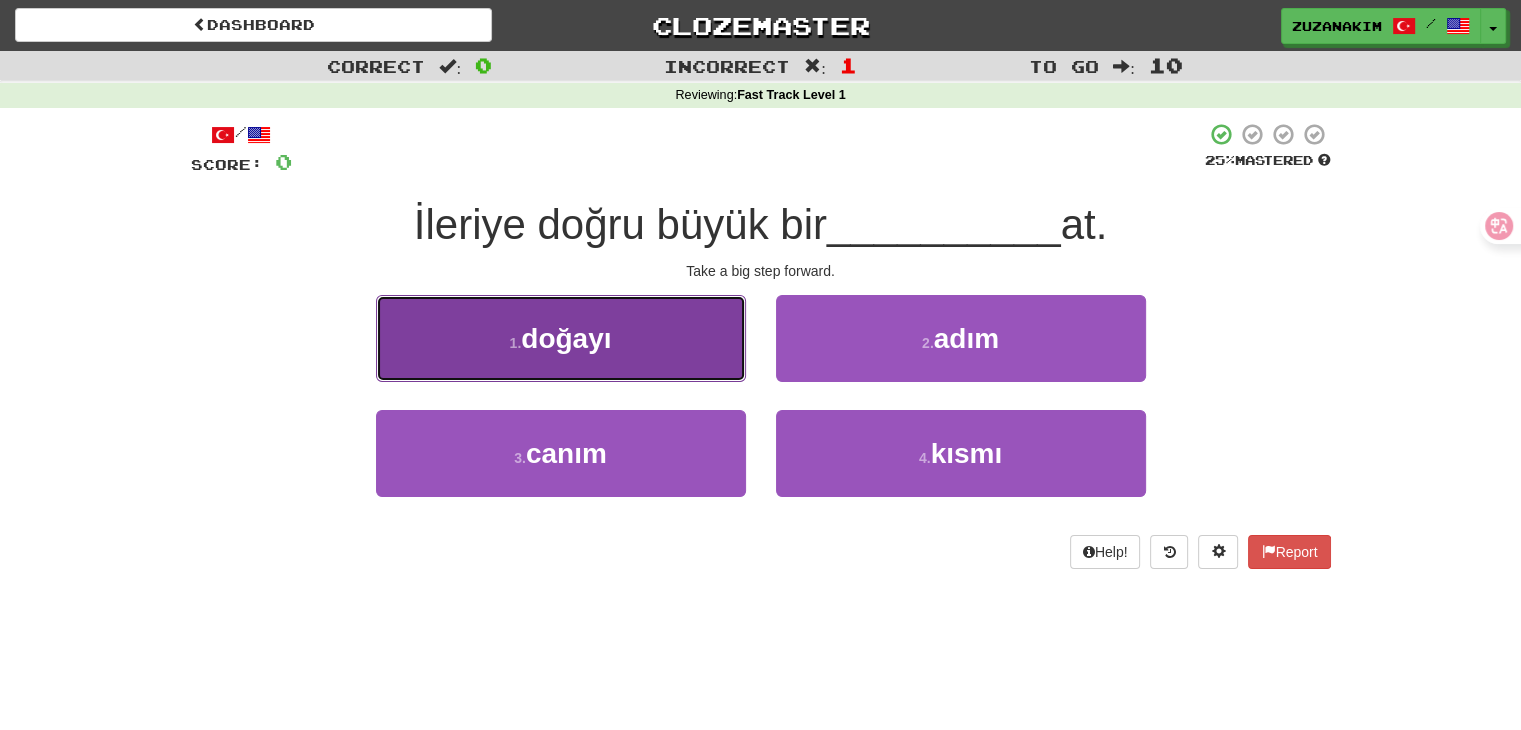 click on "1 .  doğayı" at bounding box center (561, 338) 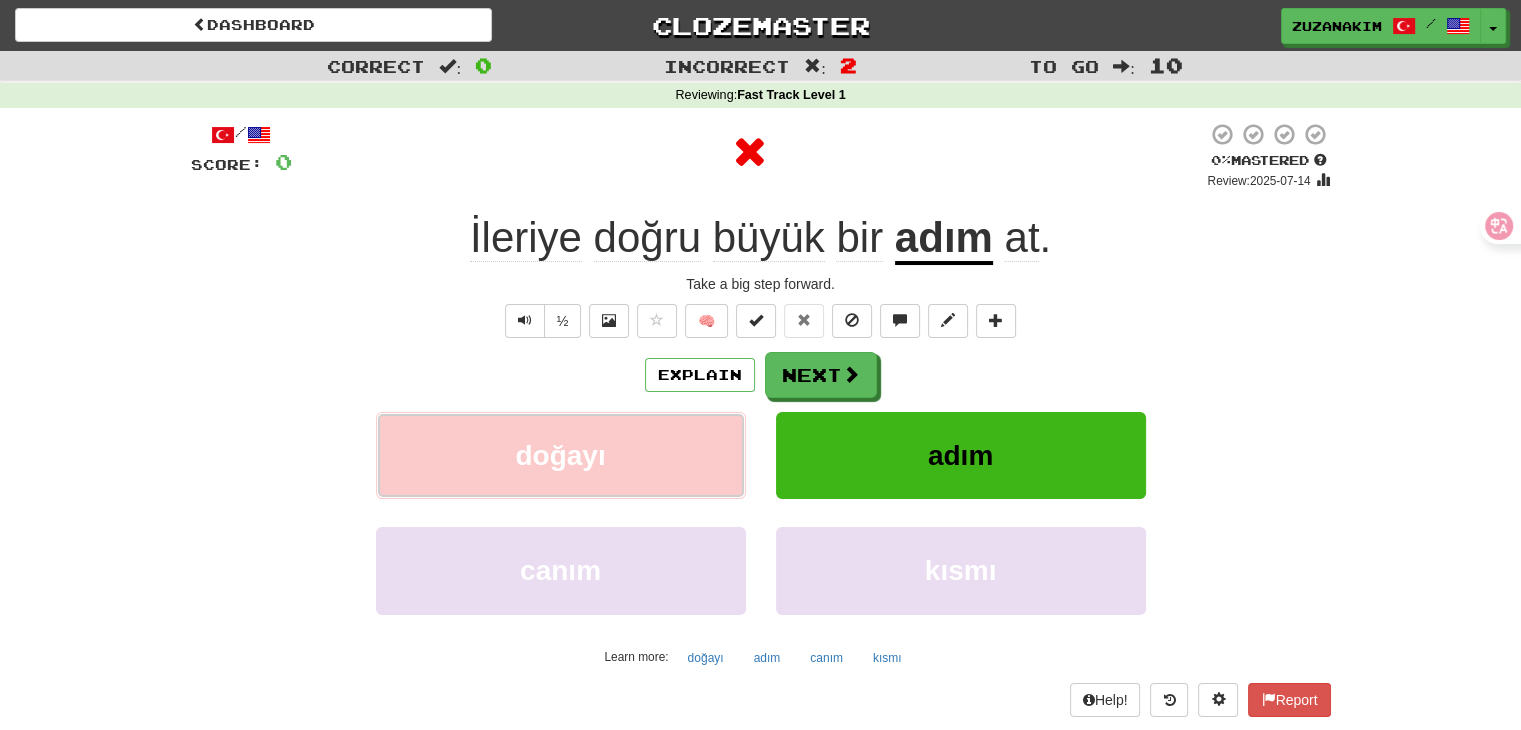 type 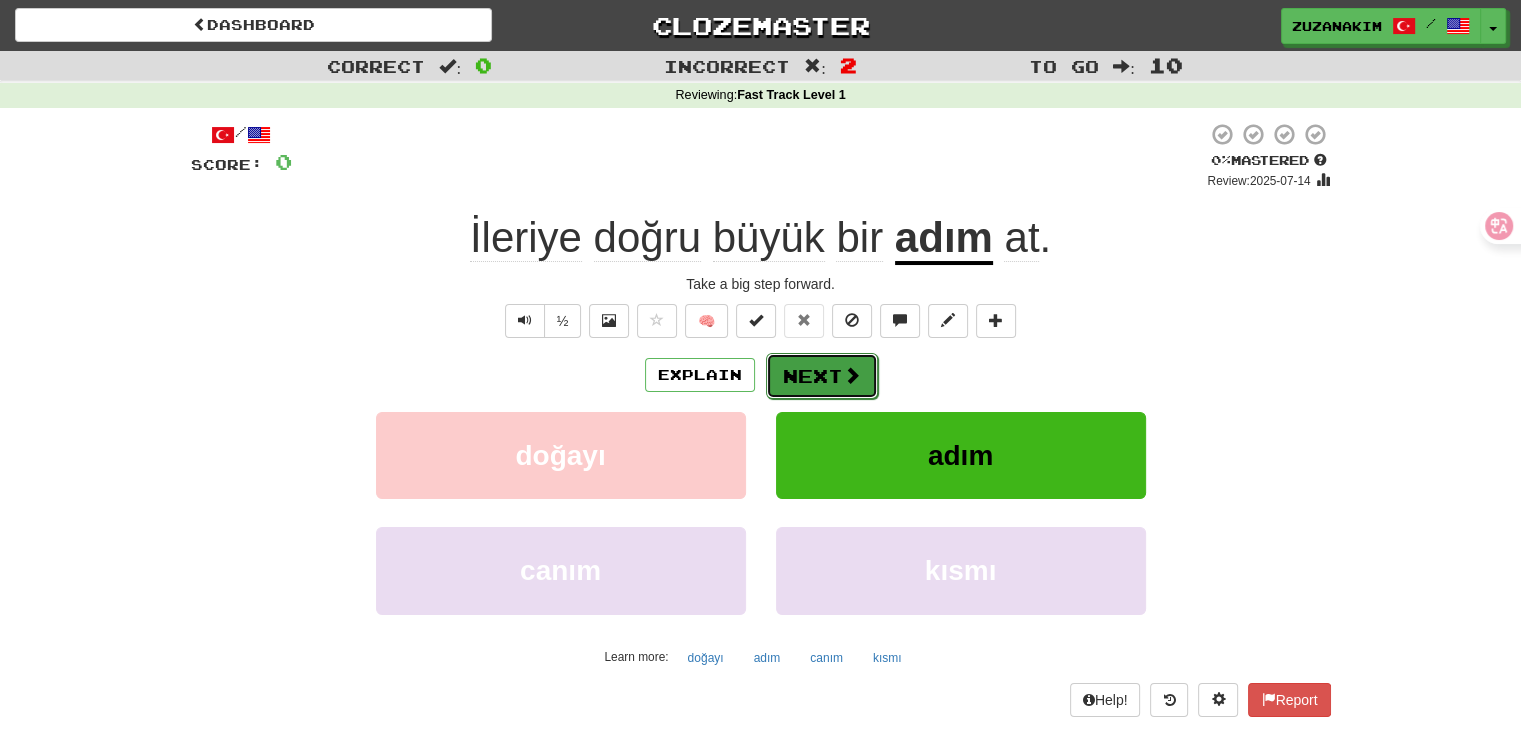 click on "Next" at bounding box center (822, 376) 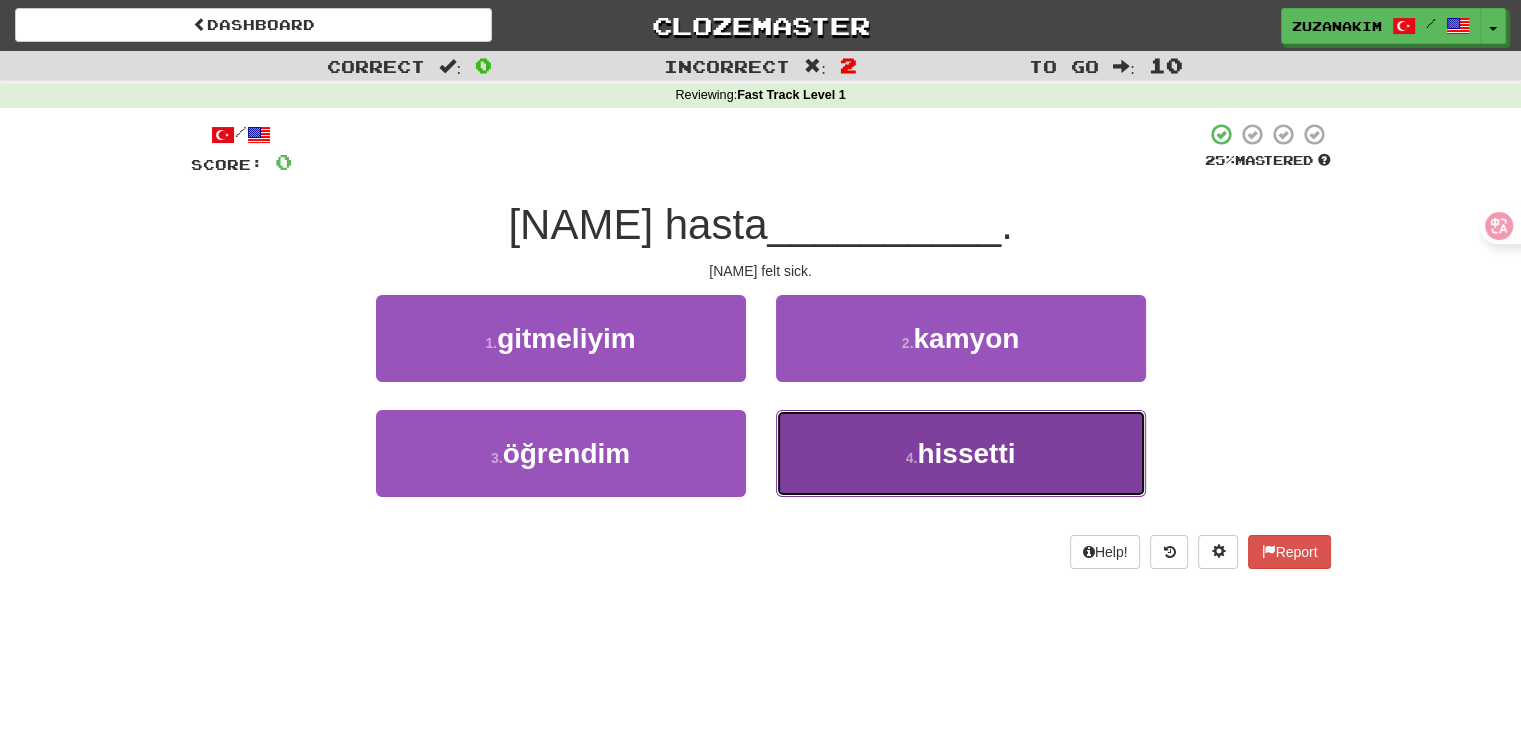 click on "4 .  hissetti" at bounding box center [961, 453] 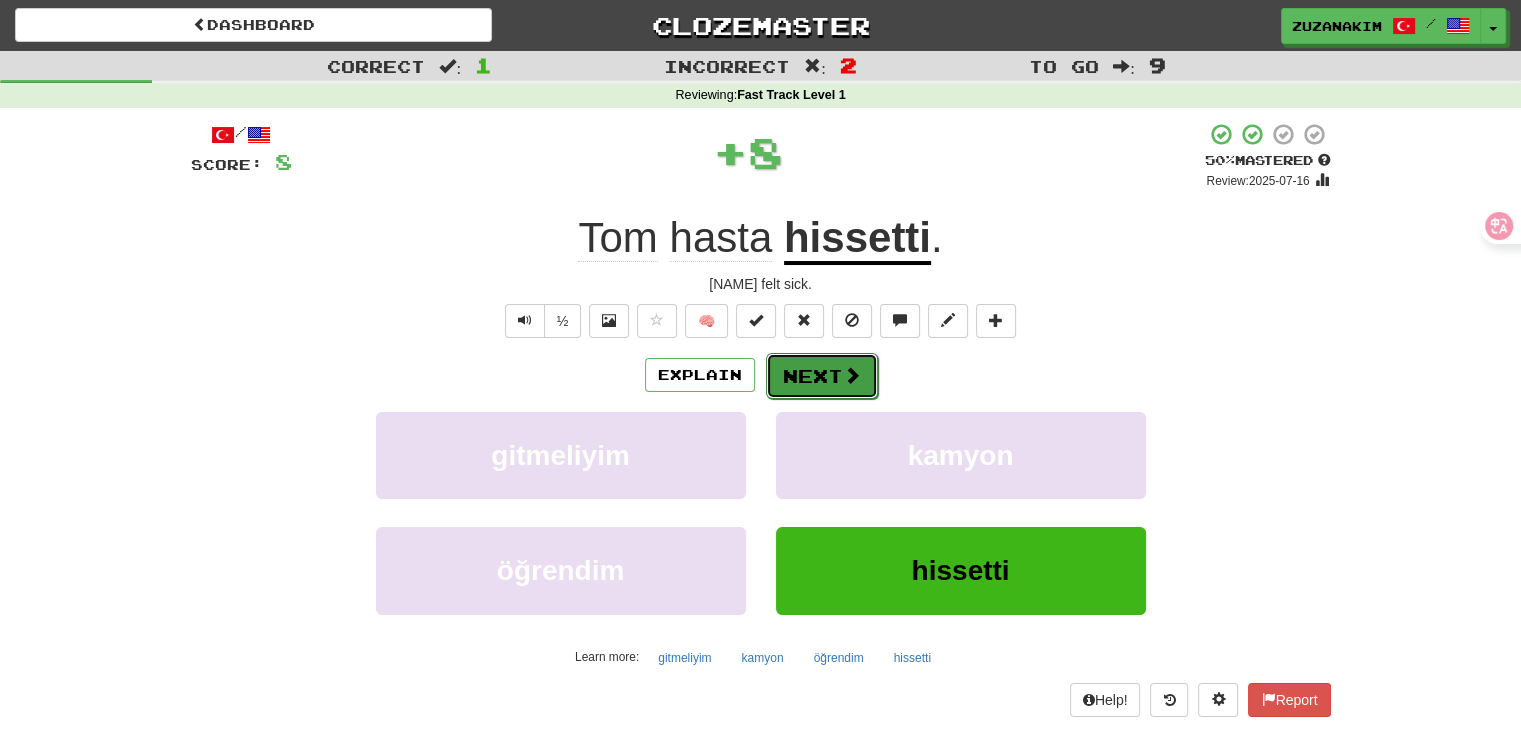 click on "Next" at bounding box center [822, 376] 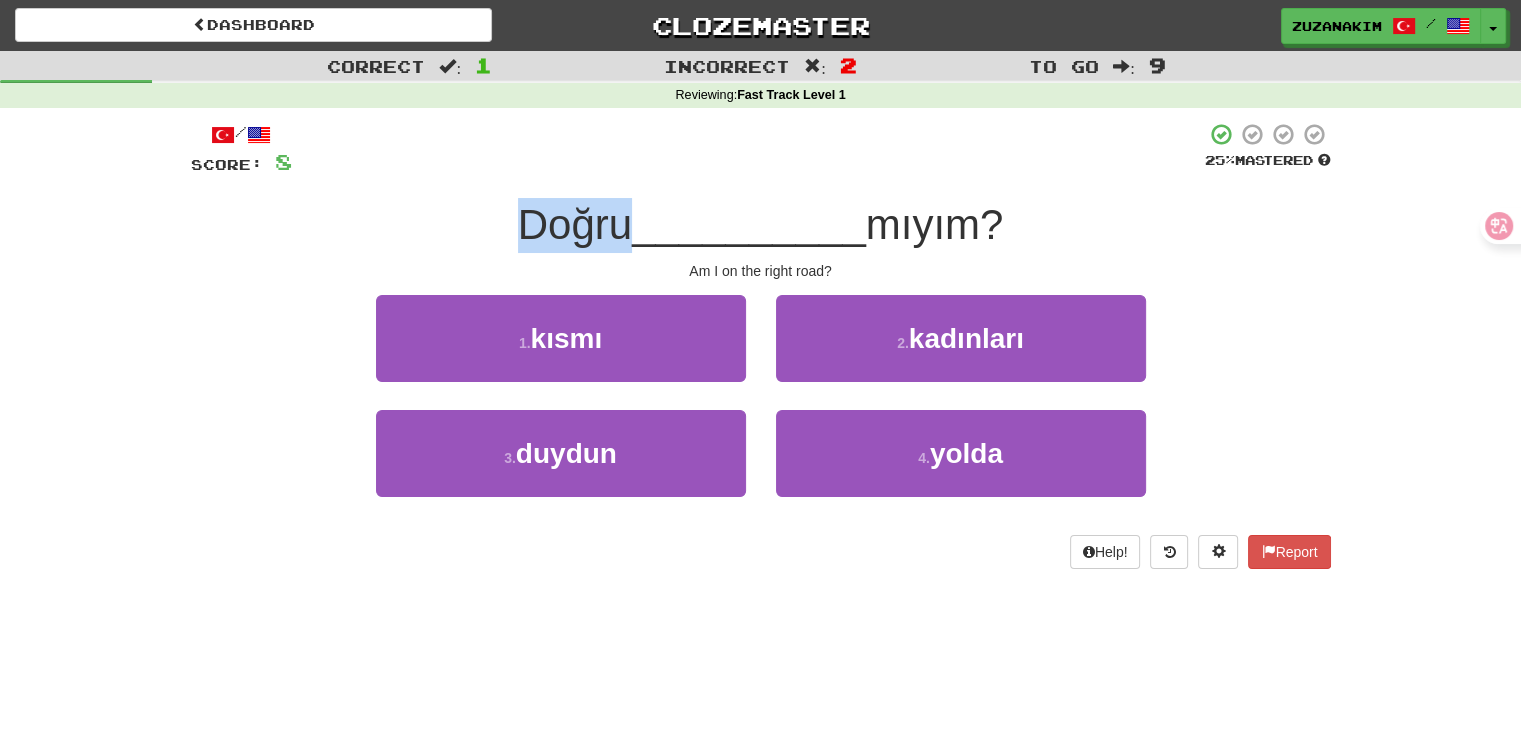 drag, startPoint x: 492, startPoint y: 235, endPoint x: 632, endPoint y: 206, distance: 142.97203 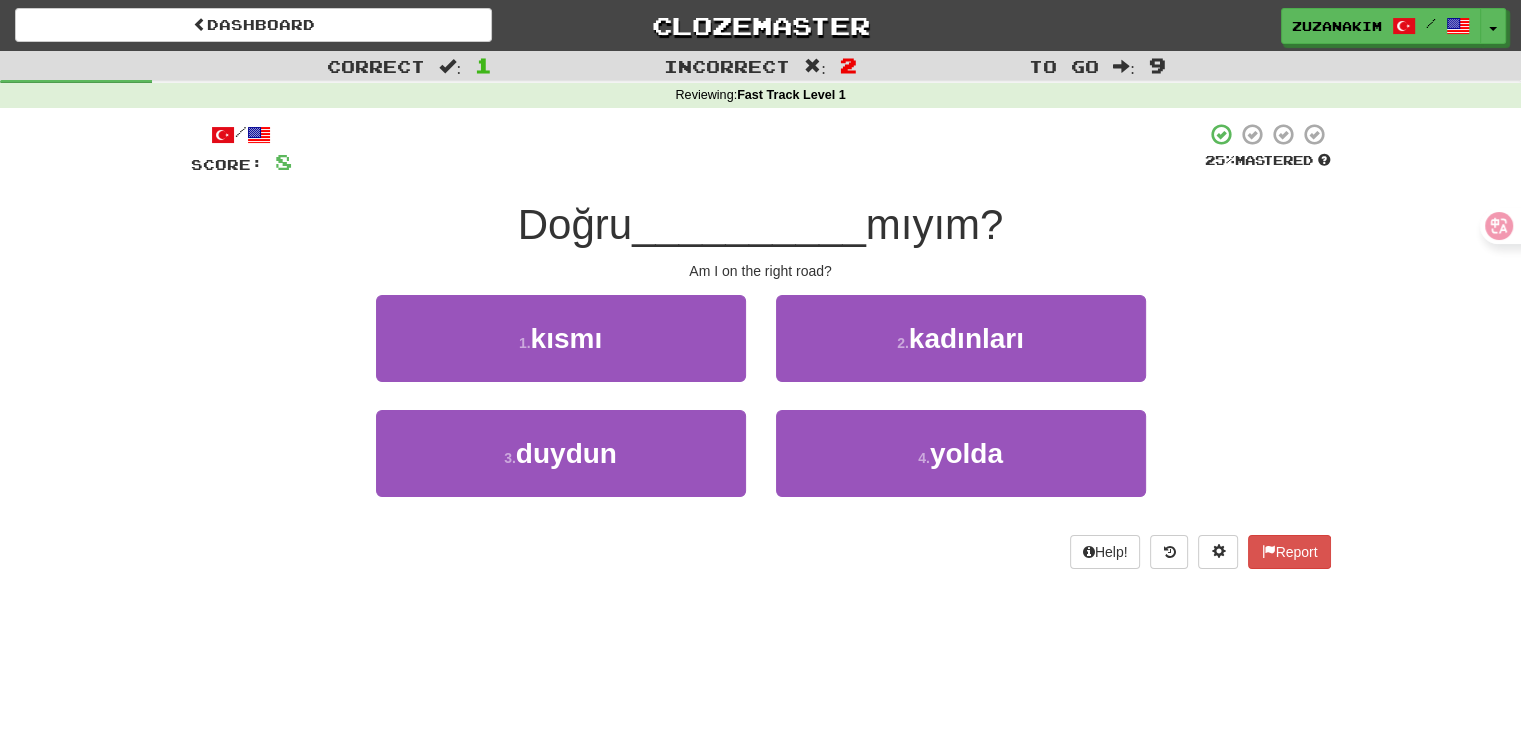 click on "__________" at bounding box center [749, 224] 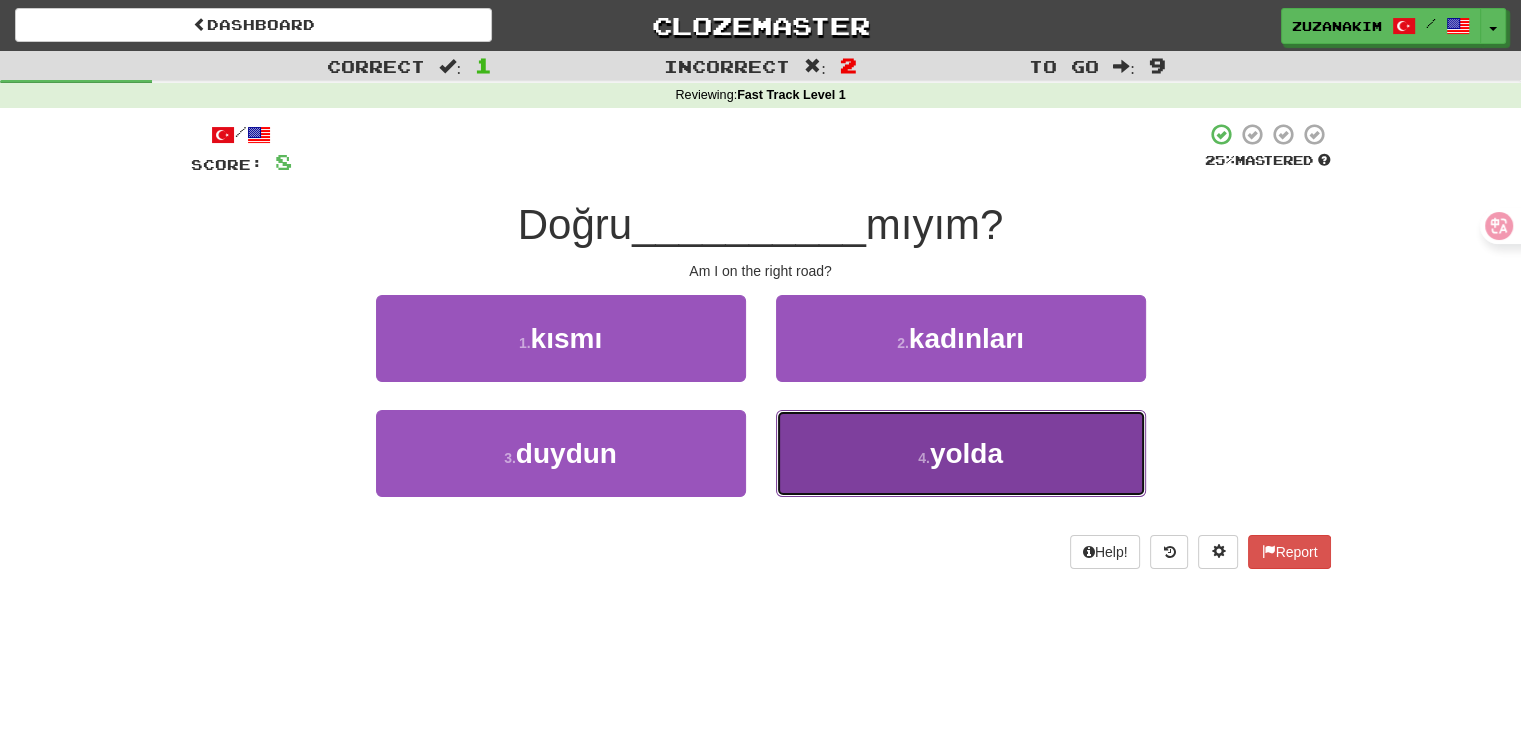 click on "4 .  yolda" at bounding box center [961, 453] 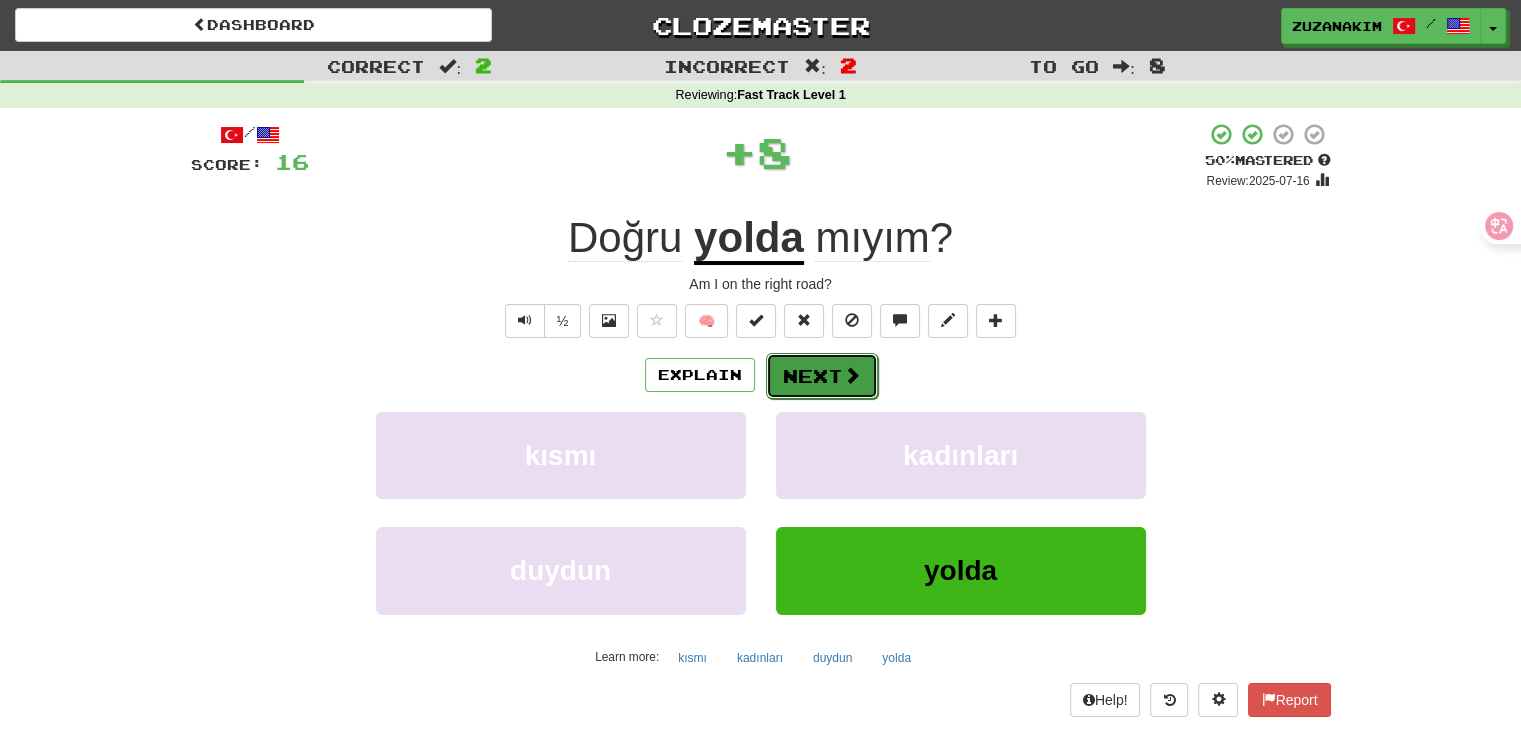 click on "Next" at bounding box center (822, 376) 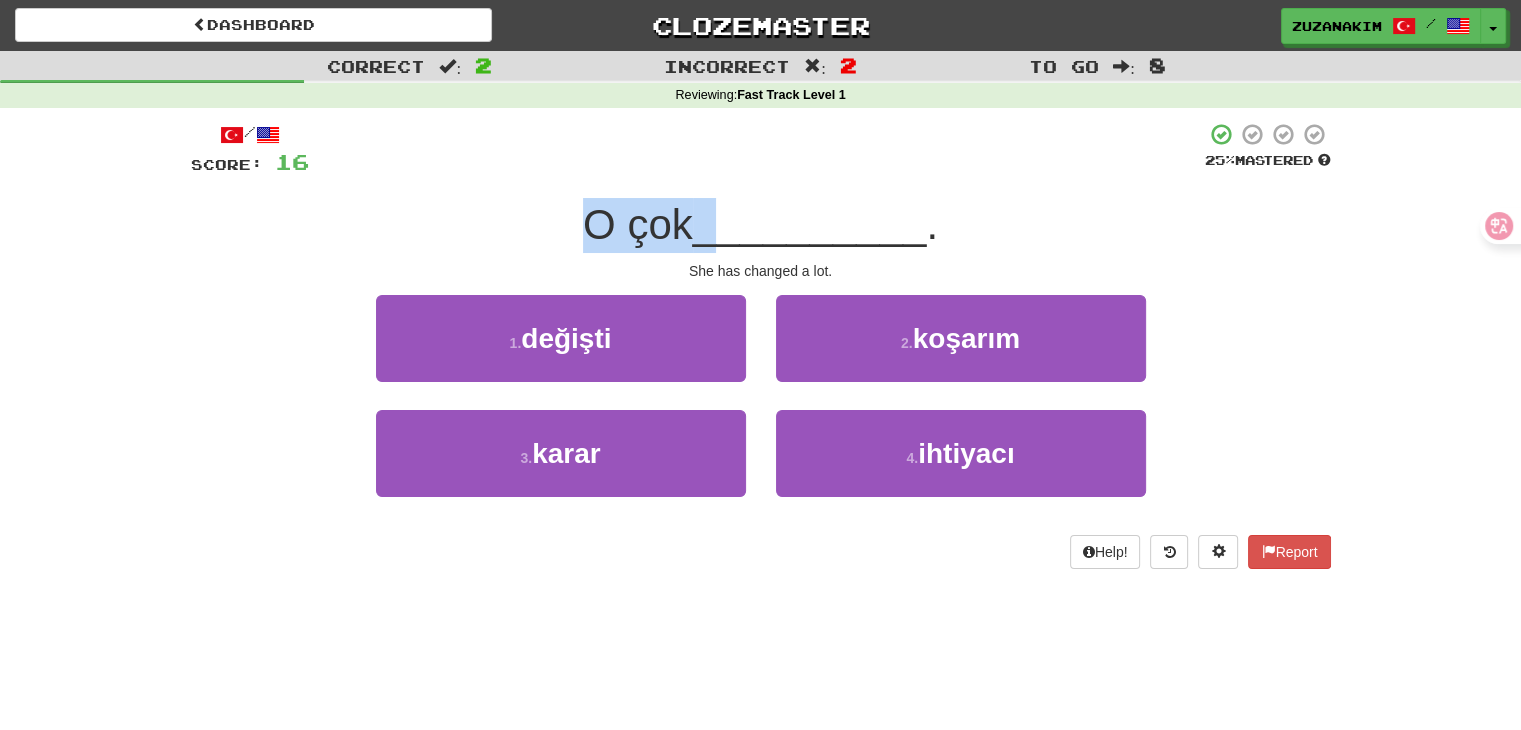 click on "O çok  [BLANK] ." at bounding box center (761, 225) 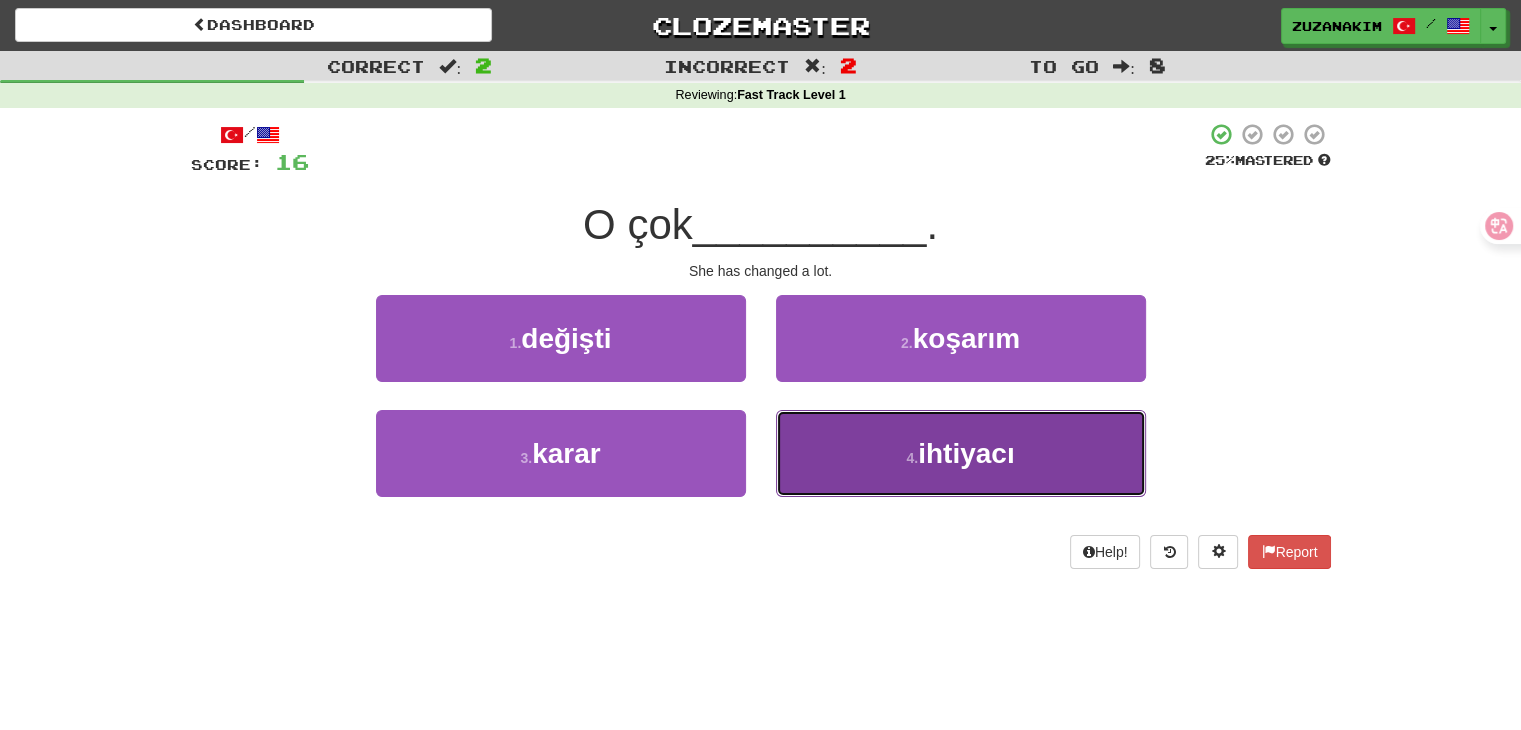 click on "4 .  ihtiyacı" at bounding box center (961, 453) 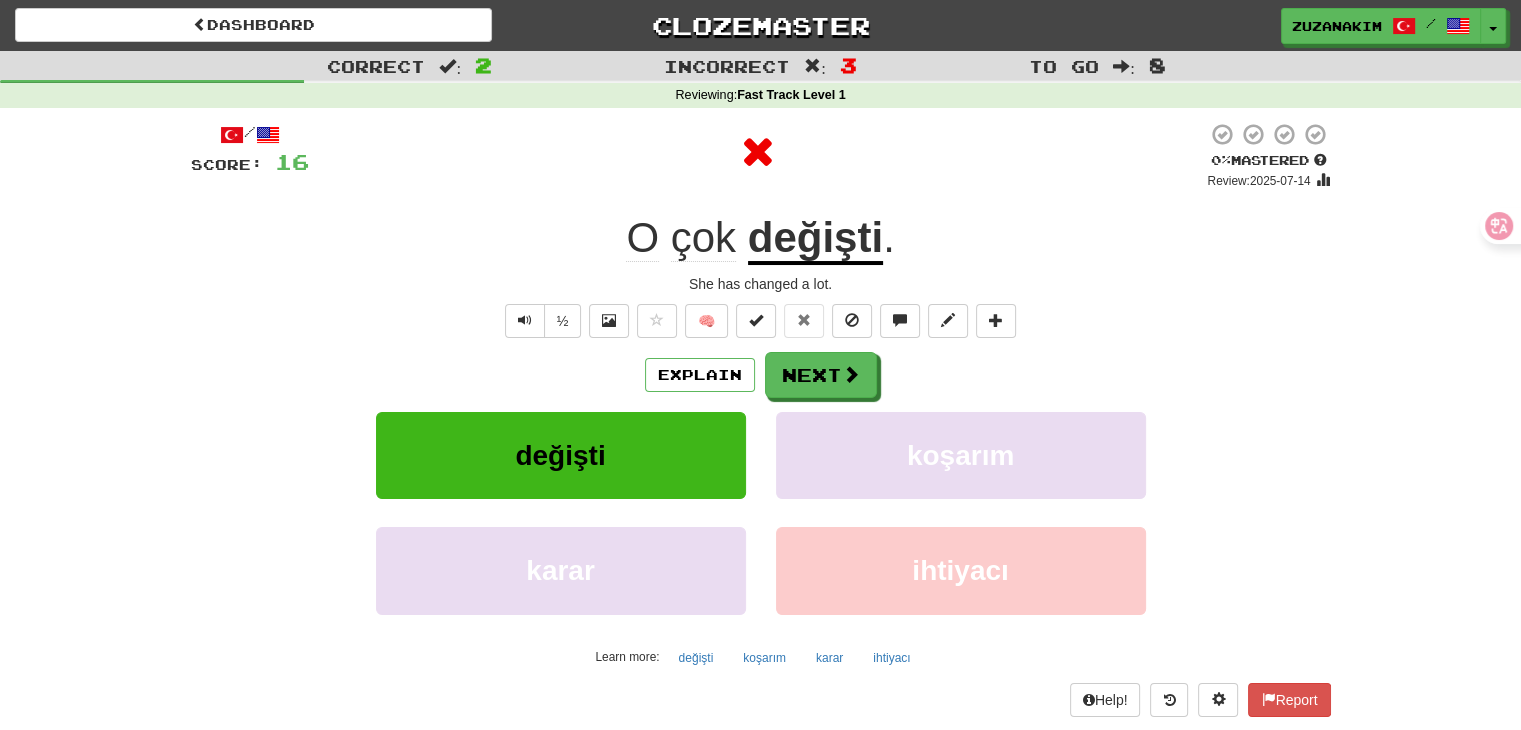 click on "değişti" at bounding box center [815, 239] 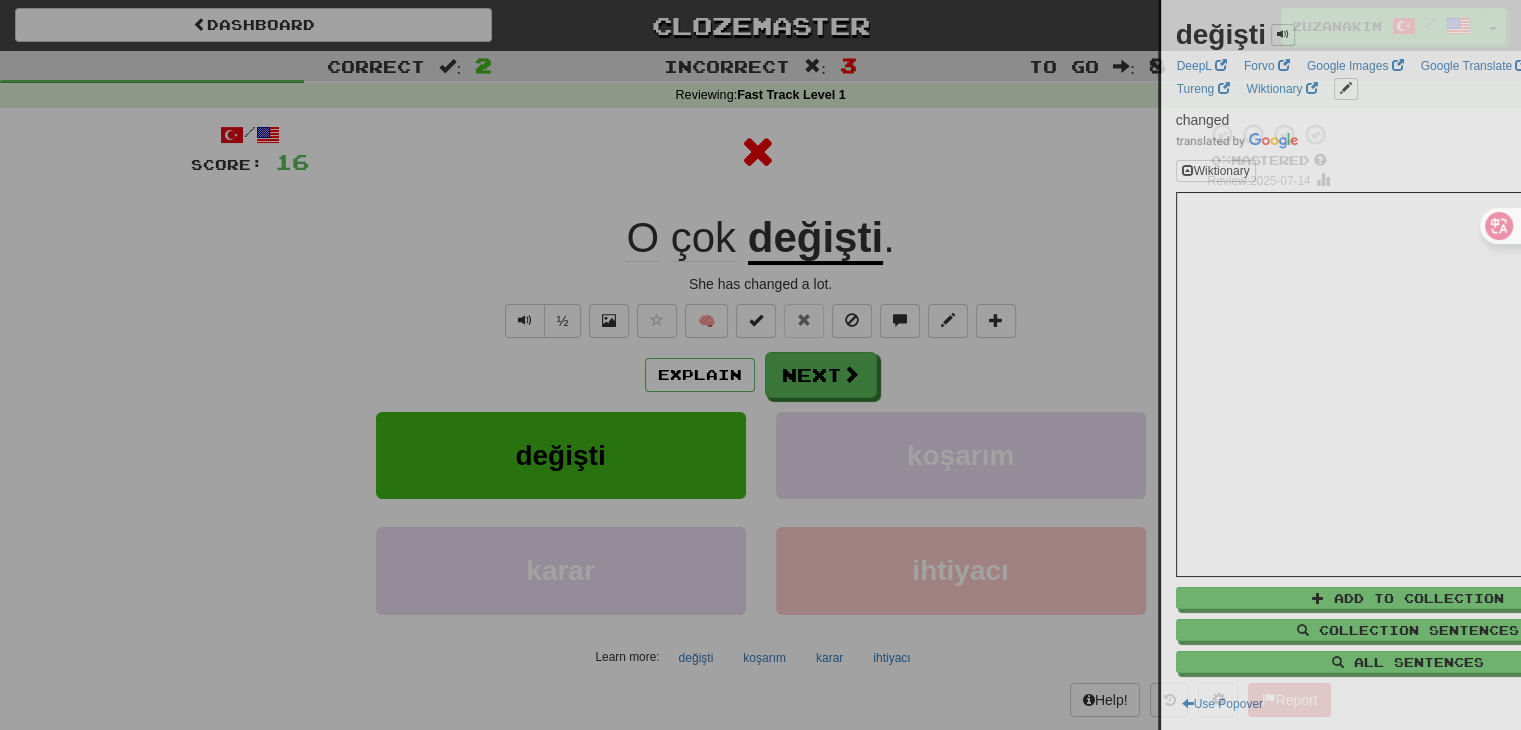 click at bounding box center (760, 365) 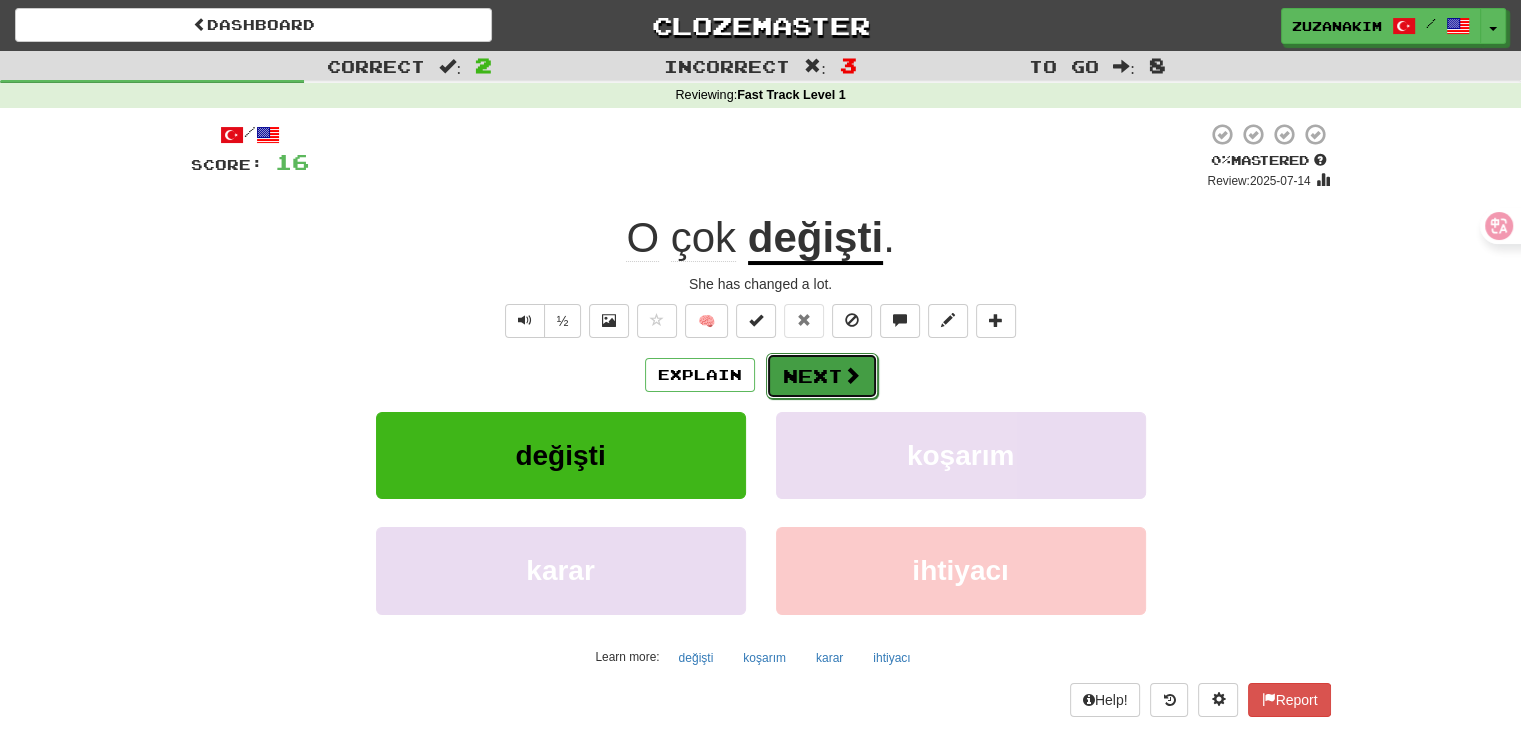 click on "Next" at bounding box center (822, 376) 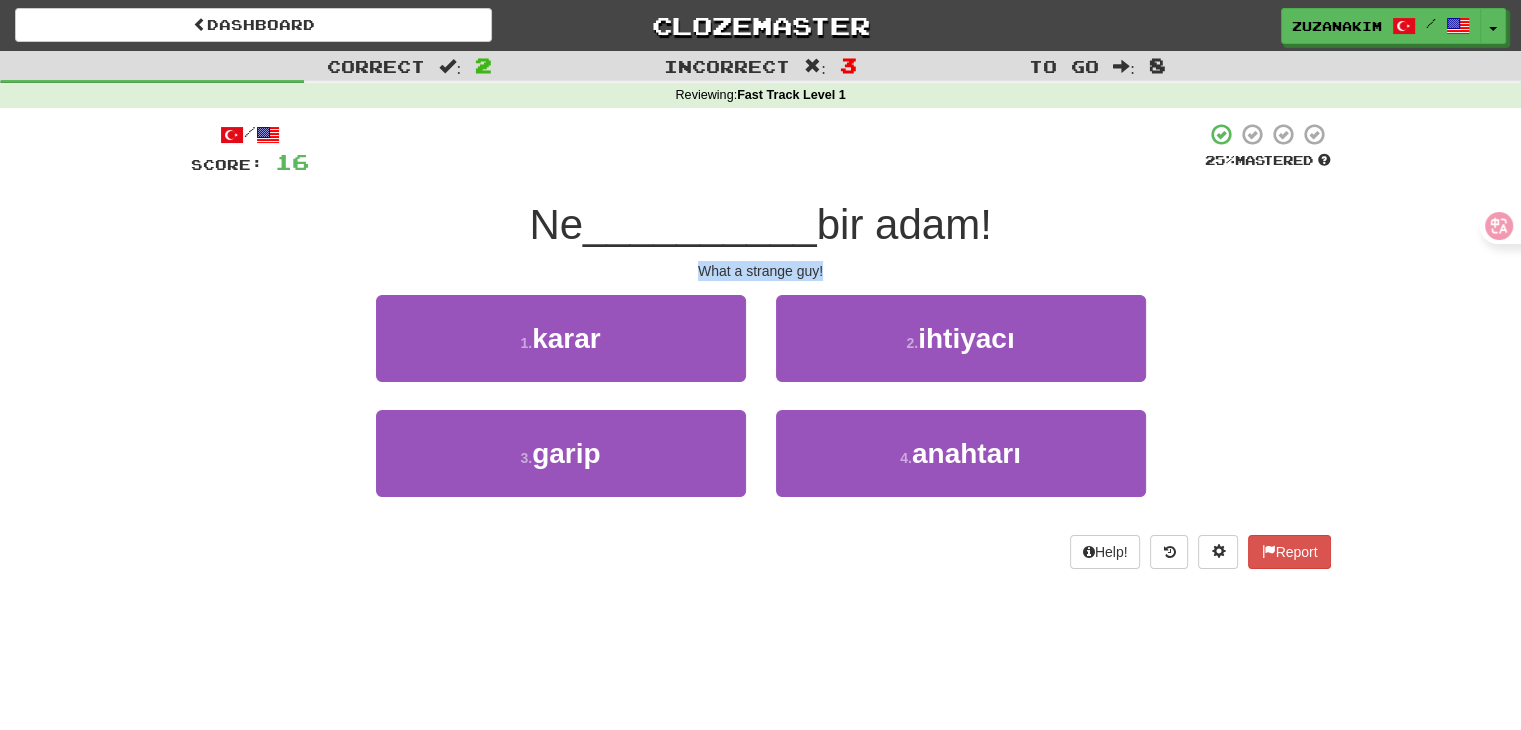 drag, startPoint x: 628, startPoint y: 266, endPoint x: 844, endPoint y: 266, distance: 216 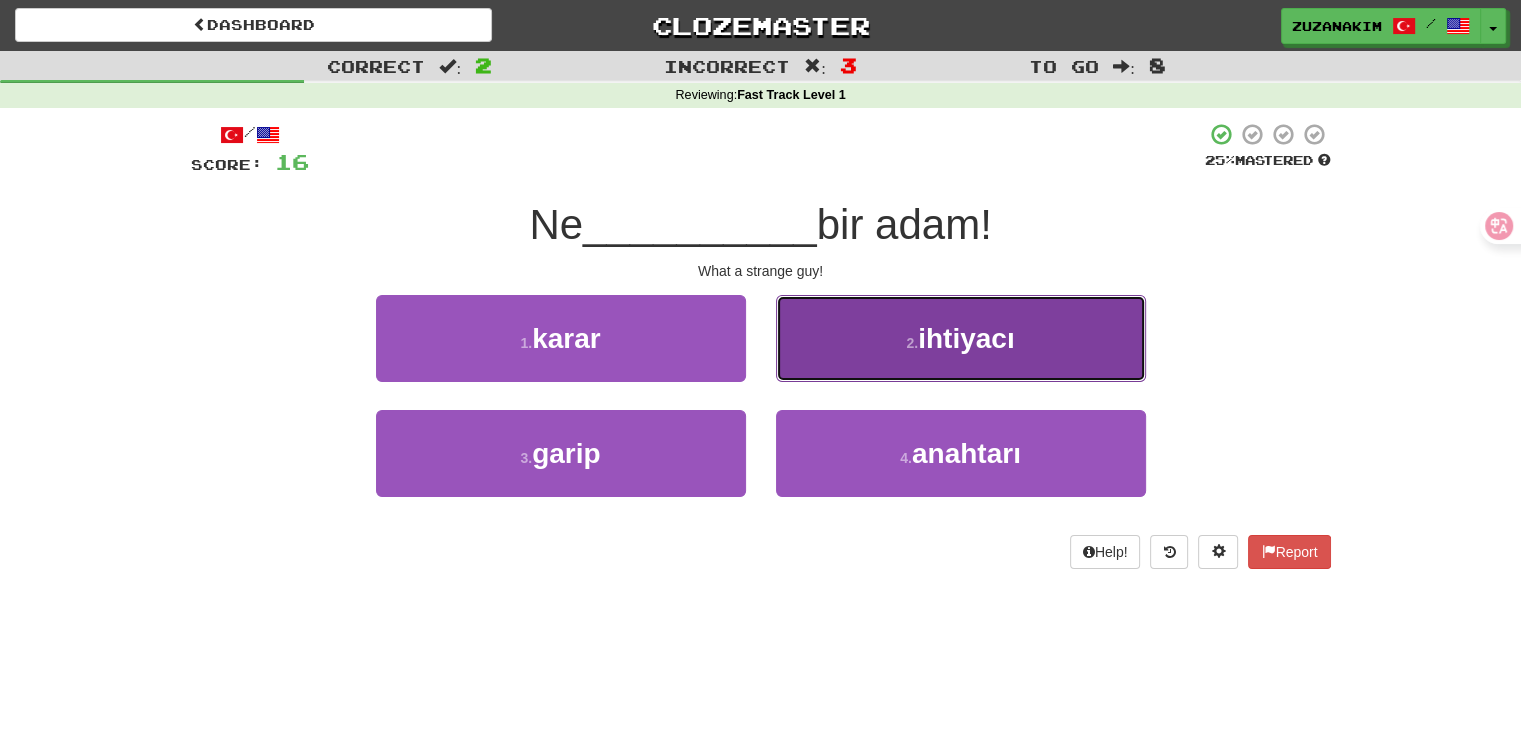 click on "ihtiyacı" at bounding box center [966, 338] 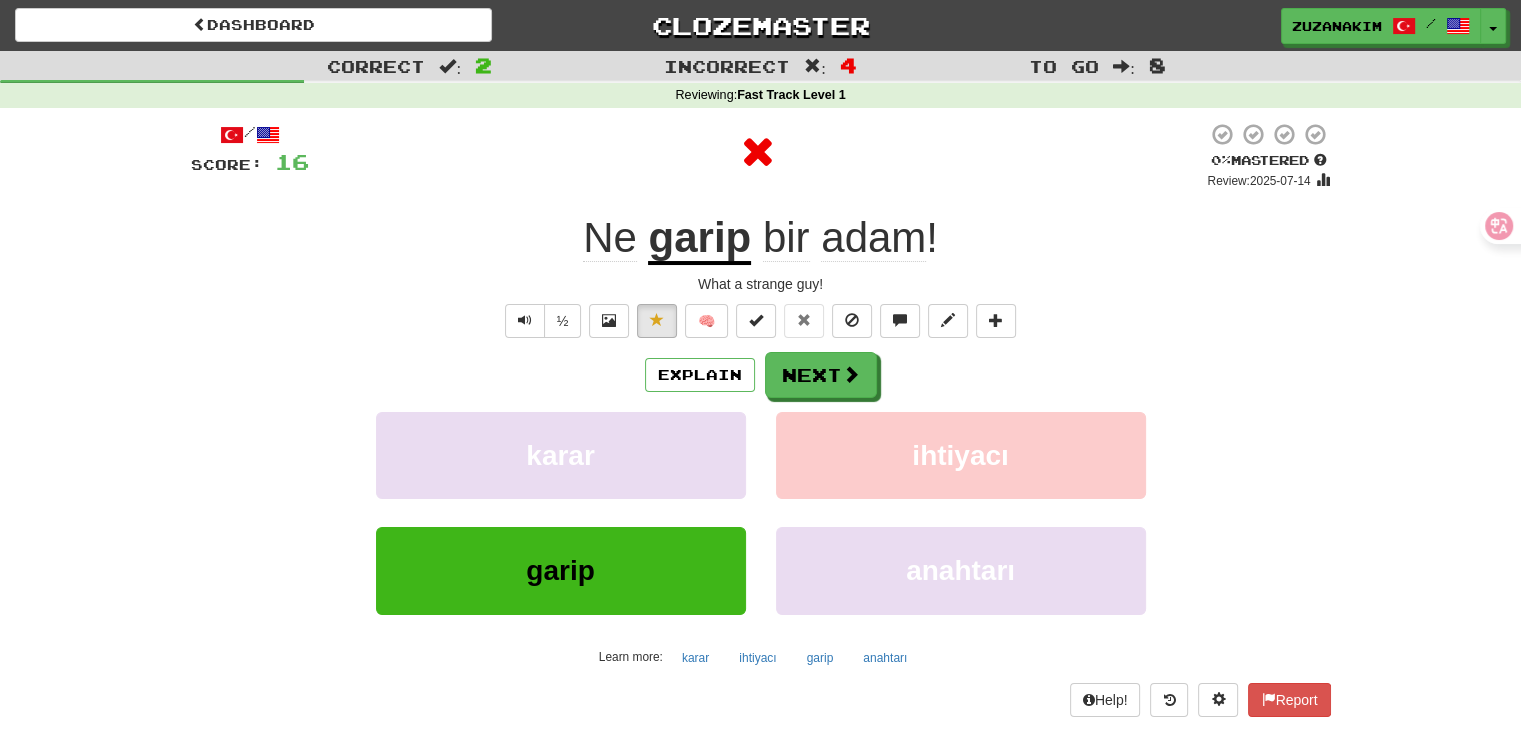 click on "garip" at bounding box center [699, 239] 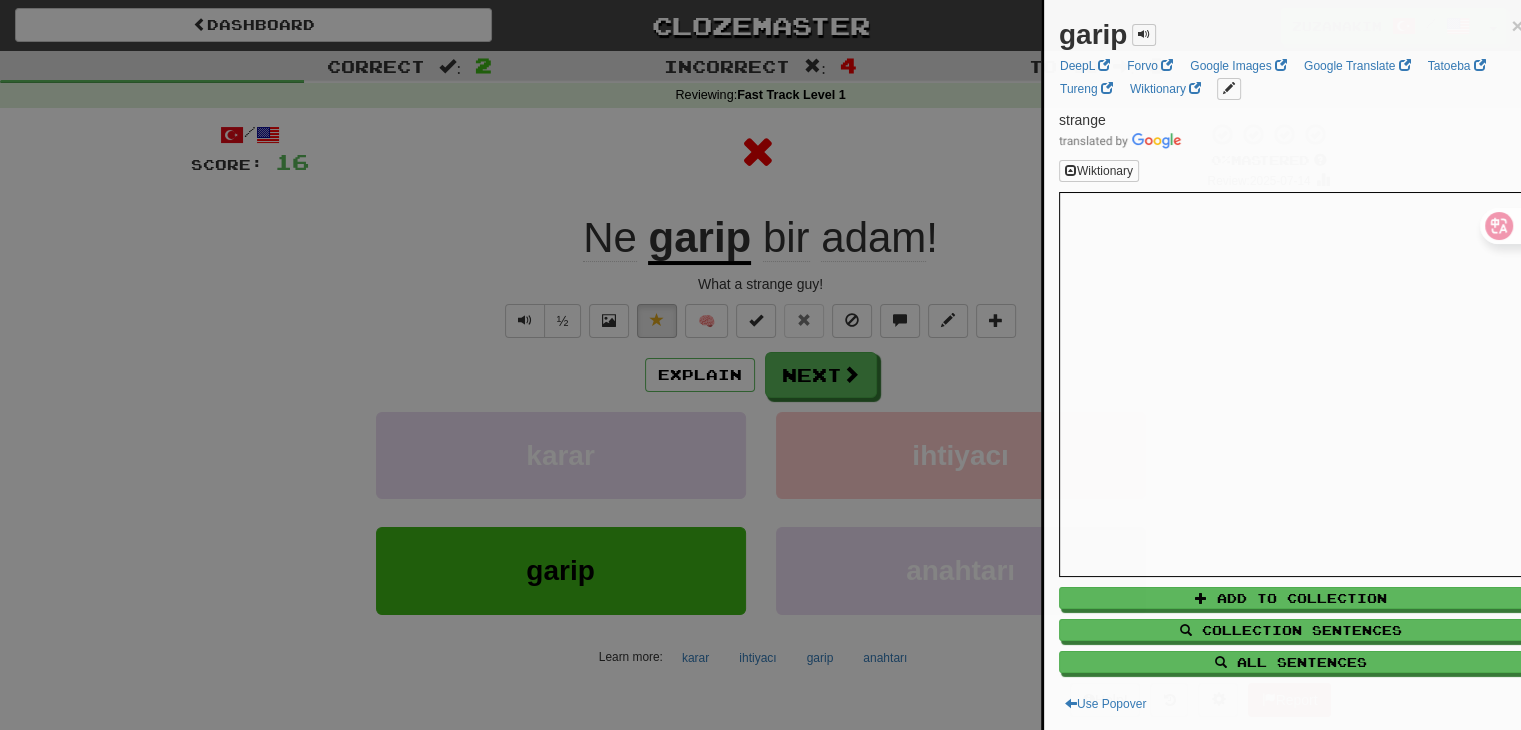 click at bounding box center [760, 365] 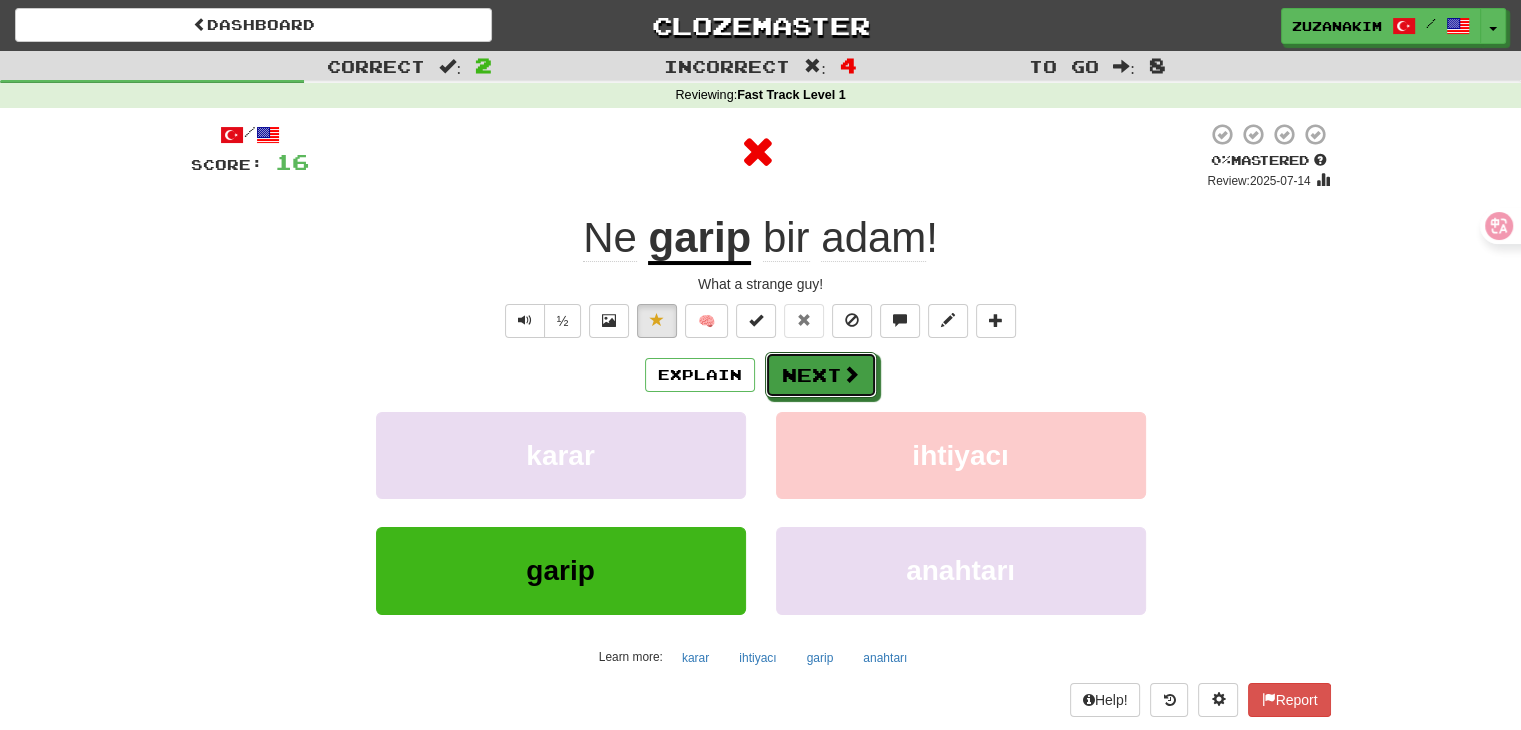 click on "Next" at bounding box center [821, 375] 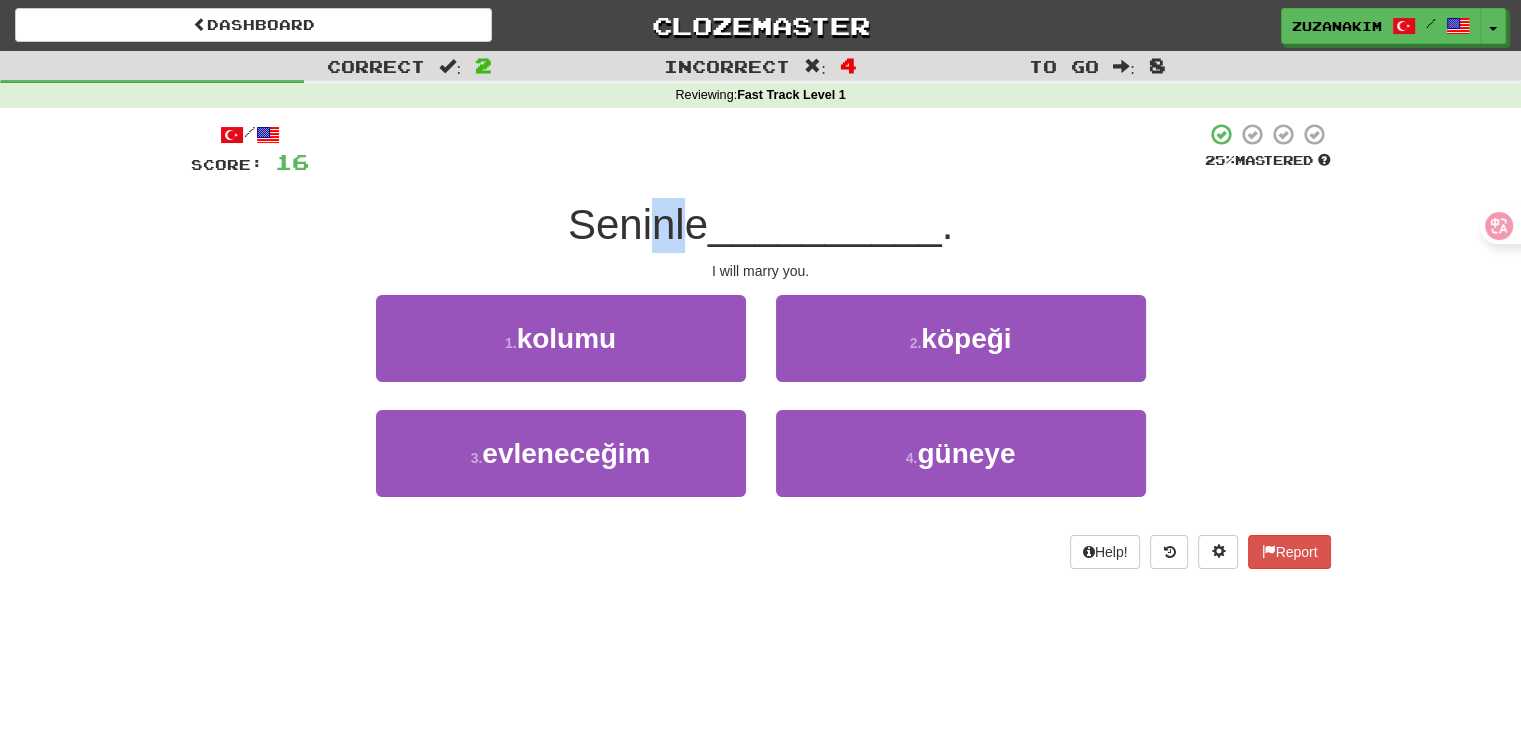 click on "Seninle" at bounding box center [638, 224] 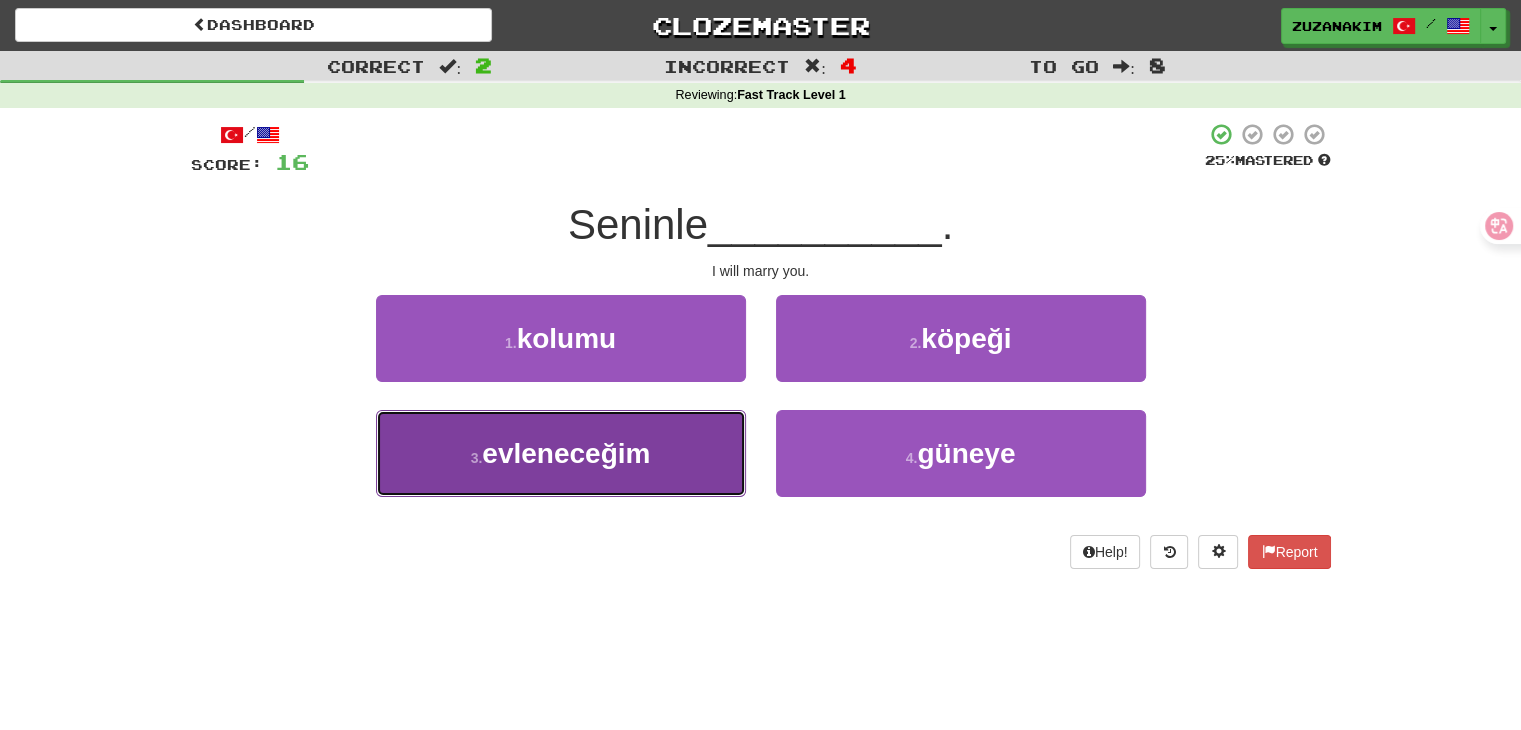 click on "evleneceğim" at bounding box center [566, 453] 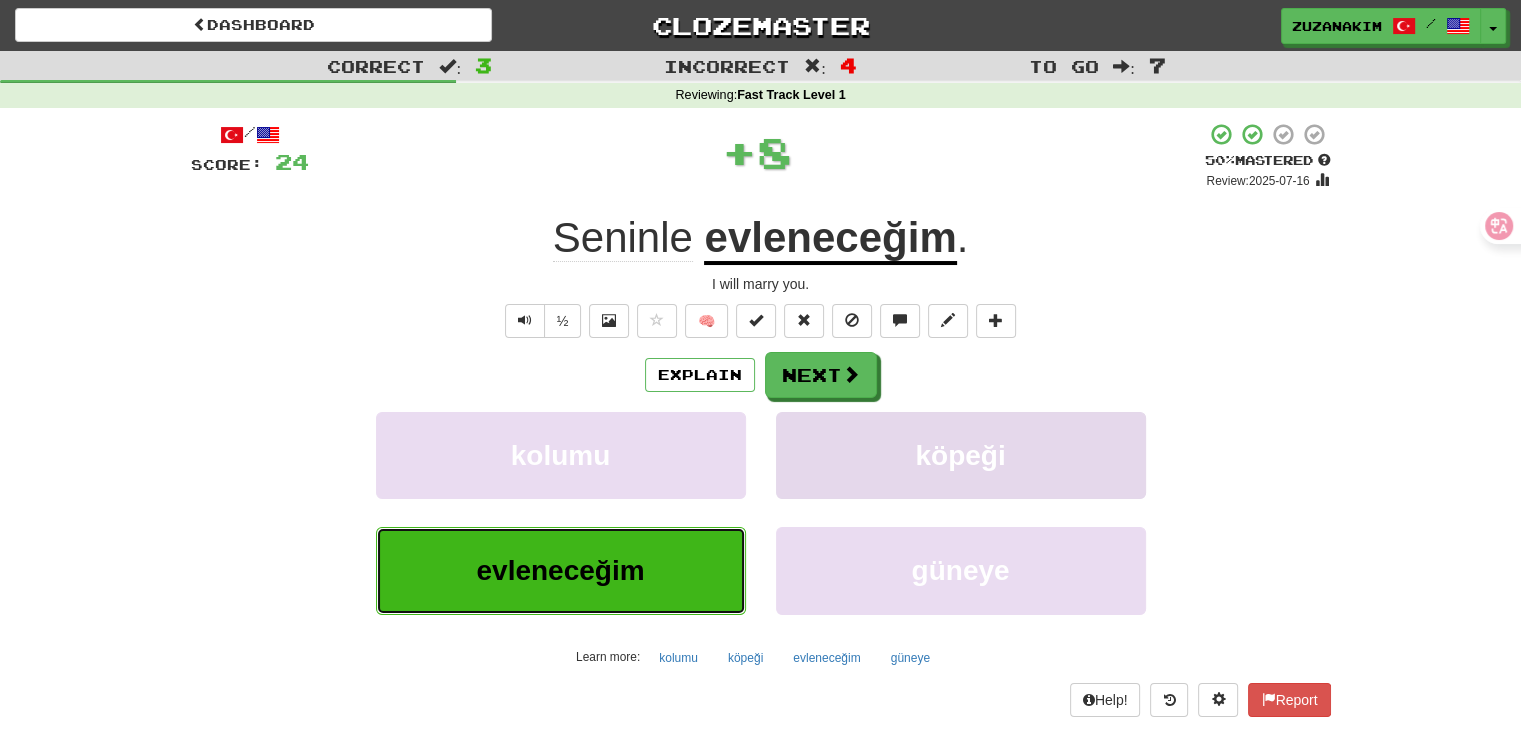 type 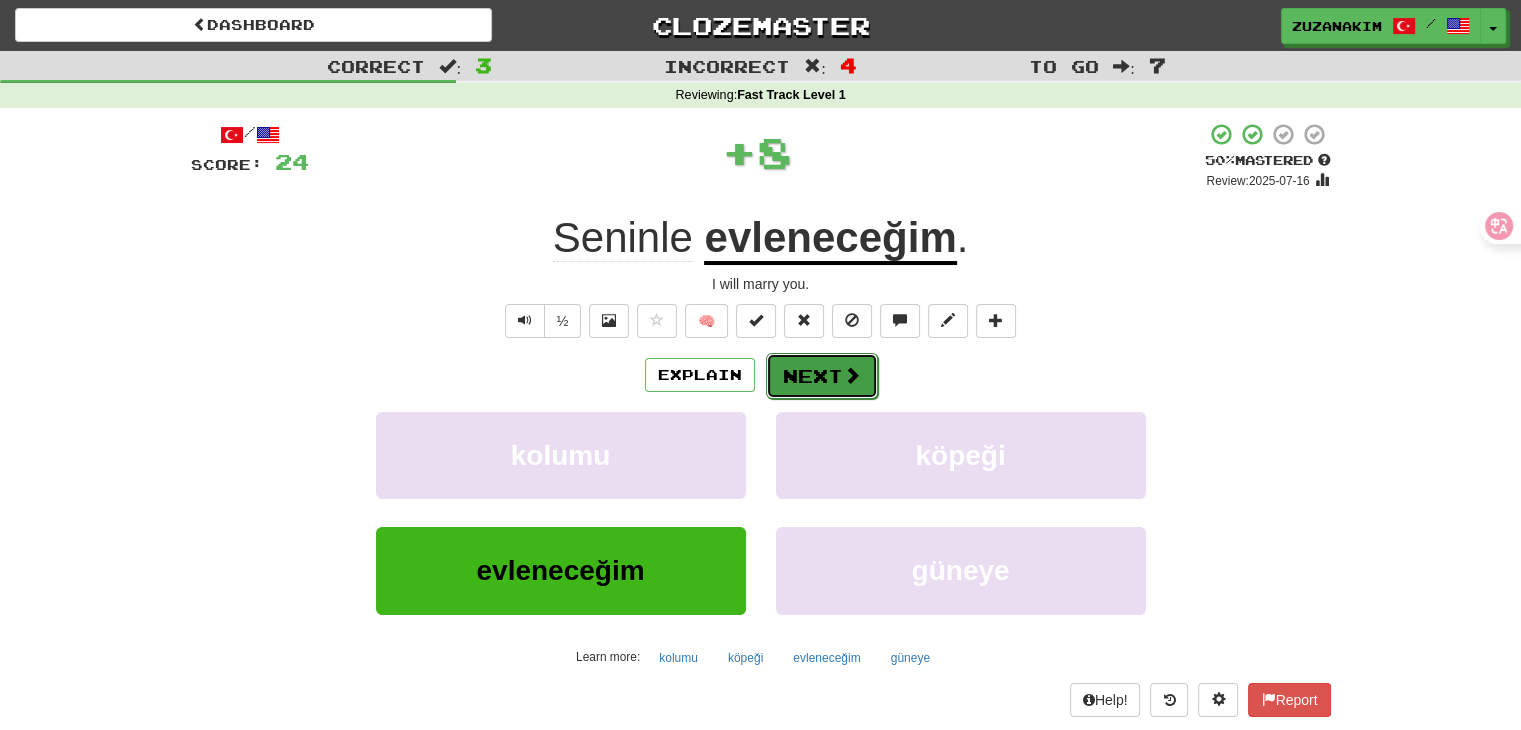 click on "Next" at bounding box center (822, 376) 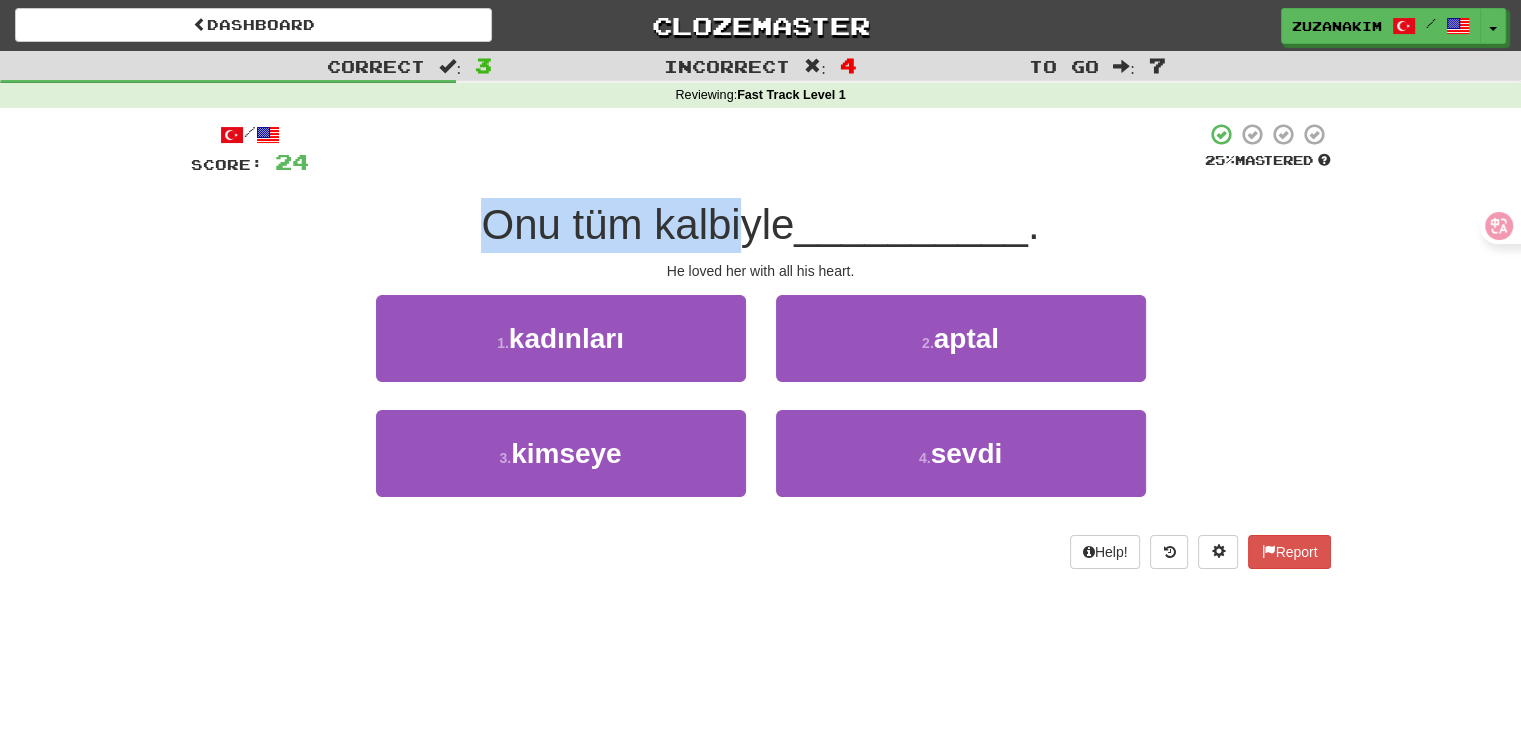 drag, startPoint x: 458, startPoint y: 206, endPoint x: 739, endPoint y: 209, distance: 281.01602 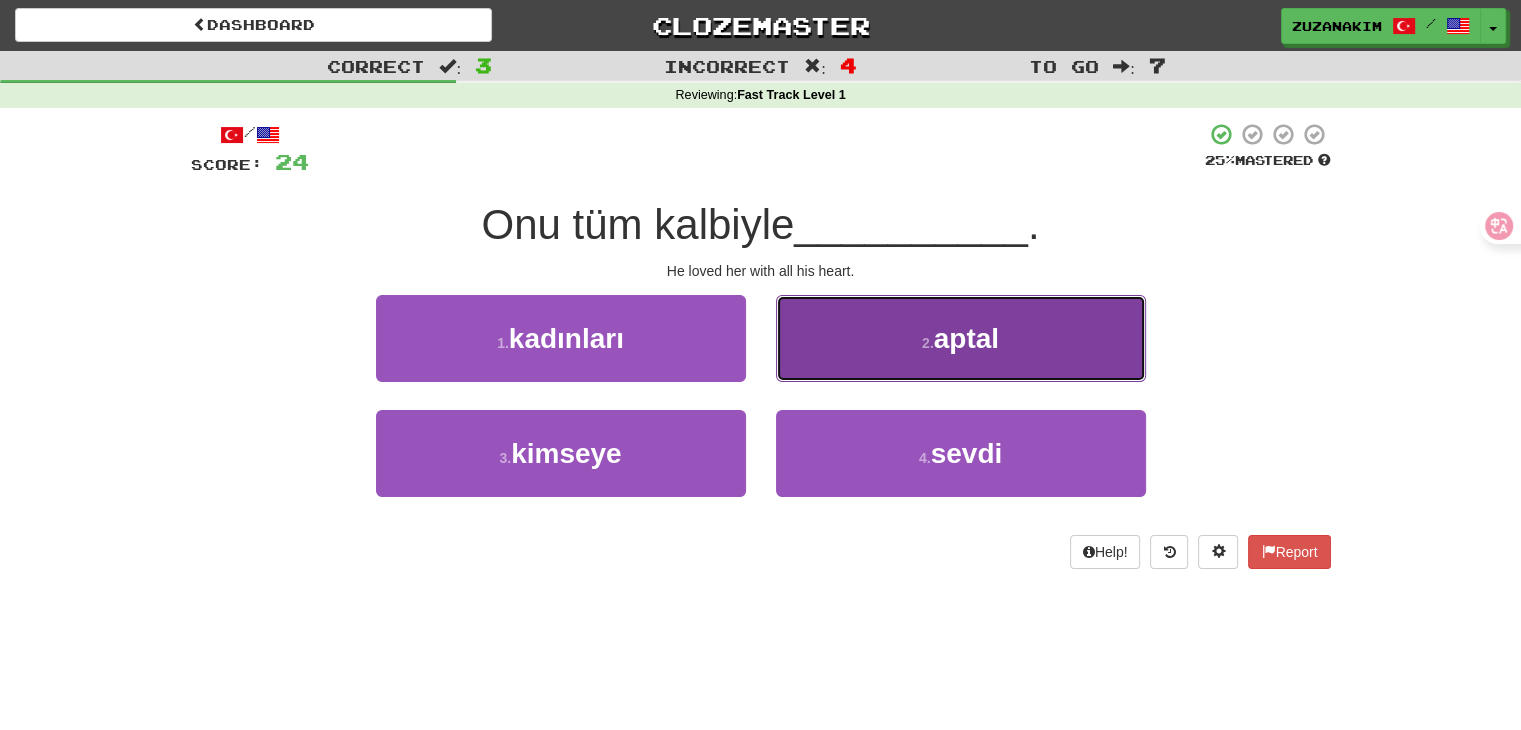click on "2 .  aptal" at bounding box center [961, 338] 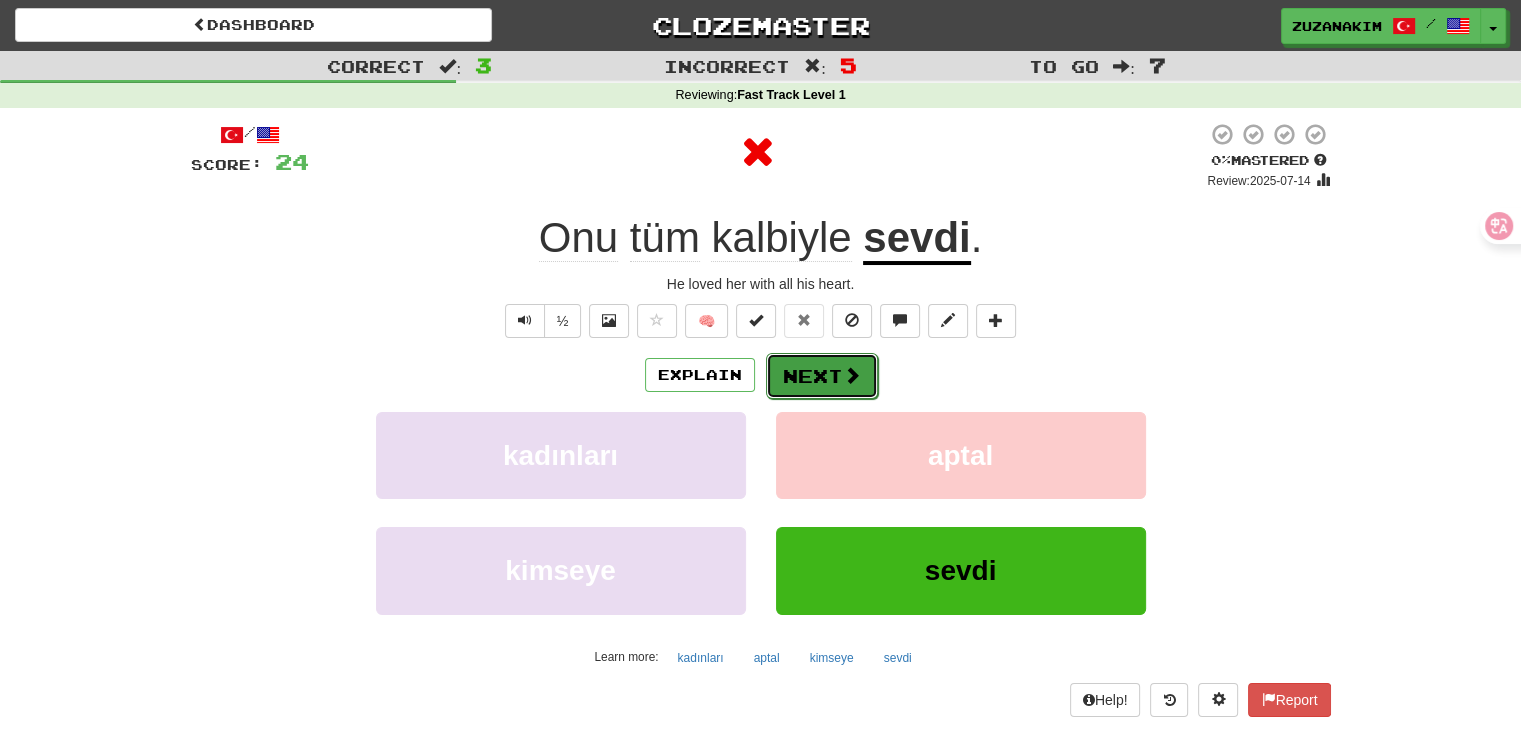 click on "Next" at bounding box center (822, 376) 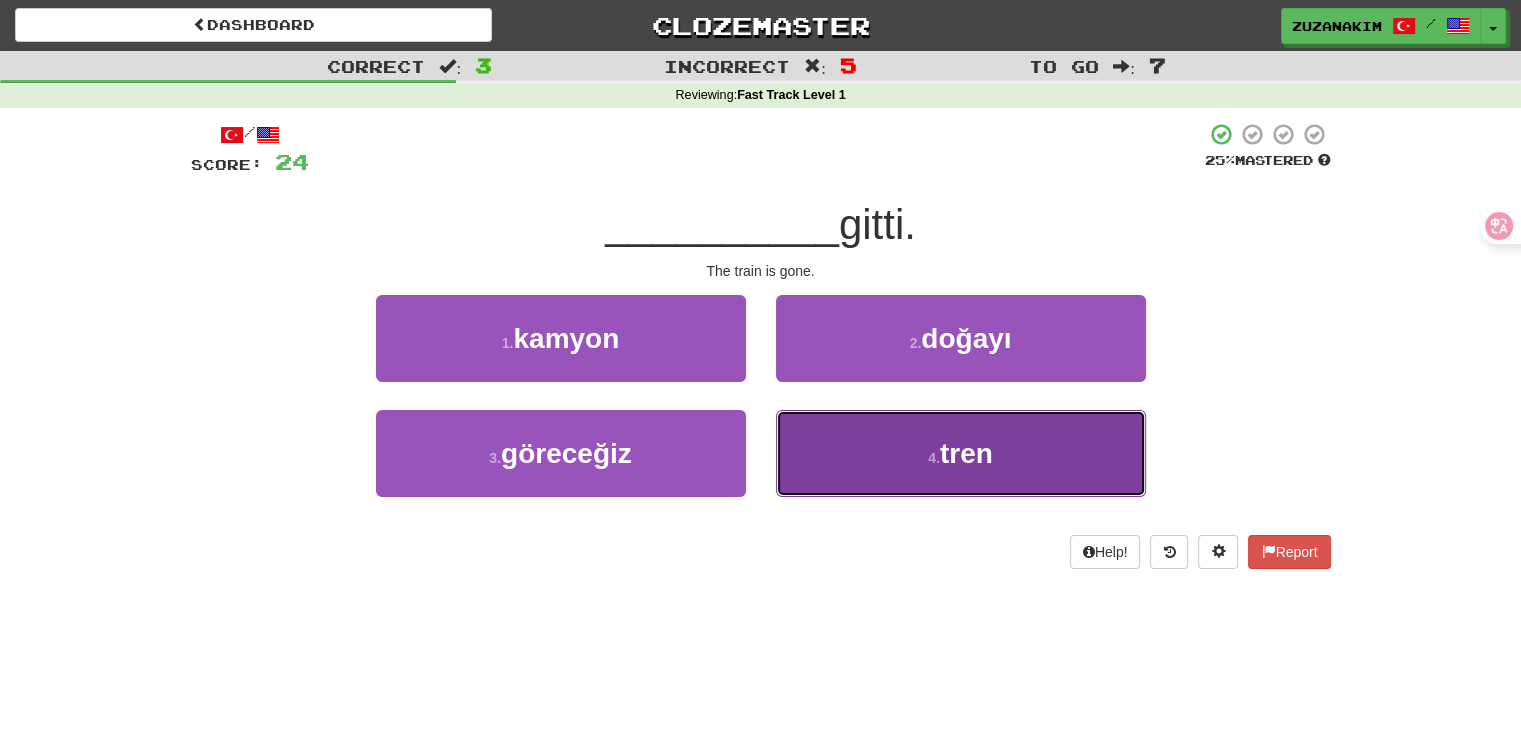click on "4 .  tren" at bounding box center [961, 453] 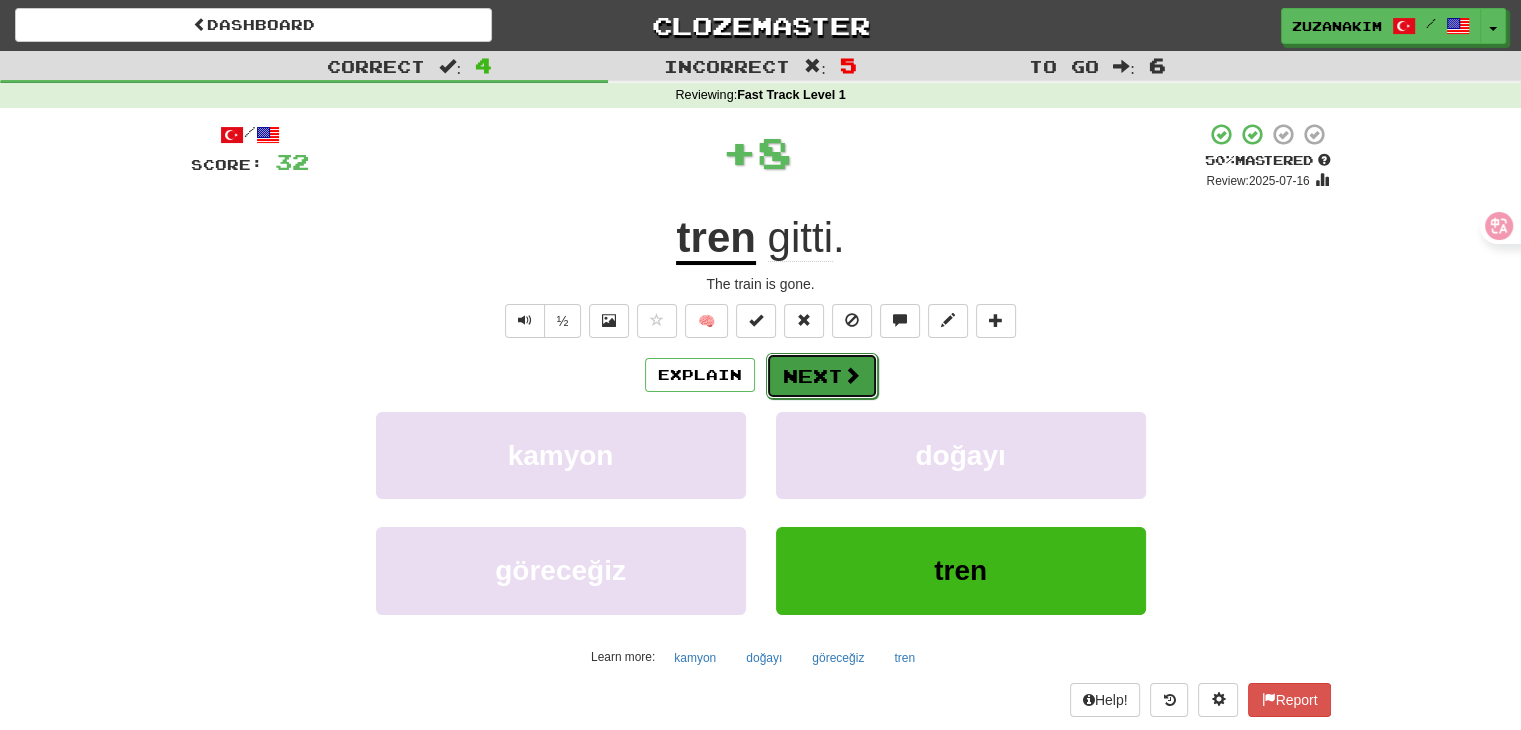 click on "Next" at bounding box center (822, 376) 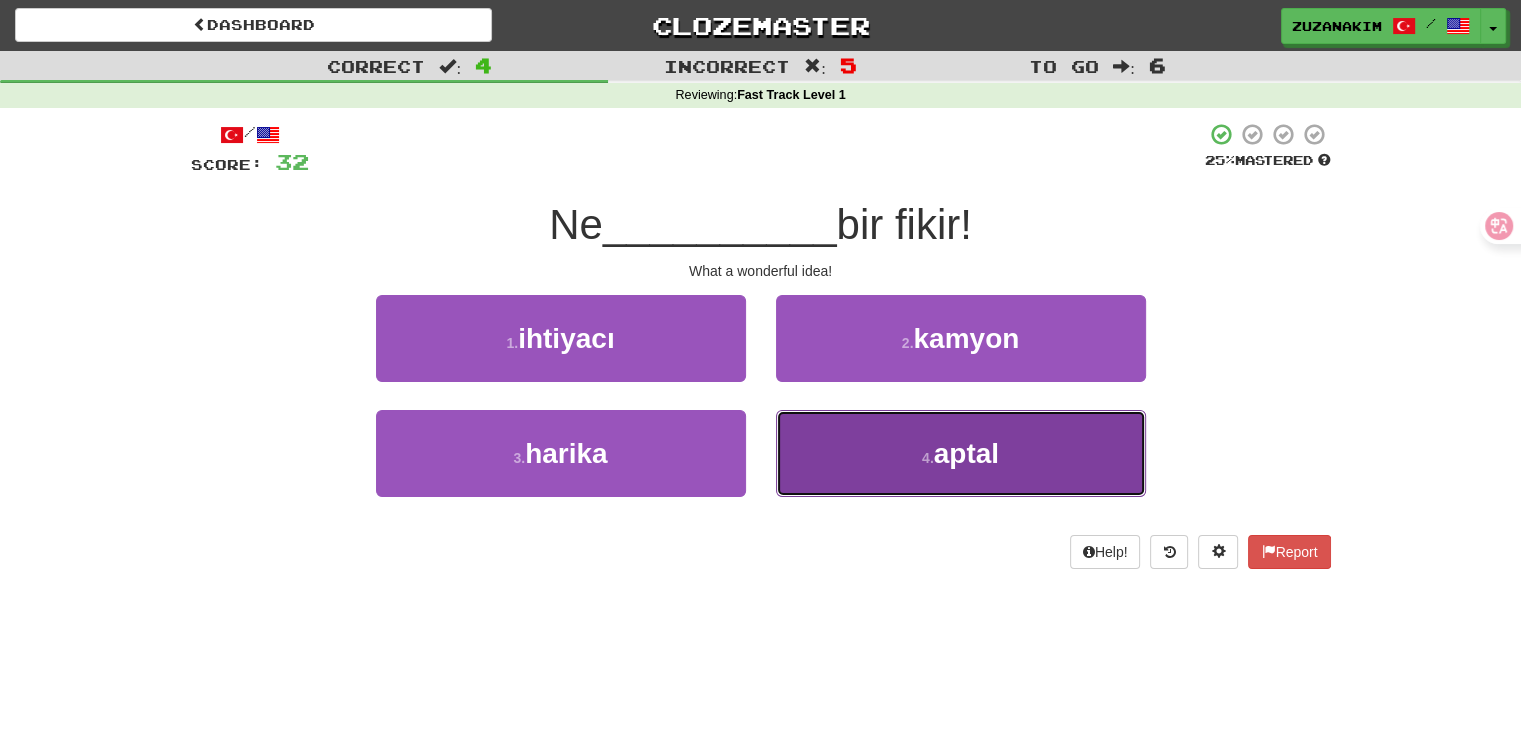 click on "4 .  aptal" at bounding box center [961, 453] 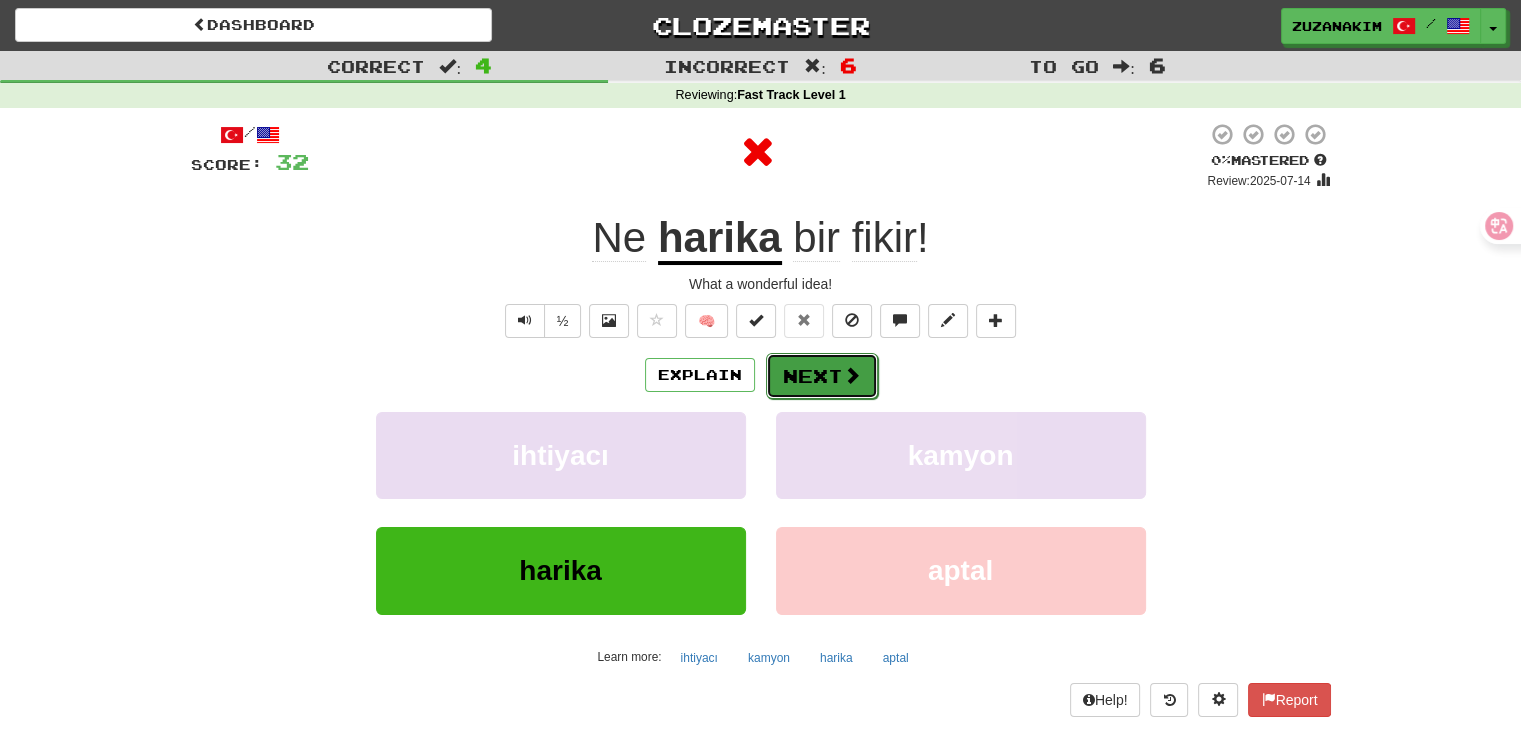 click on "Next" at bounding box center [822, 376] 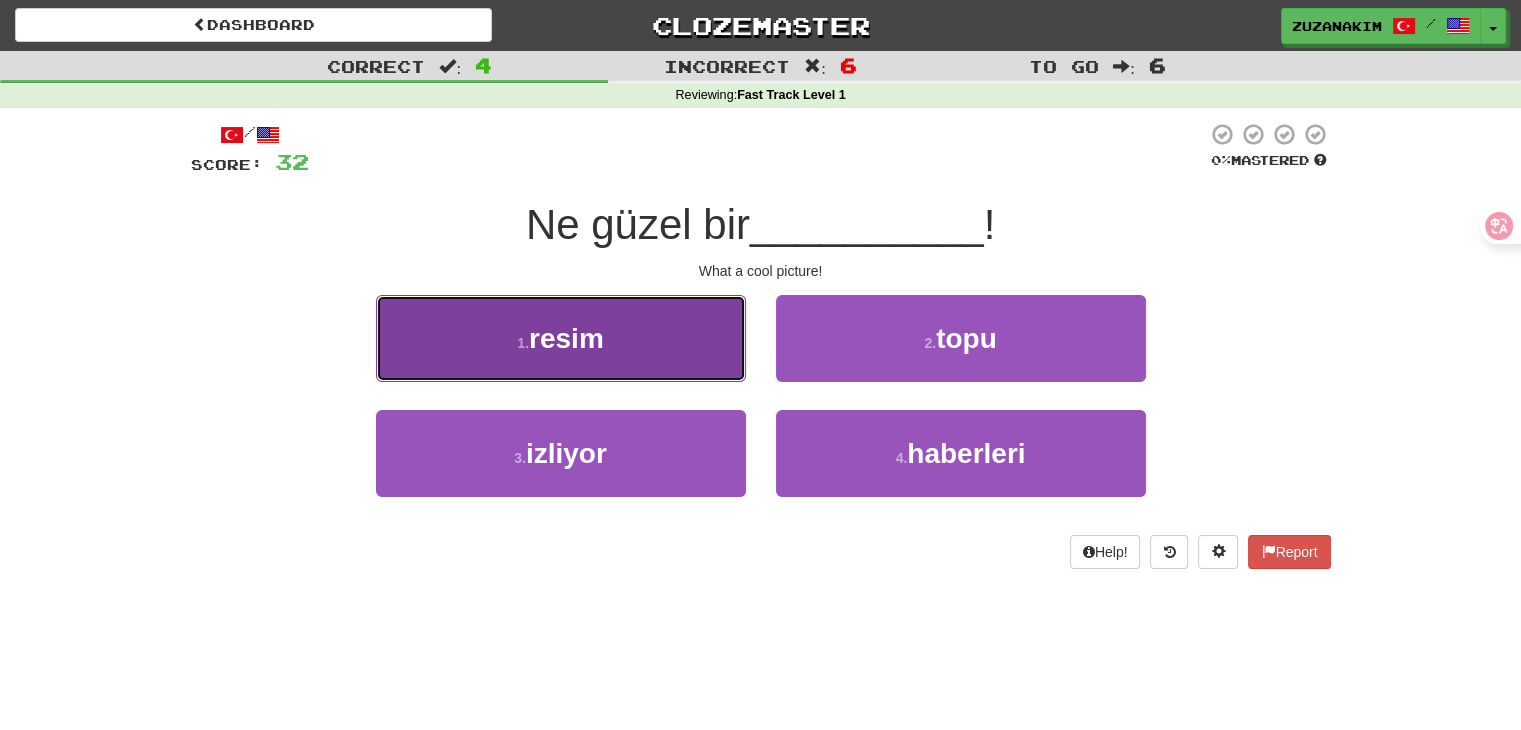 click on "1 .  resim" at bounding box center (561, 338) 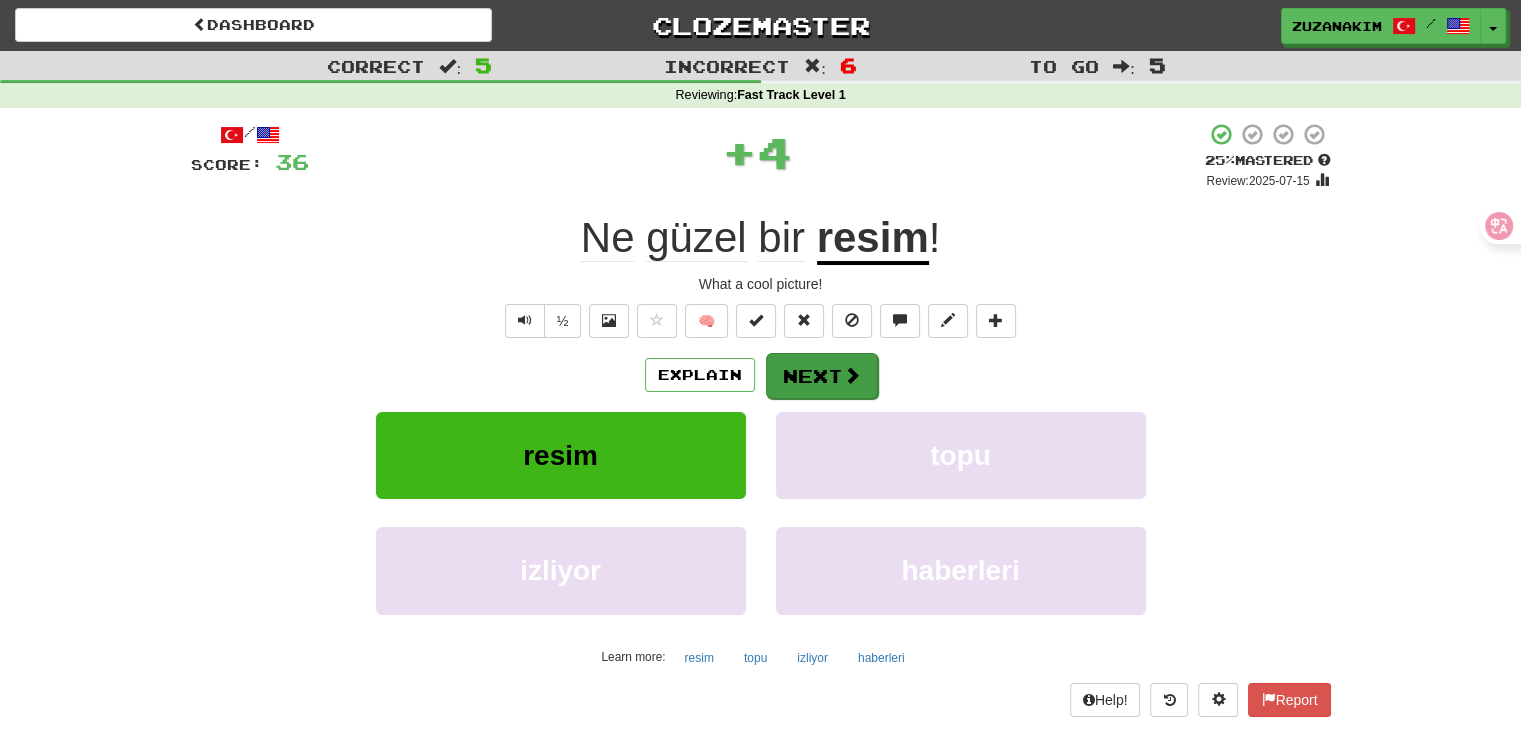 click on "Explain Next" at bounding box center [761, 375] 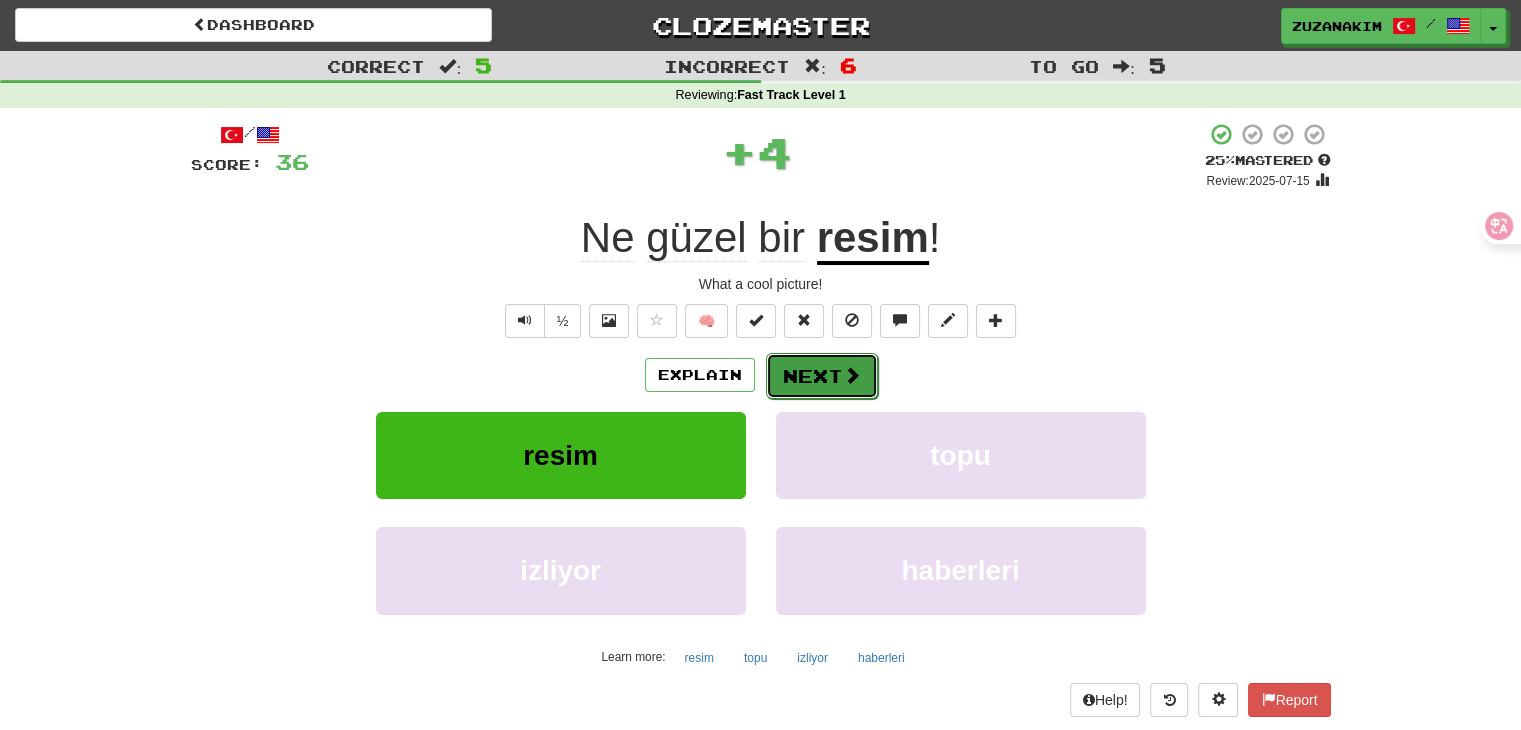 click on "Next" at bounding box center [822, 376] 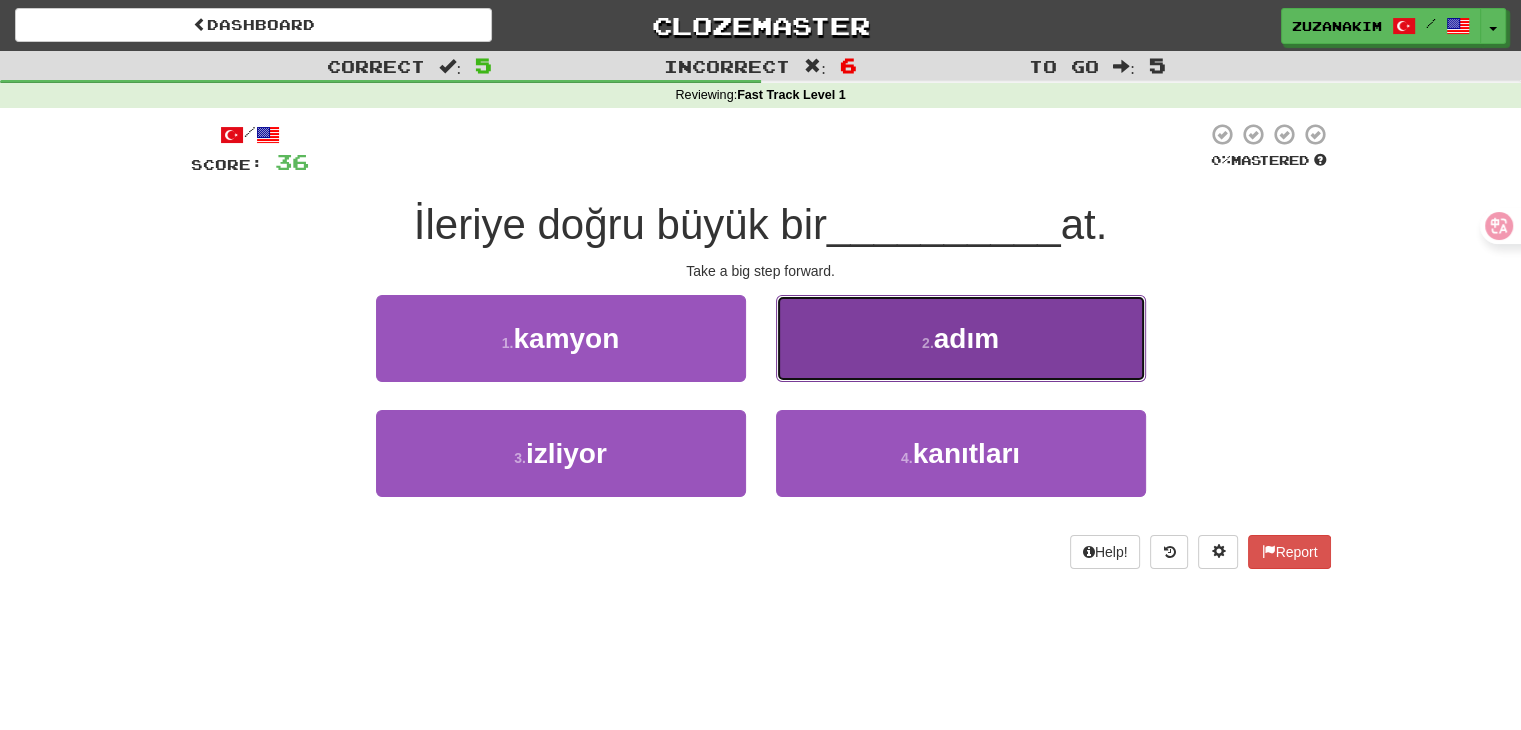 click on "2 . adım" at bounding box center [961, 338] 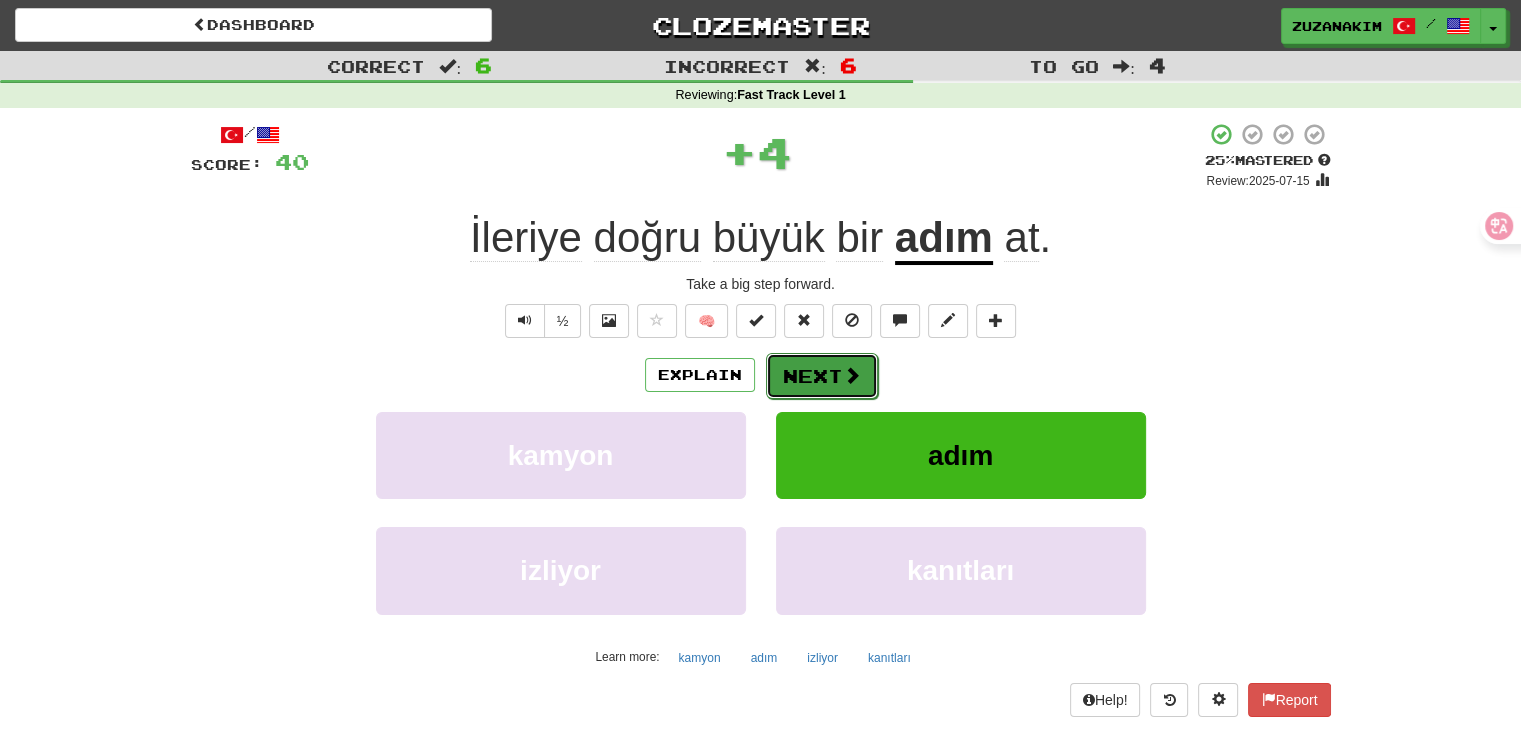 click on "Next" at bounding box center [822, 376] 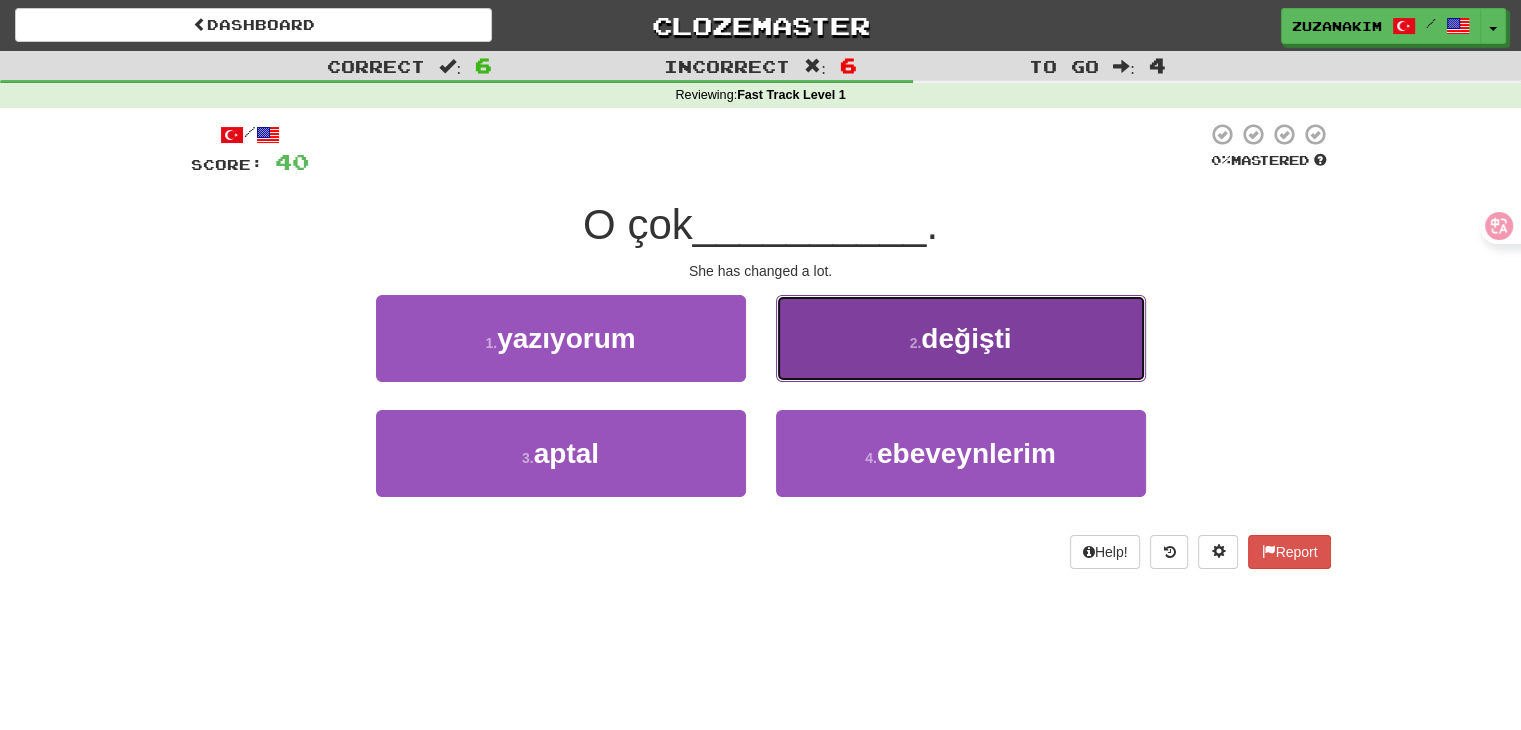 click on "2 .  değişti" at bounding box center (961, 338) 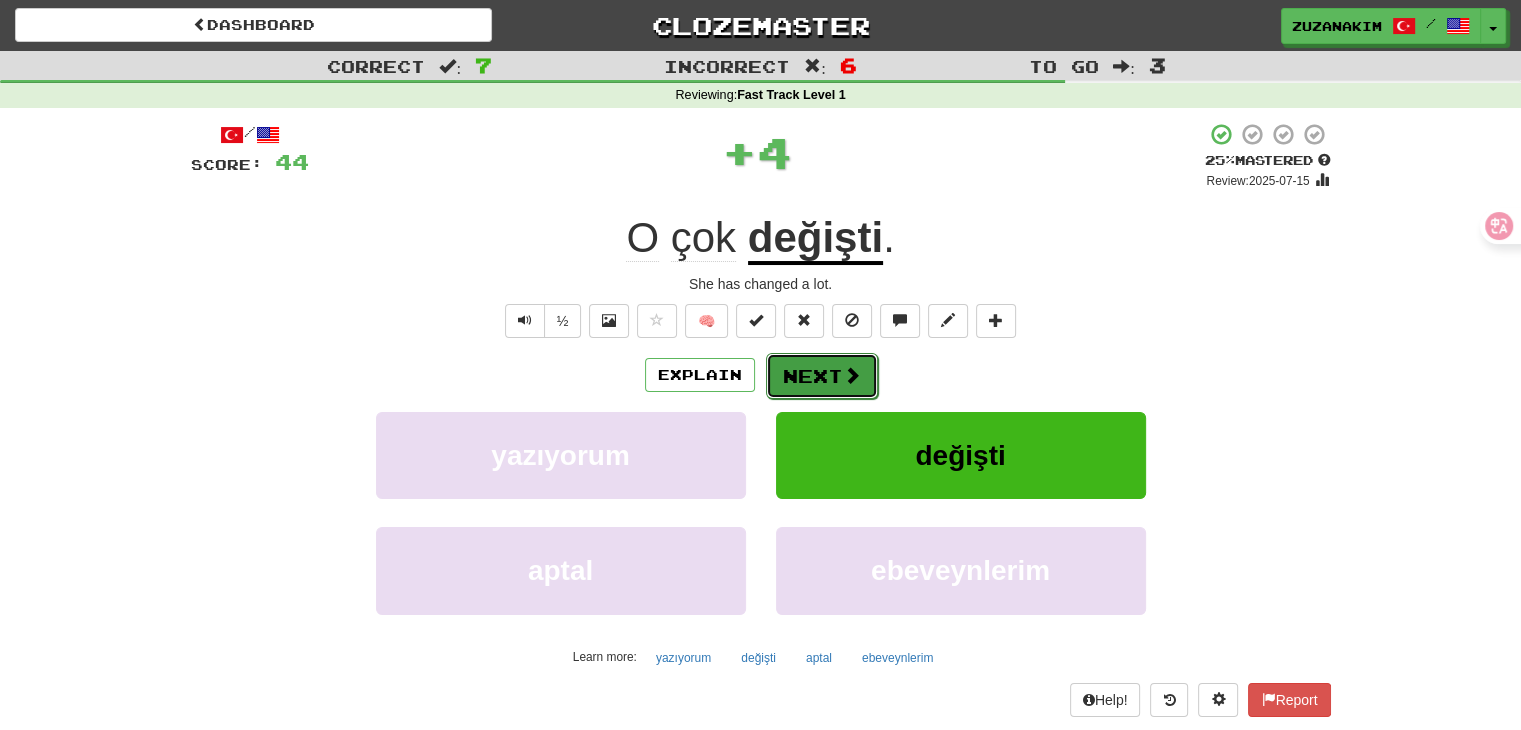 click on "Next" at bounding box center [822, 376] 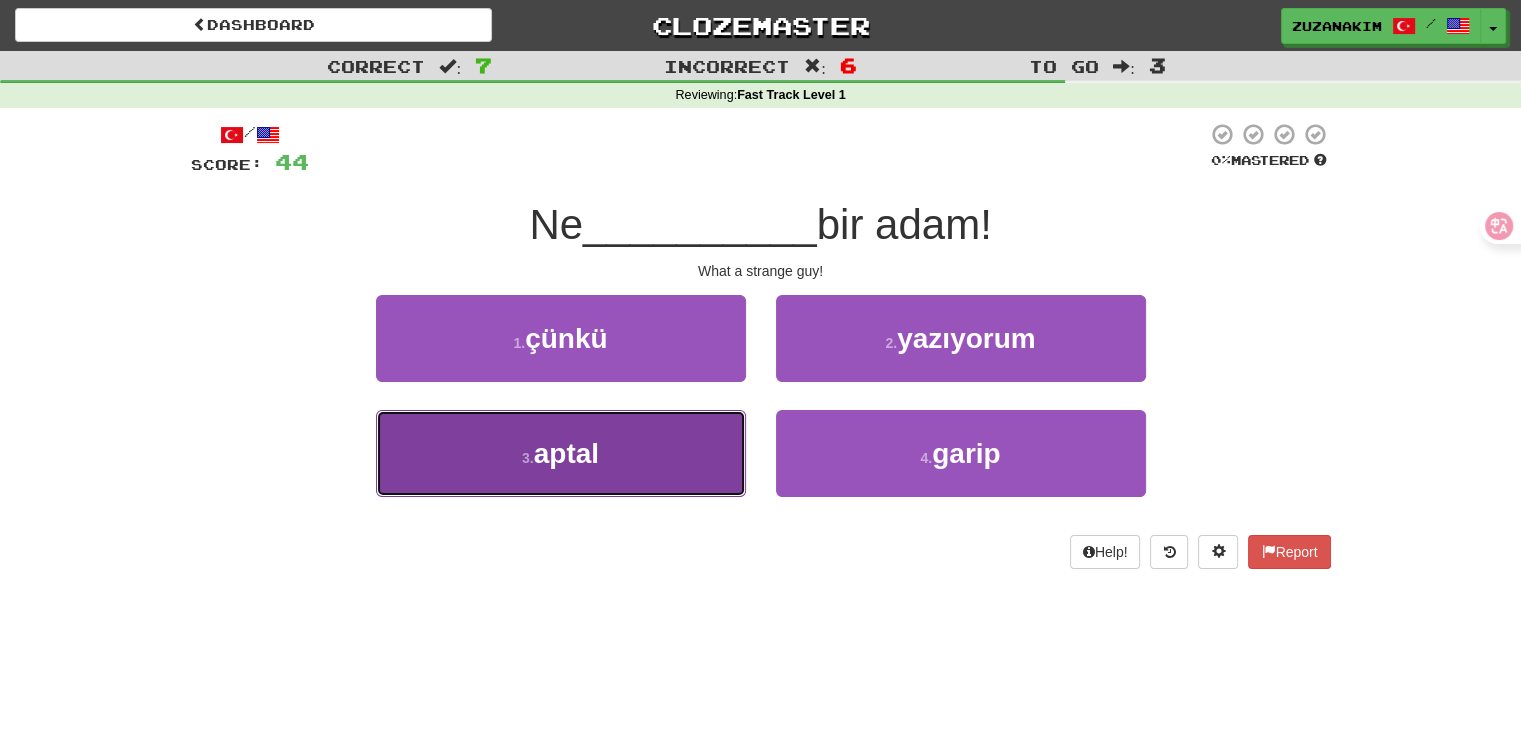 click on "3 .  aptal" at bounding box center [561, 453] 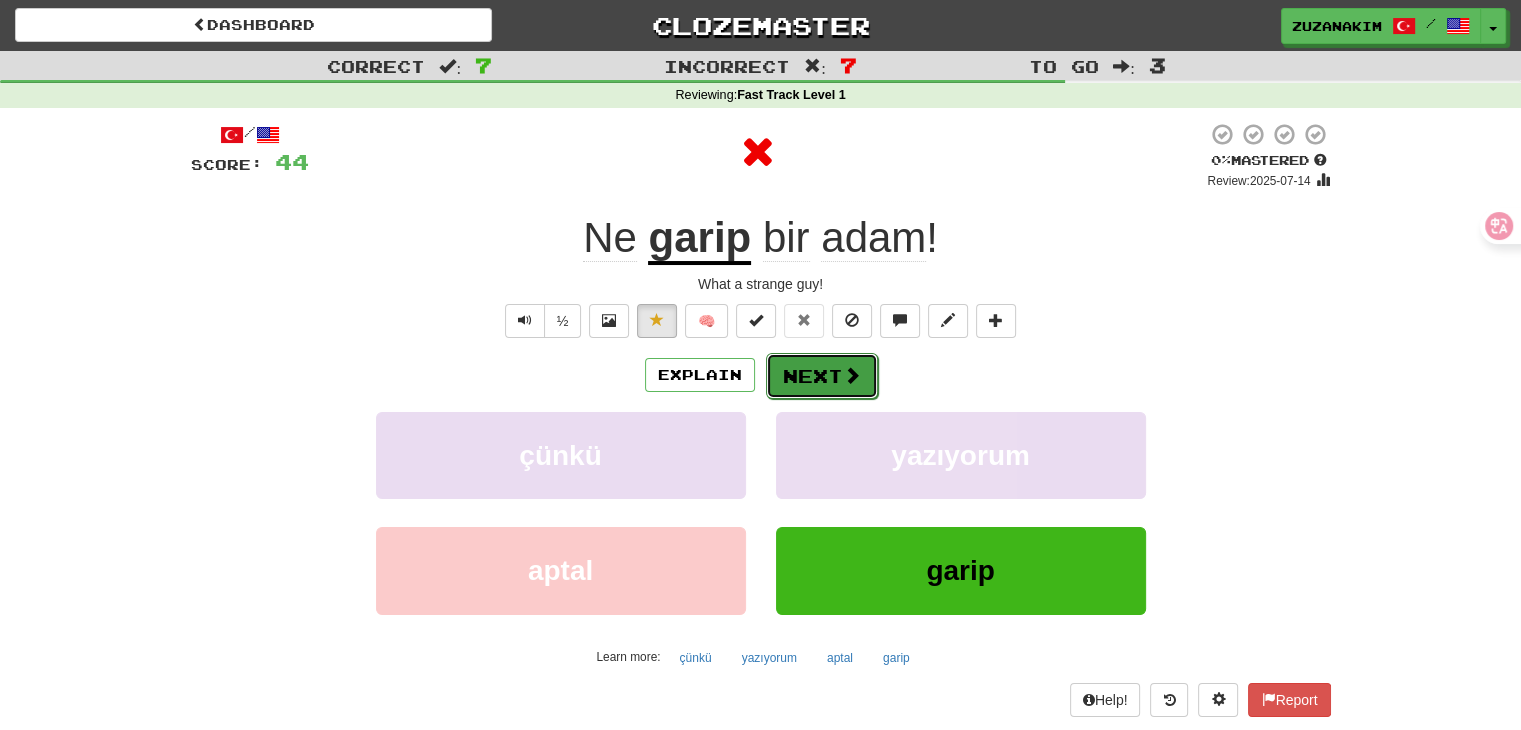 click on "Next" at bounding box center [822, 376] 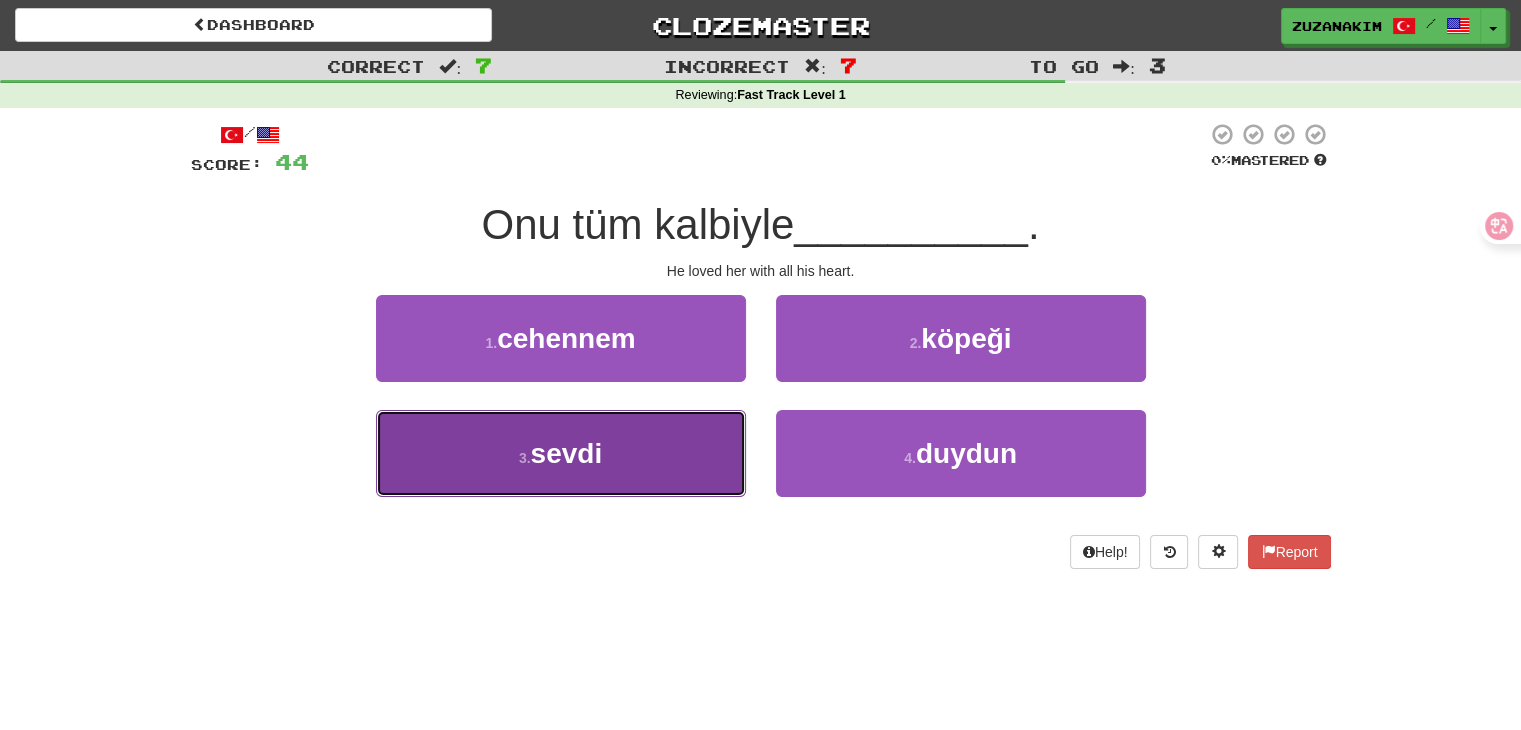 click on "sevdi" at bounding box center (567, 453) 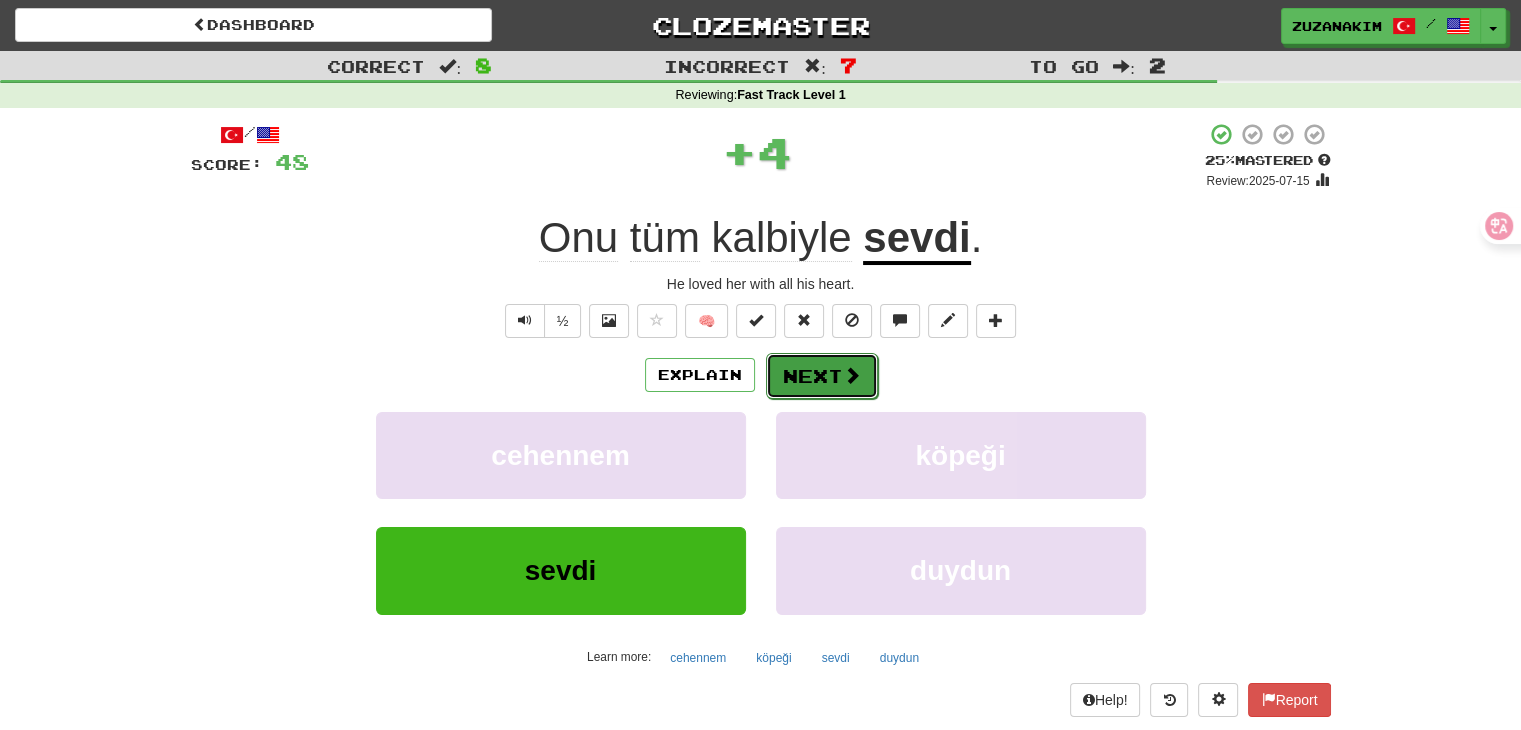 click on "Next" at bounding box center [822, 376] 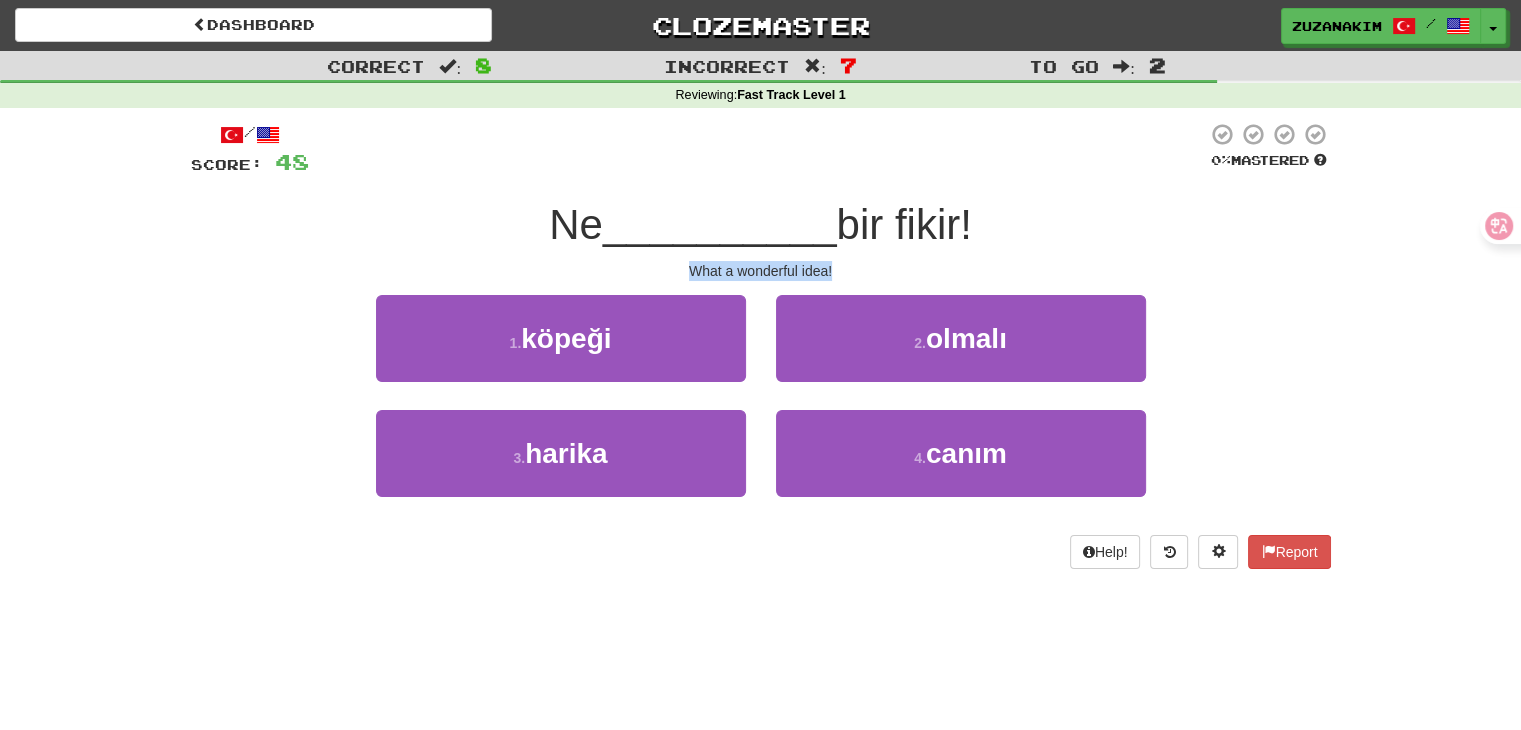 drag, startPoint x: 664, startPoint y: 270, endPoint x: 869, endPoint y: 255, distance: 205.54805 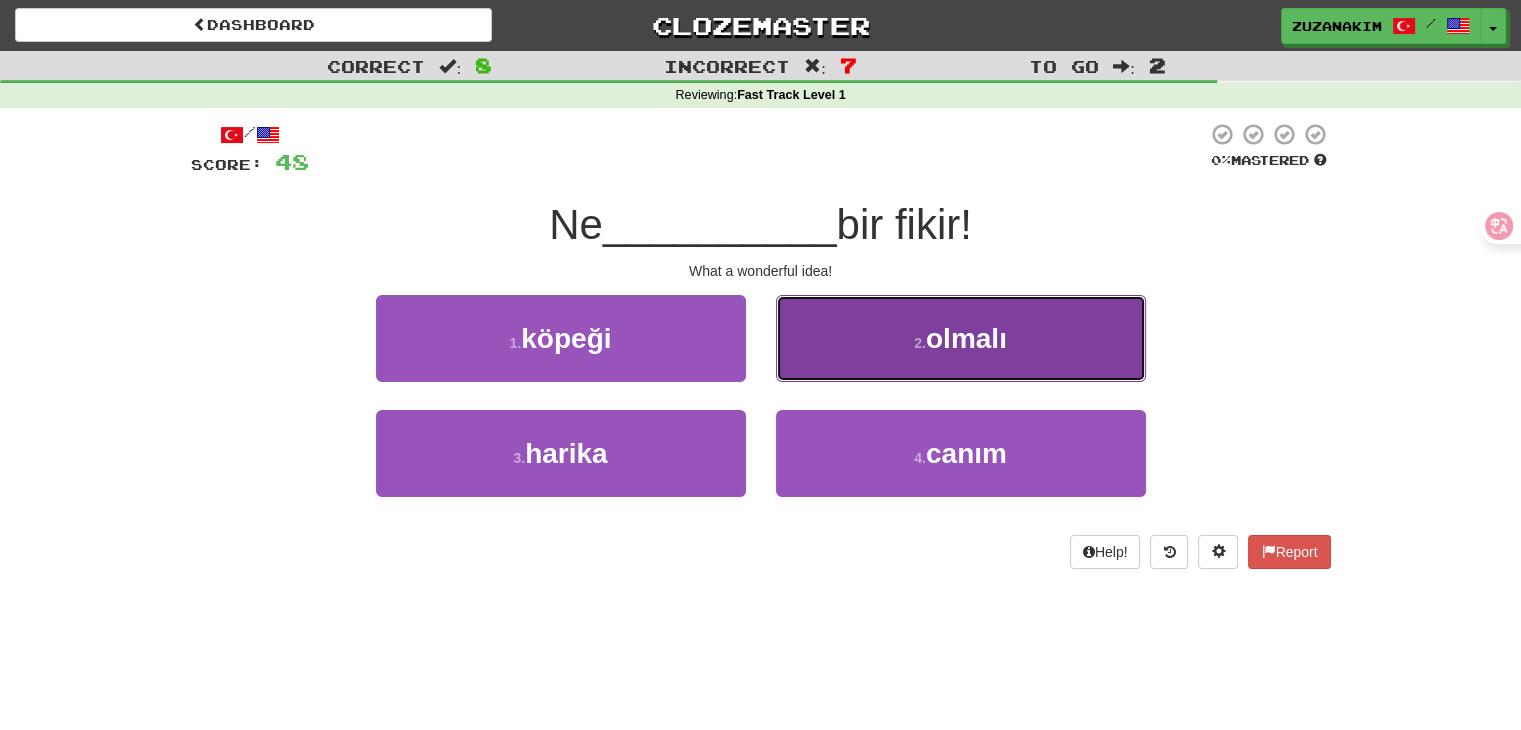 click on "olmalı" at bounding box center [966, 338] 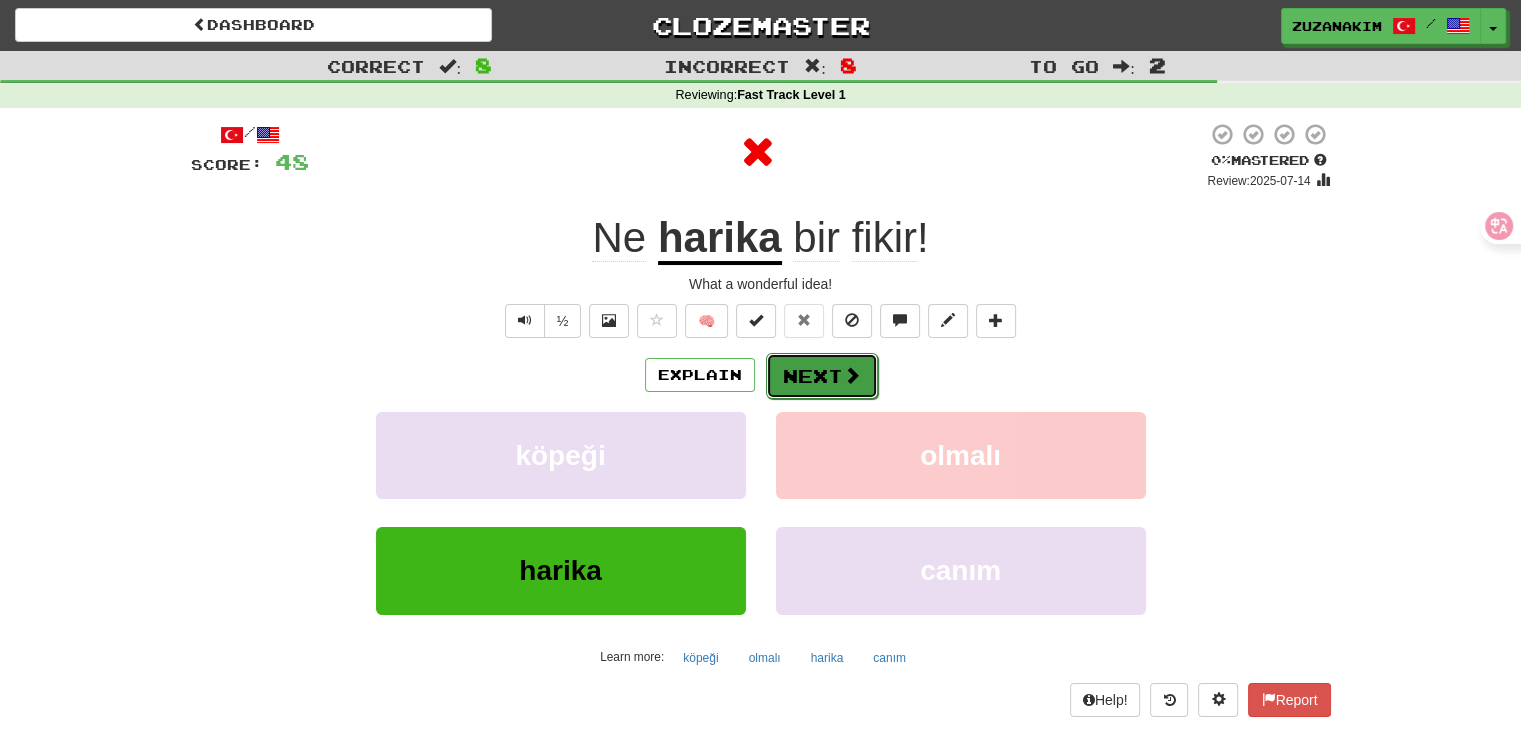 click on "Next" at bounding box center (822, 376) 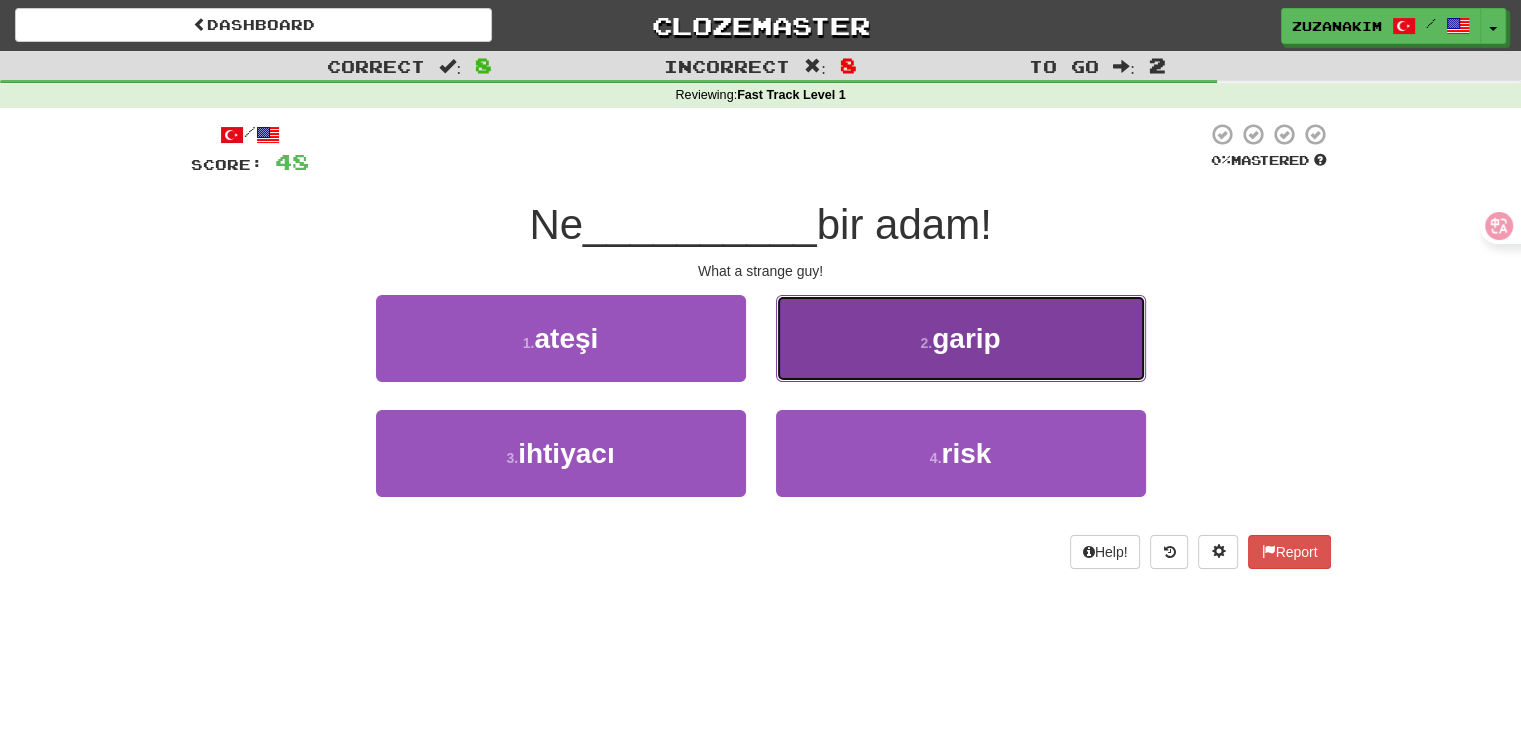 click on "2 .  garip" at bounding box center [961, 338] 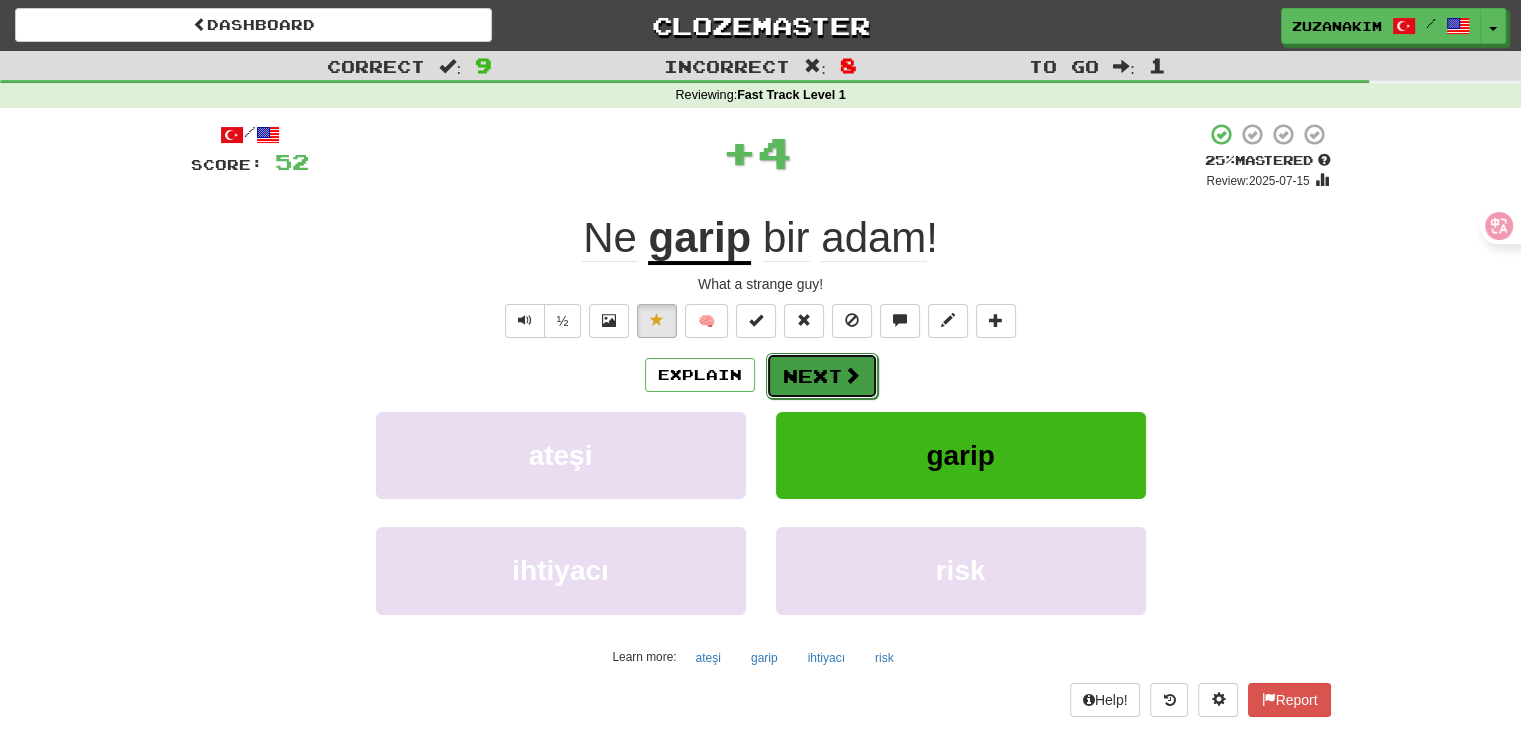 click on "Next" at bounding box center (822, 376) 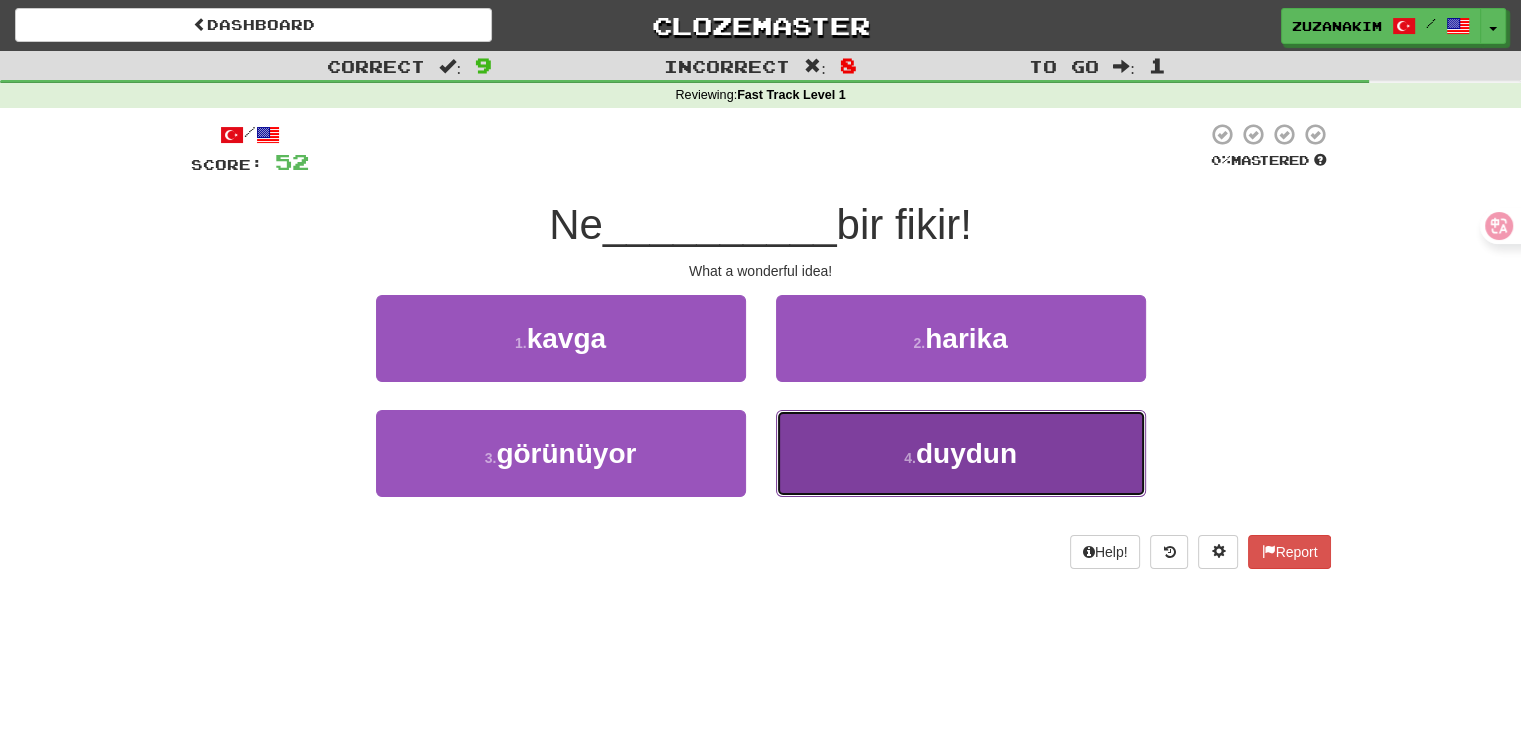 click on "4 .  duydun" at bounding box center [961, 453] 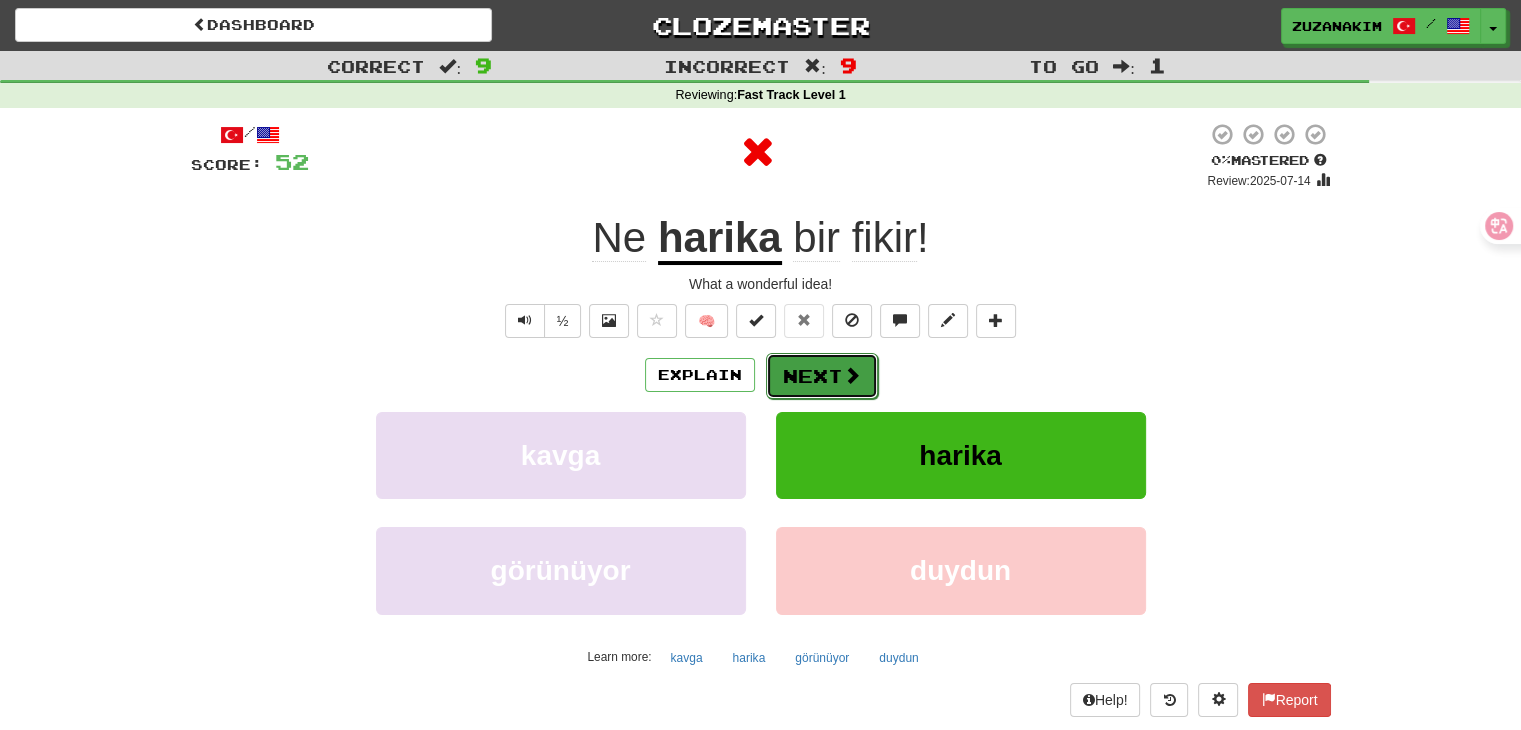 click on "Next" at bounding box center (822, 376) 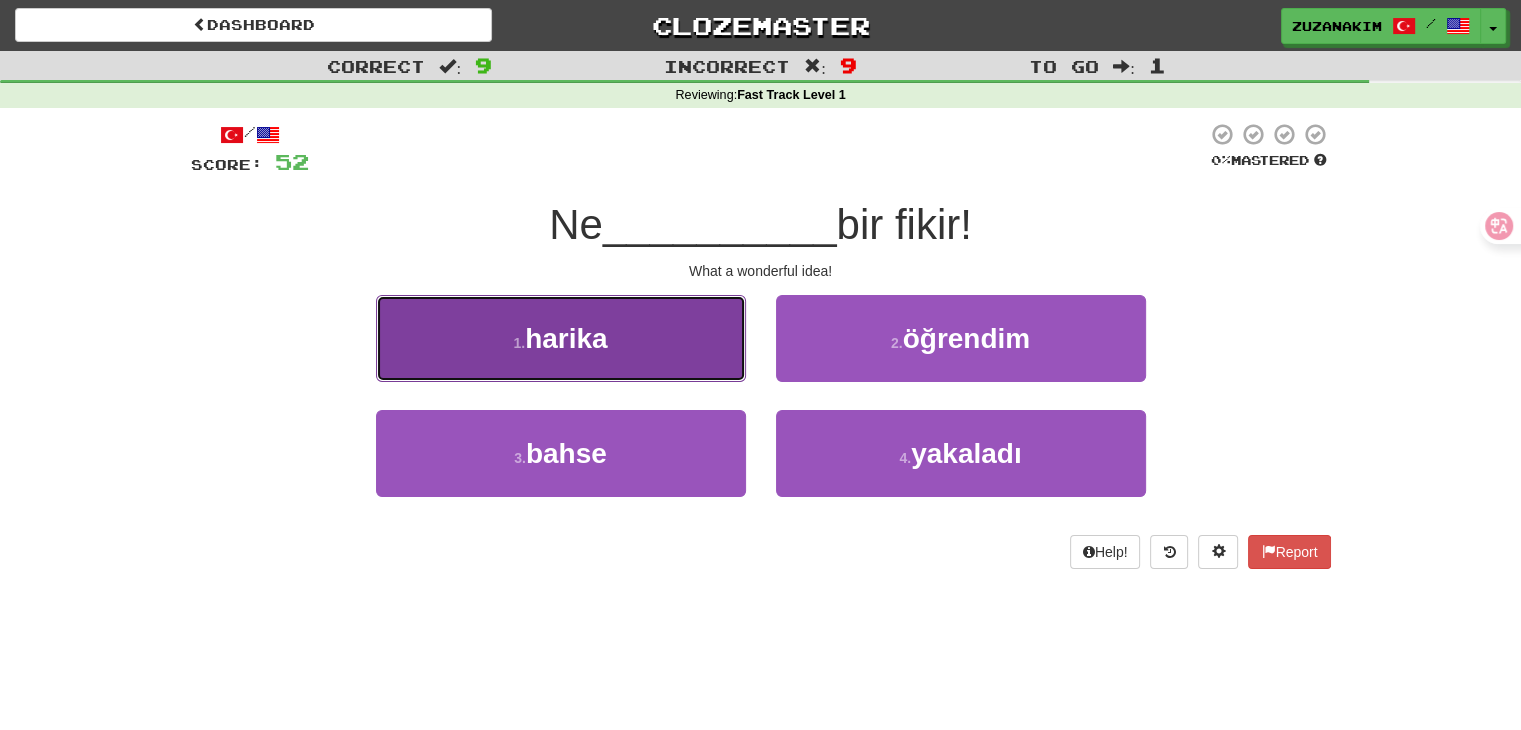 click on "1 .  harika" at bounding box center [561, 338] 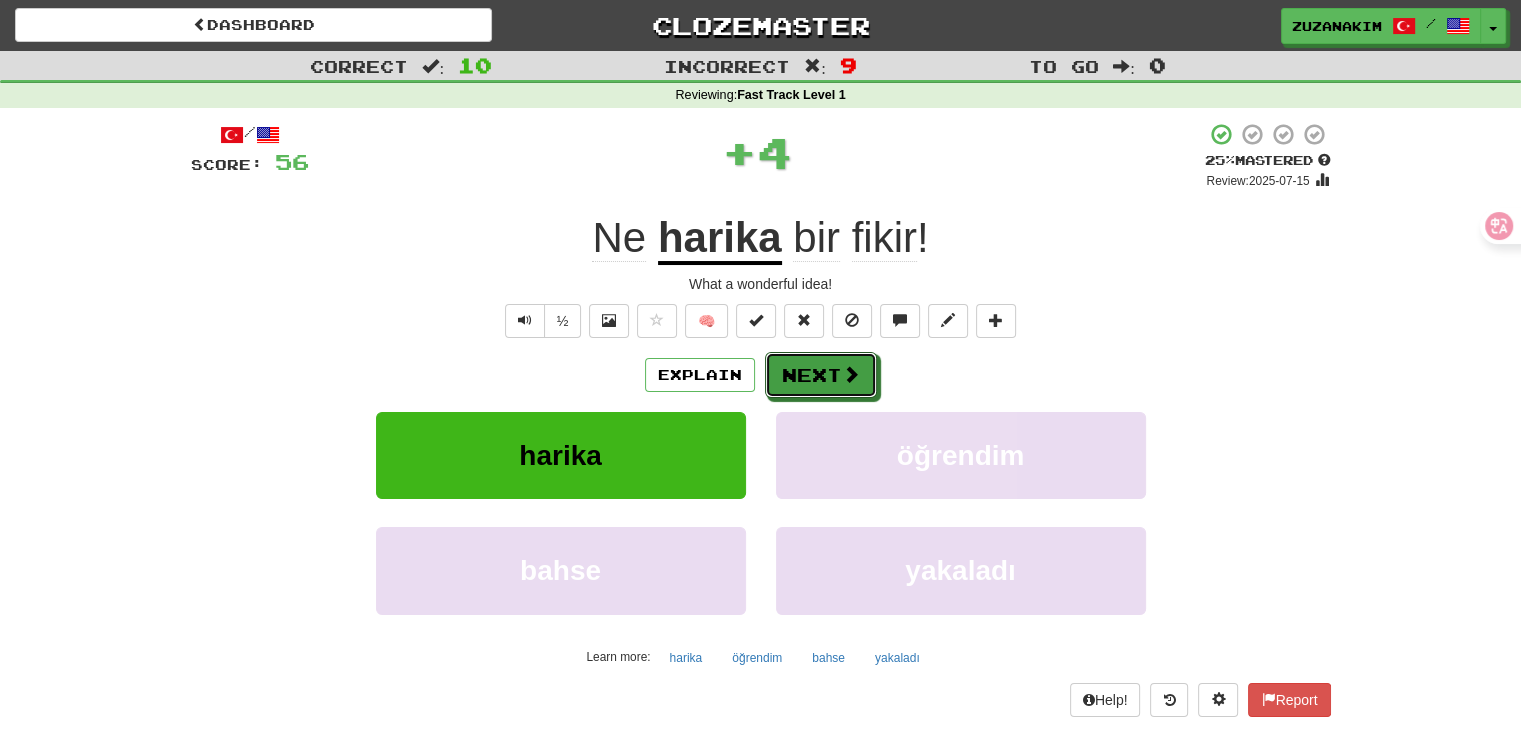 click on "Next" at bounding box center (821, 375) 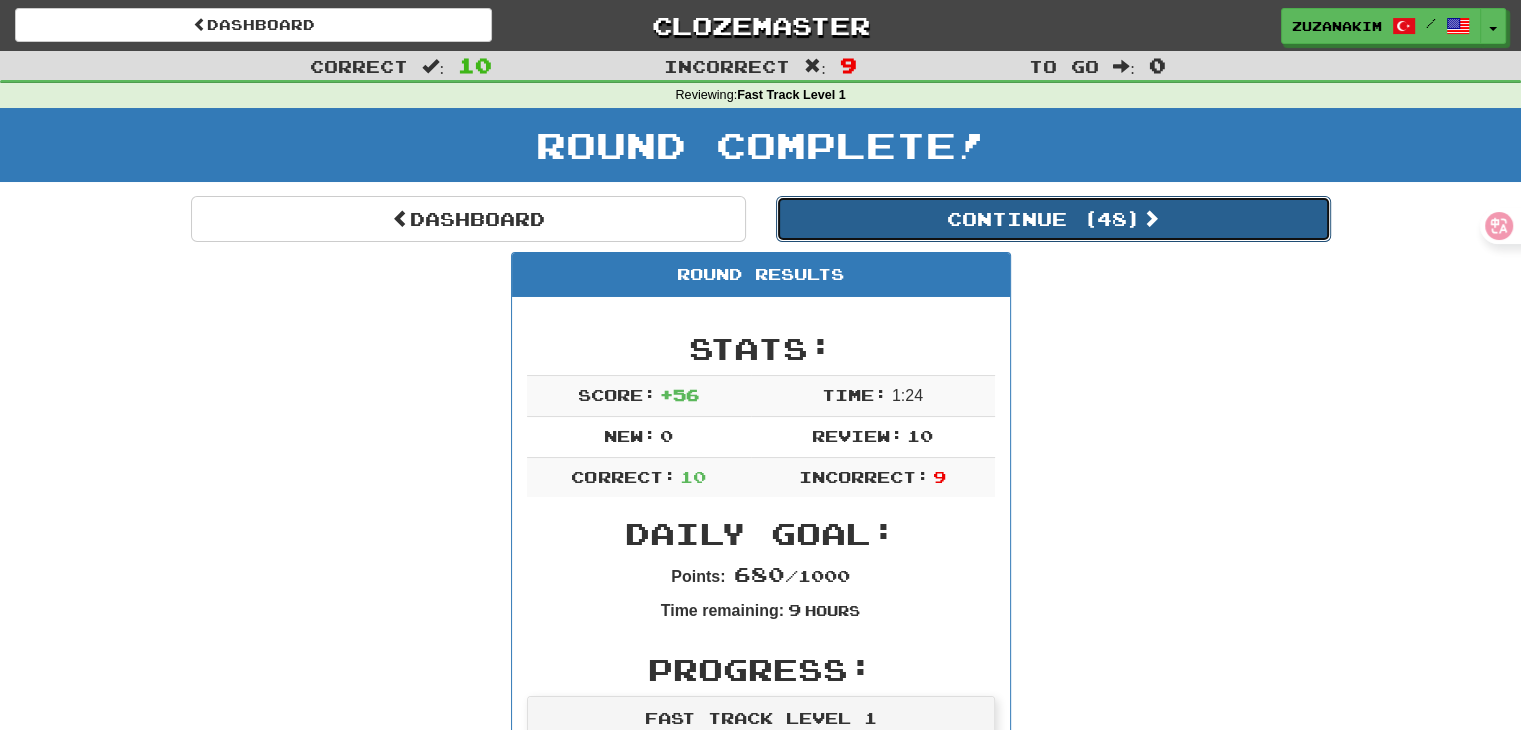 click on "Continue ( 48 )" at bounding box center [1053, 219] 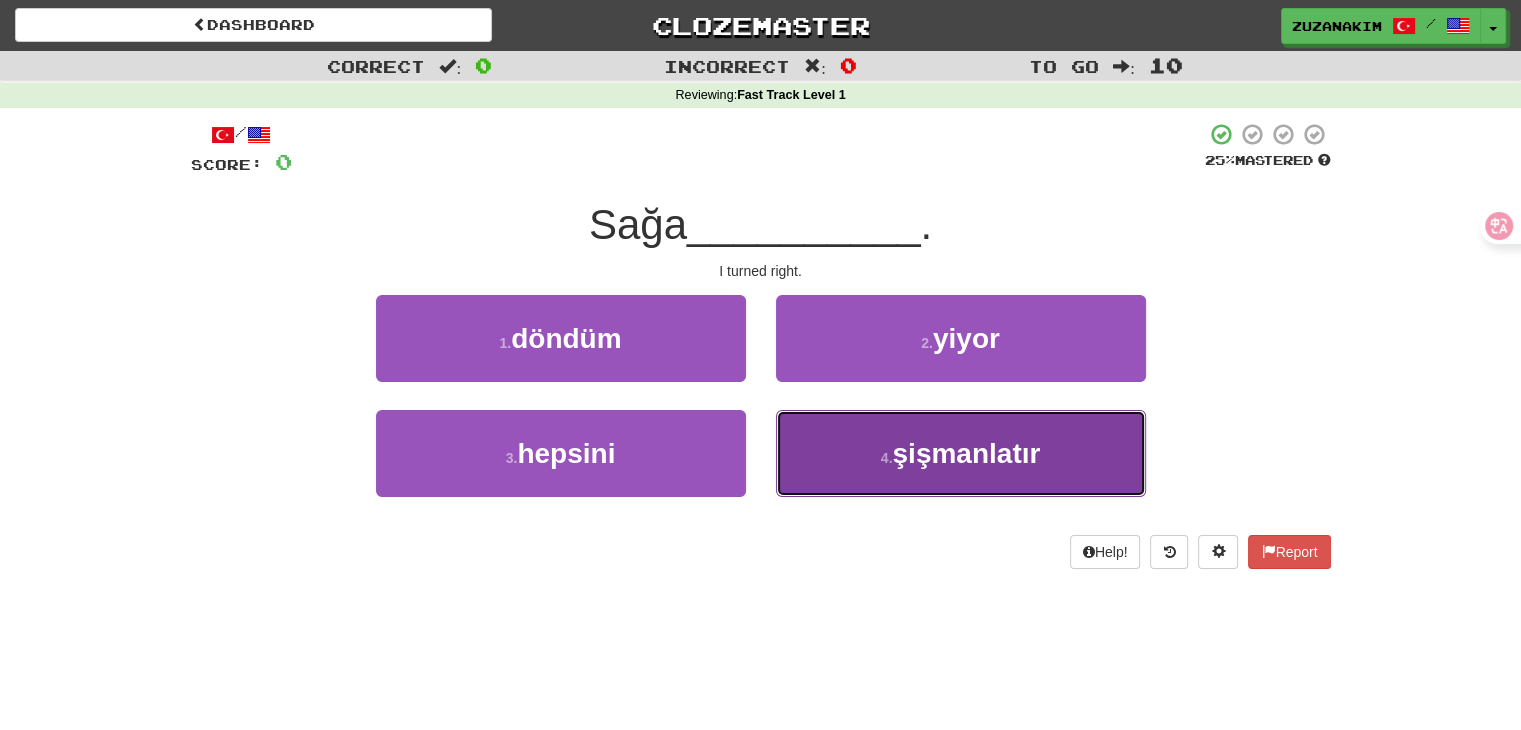click on "4 .  şişmanlatır" at bounding box center [961, 453] 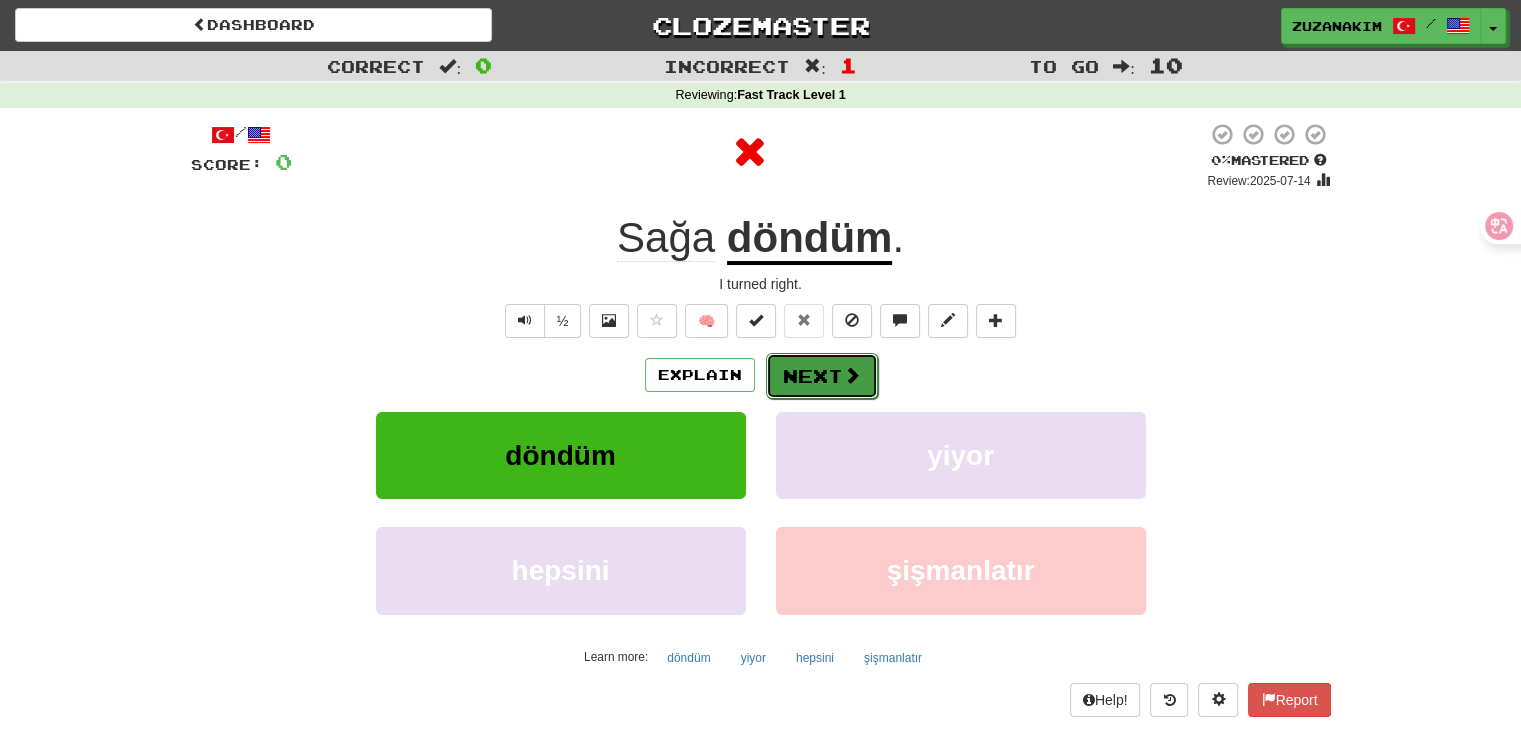 click on "Next" at bounding box center [822, 376] 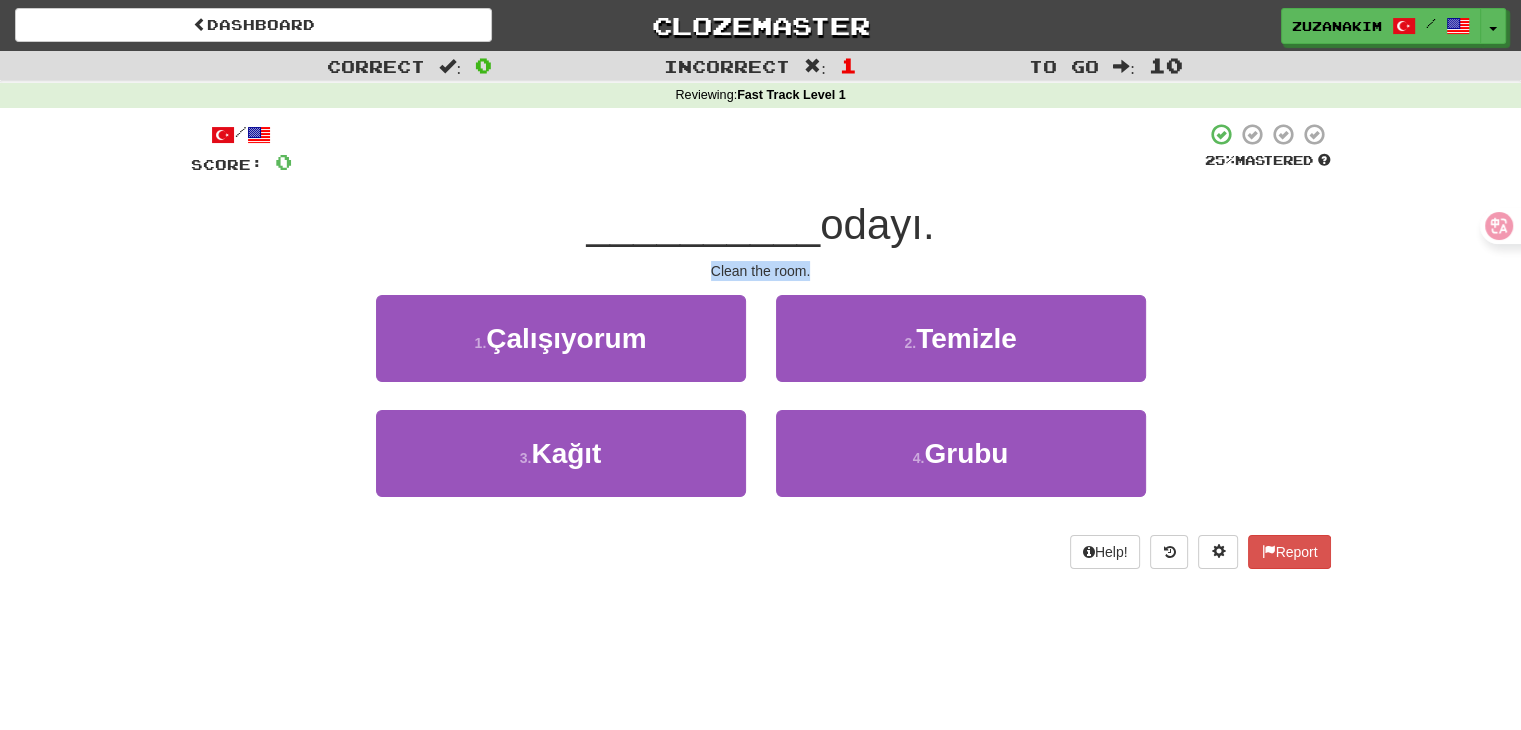 drag, startPoint x: 698, startPoint y: 266, endPoint x: 889, endPoint y: 266, distance: 191 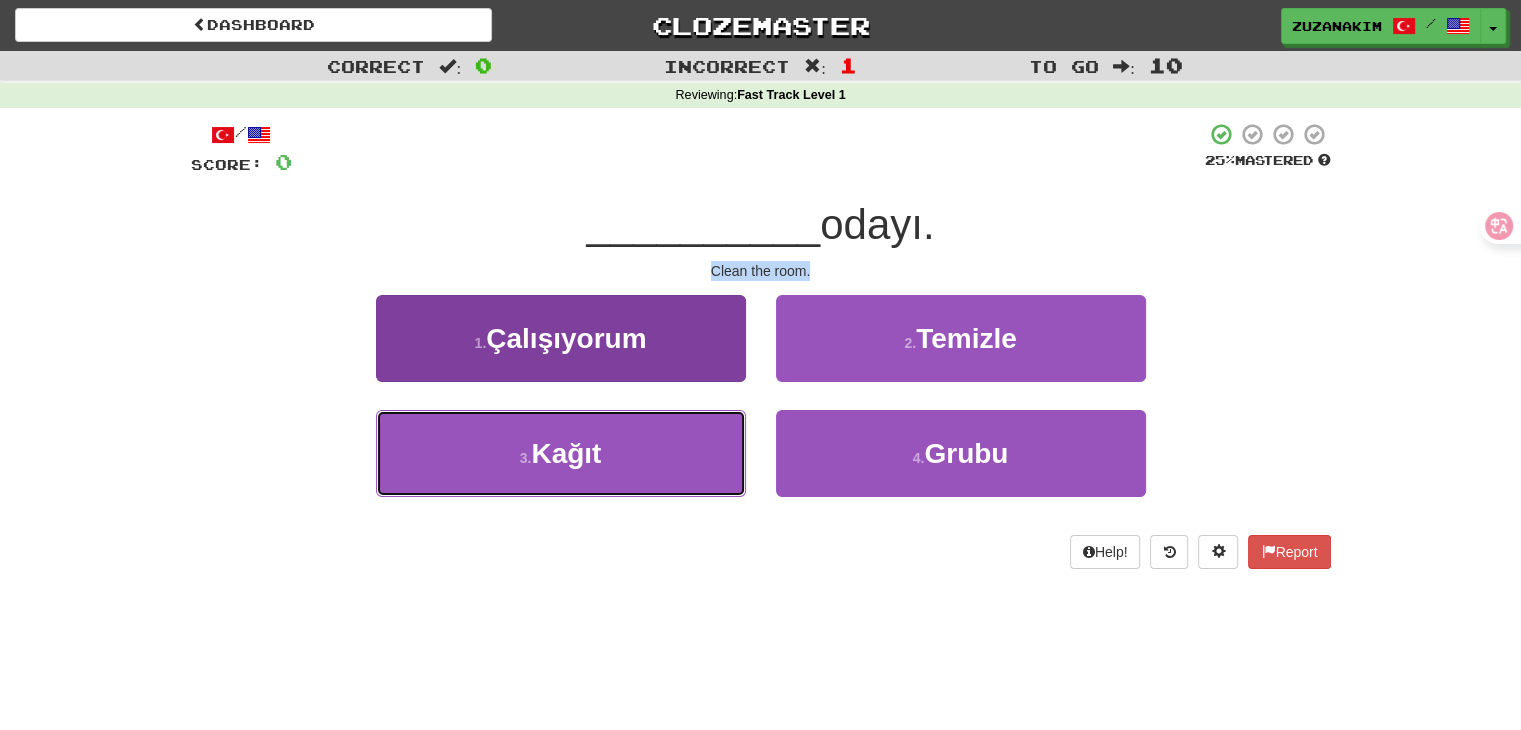 click on "Kağıt" at bounding box center (566, 453) 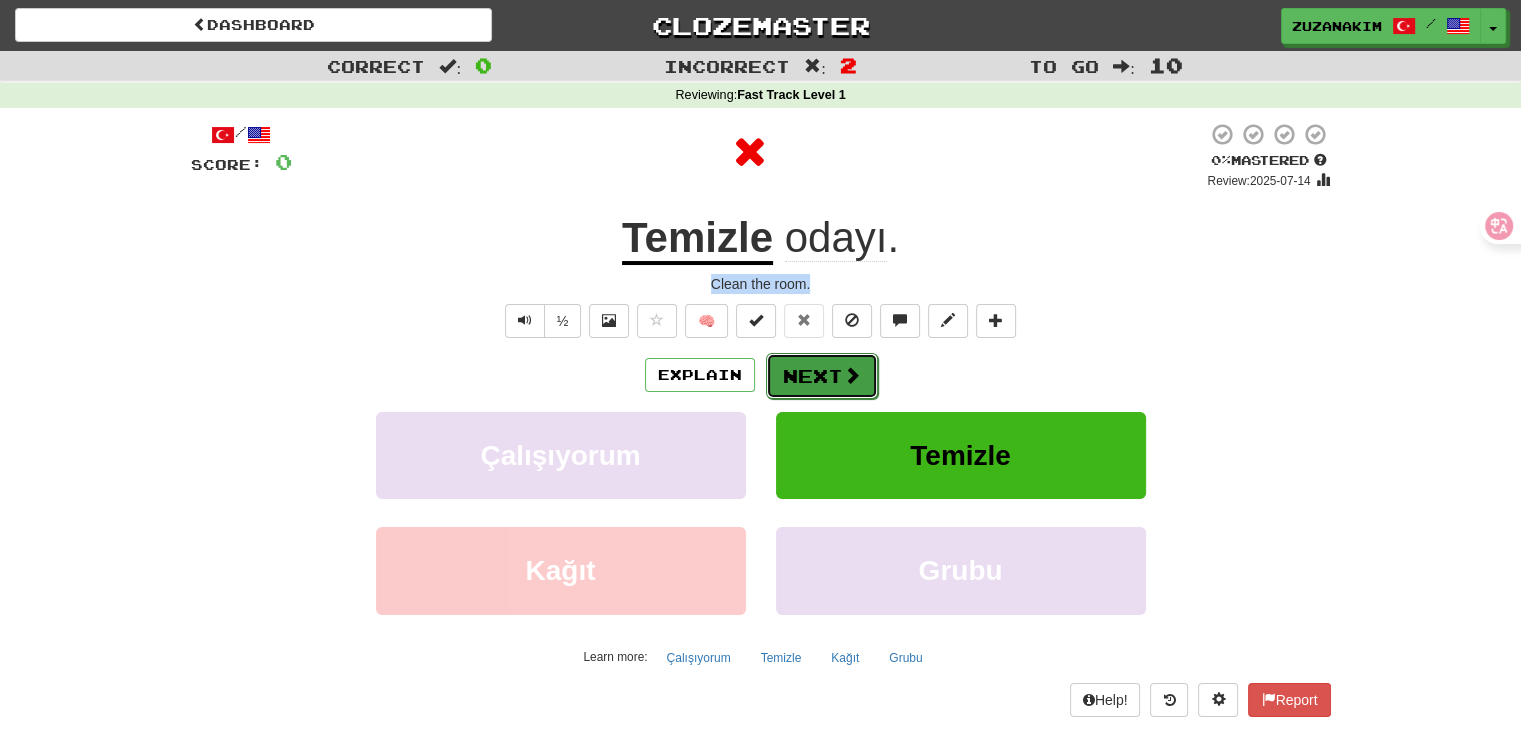 click on "Next" at bounding box center (822, 376) 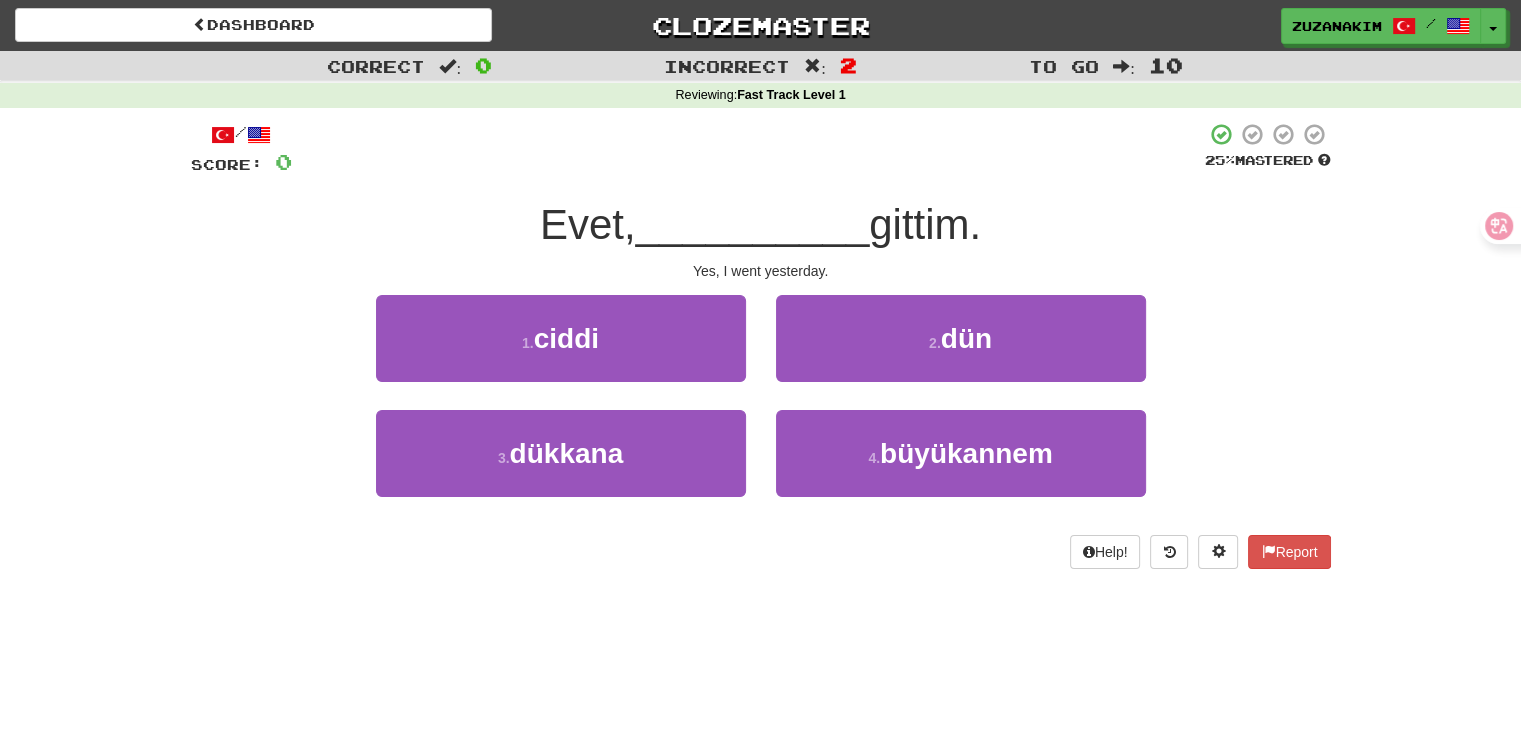 drag, startPoint x: 465, startPoint y: 209, endPoint x: 644, endPoint y: 213, distance: 179.0447 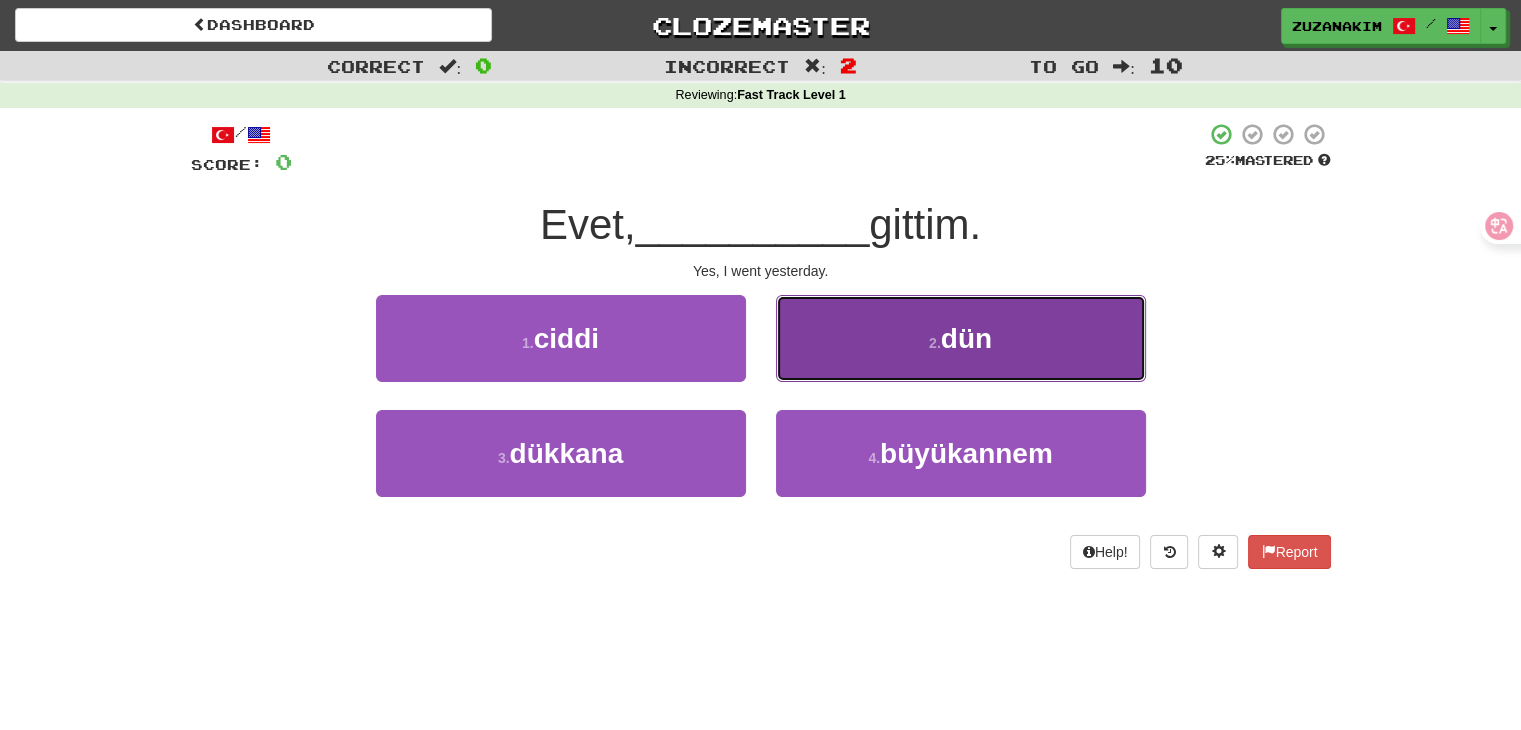 click on "2 .  dün" at bounding box center [961, 338] 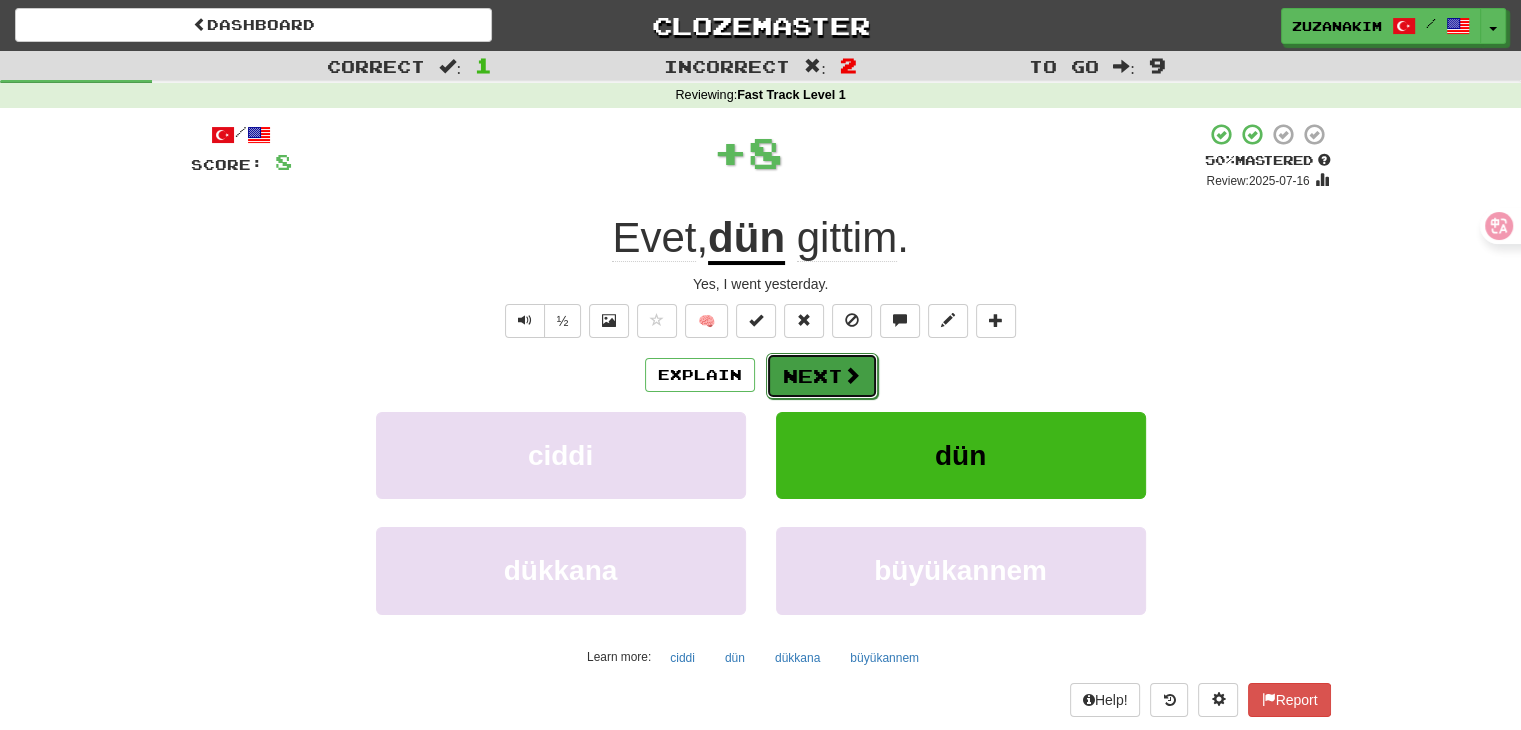 click at bounding box center [852, 375] 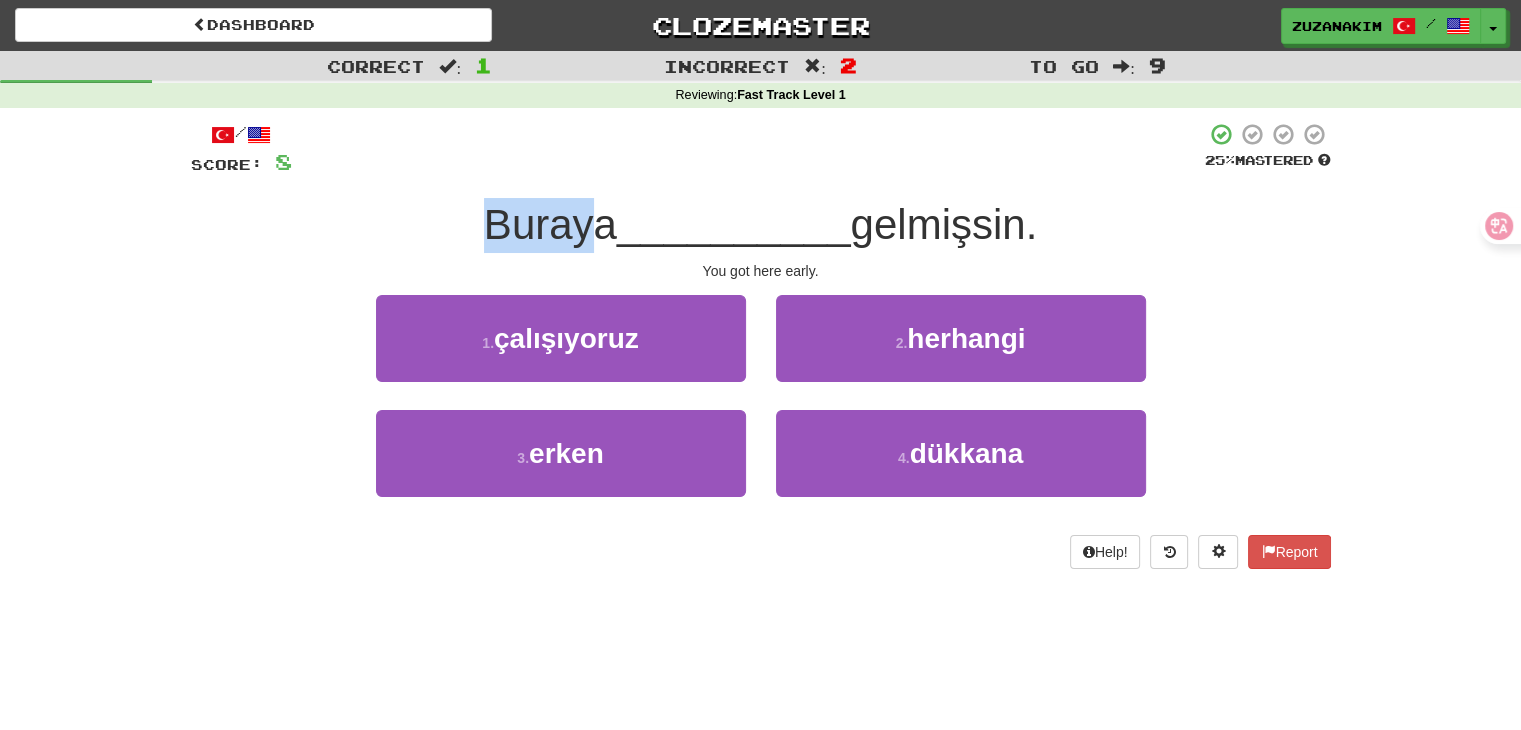 drag, startPoint x: 463, startPoint y: 209, endPoint x: 584, endPoint y: 211, distance: 121.016525 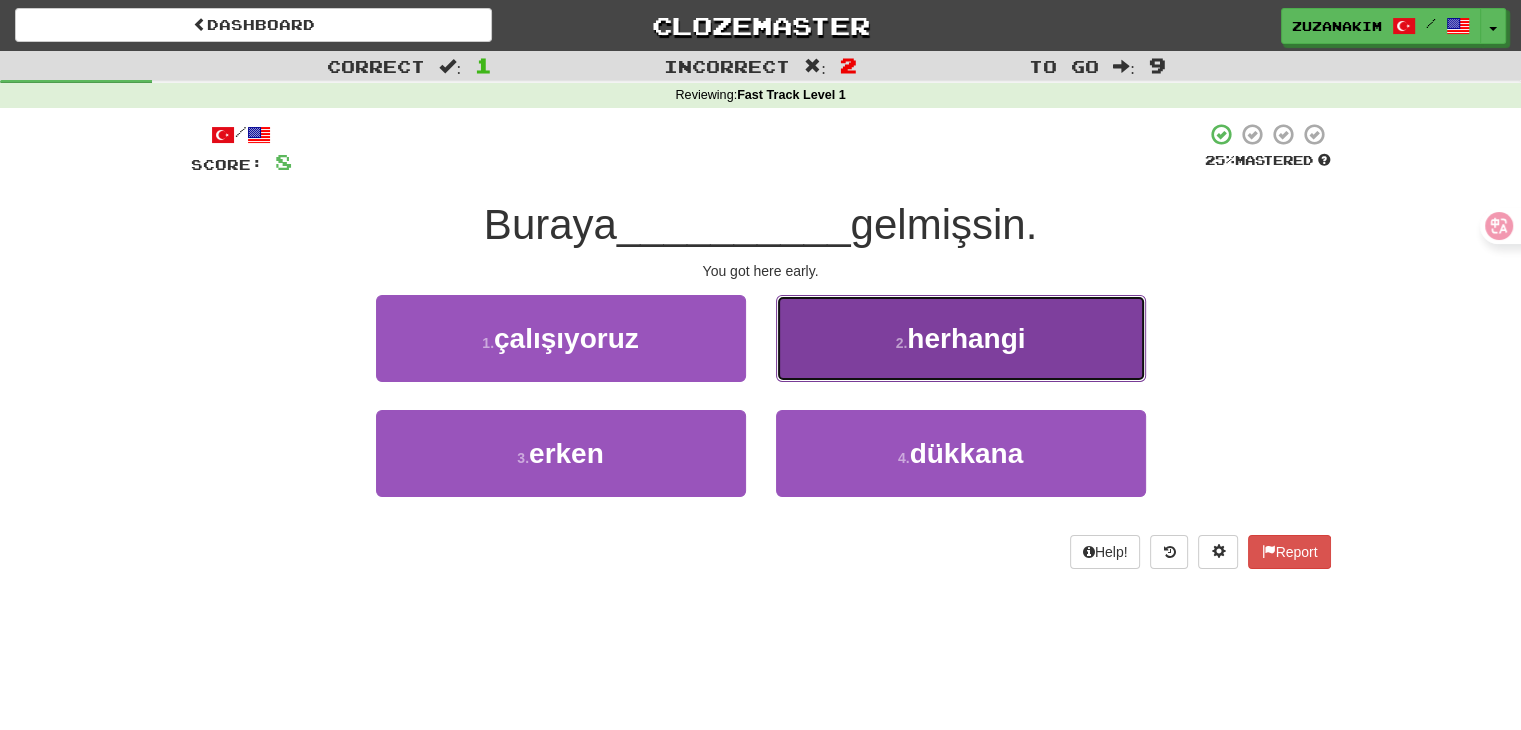 click on "herhangi" at bounding box center [966, 338] 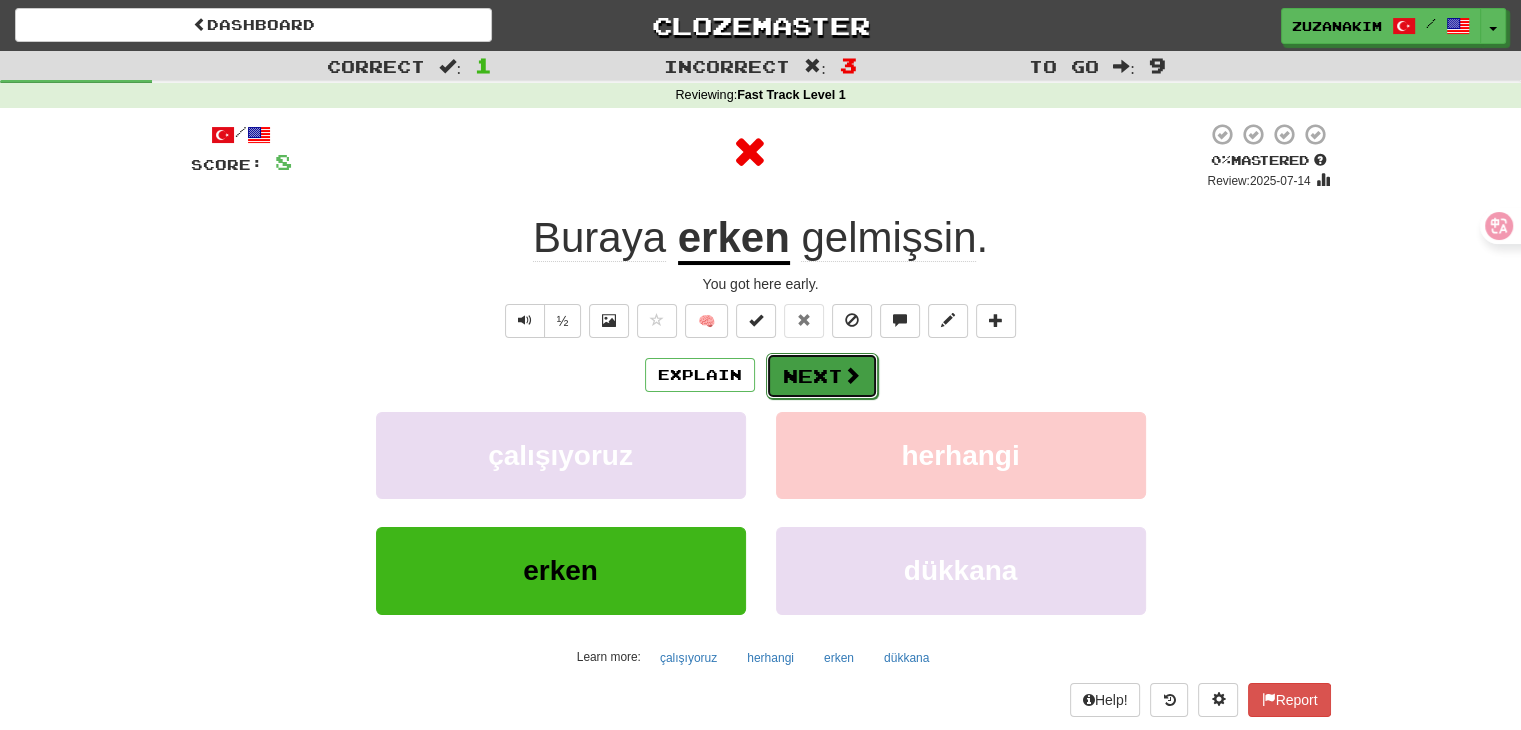 click at bounding box center [852, 375] 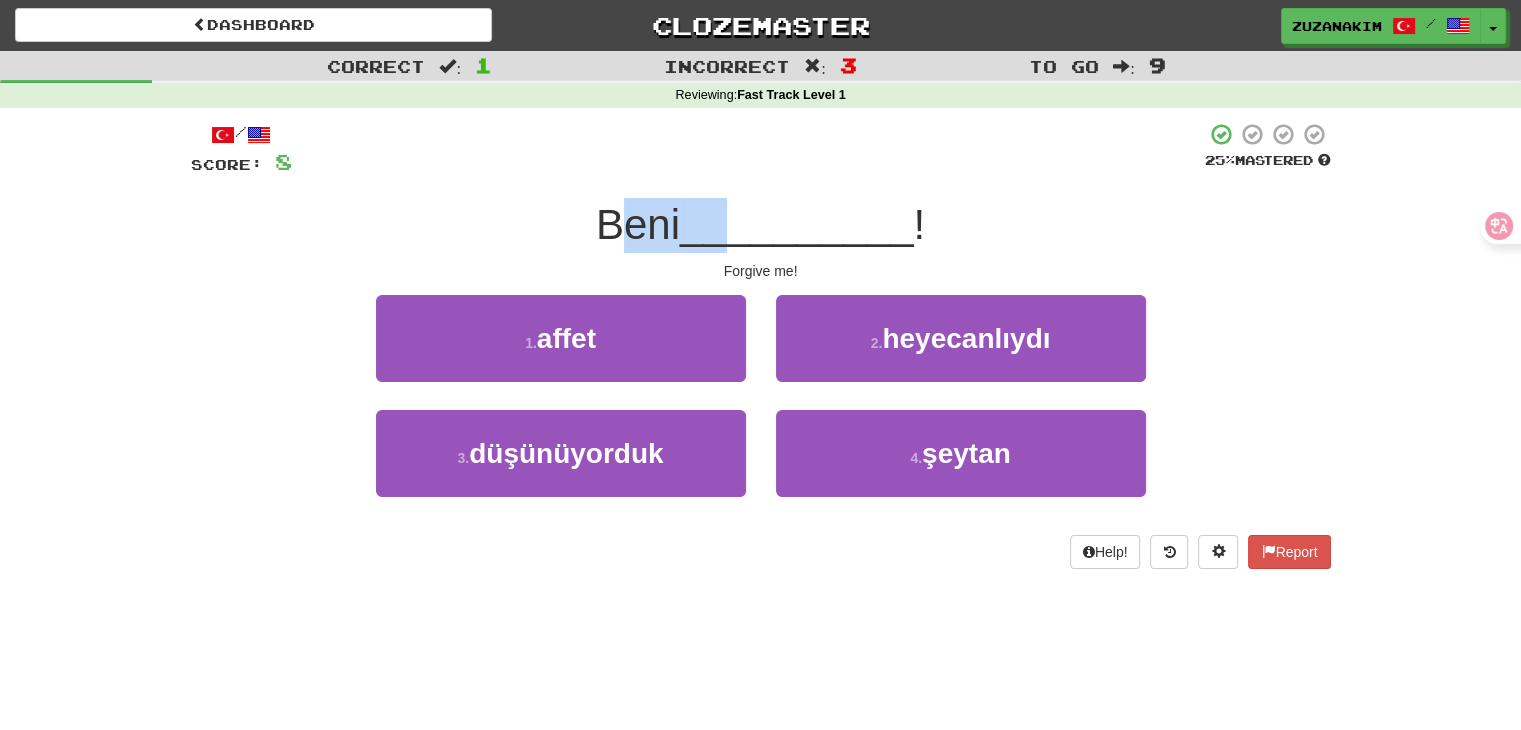 drag, startPoint x: 619, startPoint y: 230, endPoint x: 741, endPoint y: 228, distance: 122.016396 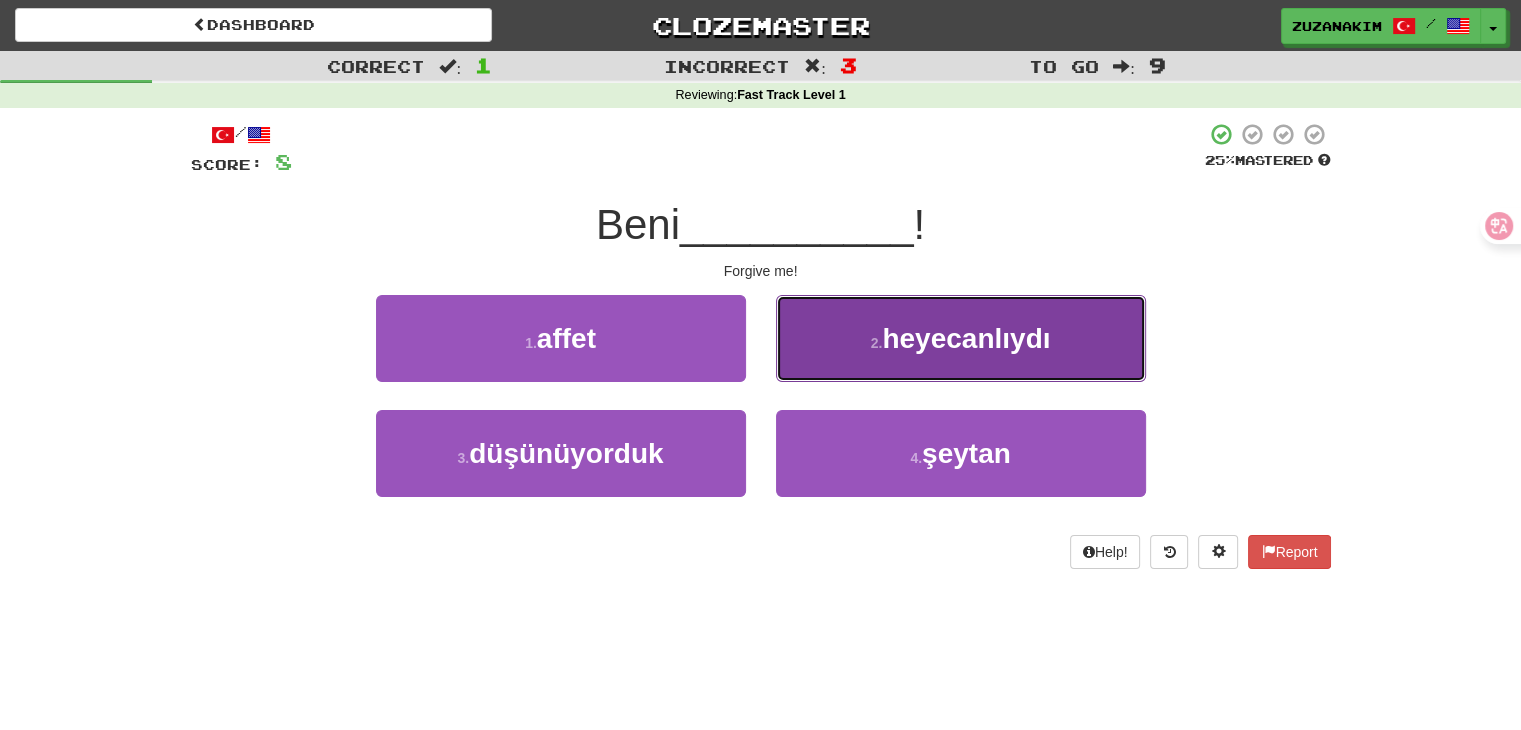 click on "2 .  heyecanlıydı" at bounding box center [961, 338] 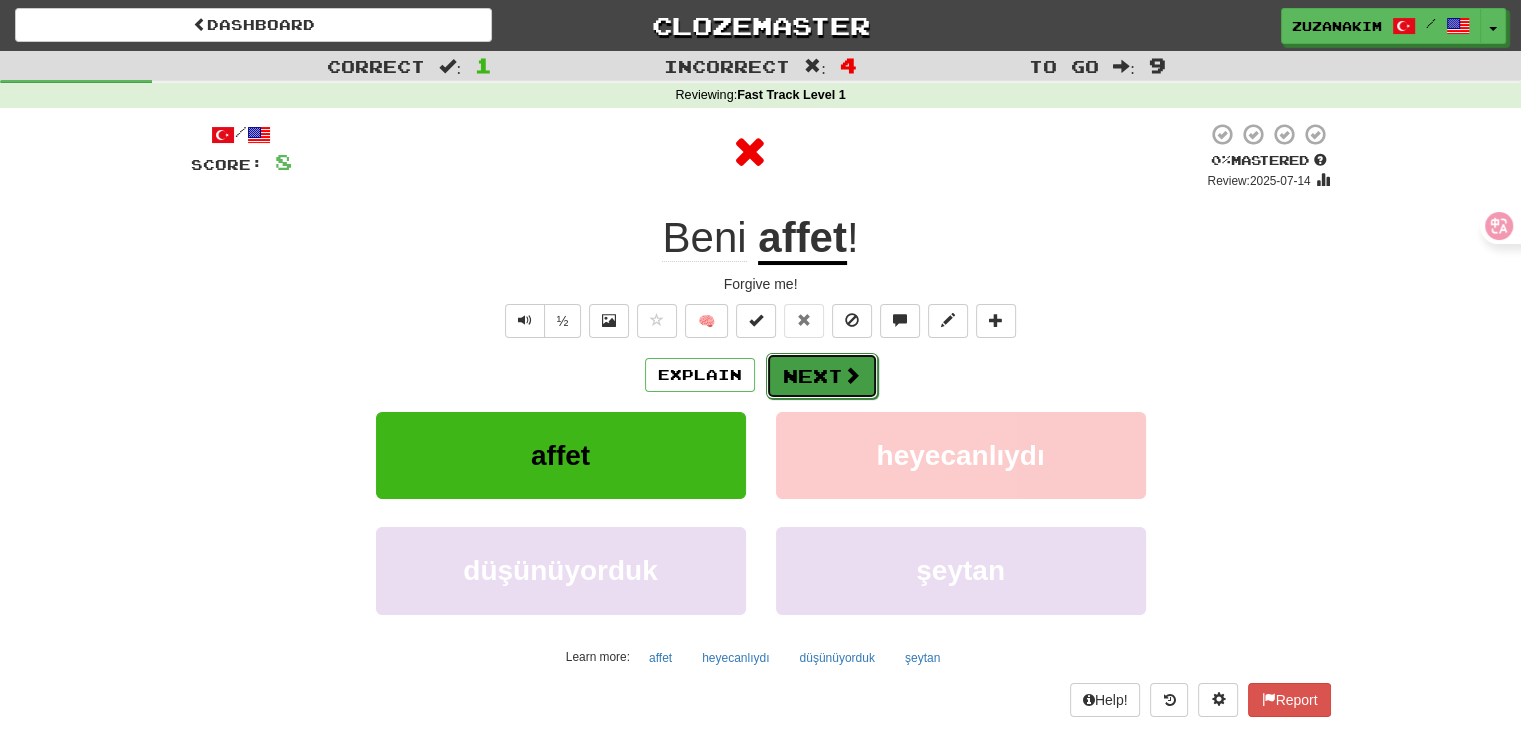 click on "Next" at bounding box center [822, 376] 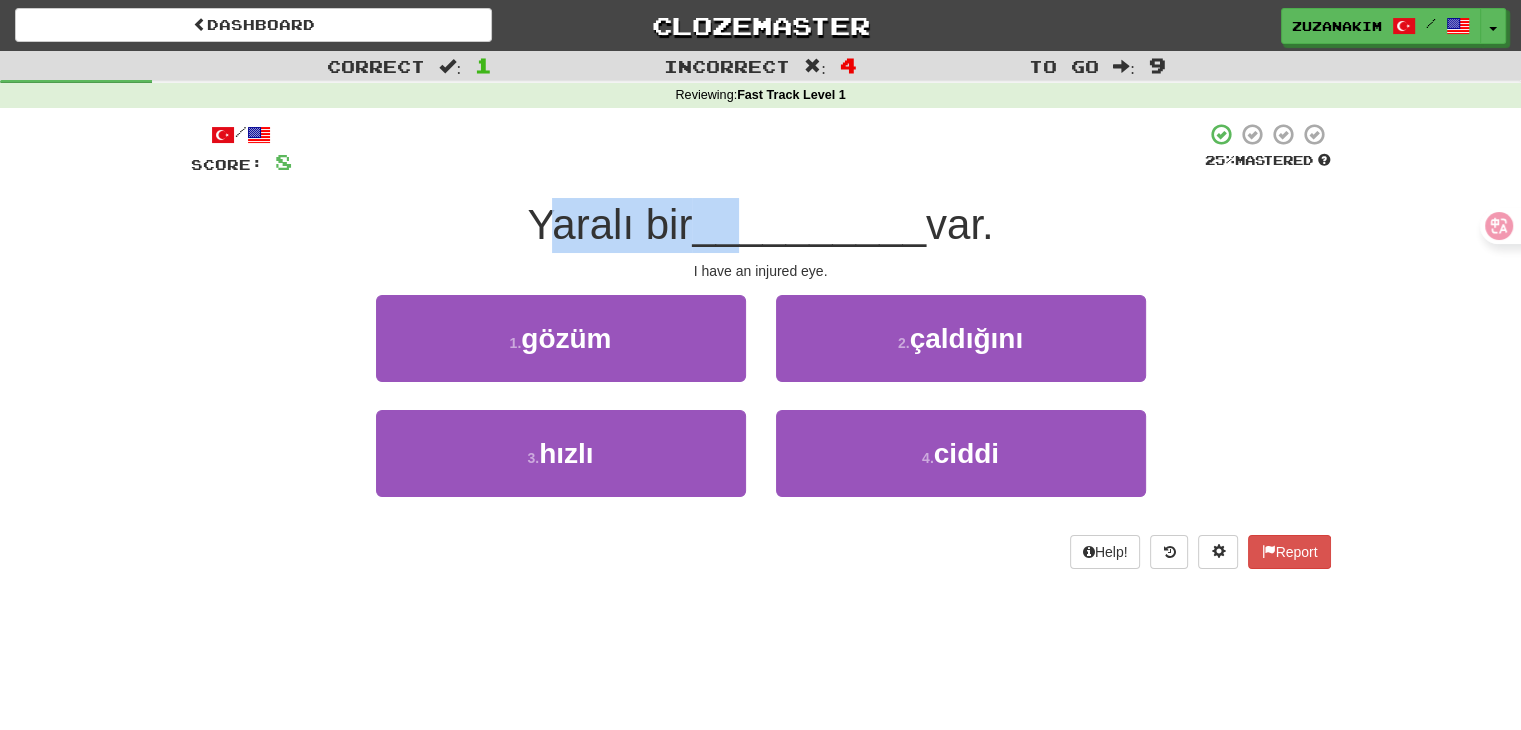 drag, startPoint x: 532, startPoint y: 222, endPoint x: 733, endPoint y: 222, distance: 201 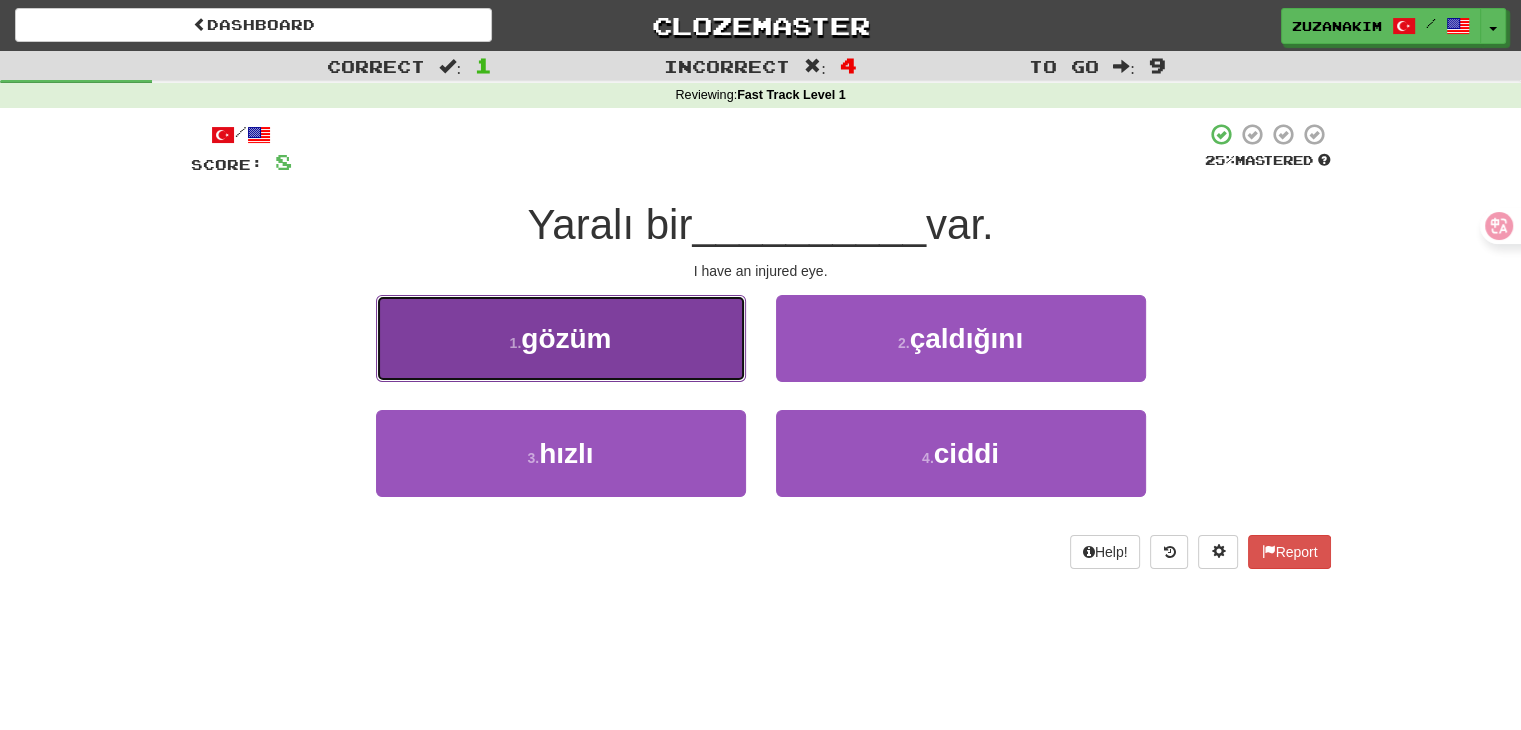 click on "1 . gözüm" at bounding box center (561, 338) 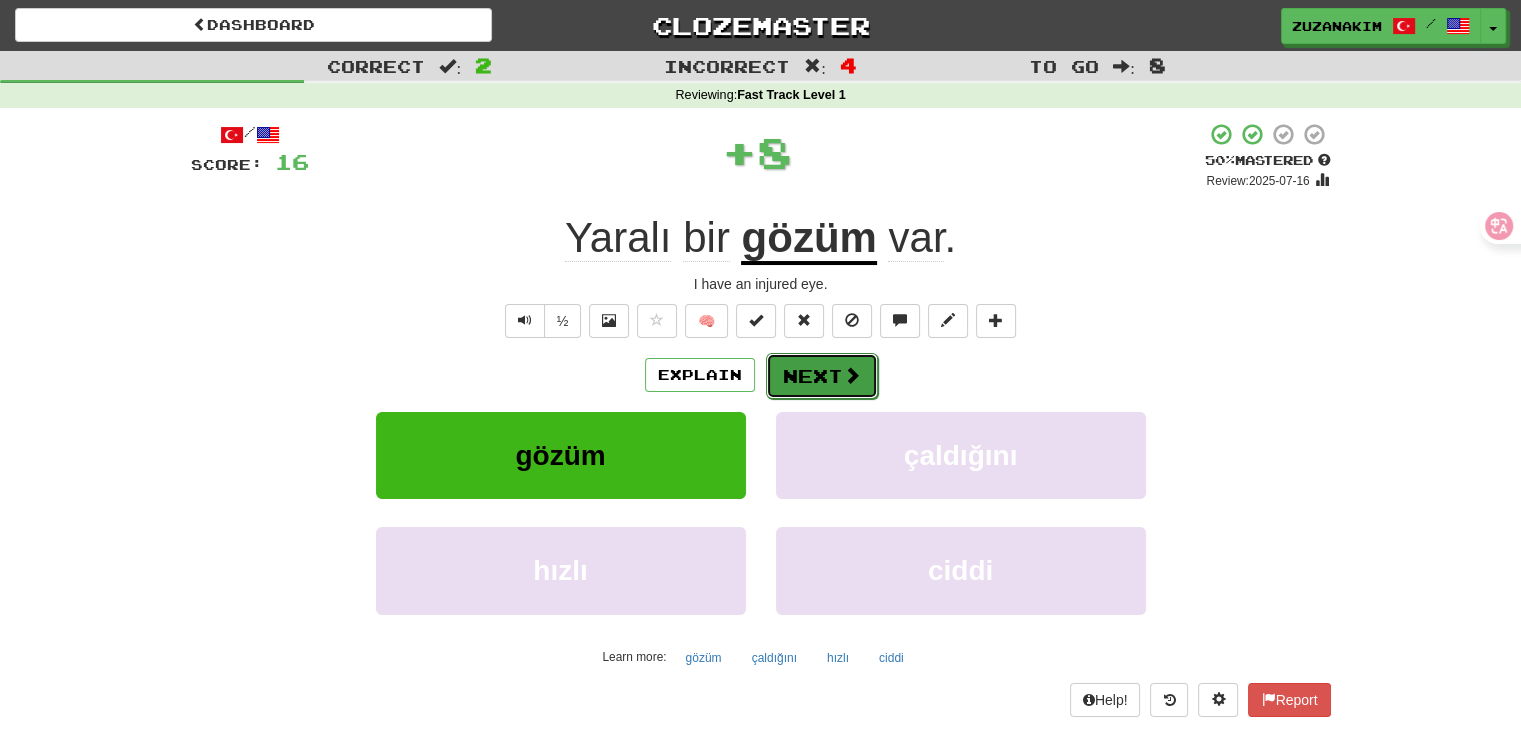 click on "Next" at bounding box center (822, 376) 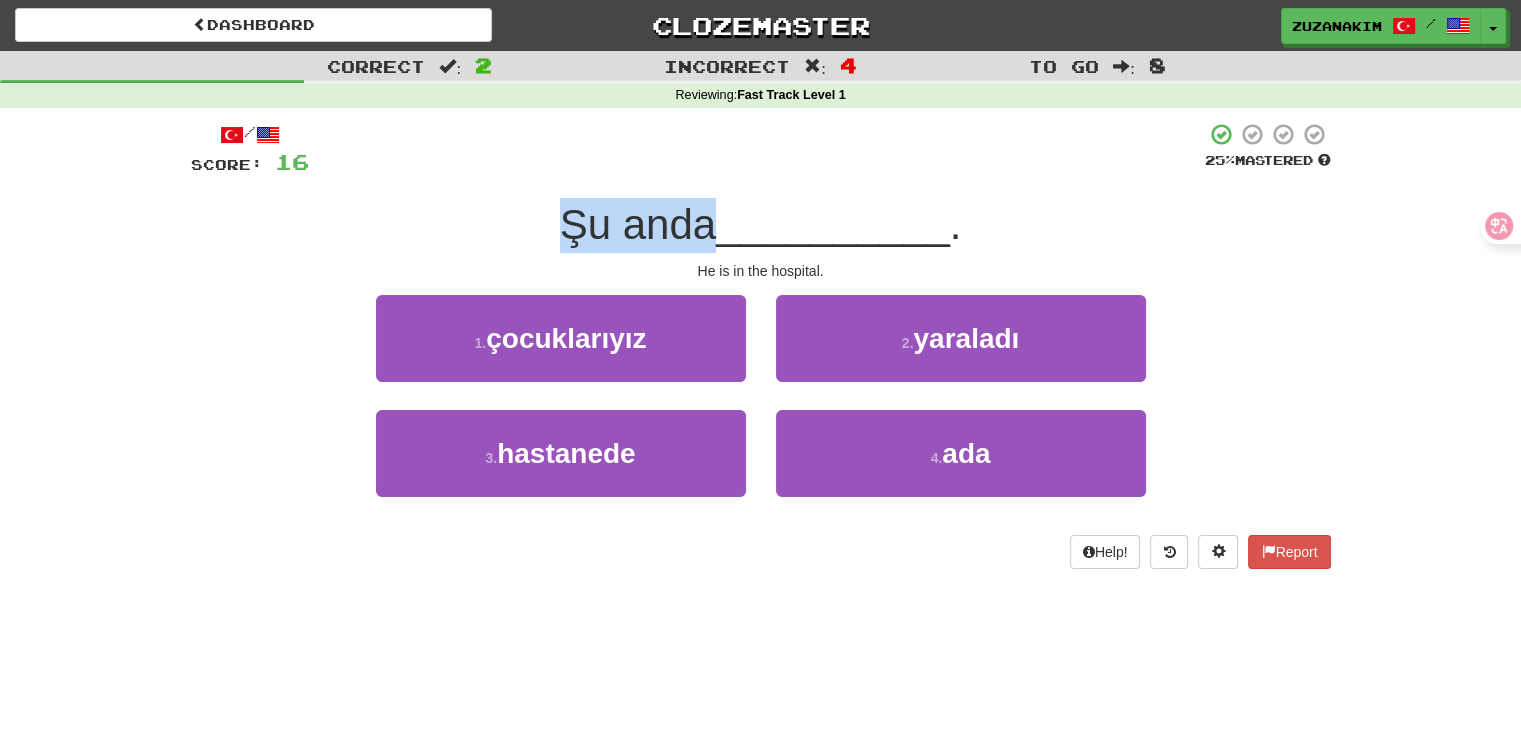 drag, startPoint x: 553, startPoint y: 247, endPoint x: 705, endPoint y: 246, distance: 152.0033 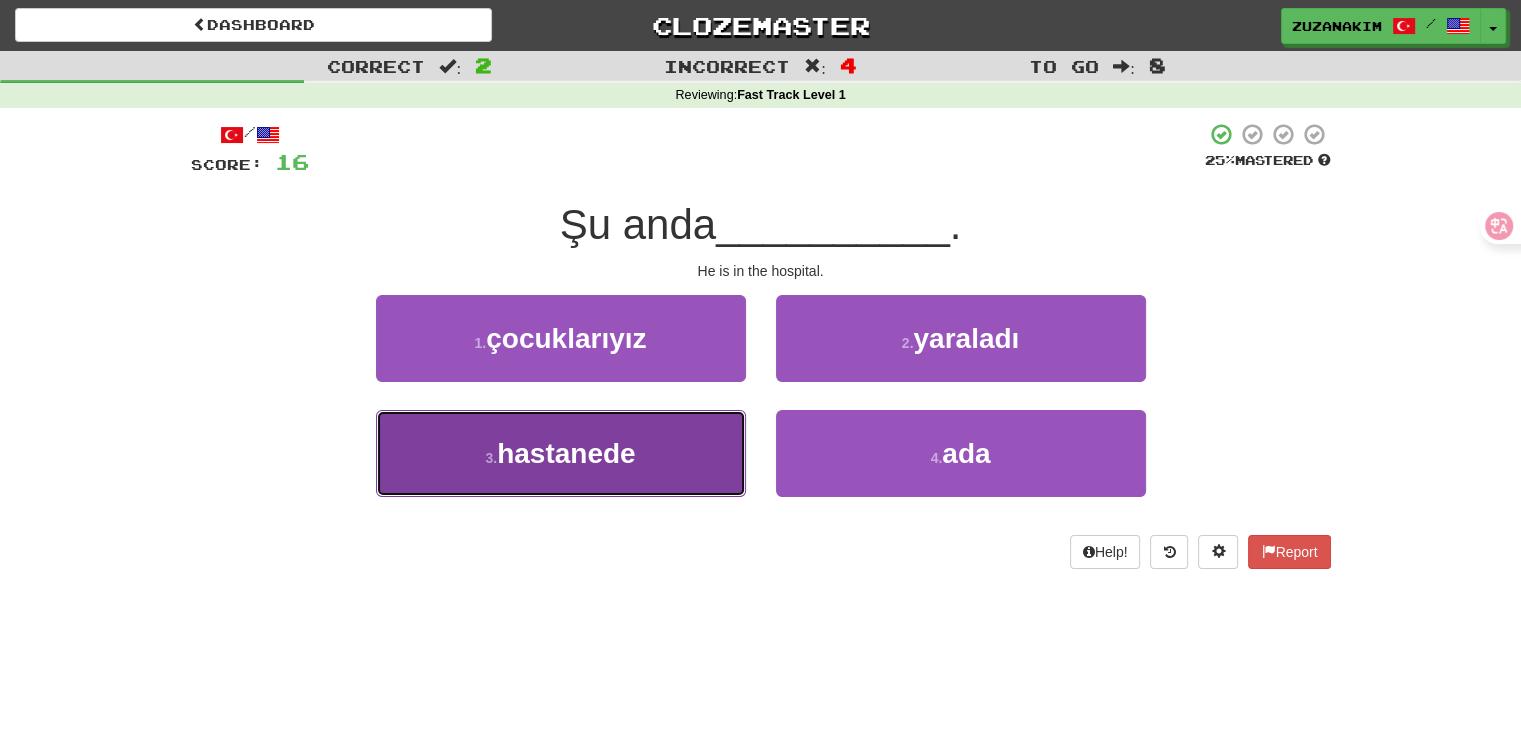 click on "3 .  hastanede" at bounding box center (561, 453) 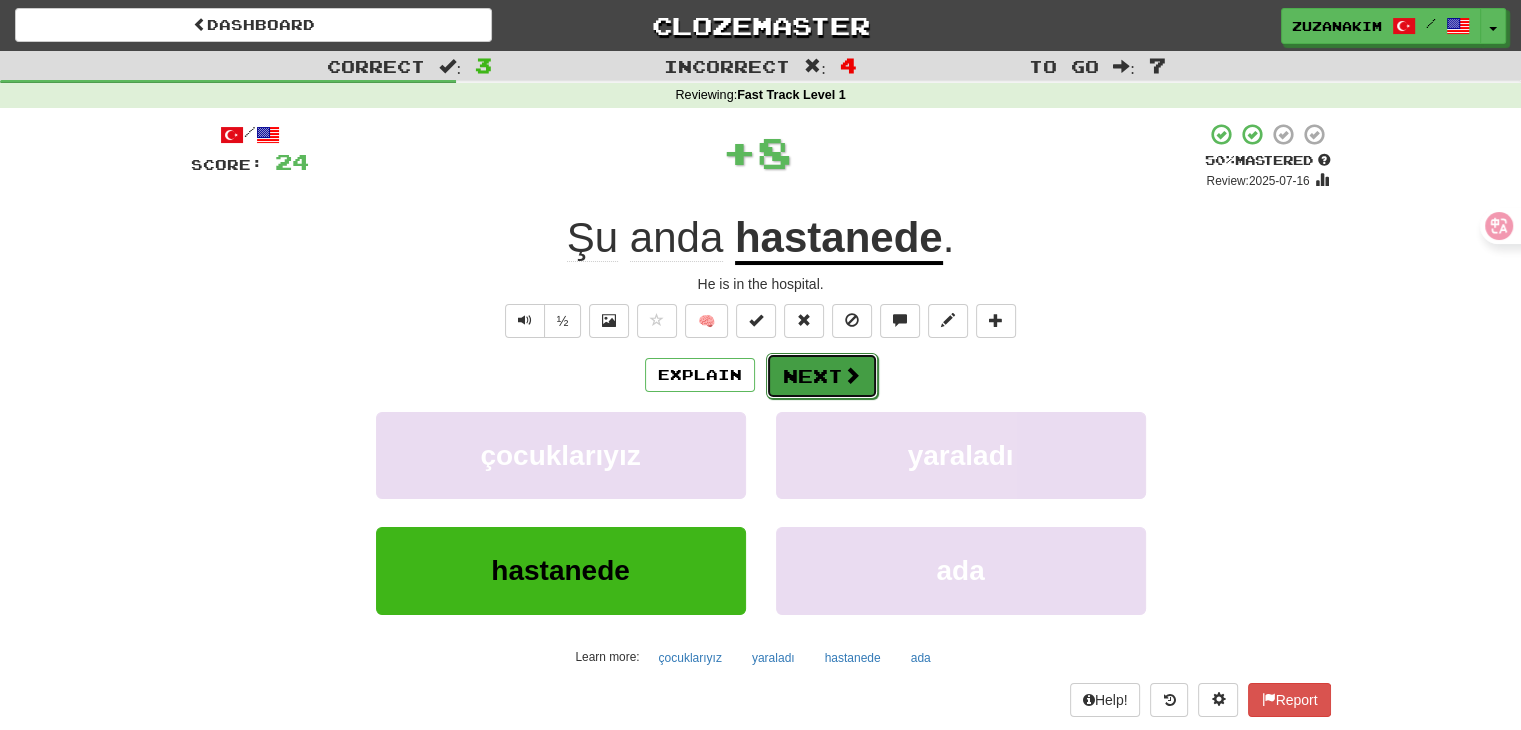 click on "Next" at bounding box center [822, 376] 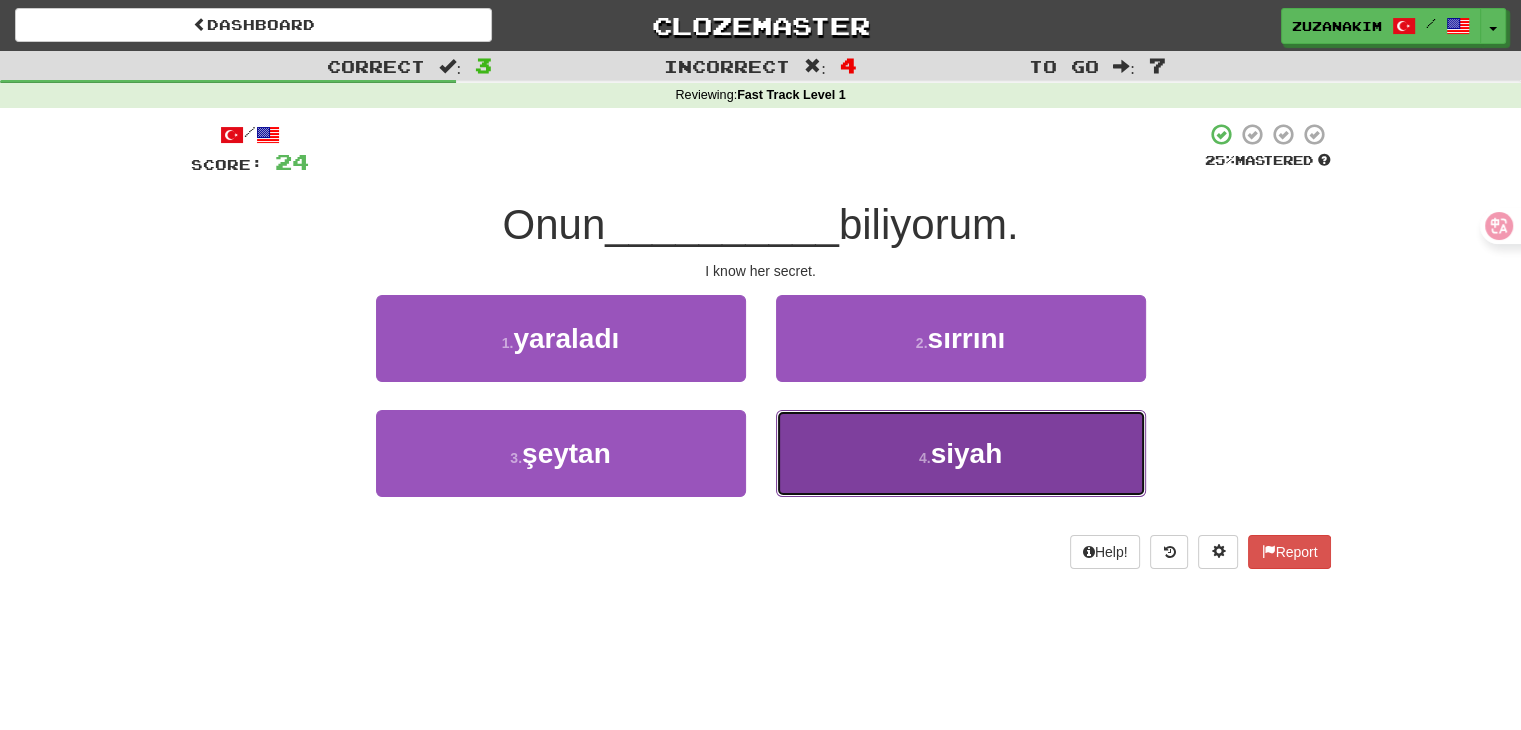 click on "4 .  siyah" at bounding box center (961, 453) 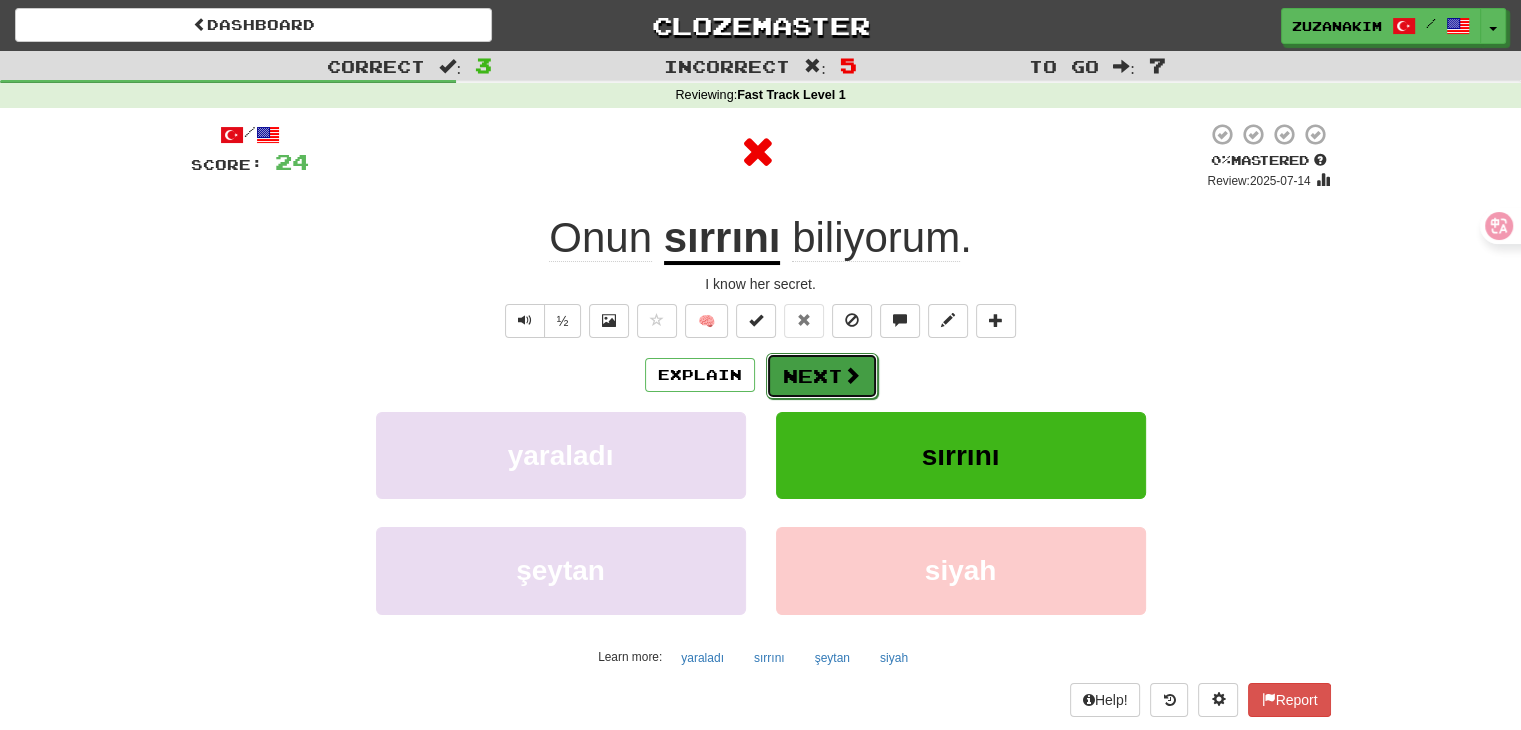 click on "Next" at bounding box center (822, 376) 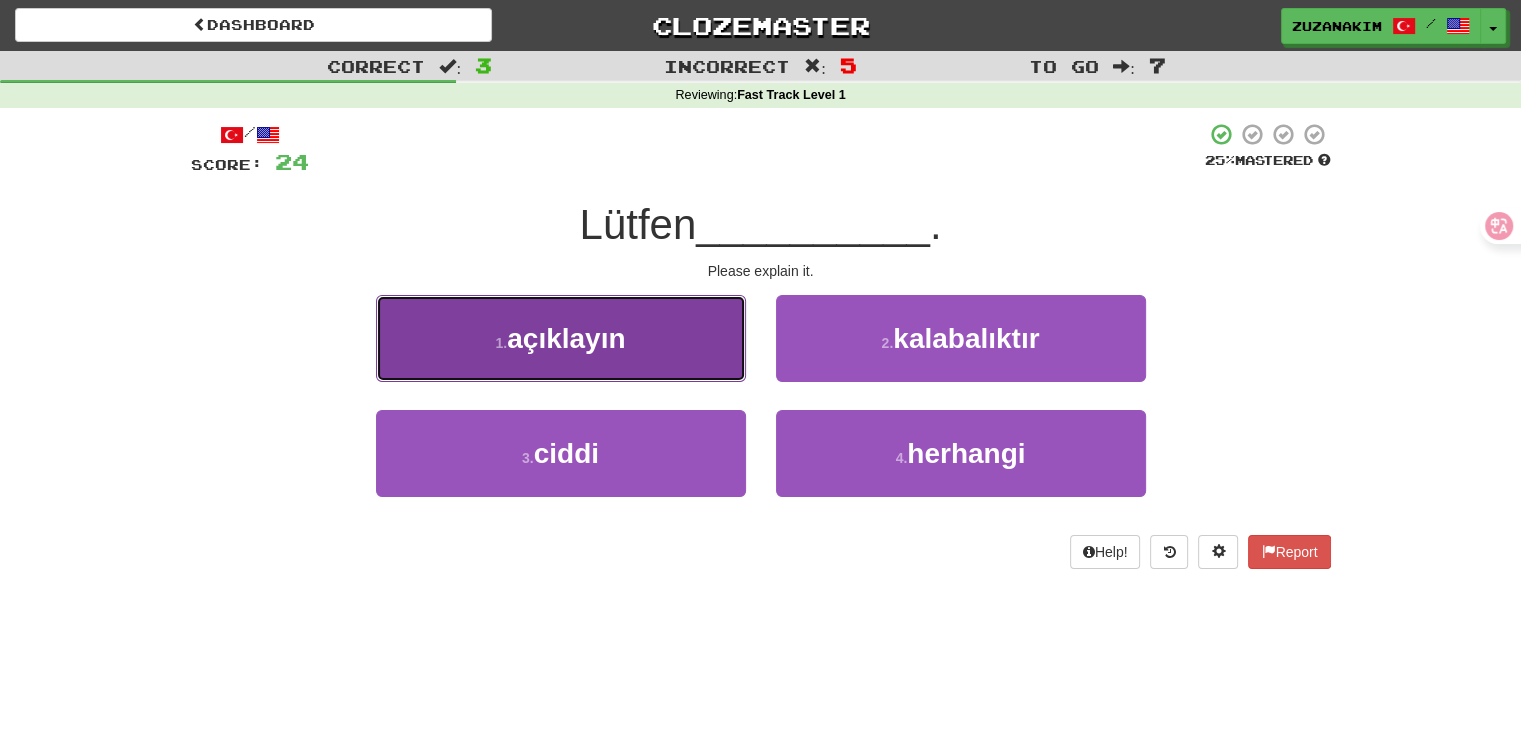 click on "açıklayın" at bounding box center [566, 338] 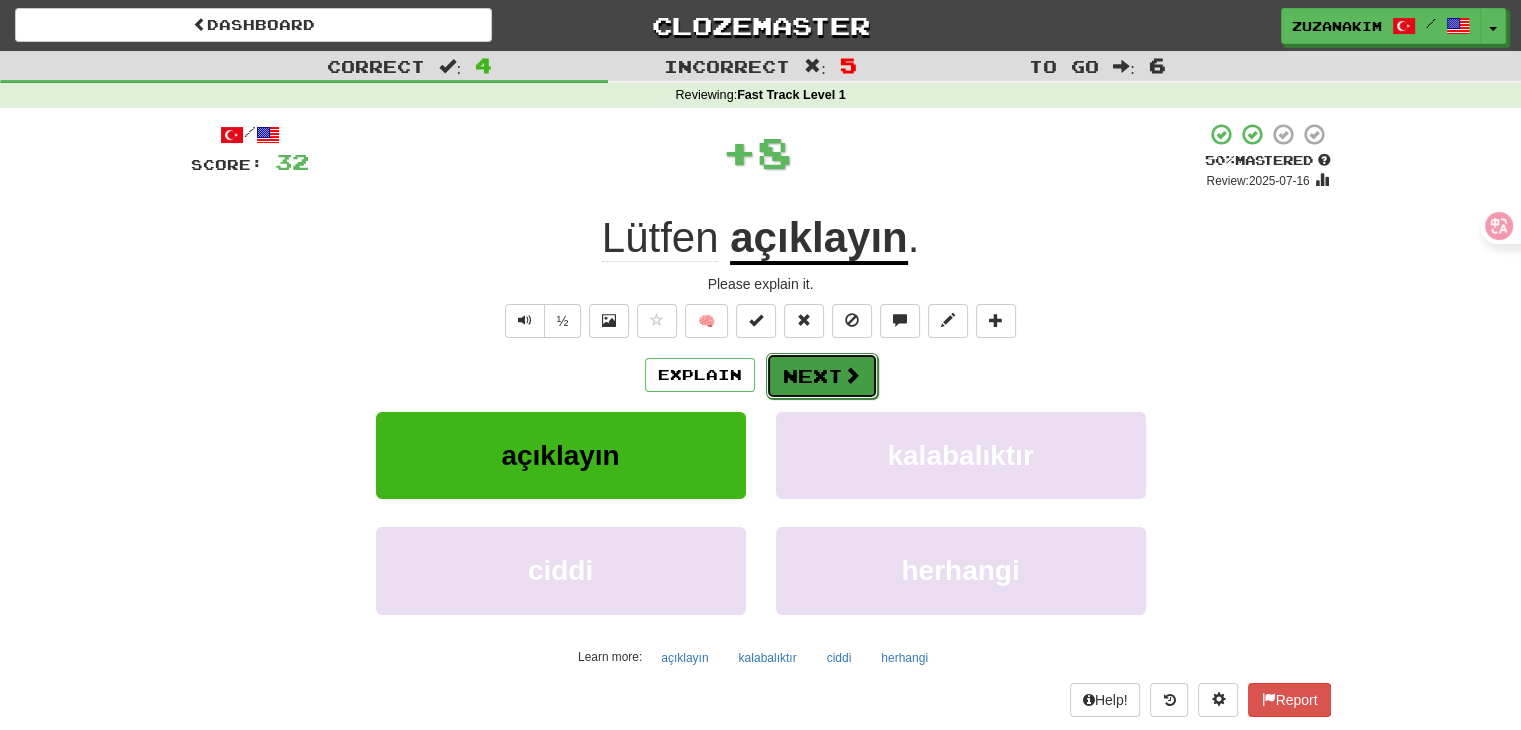 click on "Next" at bounding box center [822, 376] 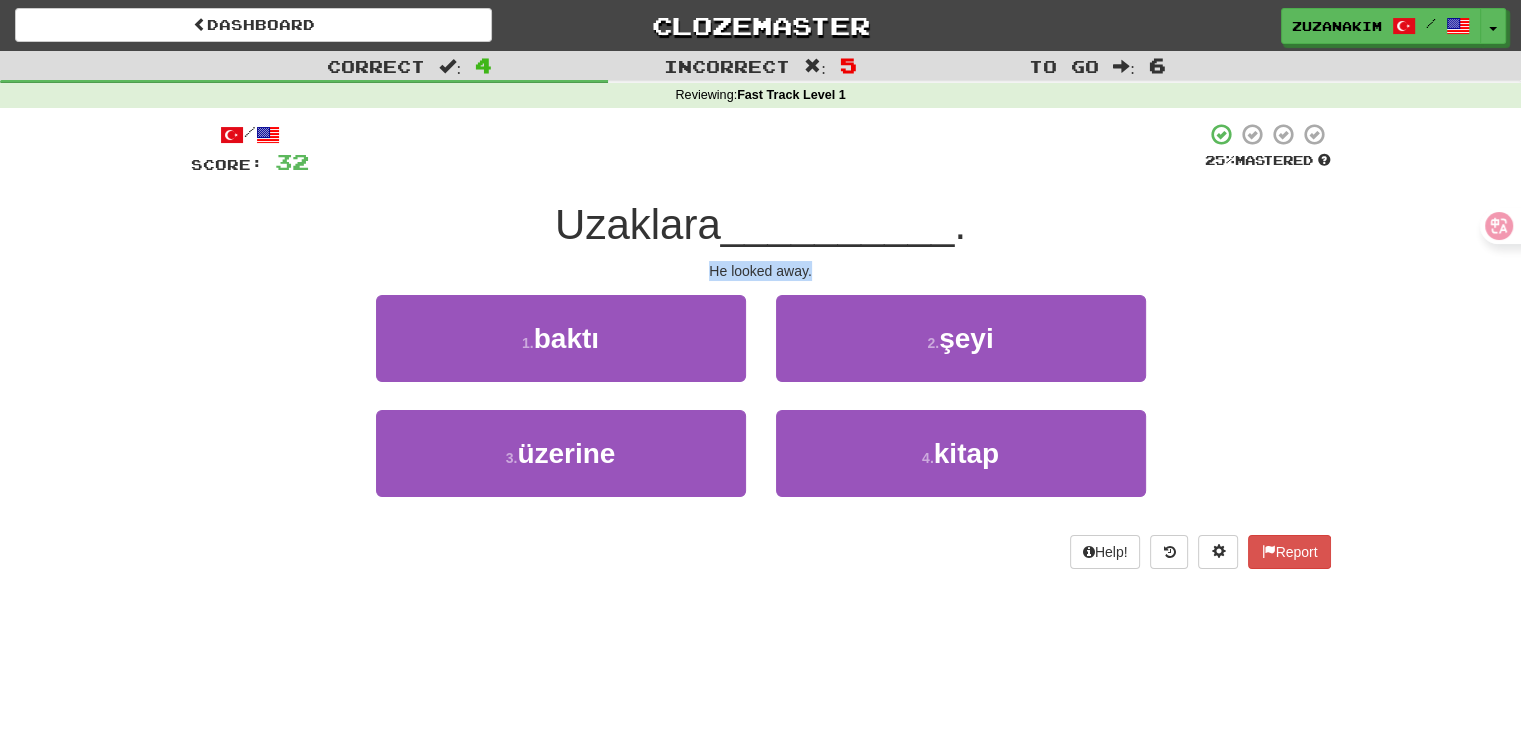 drag, startPoint x: 684, startPoint y: 274, endPoint x: 834, endPoint y: 255, distance: 151.19855 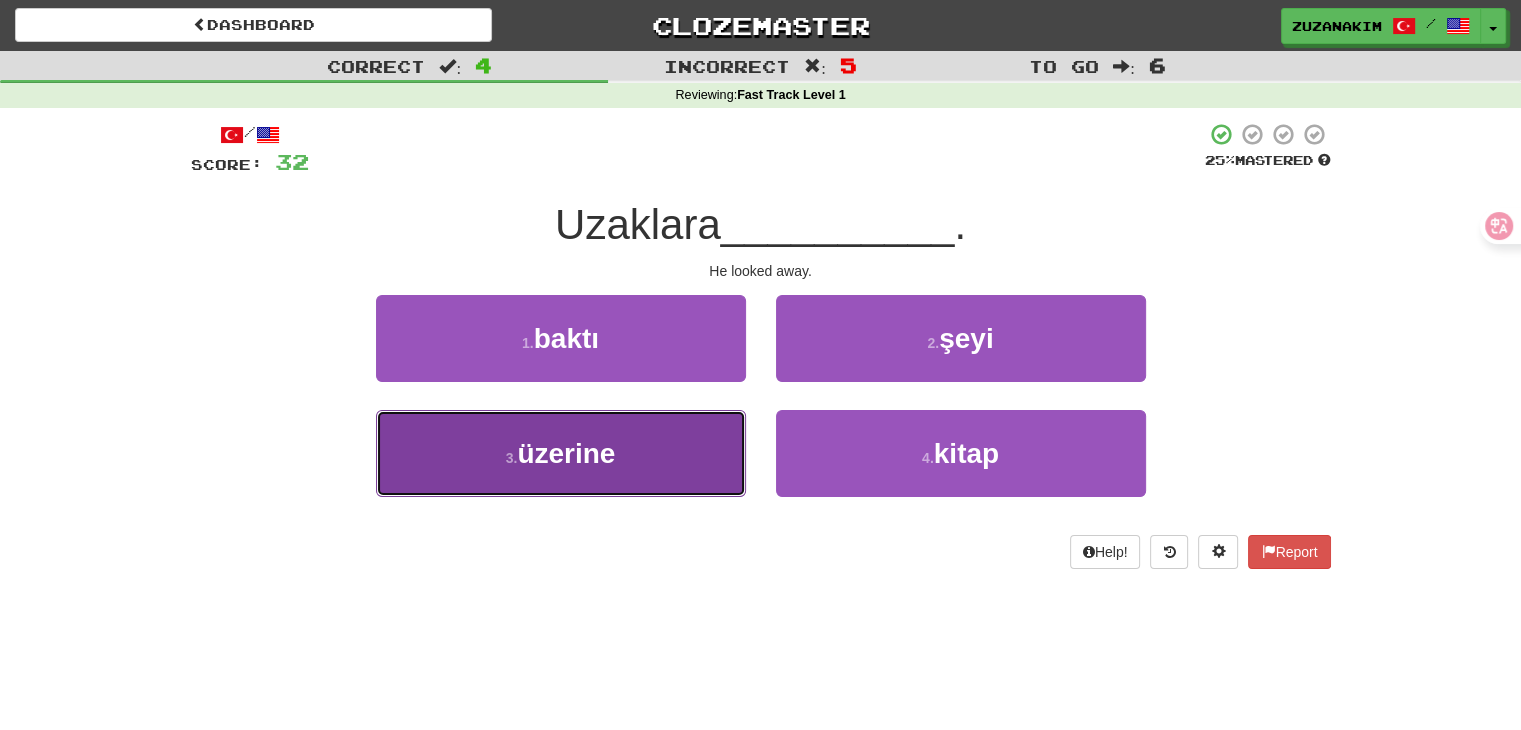 click on "3 .  üzerine" at bounding box center [561, 453] 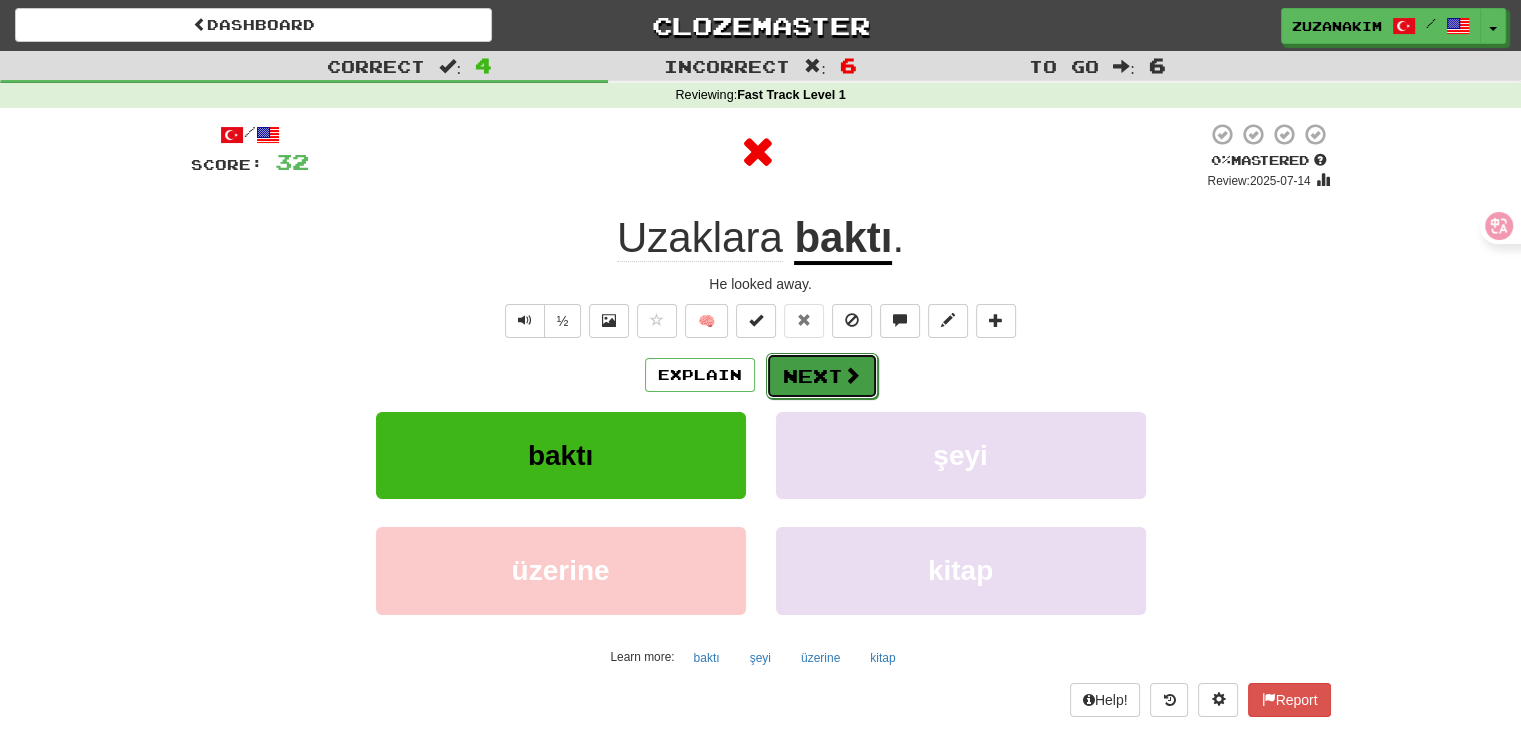 click on "Next" at bounding box center [822, 376] 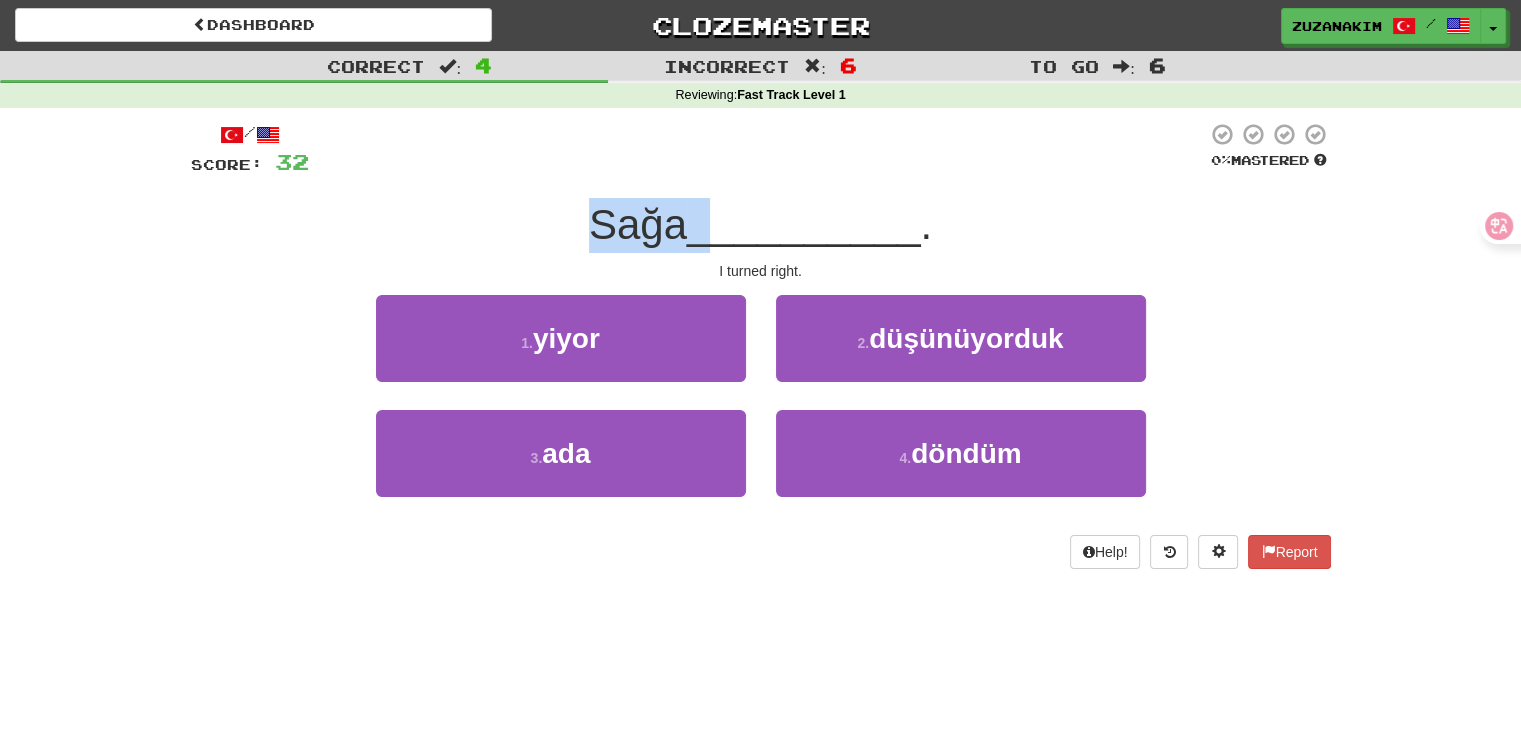 drag, startPoint x: 595, startPoint y: 231, endPoint x: 717, endPoint y: 231, distance: 122 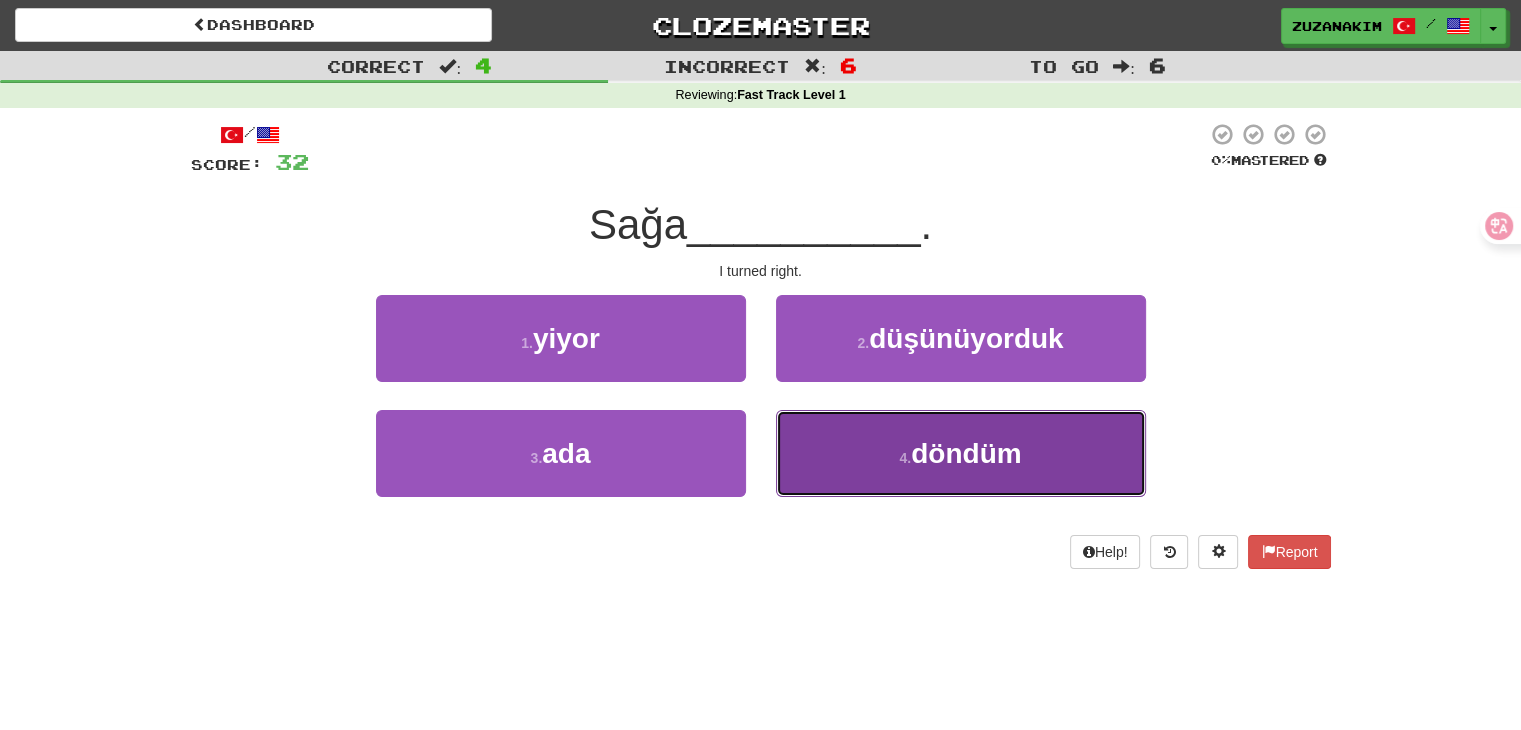 click on "4 .  döndüm" at bounding box center (961, 453) 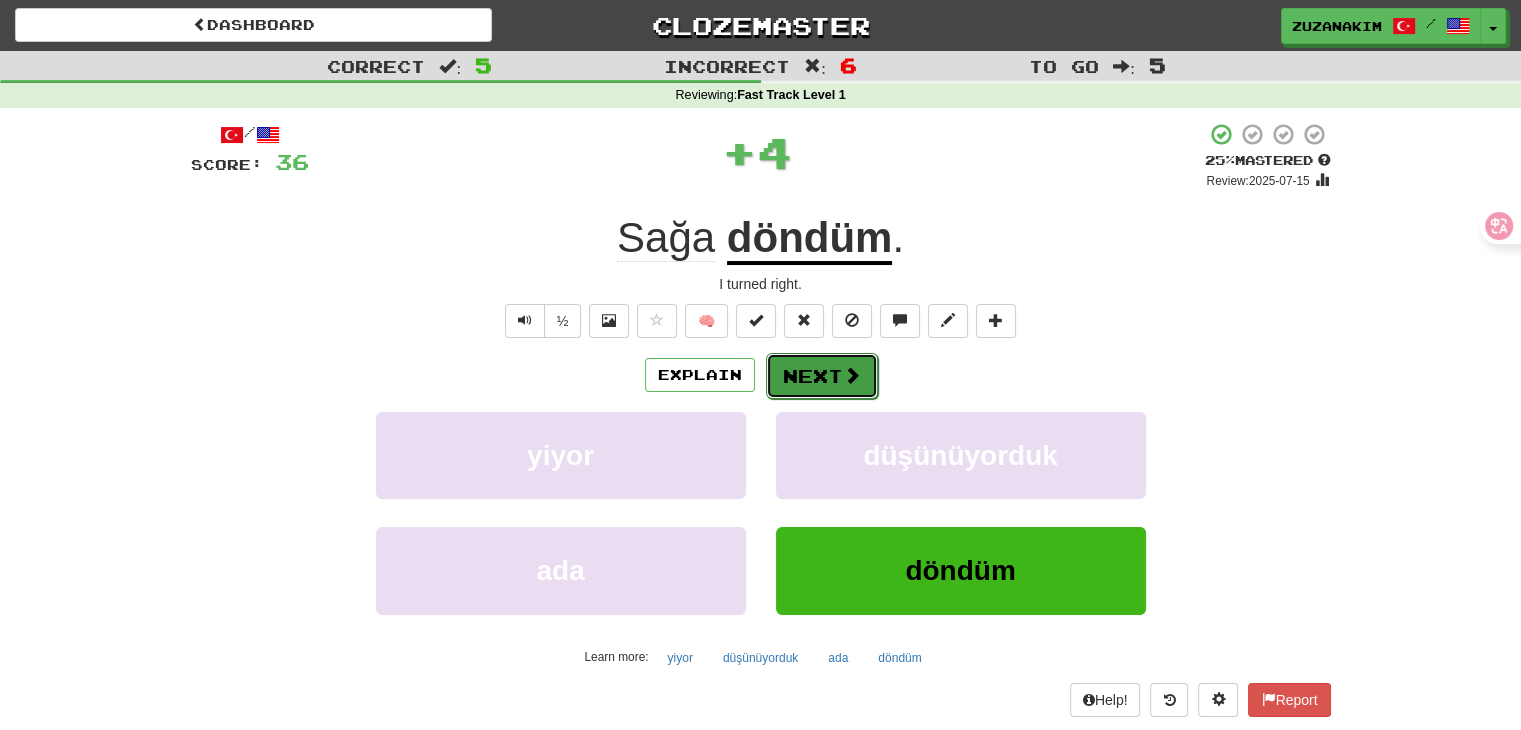 click on "Next" at bounding box center [822, 376] 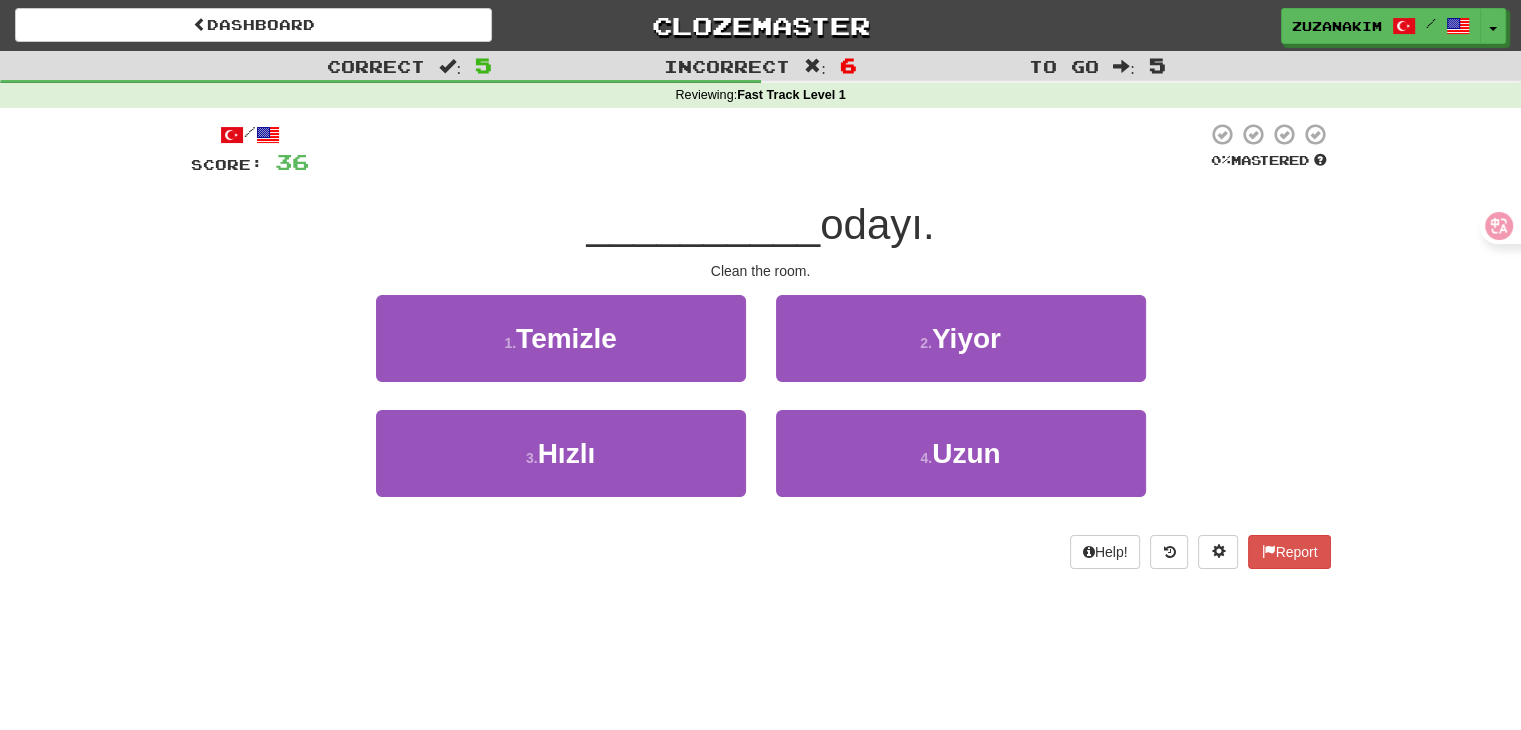 click on "Clean the room." at bounding box center [761, 271] 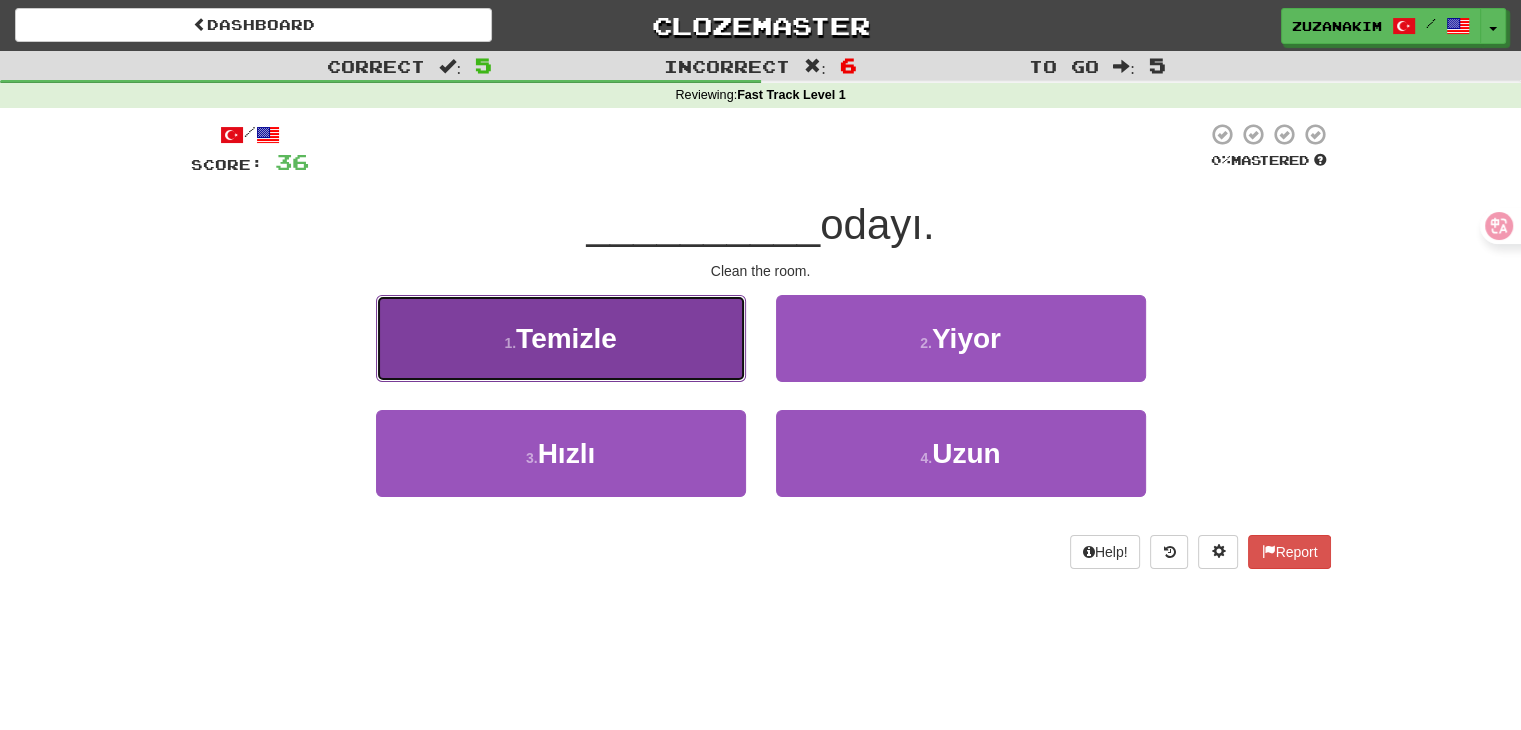click on "1 .  Temizle" at bounding box center (561, 338) 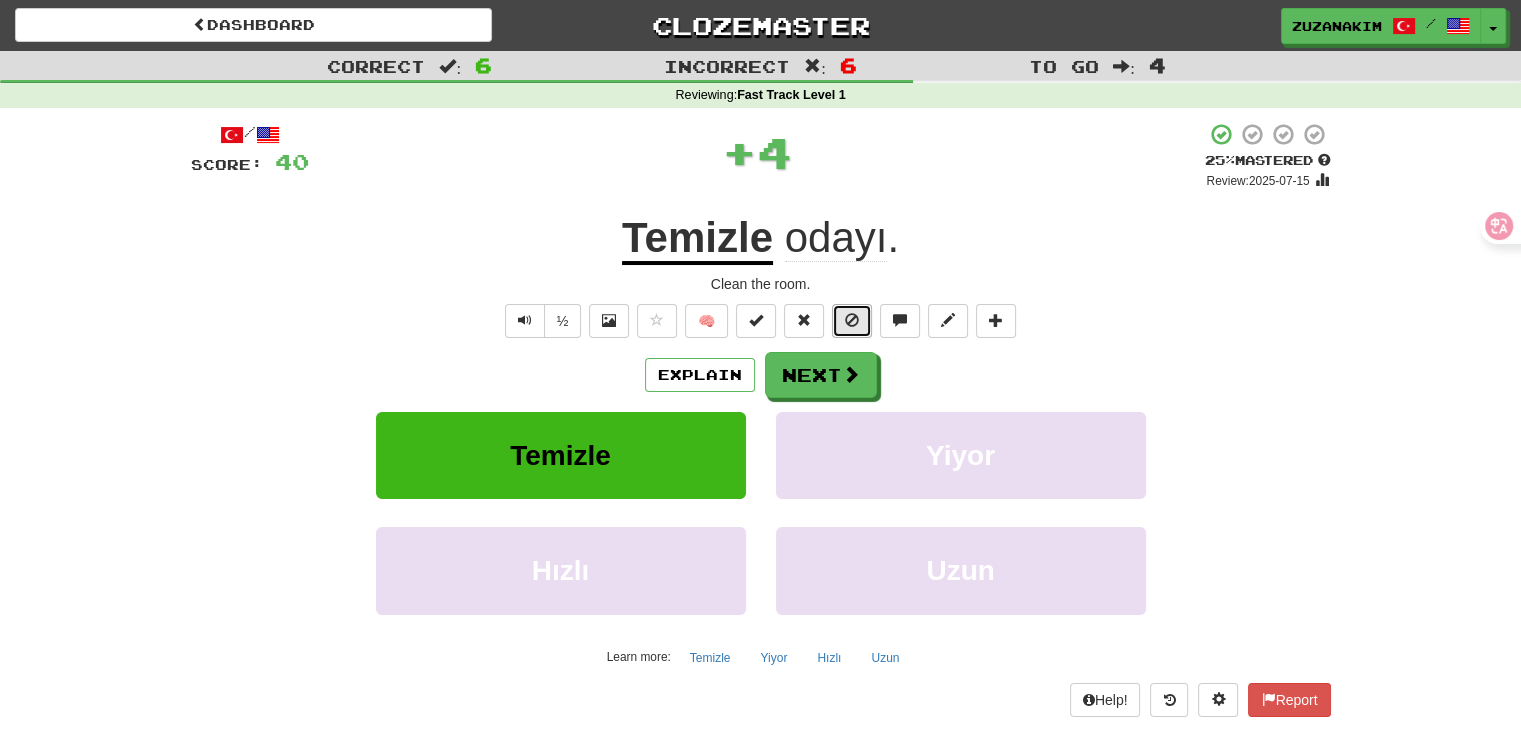 click at bounding box center (852, 321) 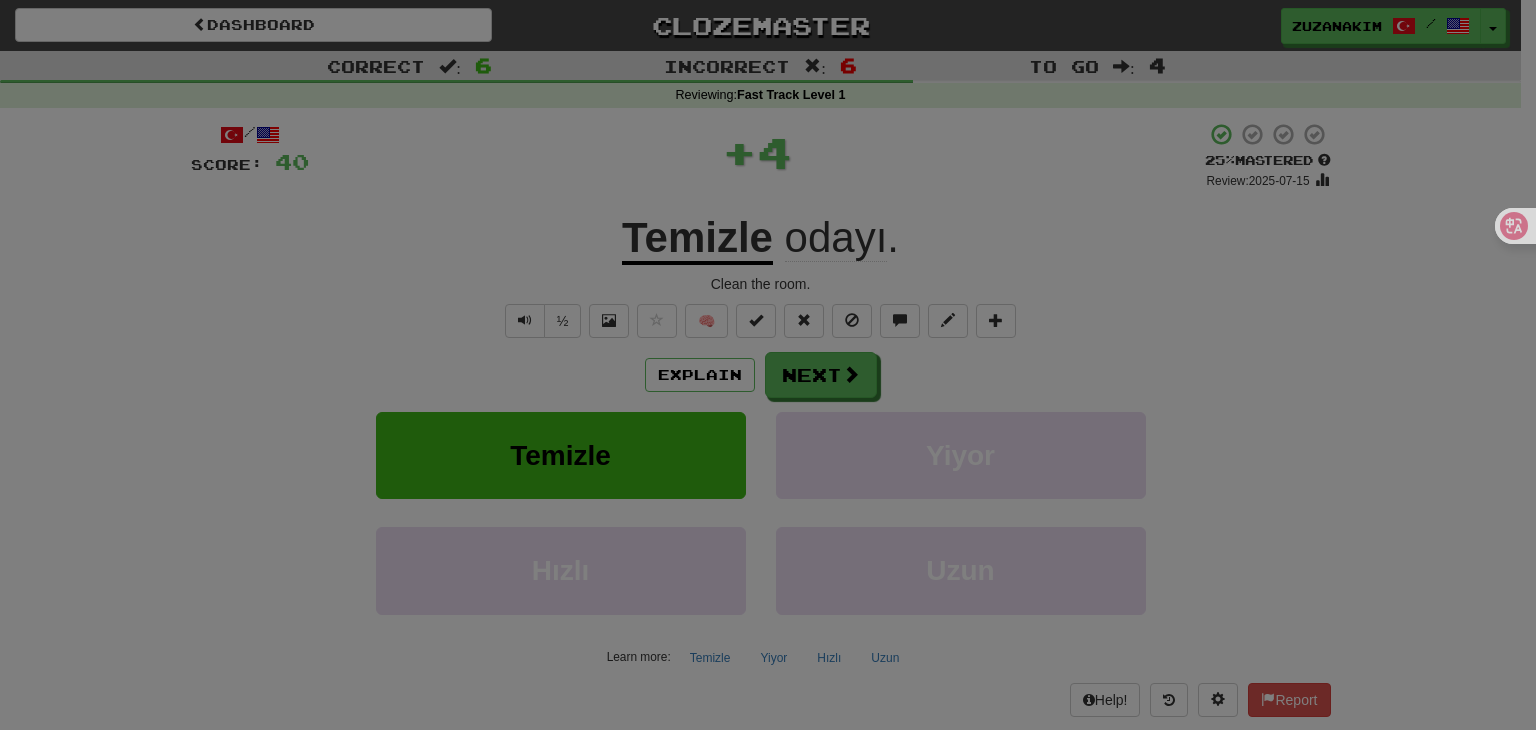 click on "× Ignore Ignoring a sentence removes it from your queue. You'll no longer see it and it won't count towards your progress. Ignore Or you can ignore all sentences with the same missing word. Ignore All Clozemaster Pro  subscribers can unignore sentences as well as search all sentences!" at bounding box center [0, 0] 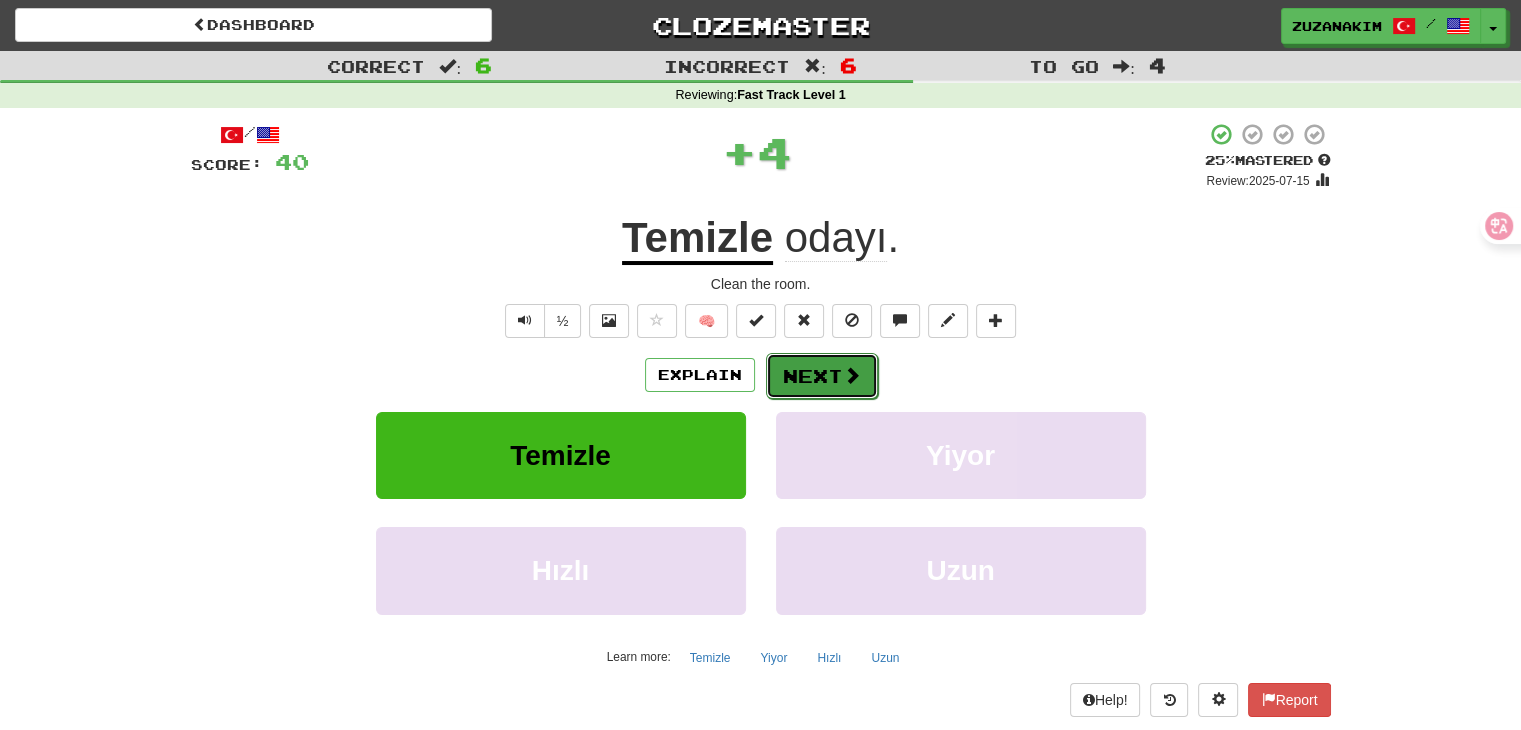 click on "Next" at bounding box center (822, 376) 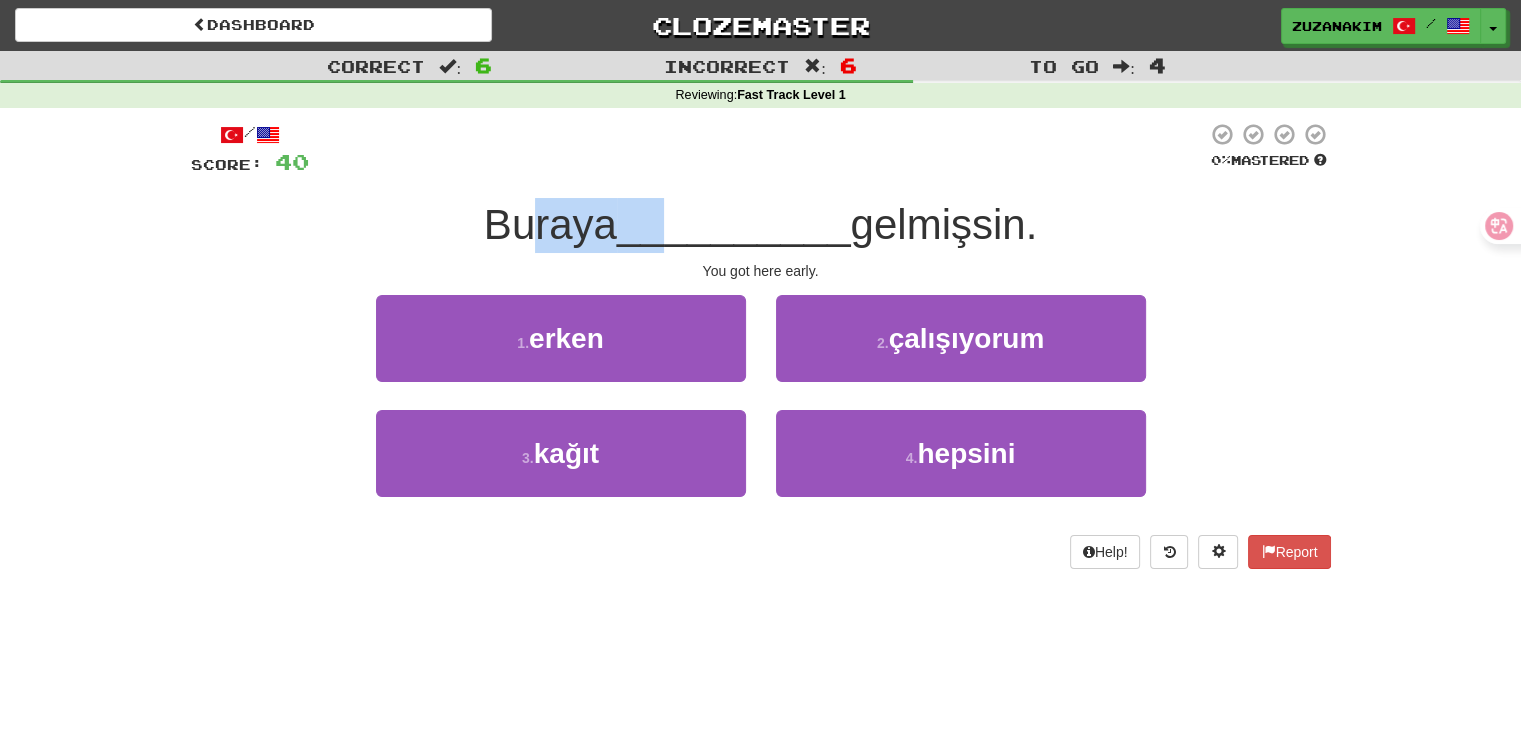 drag, startPoint x: 516, startPoint y: 231, endPoint x: 672, endPoint y: 224, distance: 156.15697 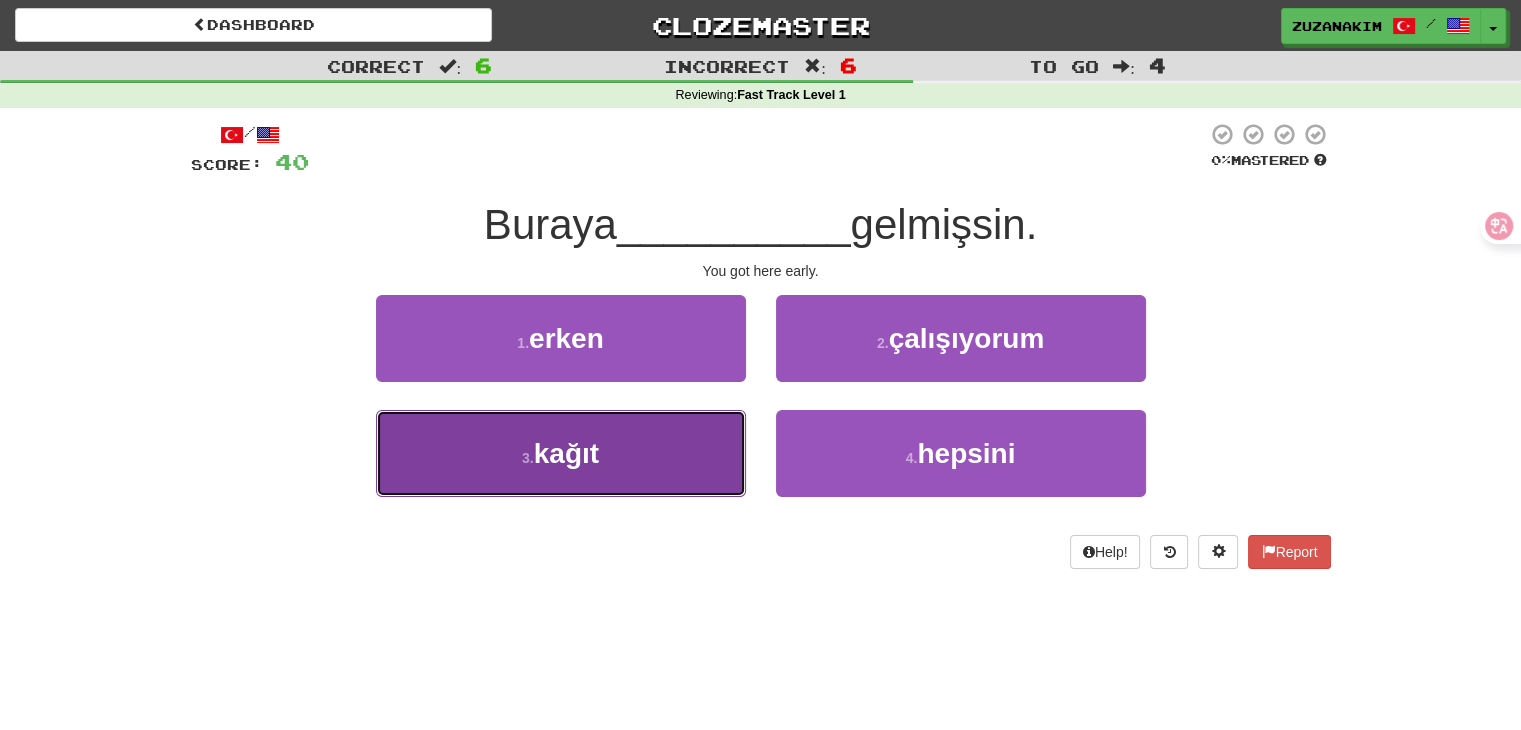 click on "3 . kağıt" at bounding box center (561, 453) 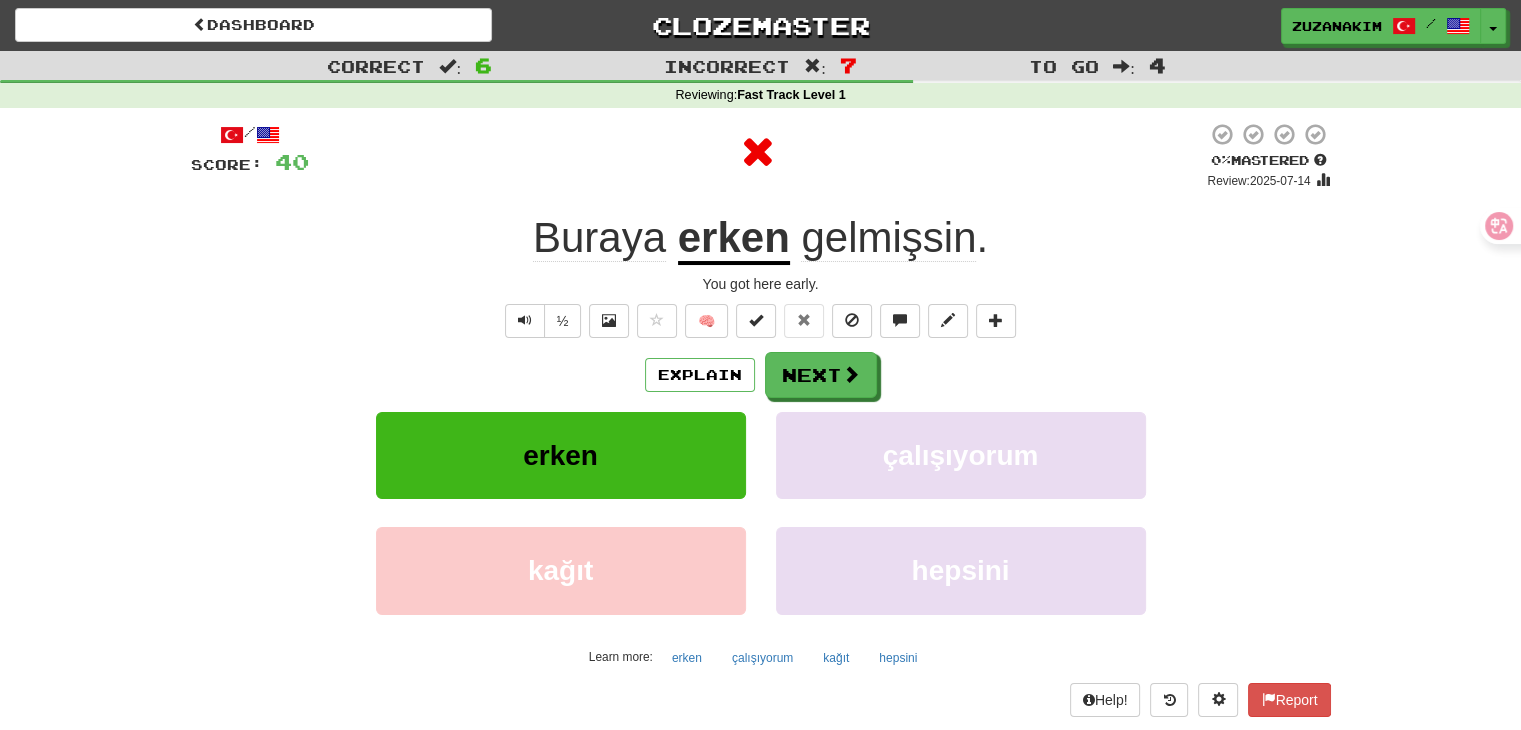 click on "Explain Next erken çalışıyorum kağıt hepsini Learn more: erken çalışıyorum kağıt hepsini" at bounding box center [761, 512] 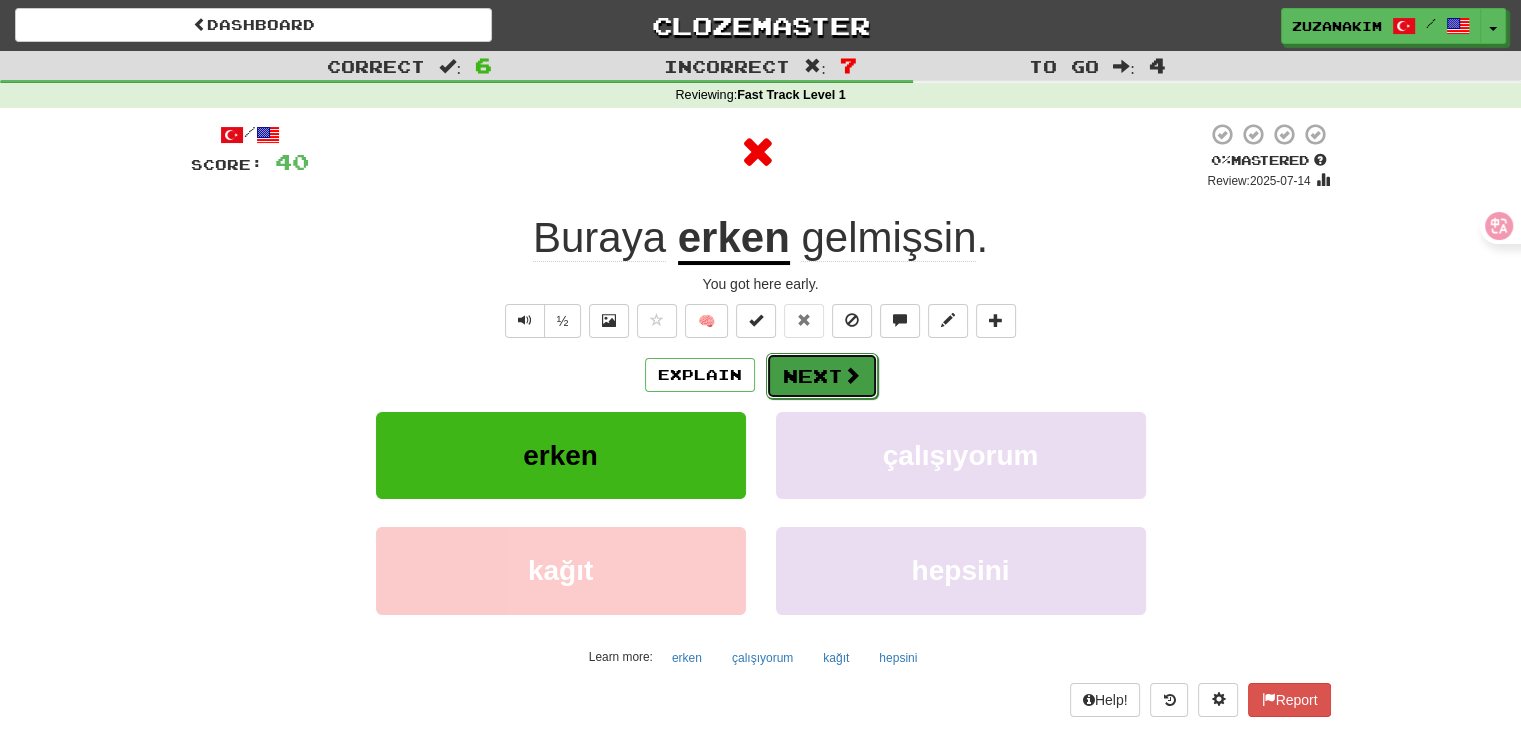 click on "Next" at bounding box center [822, 376] 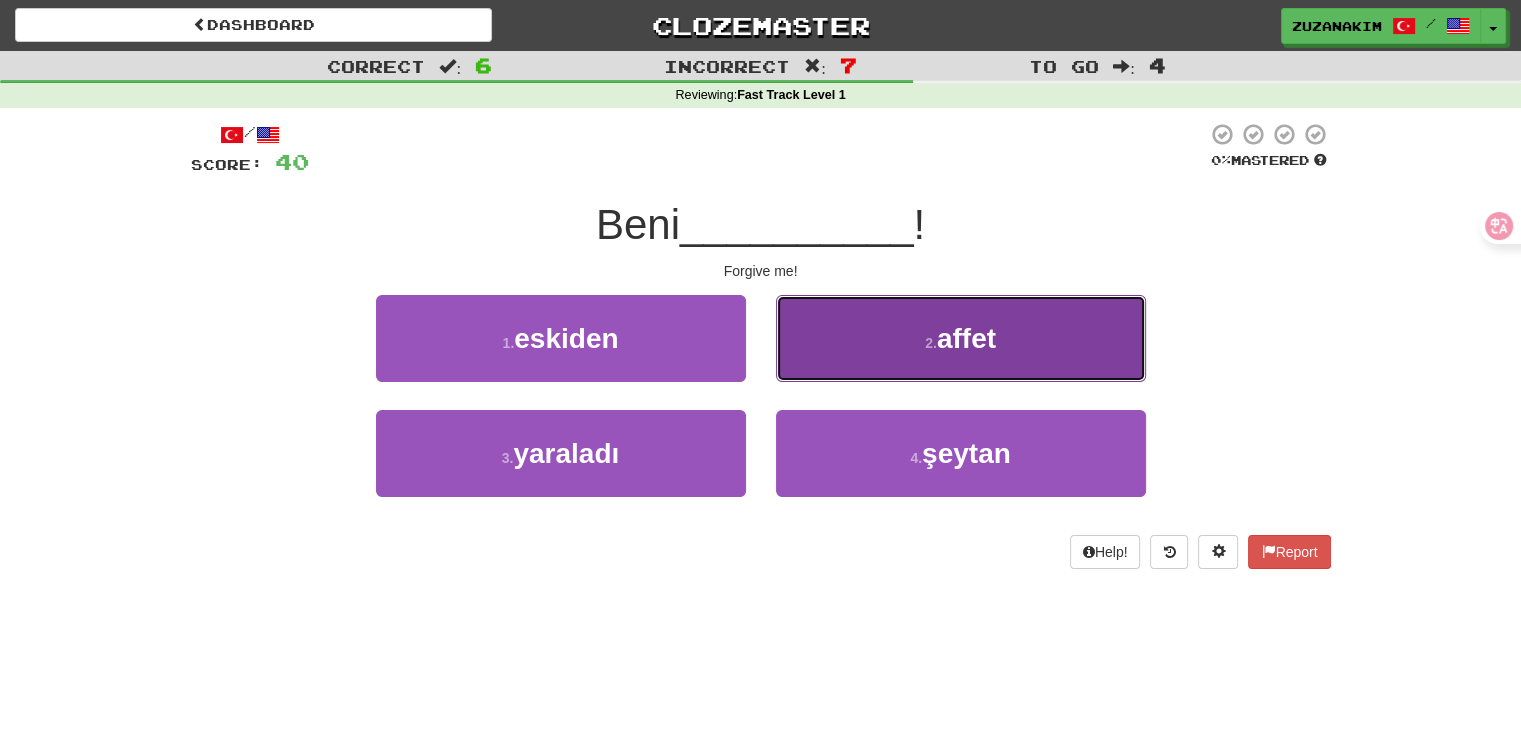 click on "2 .  affet" at bounding box center [961, 338] 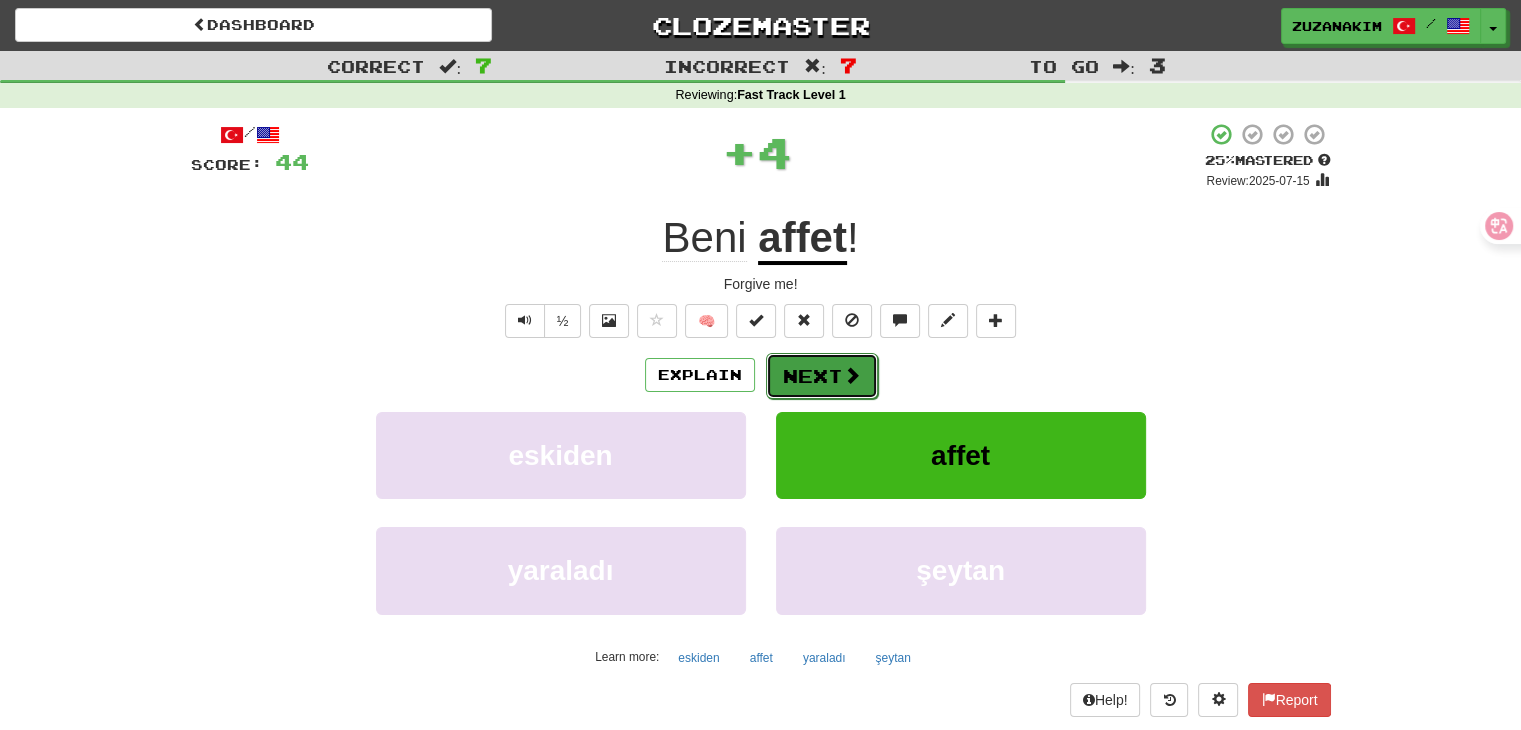 click on "Next" at bounding box center (822, 376) 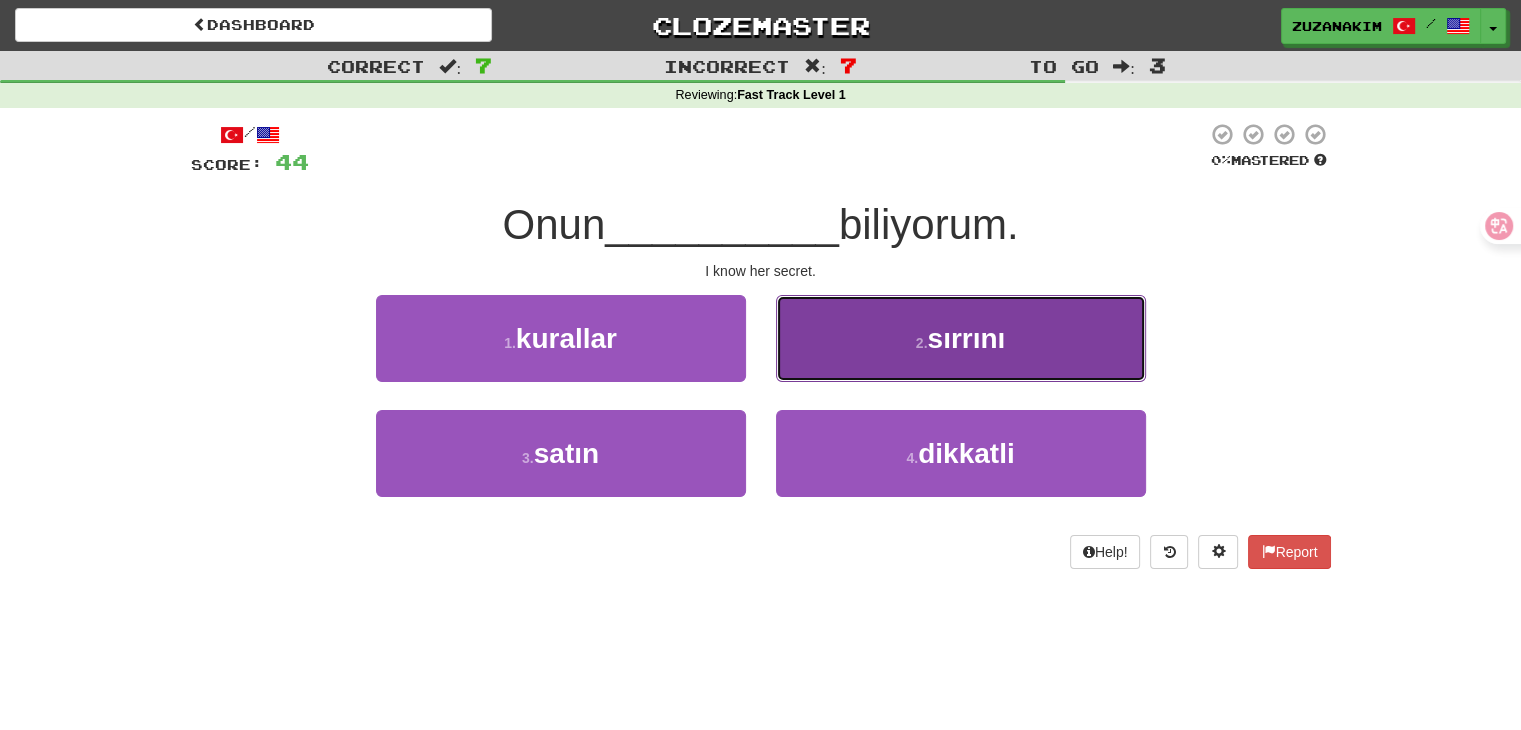 click on "2 ." at bounding box center (922, 343) 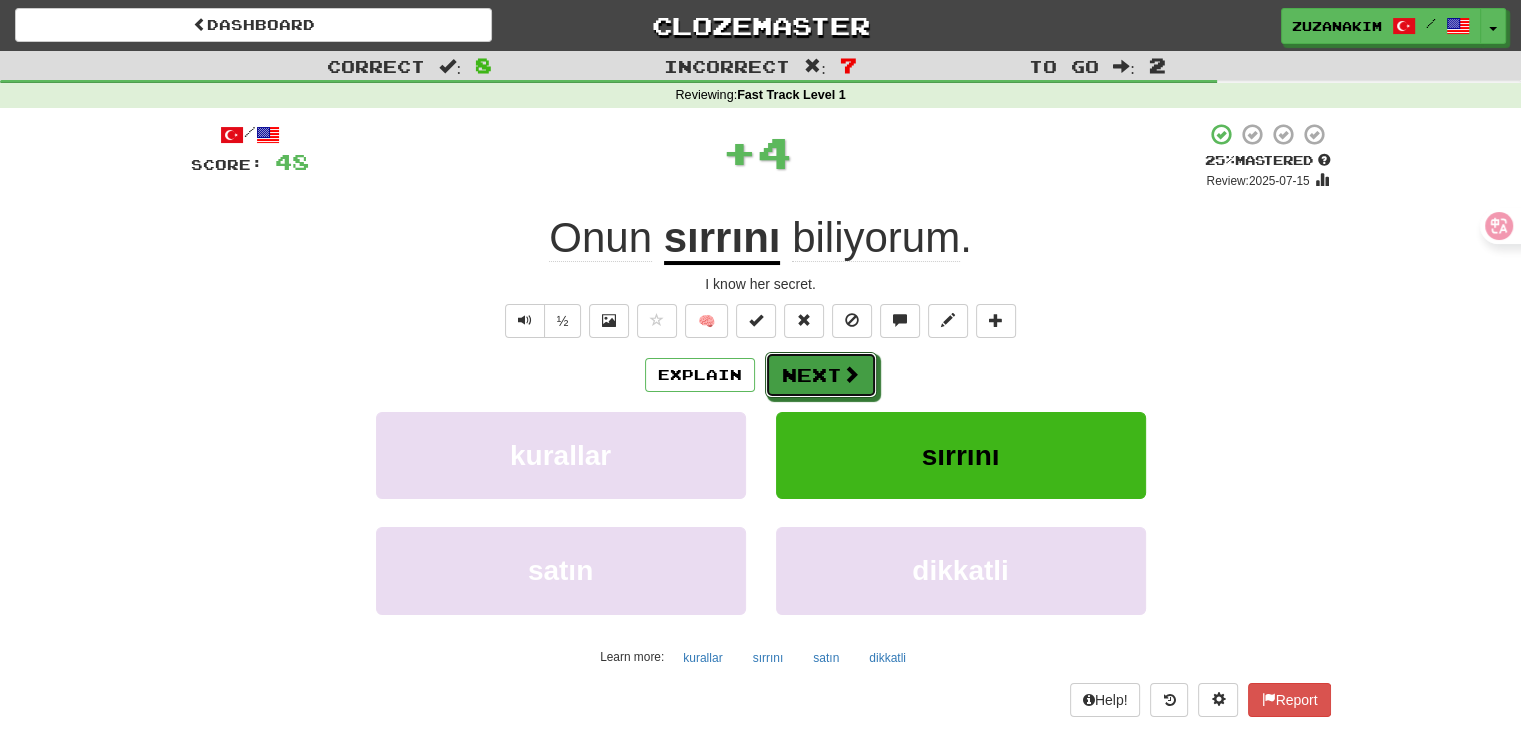click on "Next" at bounding box center (821, 375) 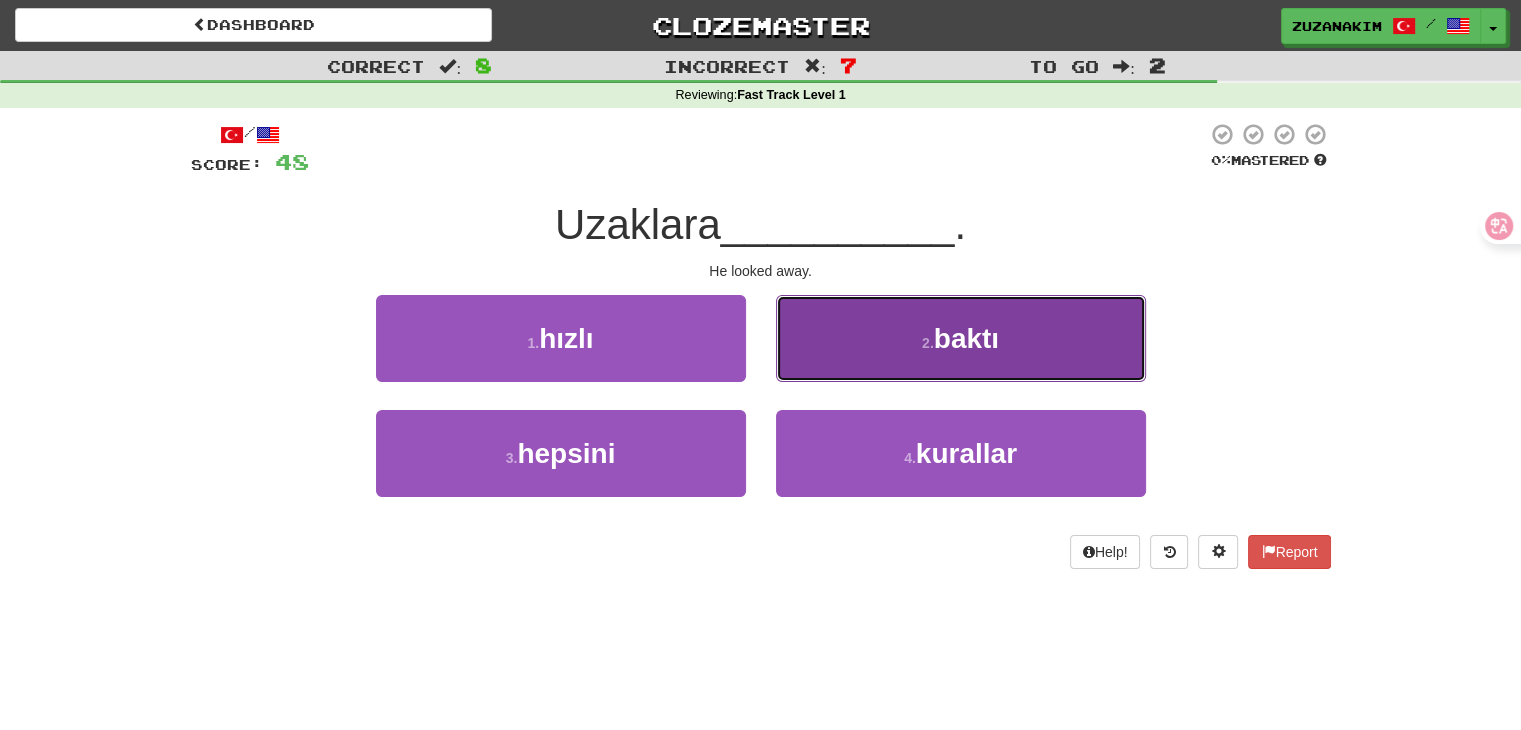 click on "2 . baktı" at bounding box center (961, 338) 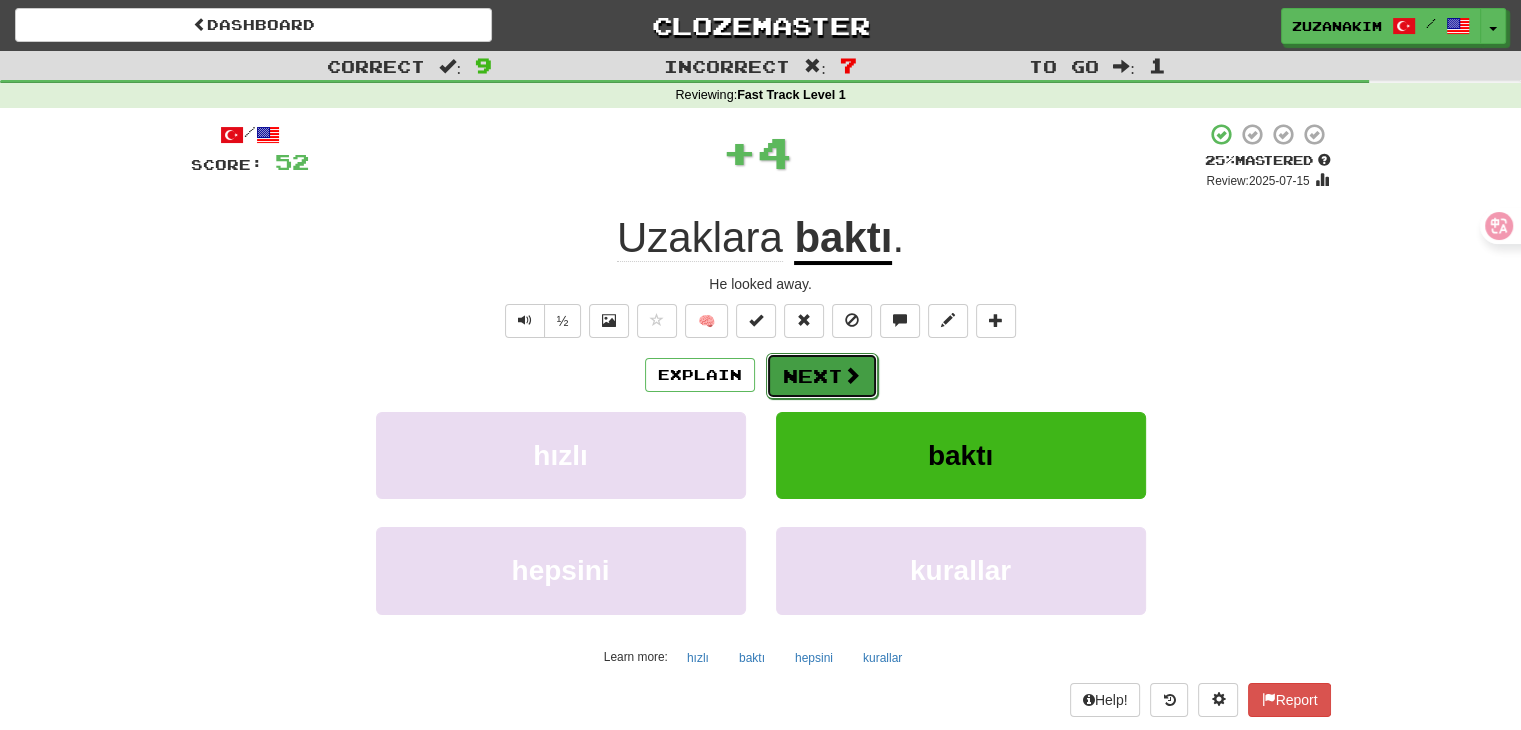 click on "Next" at bounding box center [822, 376] 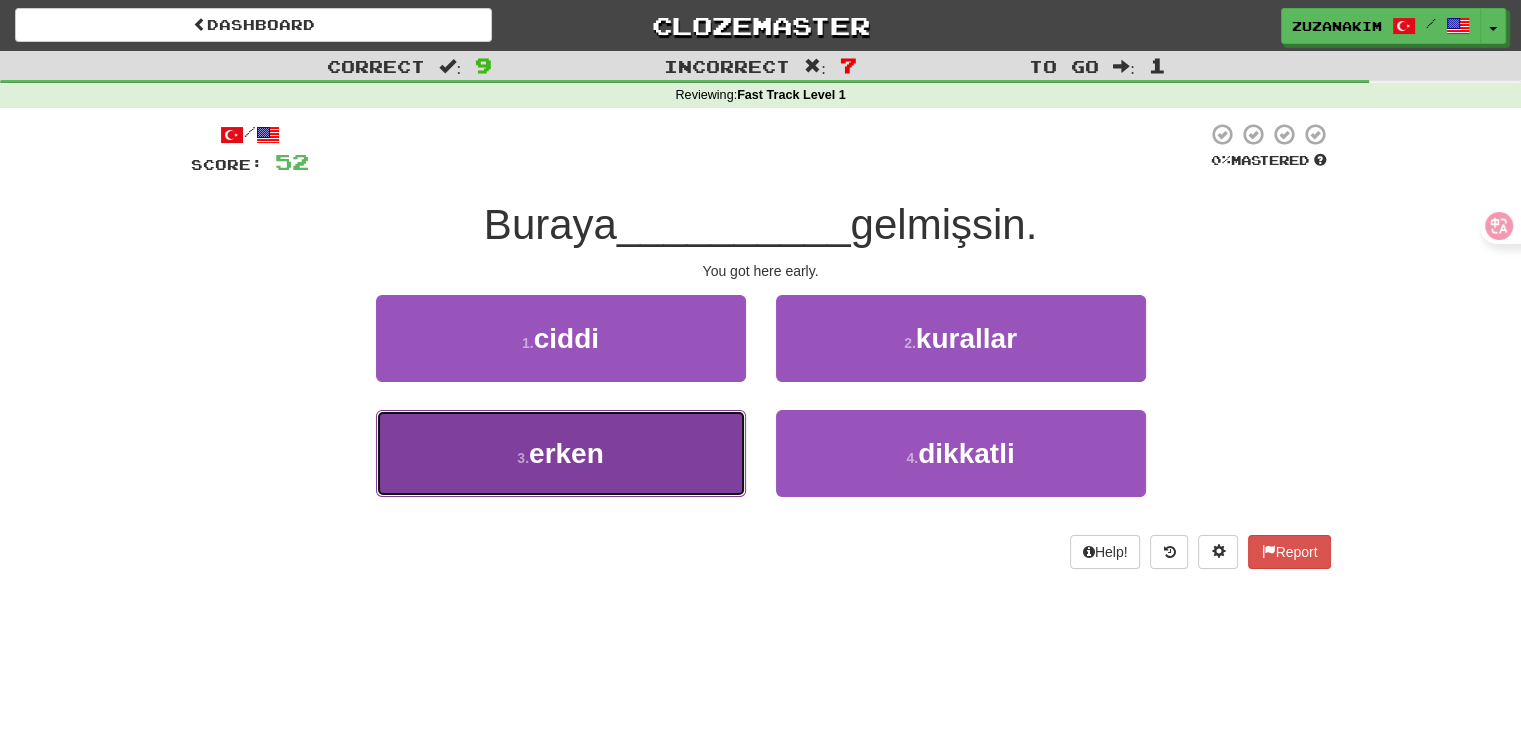 click on "3 .  erken" at bounding box center (561, 453) 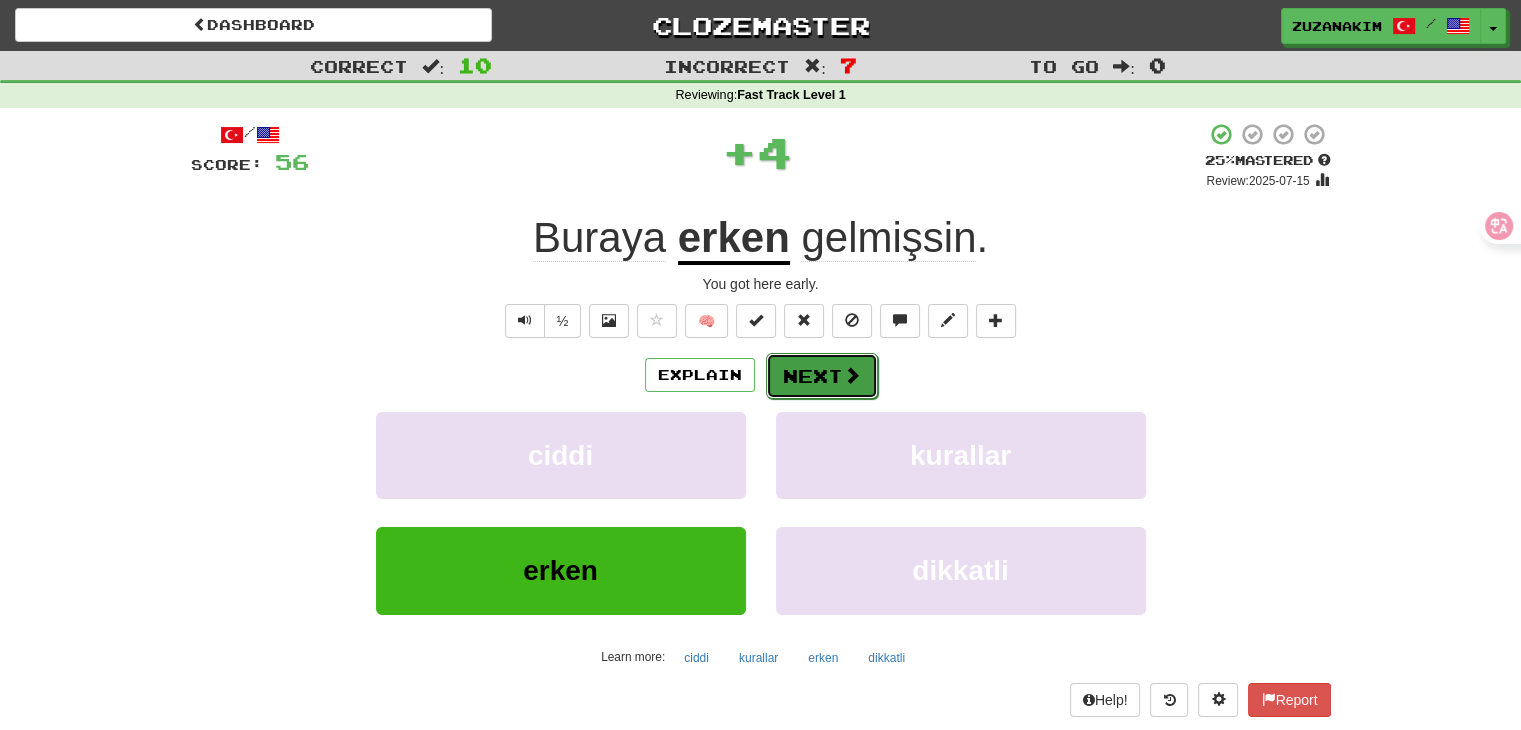 click on "Next" at bounding box center (822, 376) 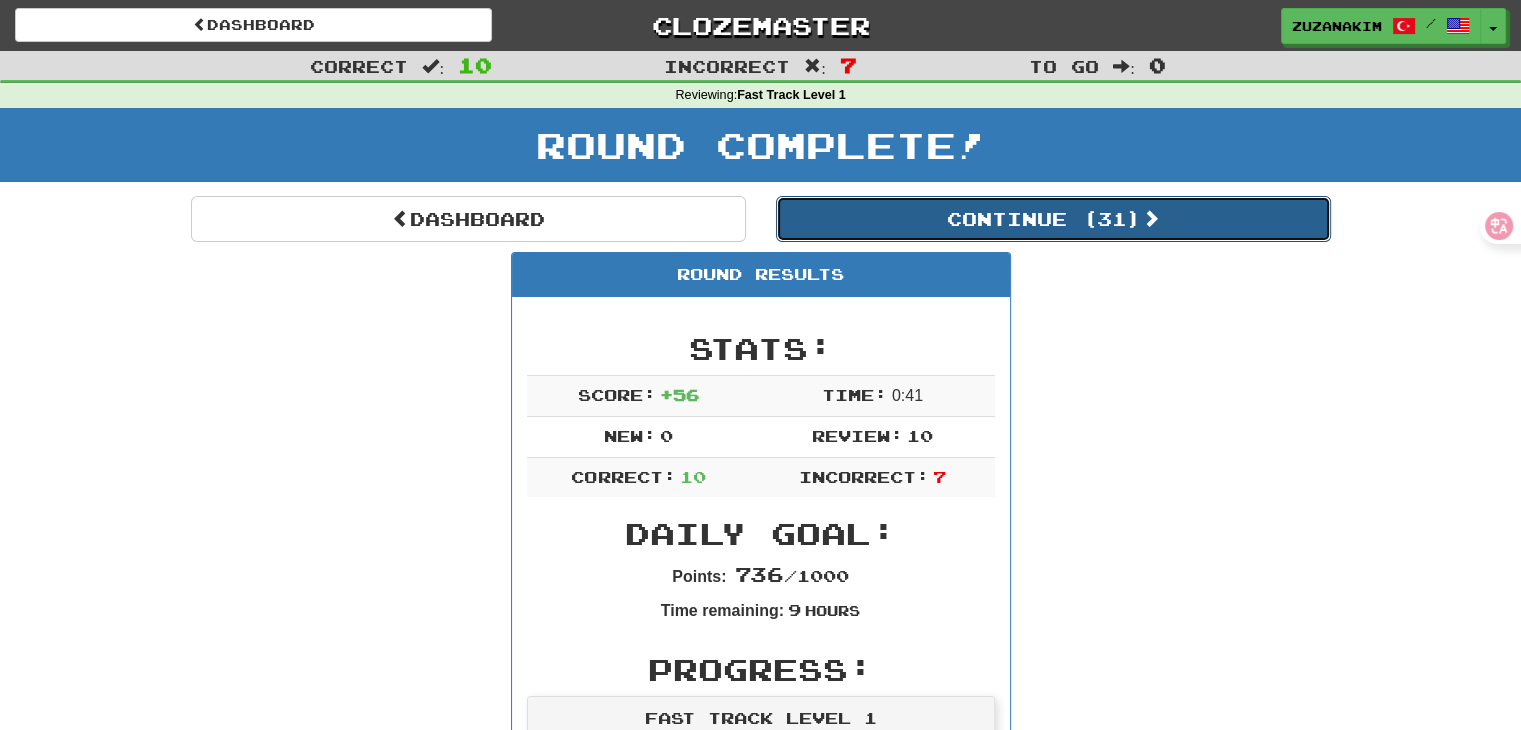 click on "Continue ( 31 )" at bounding box center [1053, 219] 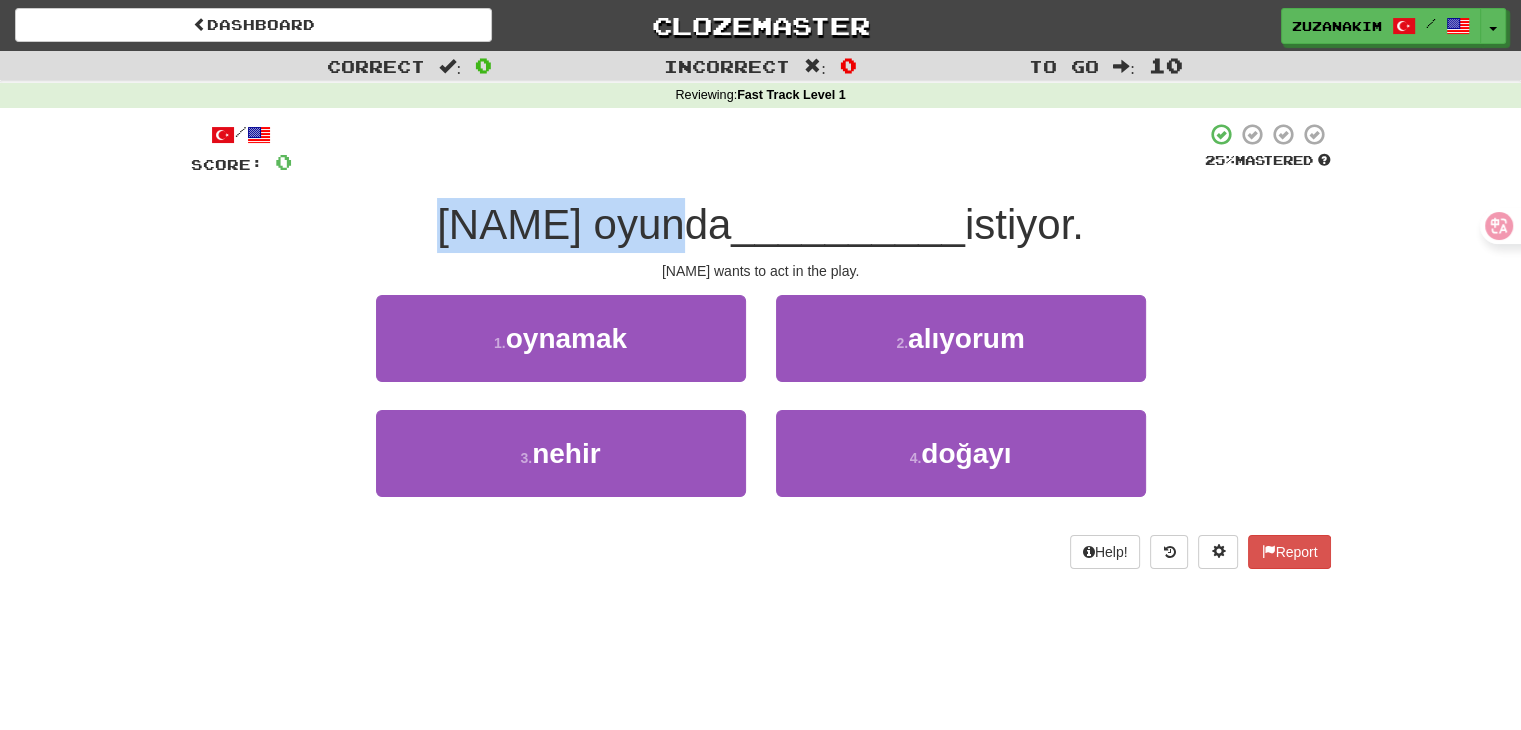 drag, startPoint x: 632, startPoint y: 224, endPoint x: 664, endPoint y: 224, distance: 32 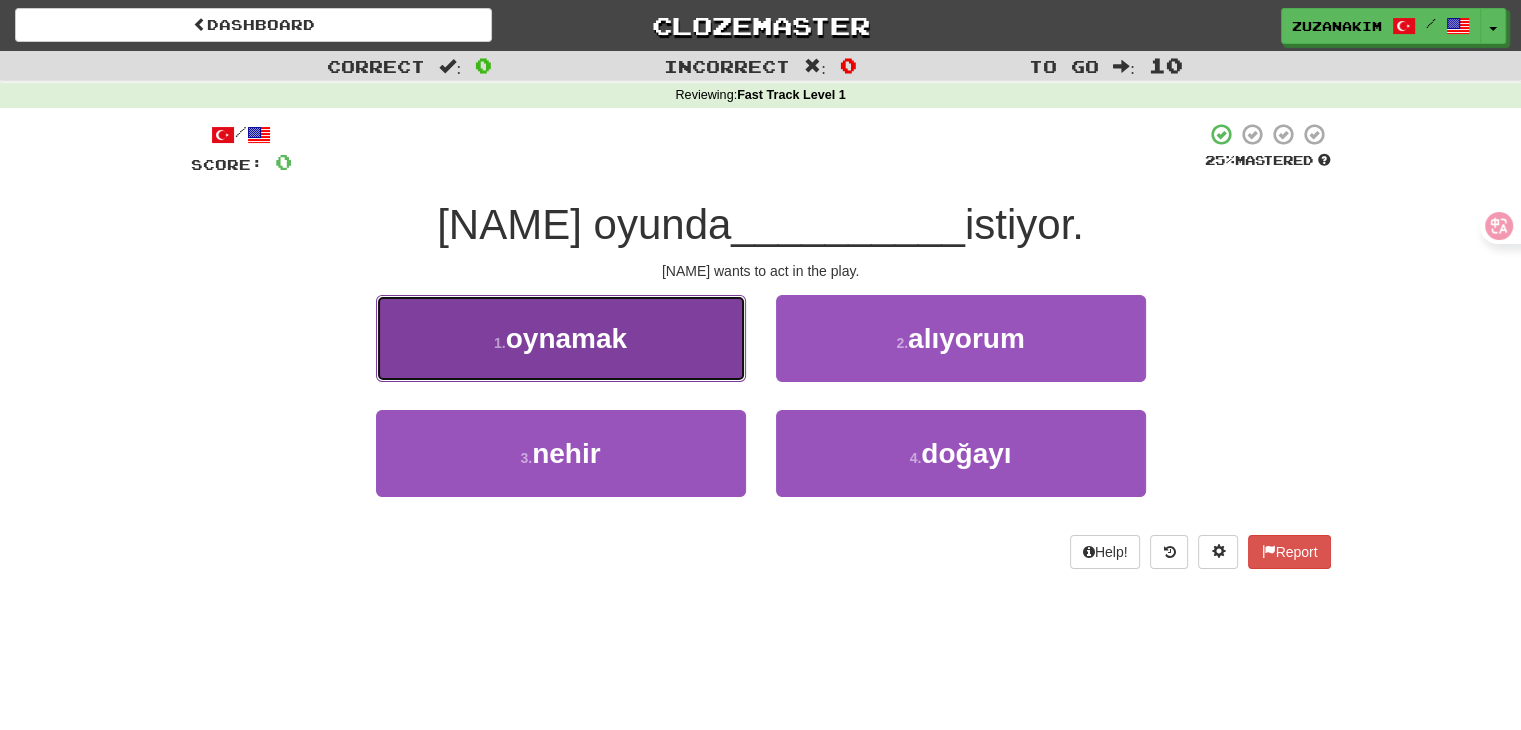 click on "oynamak" at bounding box center (566, 338) 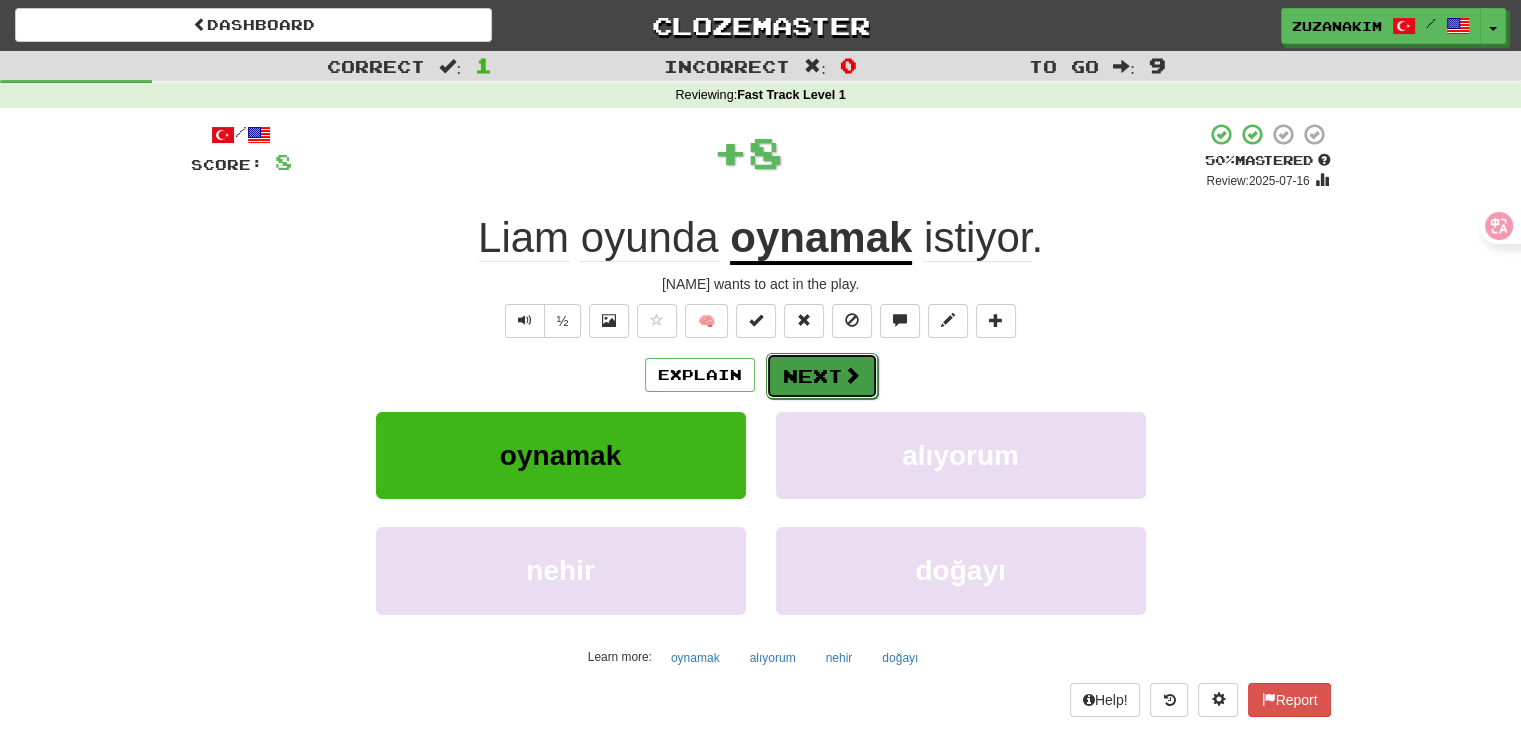 click on "Next" at bounding box center [822, 376] 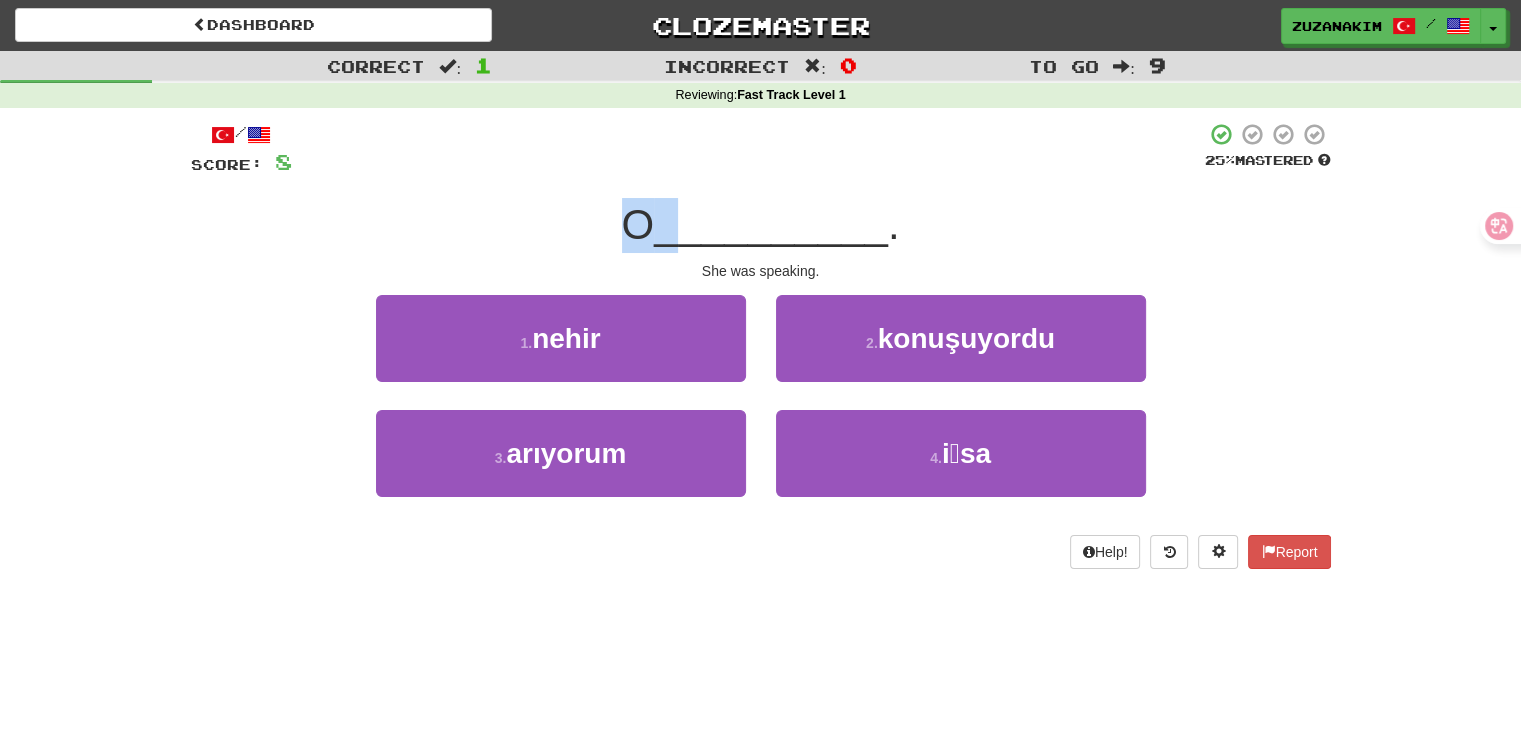 drag, startPoint x: 628, startPoint y: 231, endPoint x: 686, endPoint y: 231, distance: 58 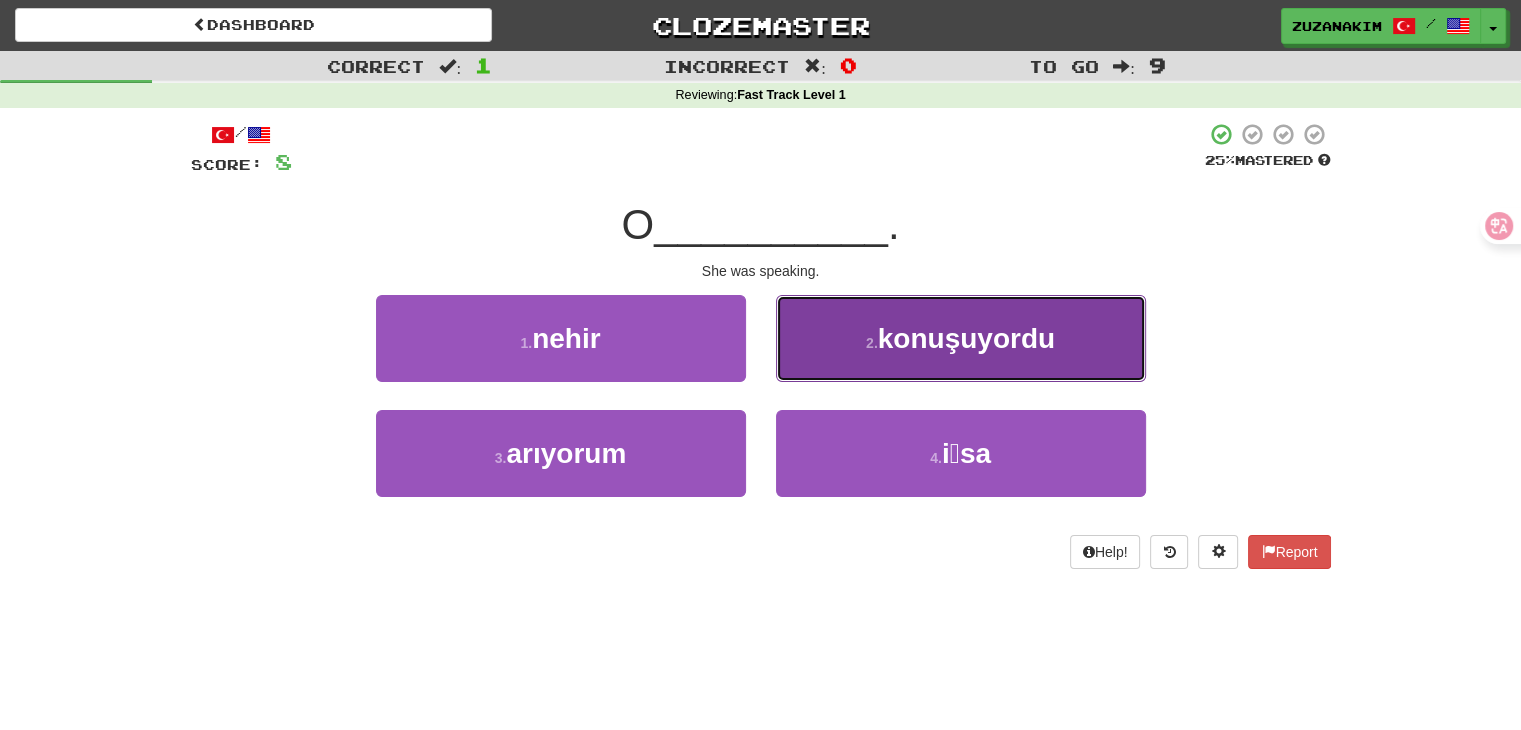 click on "konuşuyordu" at bounding box center (966, 338) 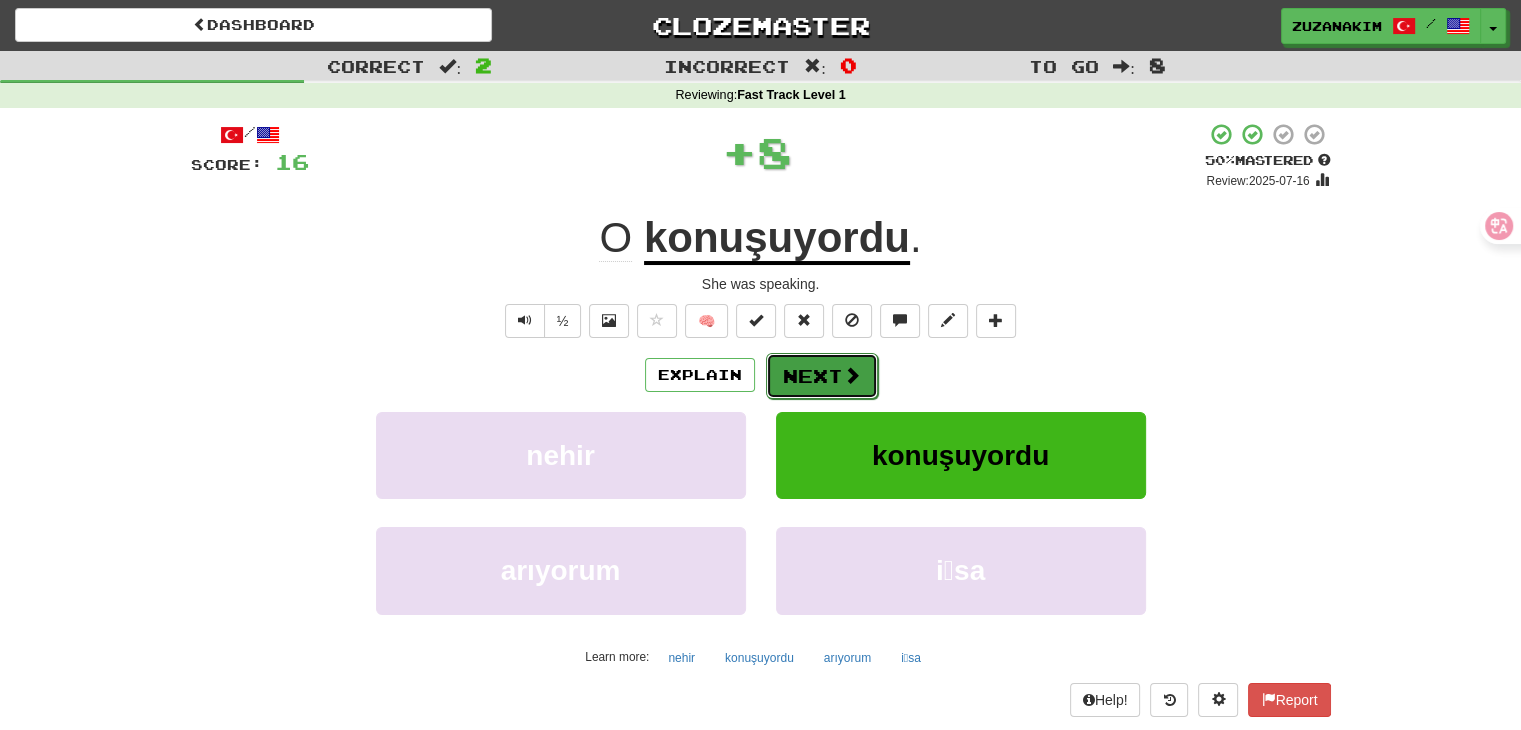 click on "Next" at bounding box center (822, 376) 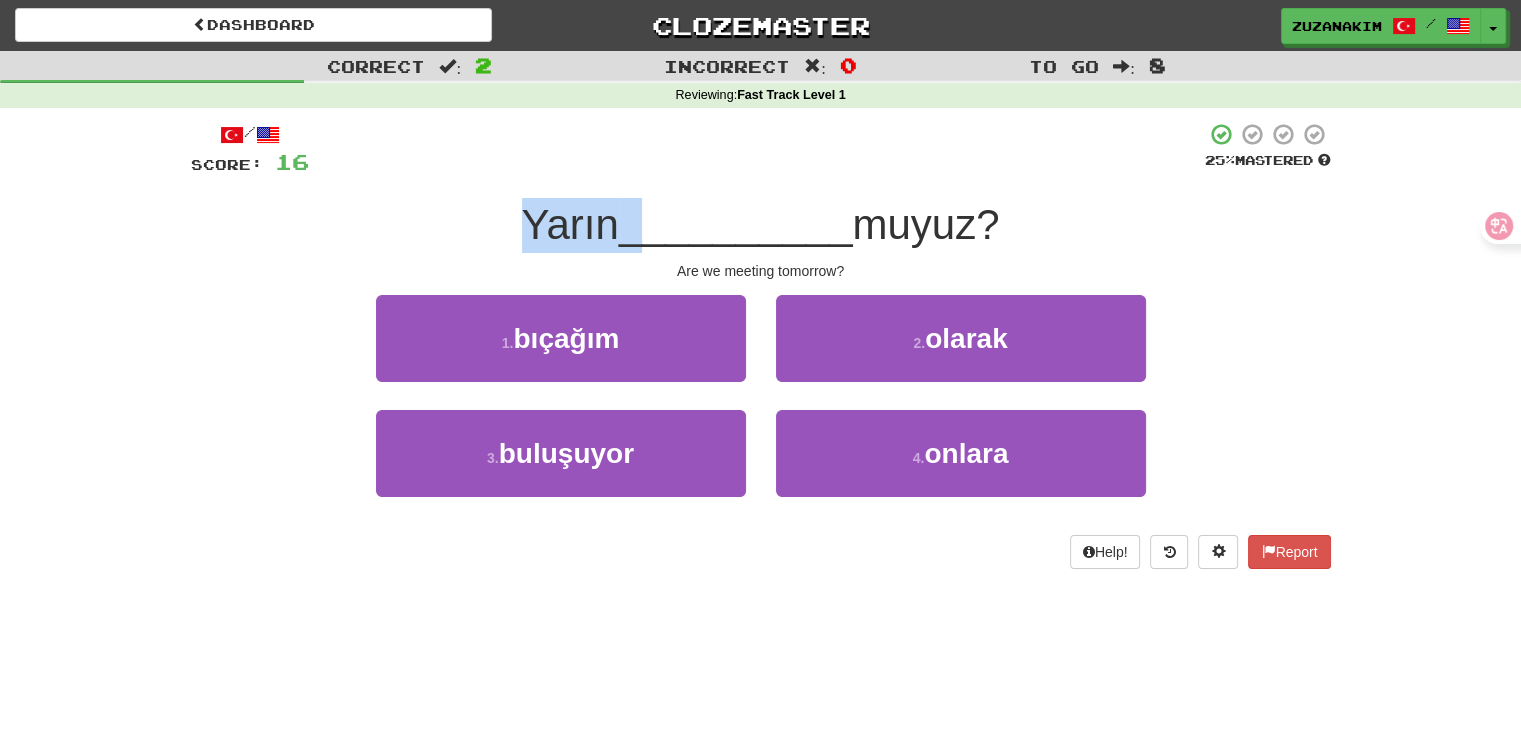 drag, startPoint x: 444, startPoint y: 218, endPoint x: 648, endPoint y: 218, distance: 204 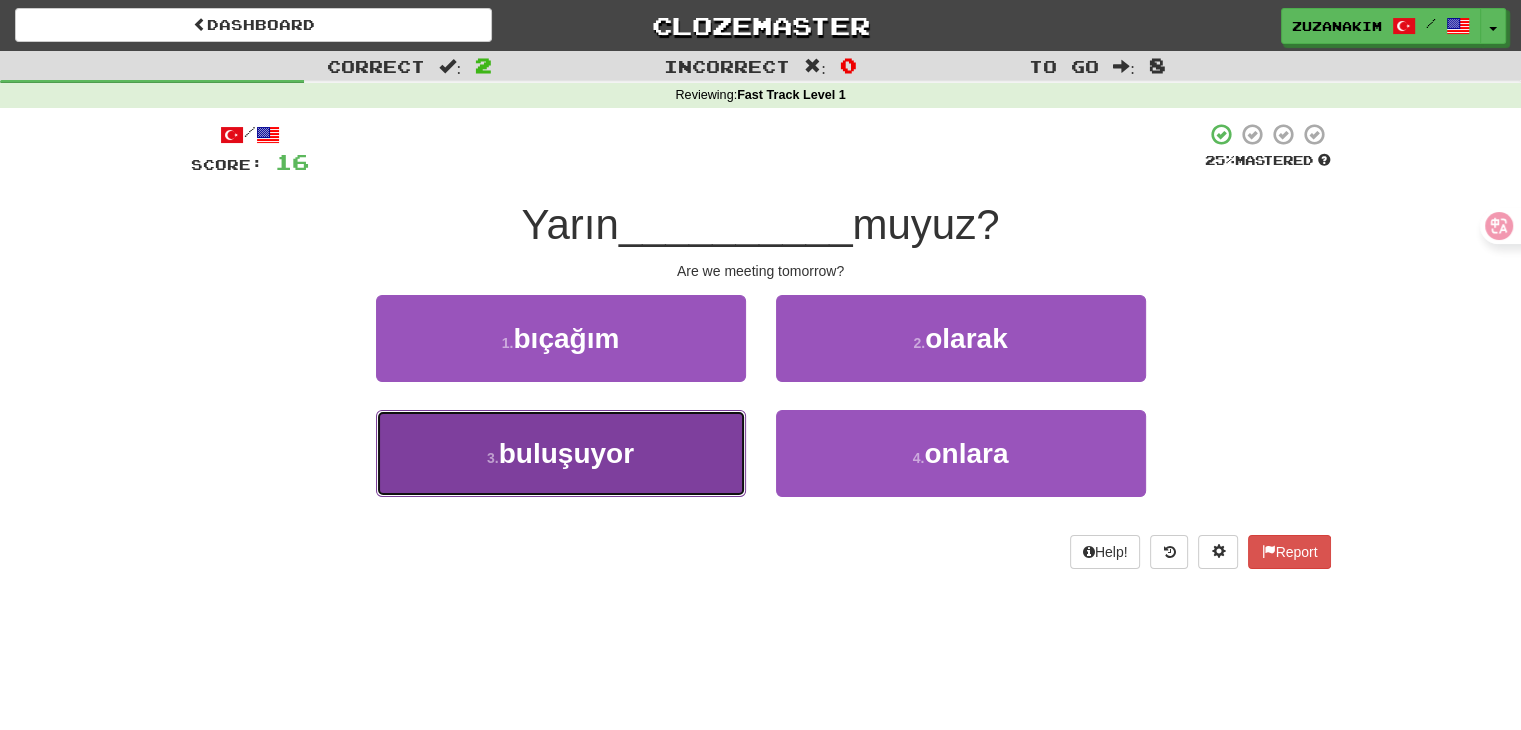 click on "buluşuyor" at bounding box center (566, 453) 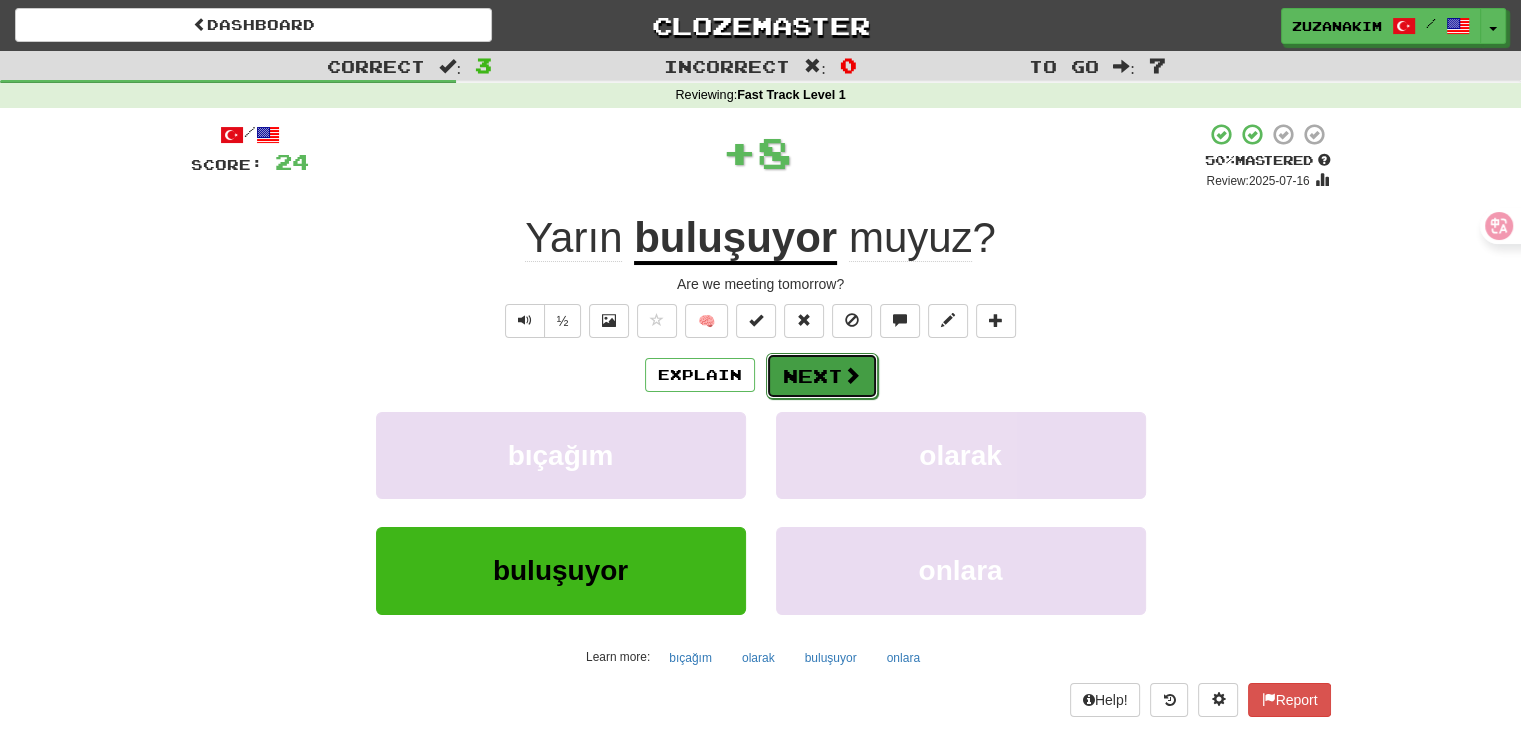 click on "Next" at bounding box center (822, 376) 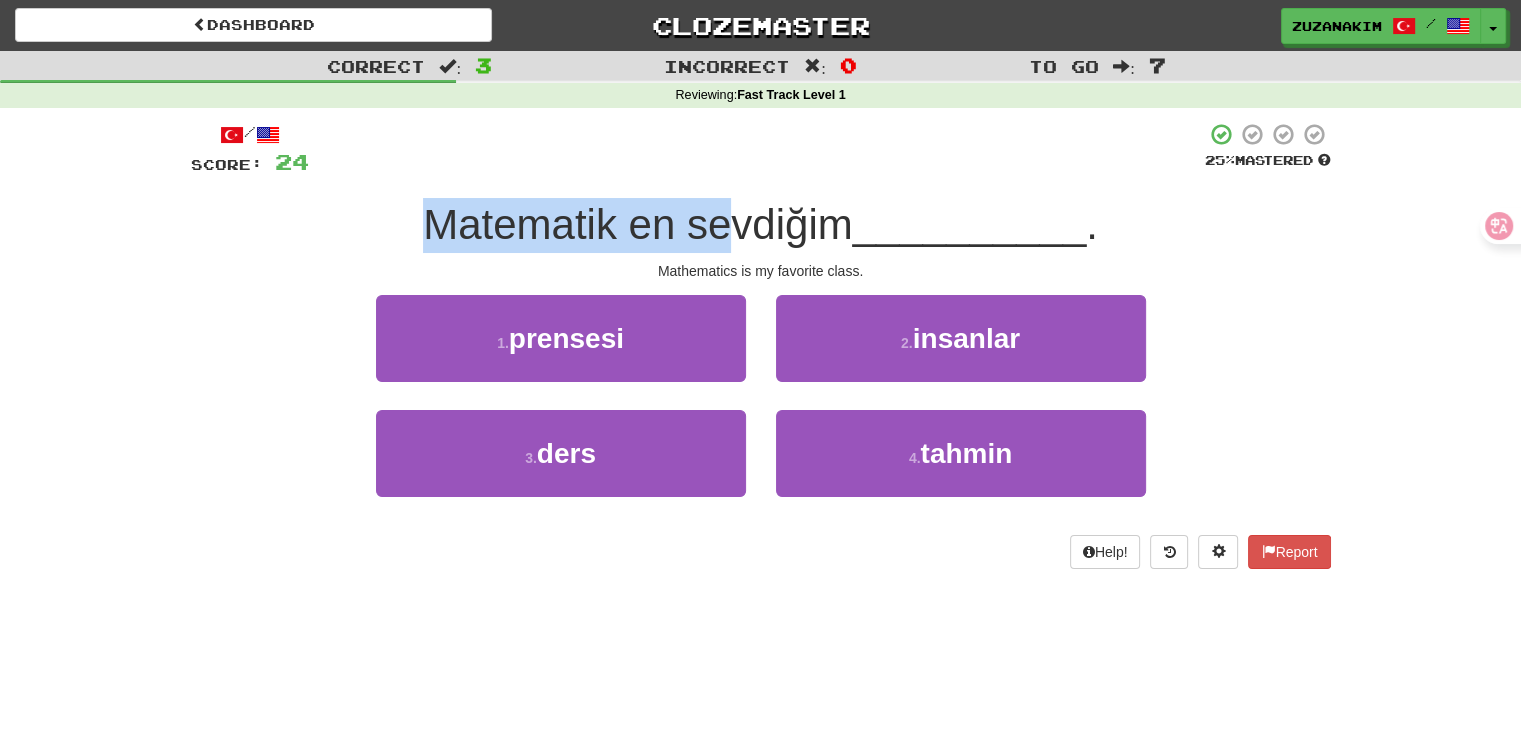 drag, startPoint x: 434, startPoint y: 220, endPoint x: 734, endPoint y: 220, distance: 300 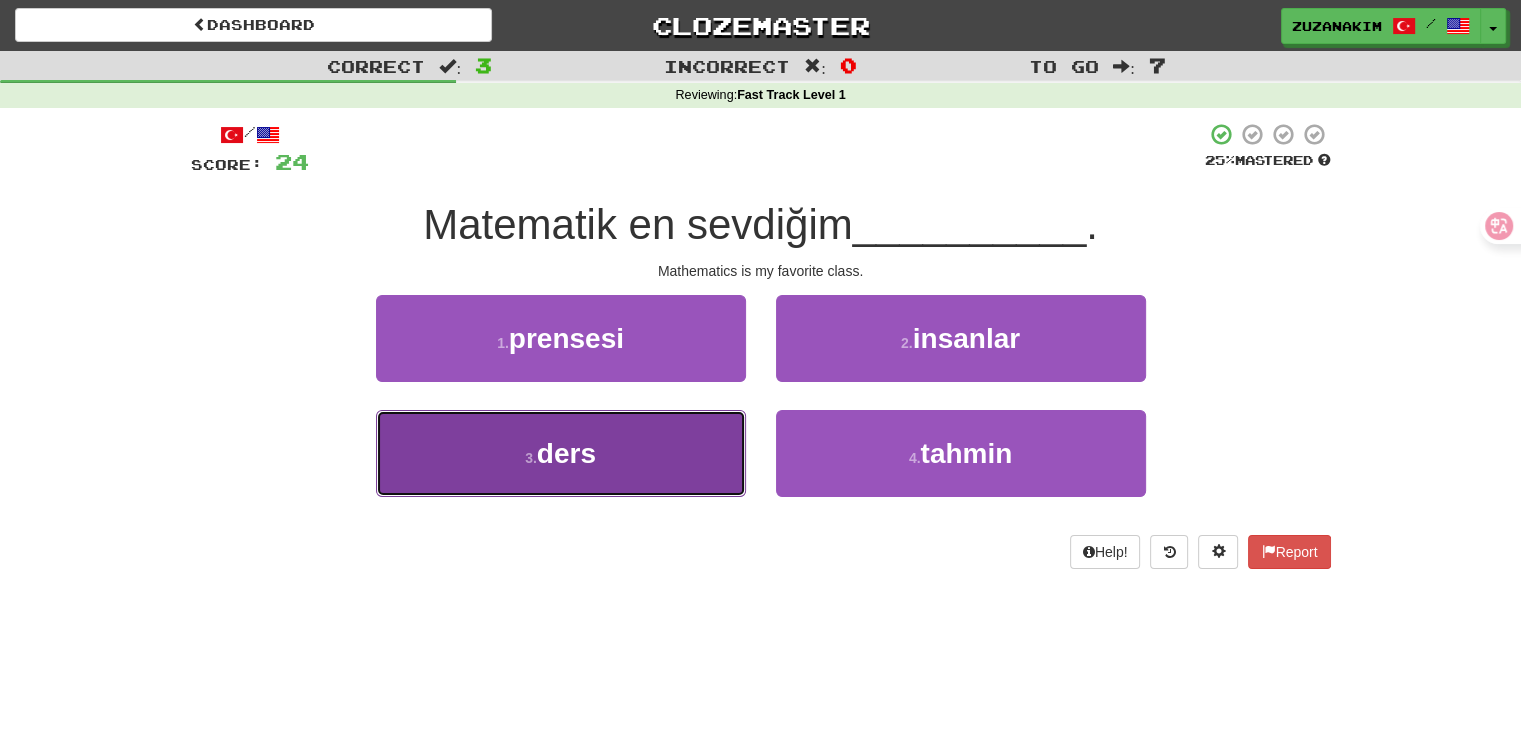 click on "3 .  ders" at bounding box center [561, 453] 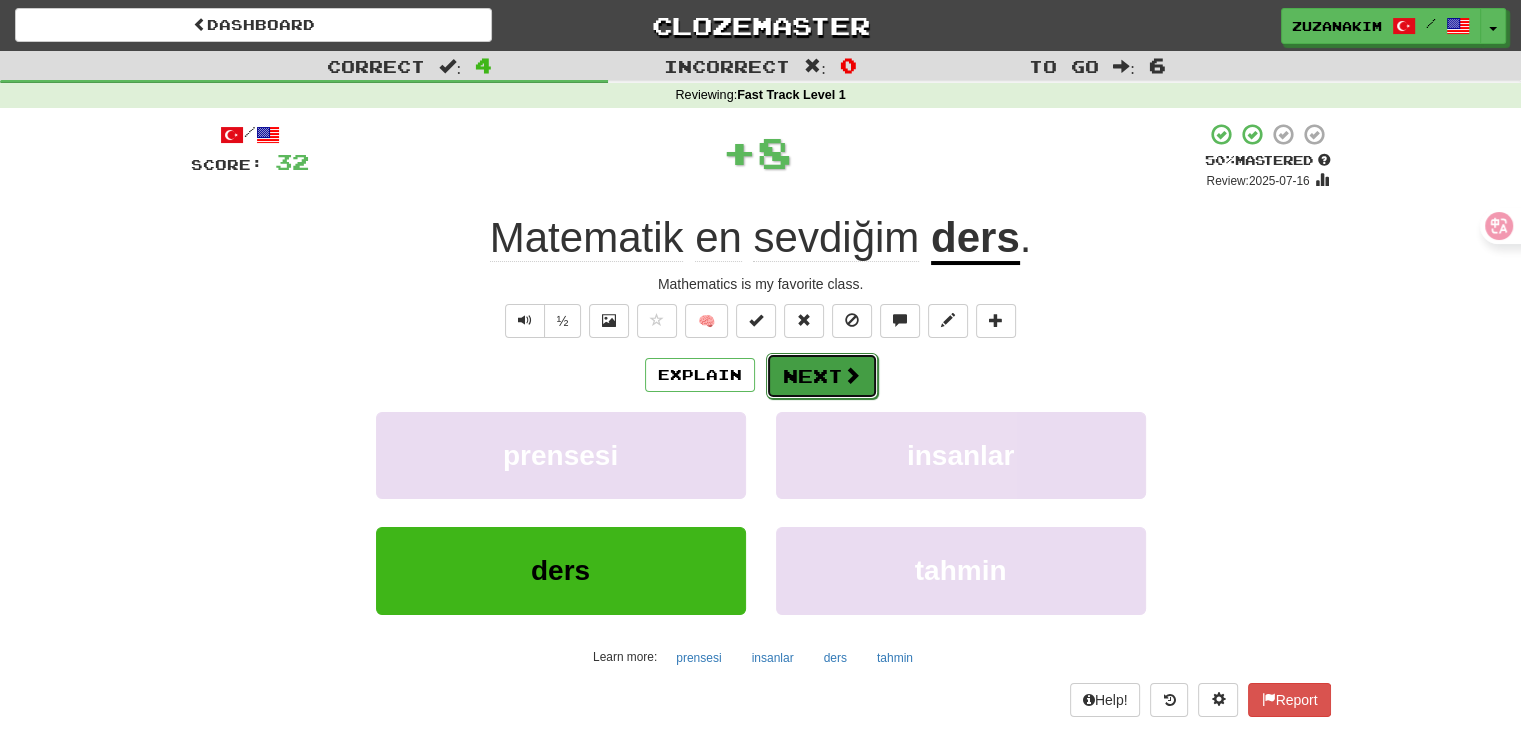click on "Next" at bounding box center (822, 376) 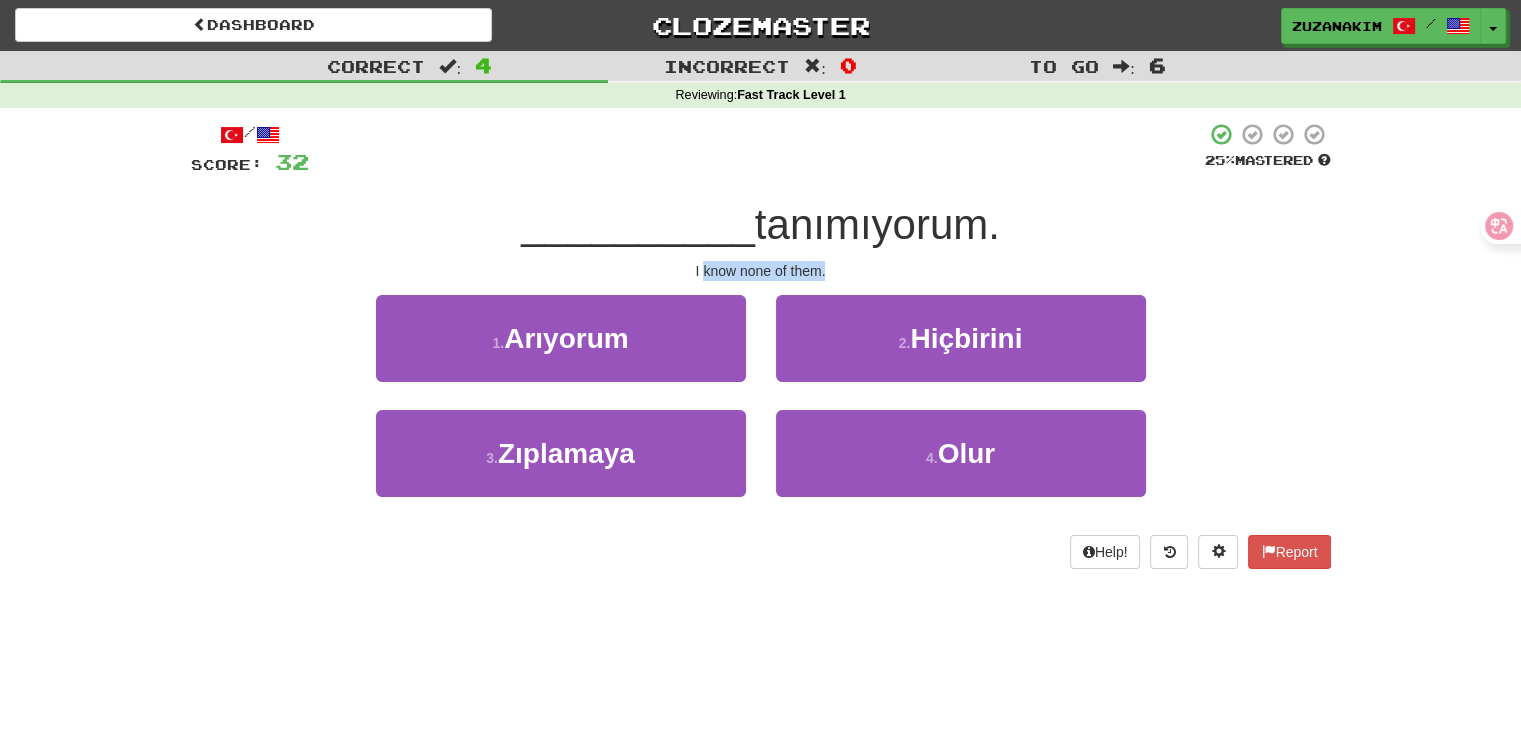 drag, startPoint x: 706, startPoint y: 273, endPoint x: 890, endPoint y: 273, distance: 184 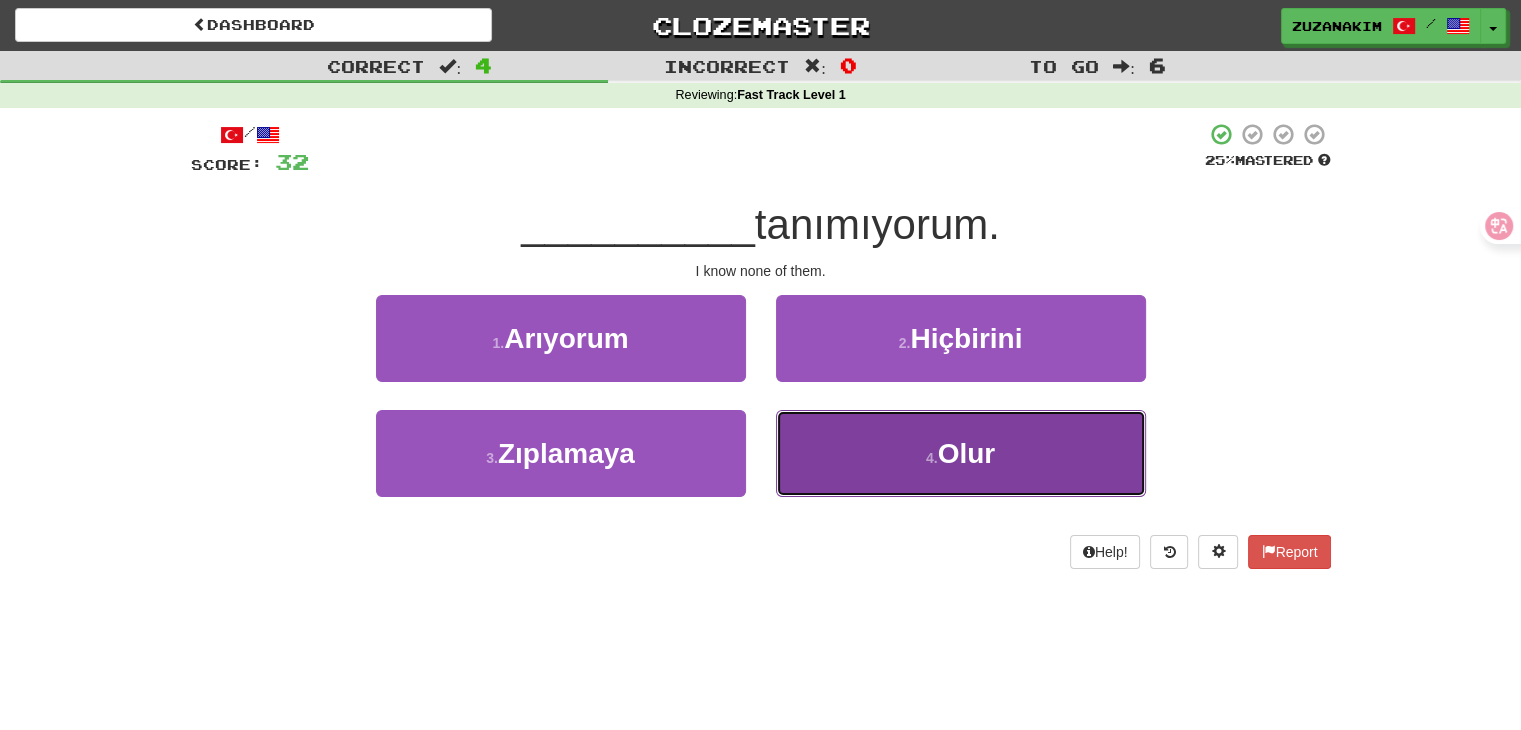 click on "4 .  Olur" at bounding box center [961, 453] 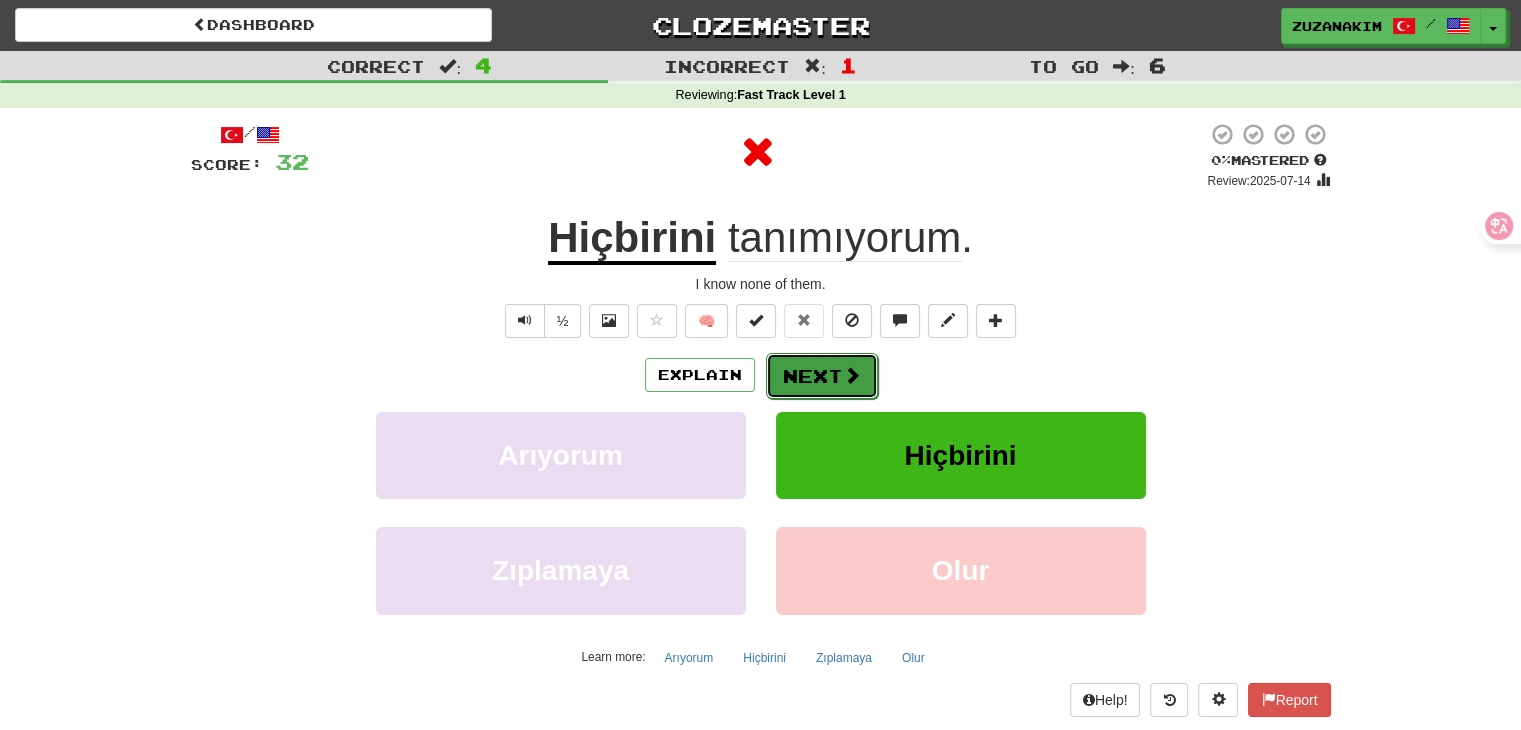 click on "Next" at bounding box center (822, 376) 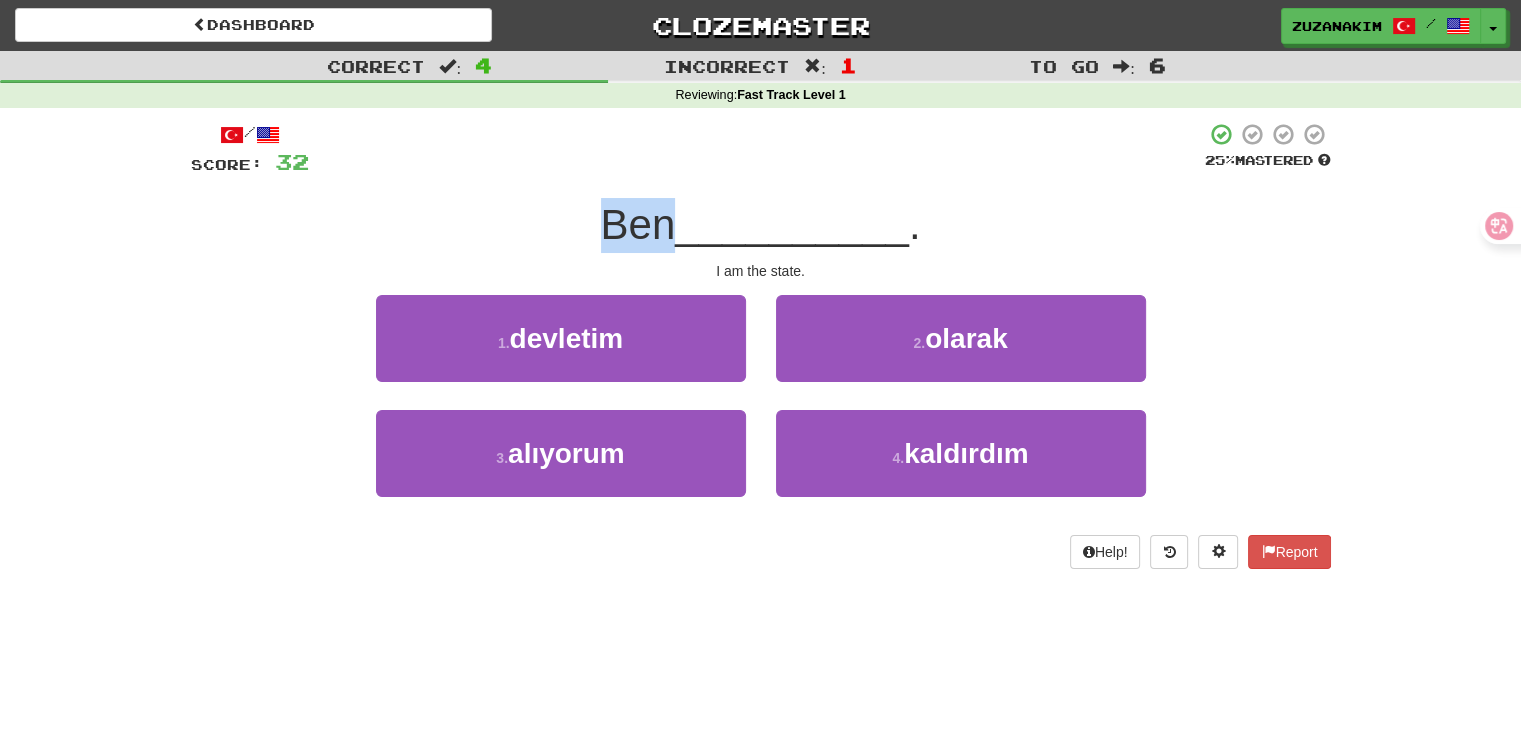 drag, startPoint x: 643, startPoint y: 228, endPoint x: 672, endPoint y: 228, distance: 29 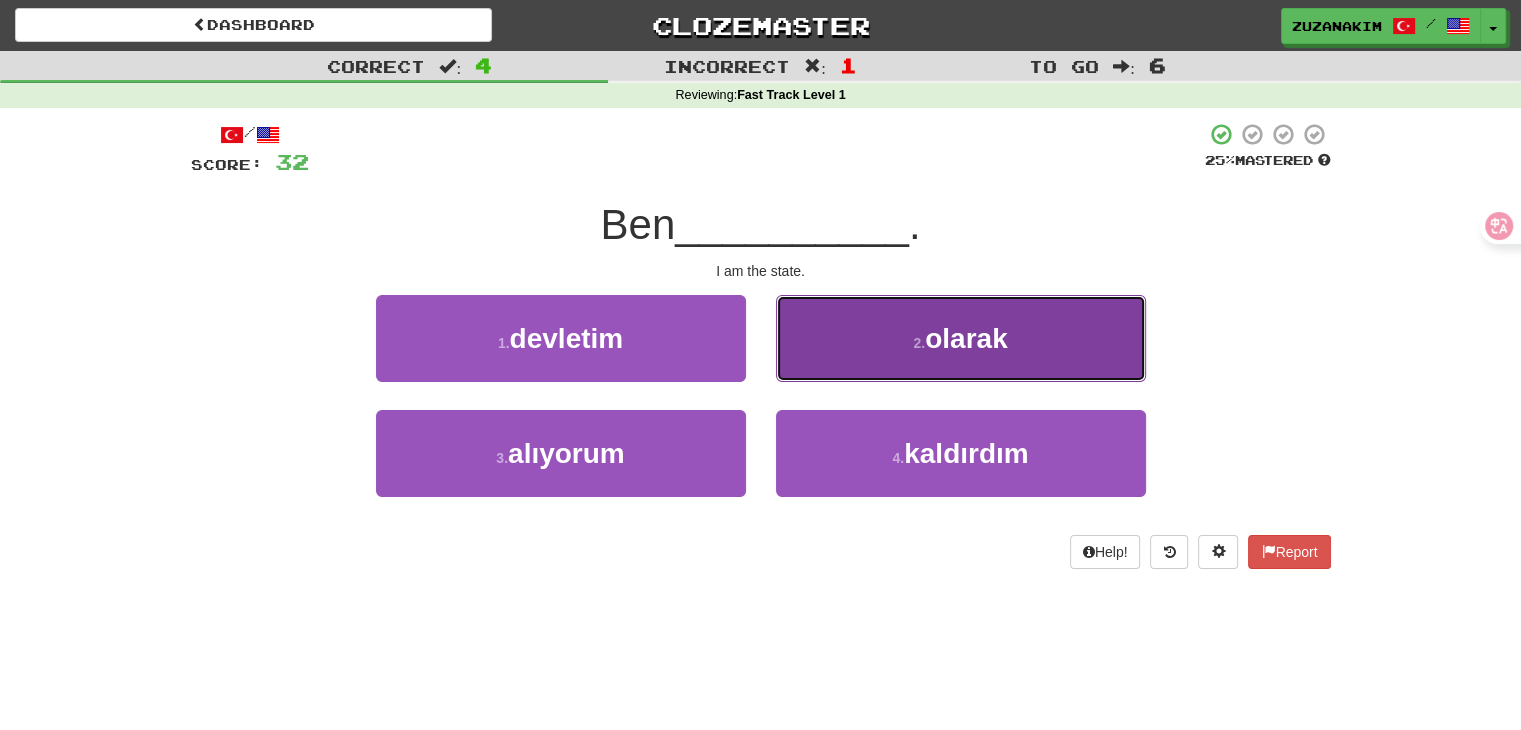 click on "2 .  olarak" at bounding box center [961, 338] 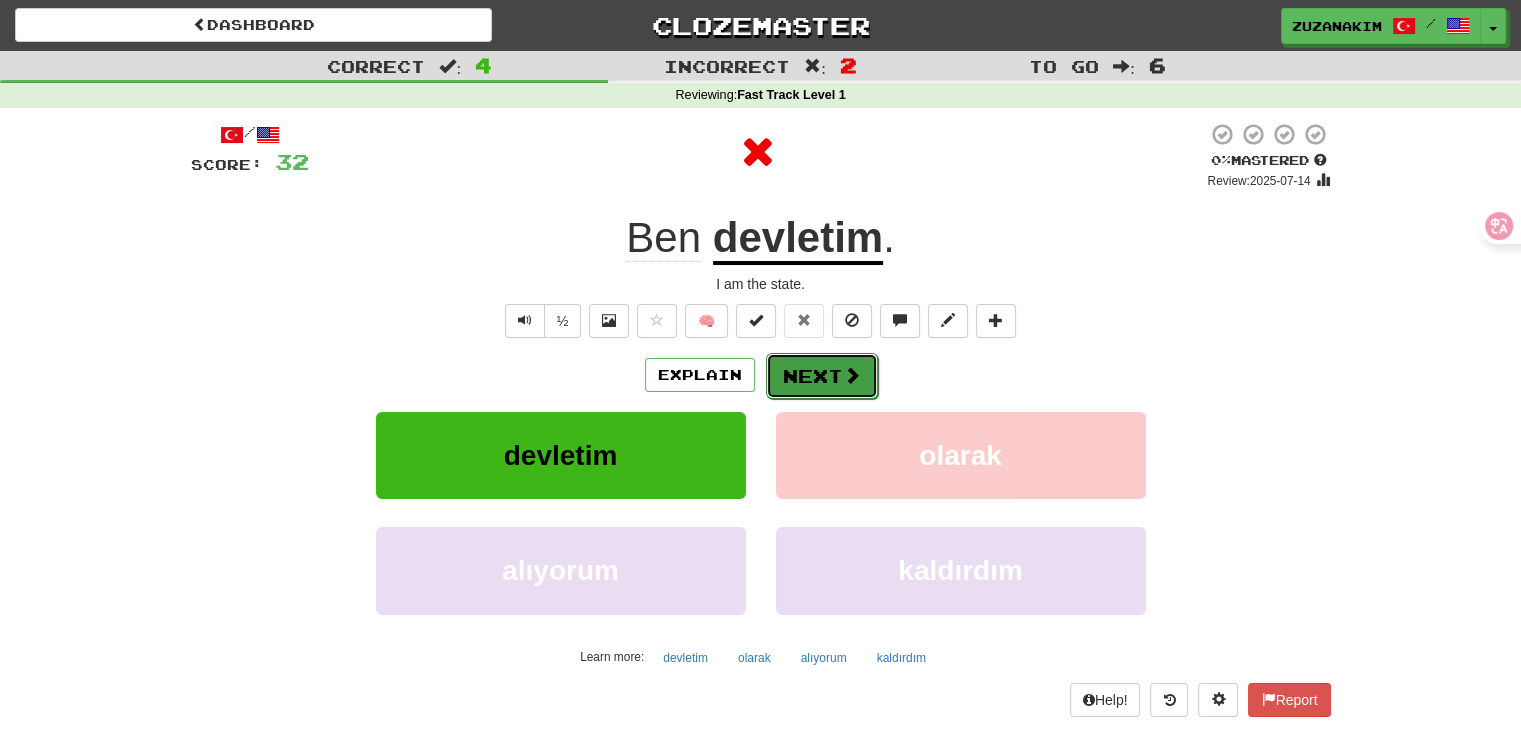 click on "Next" at bounding box center (822, 376) 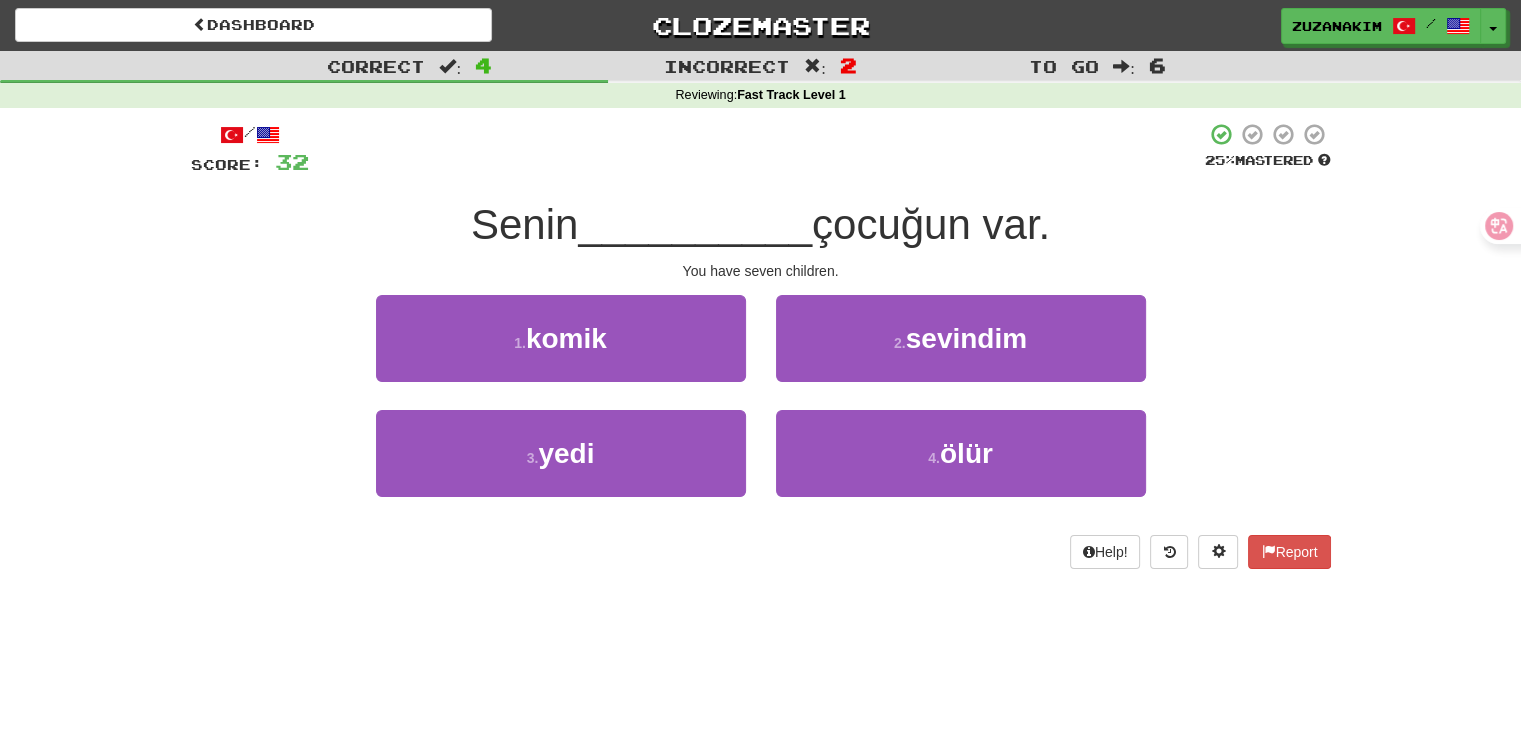 drag, startPoint x: 484, startPoint y: 237, endPoint x: 588, endPoint y: 234, distance: 104.04326 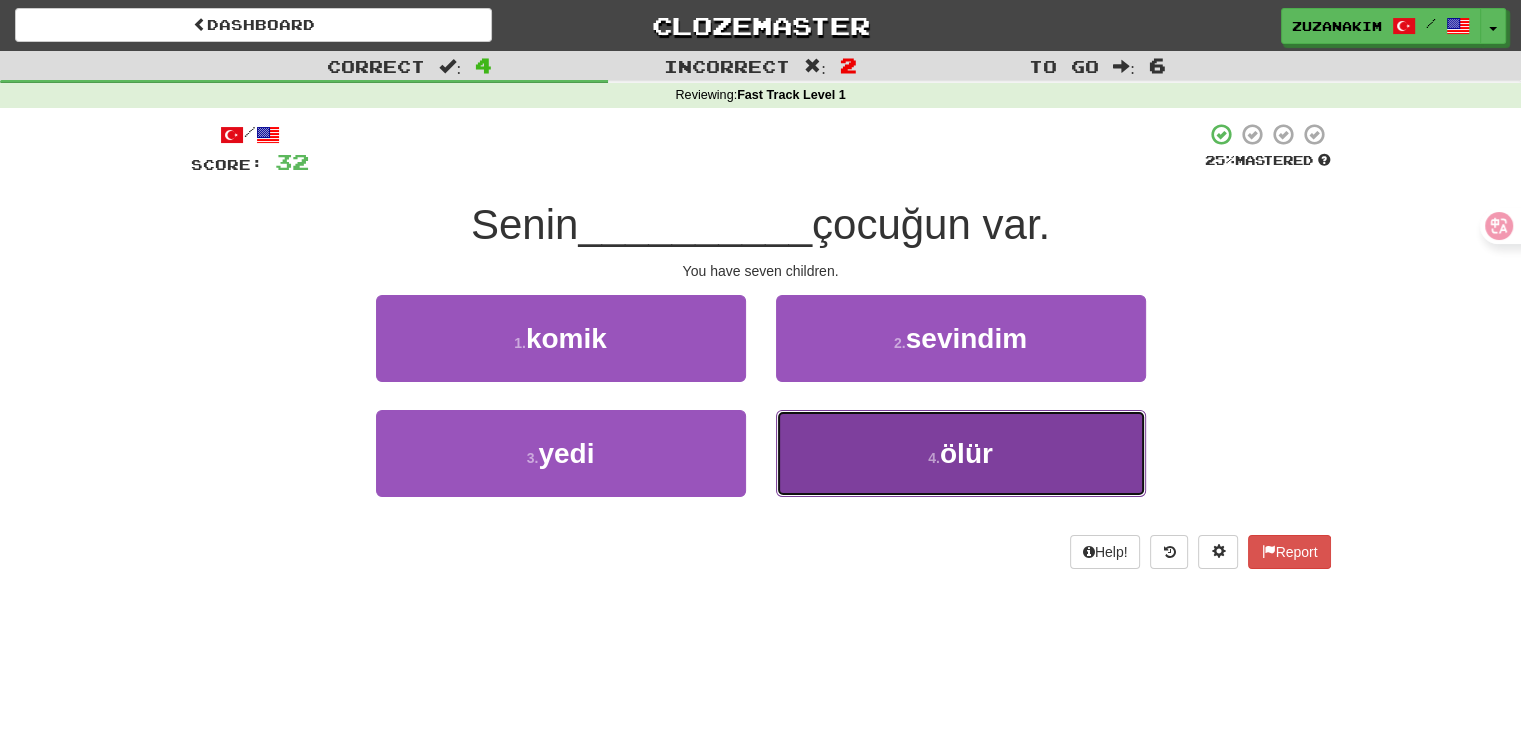click on "4 .  ölür" at bounding box center (961, 453) 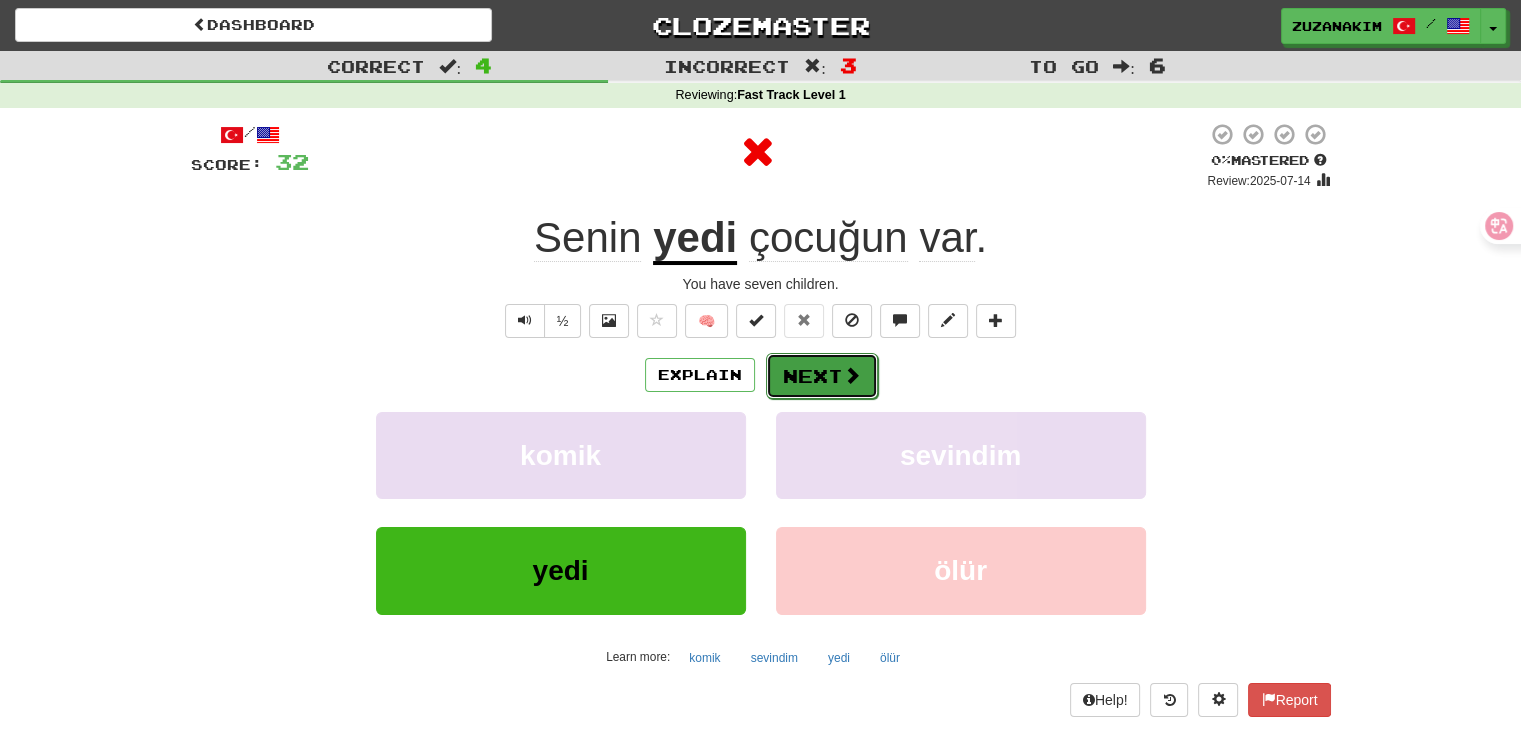 click on "Next" at bounding box center [822, 376] 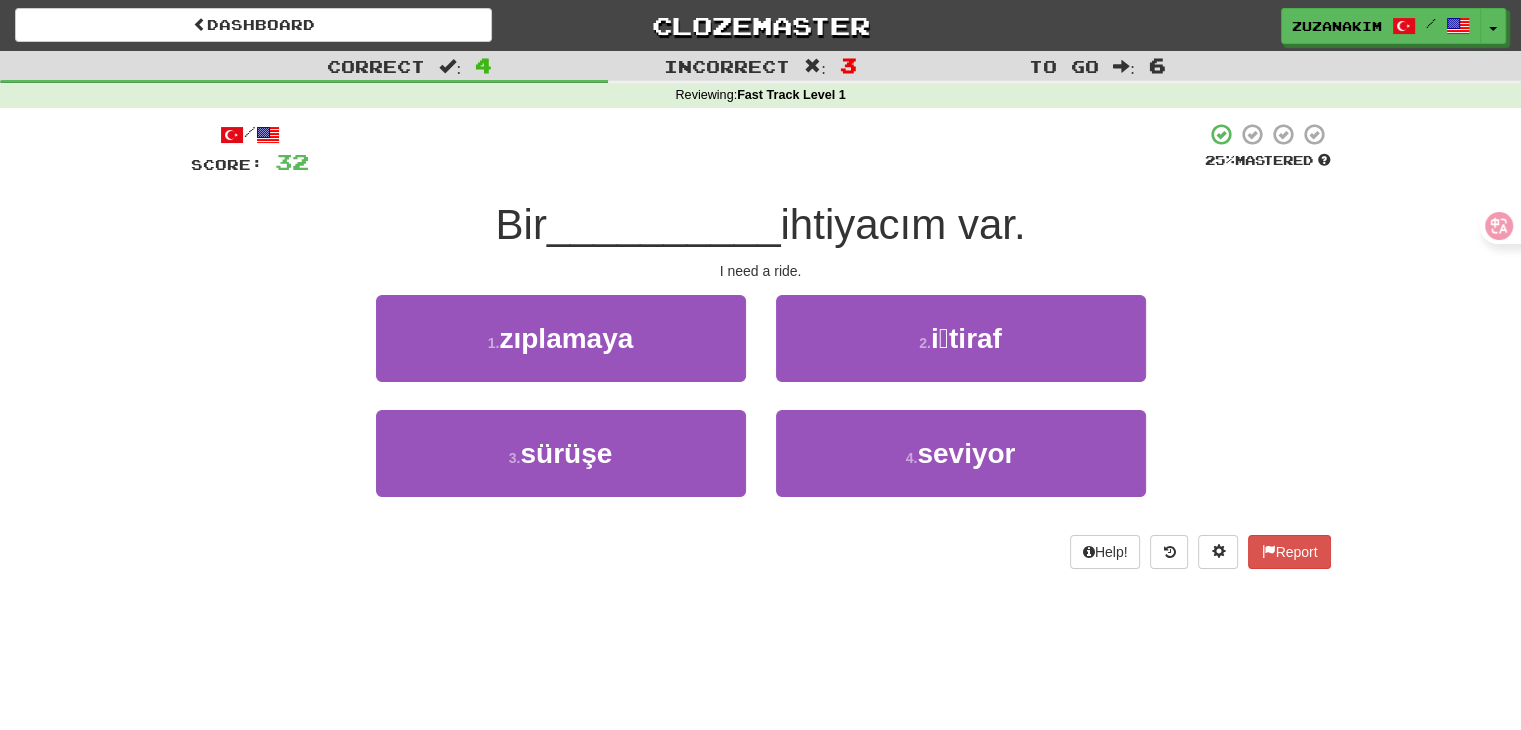 drag, startPoint x: 491, startPoint y: 213, endPoint x: 577, endPoint y: 213, distance: 86 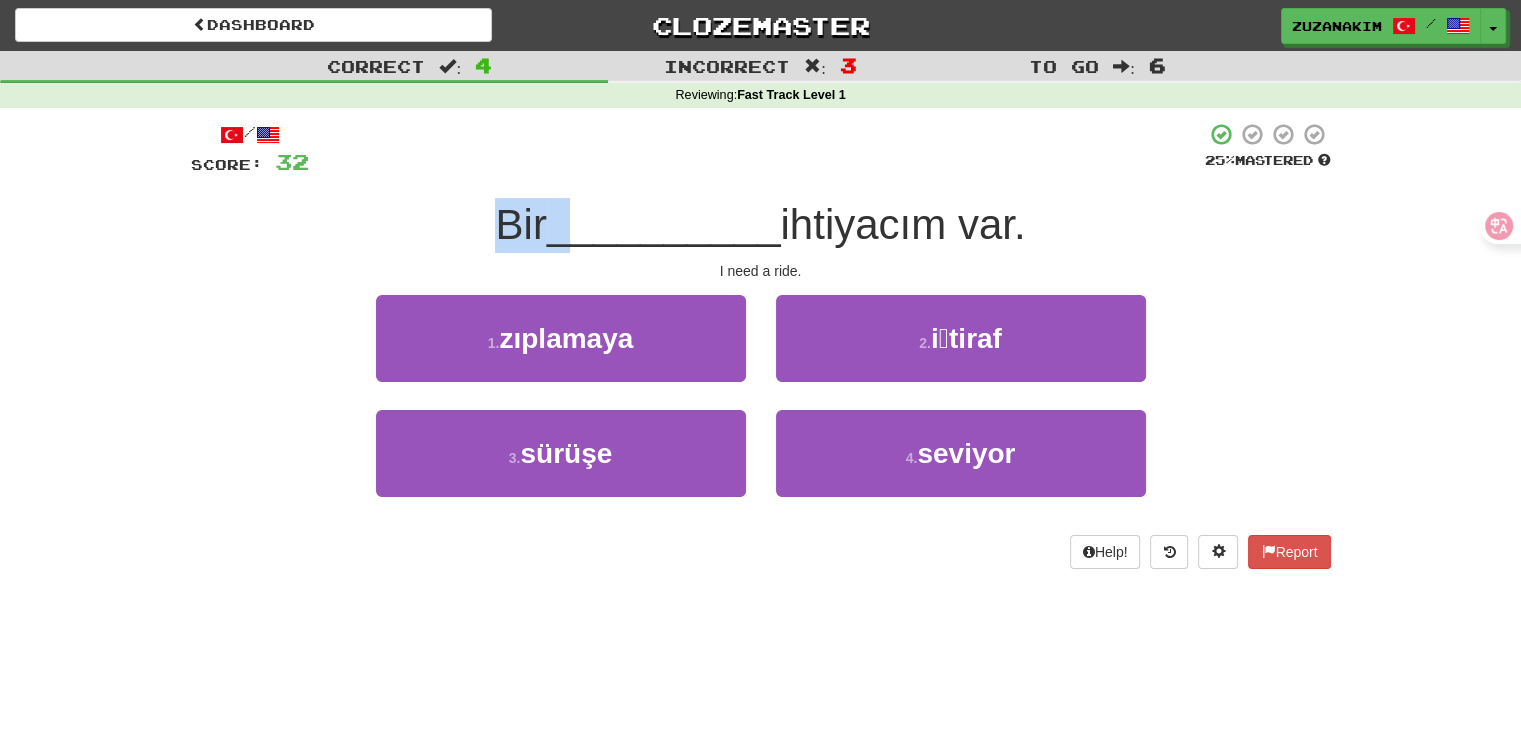 click on "__________" at bounding box center (664, 224) 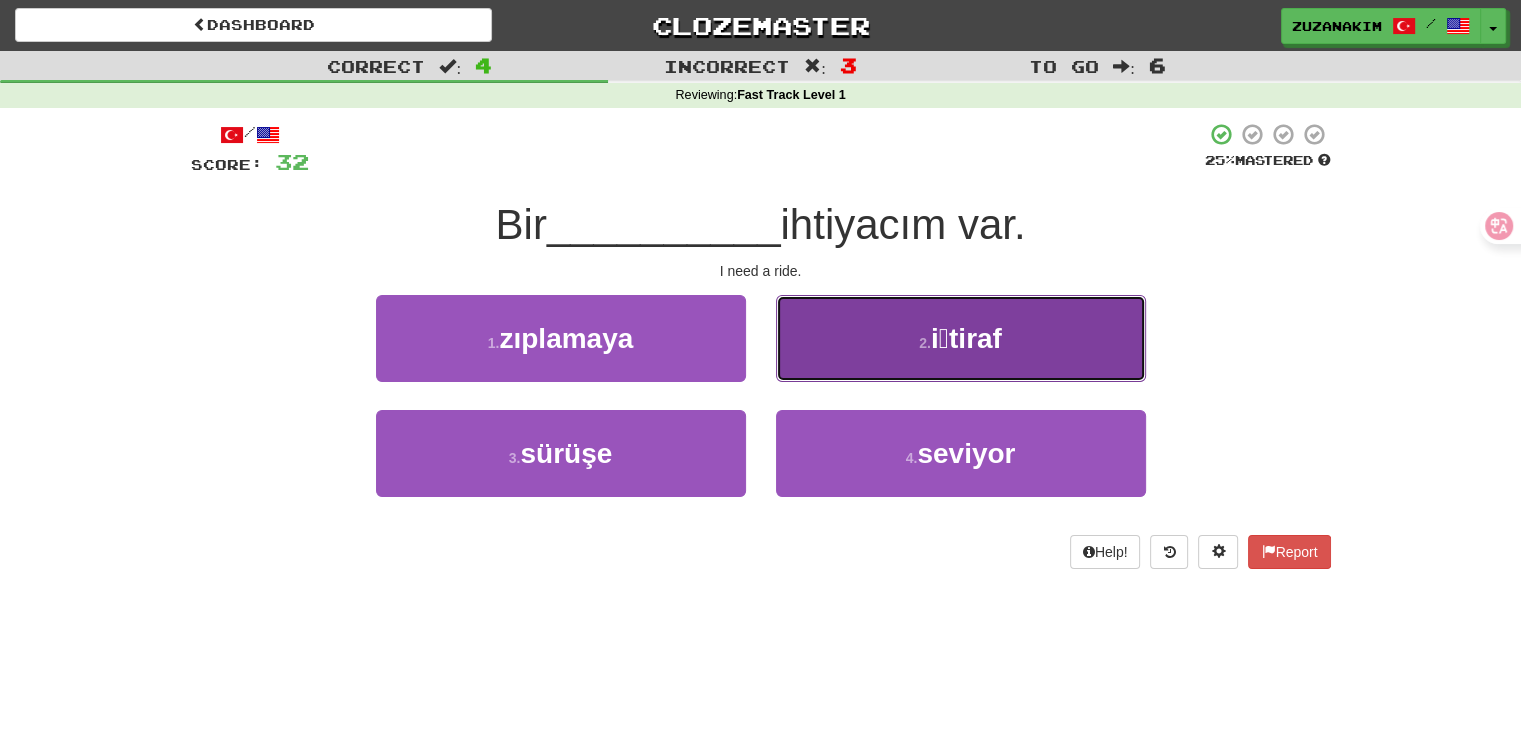 click on "i̇tiraf" at bounding box center (966, 338) 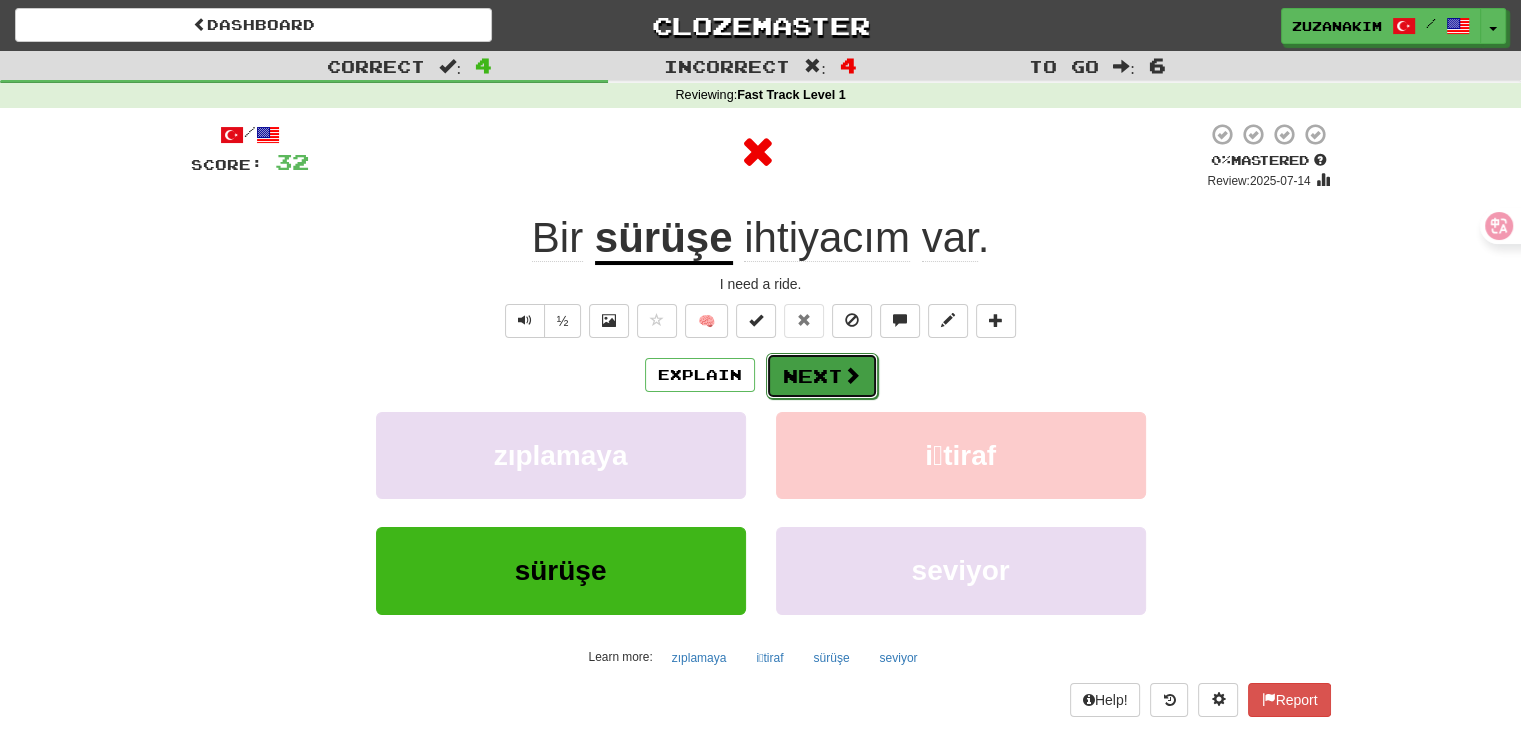 click on "Next" at bounding box center [822, 376] 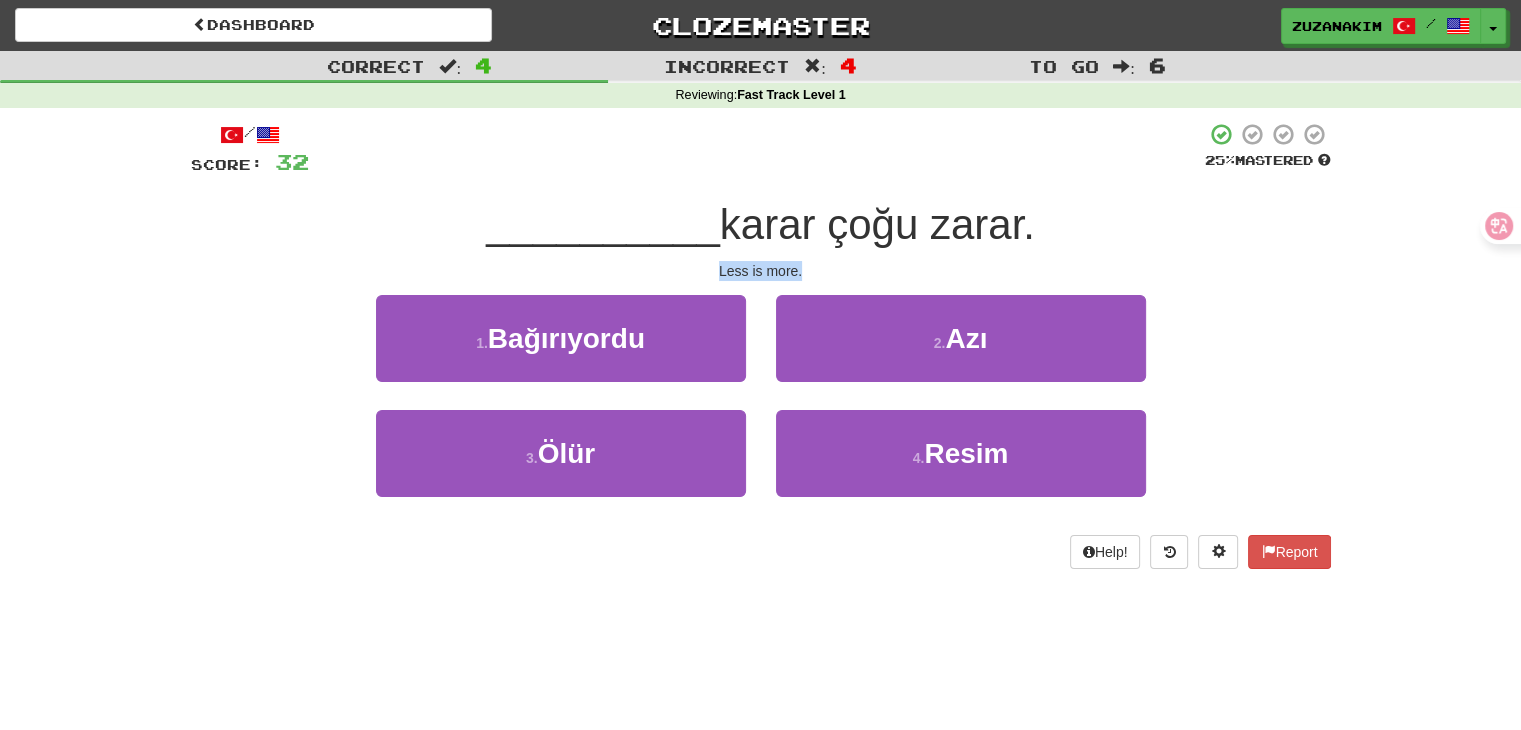 drag, startPoint x: 702, startPoint y: 257, endPoint x: 846, endPoint y: 257, distance: 144 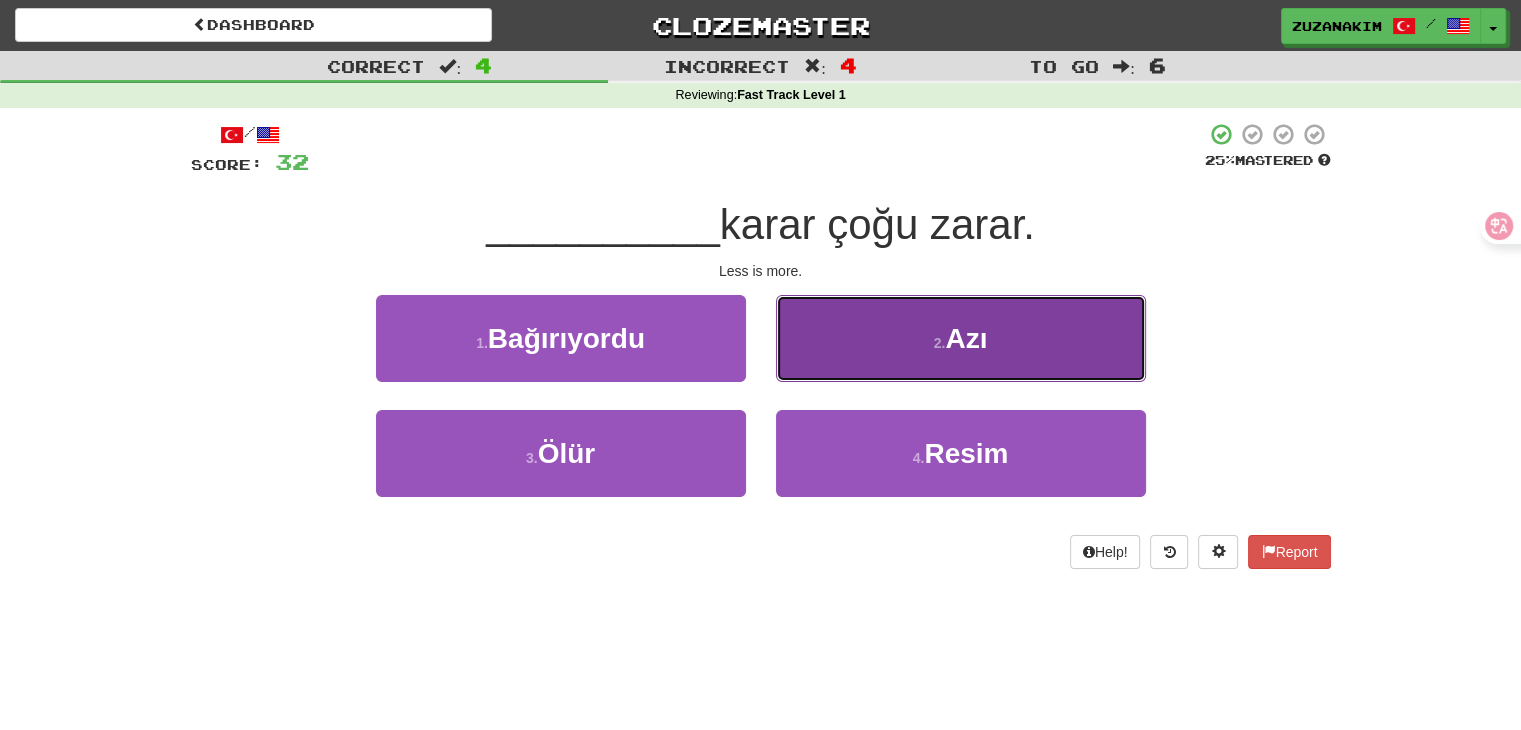 click on "2 .  Azı" at bounding box center [961, 338] 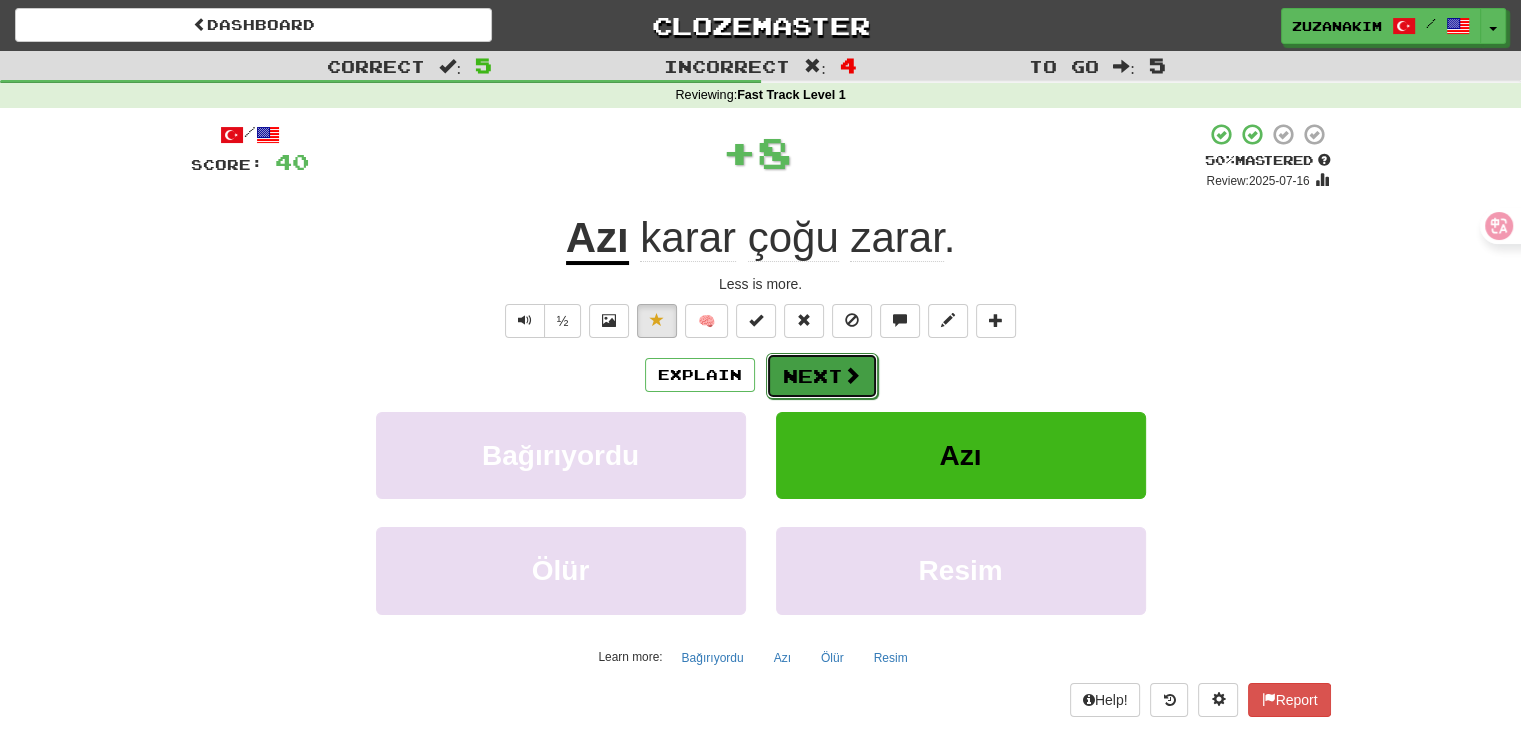 click on "Next" at bounding box center (822, 376) 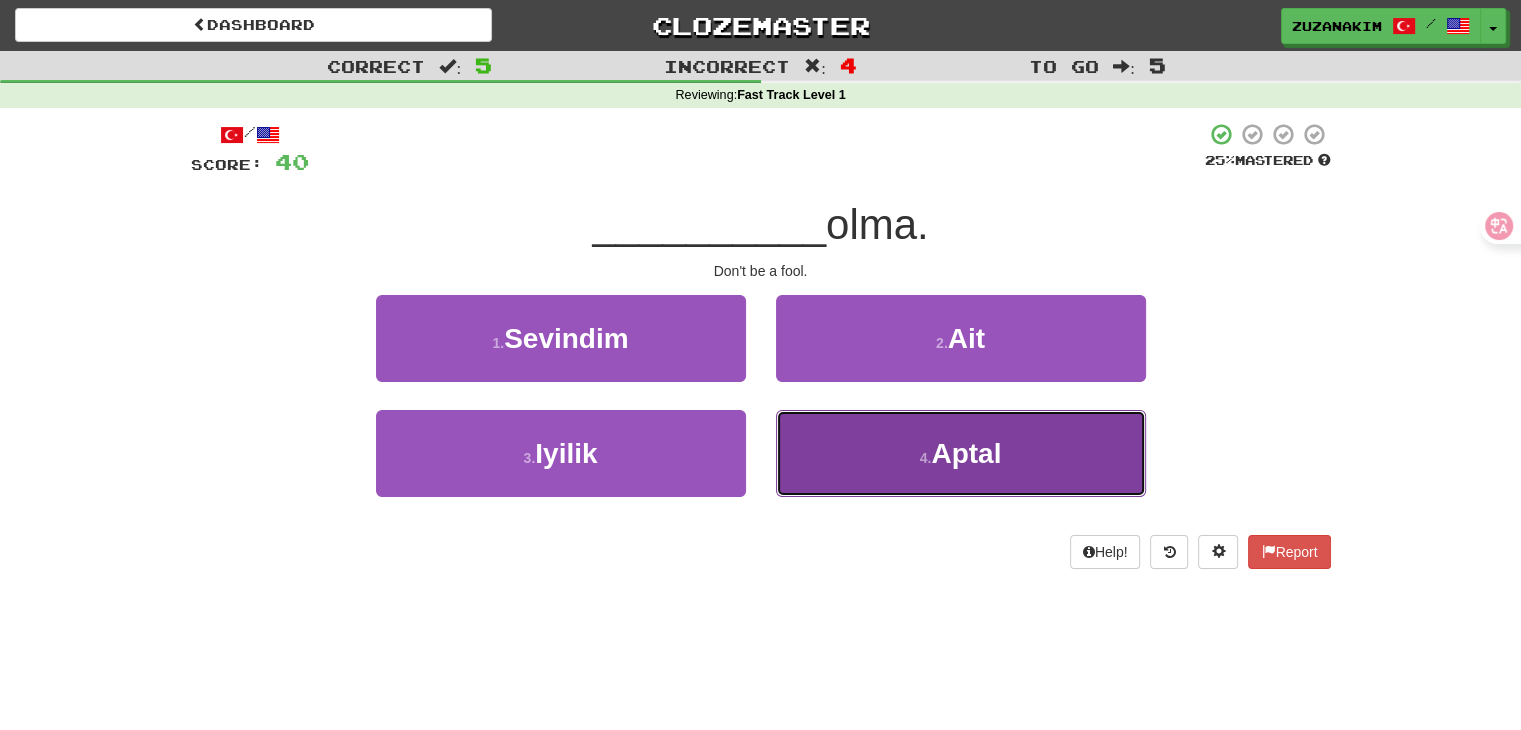 click on "4 .  Aptal" at bounding box center (961, 453) 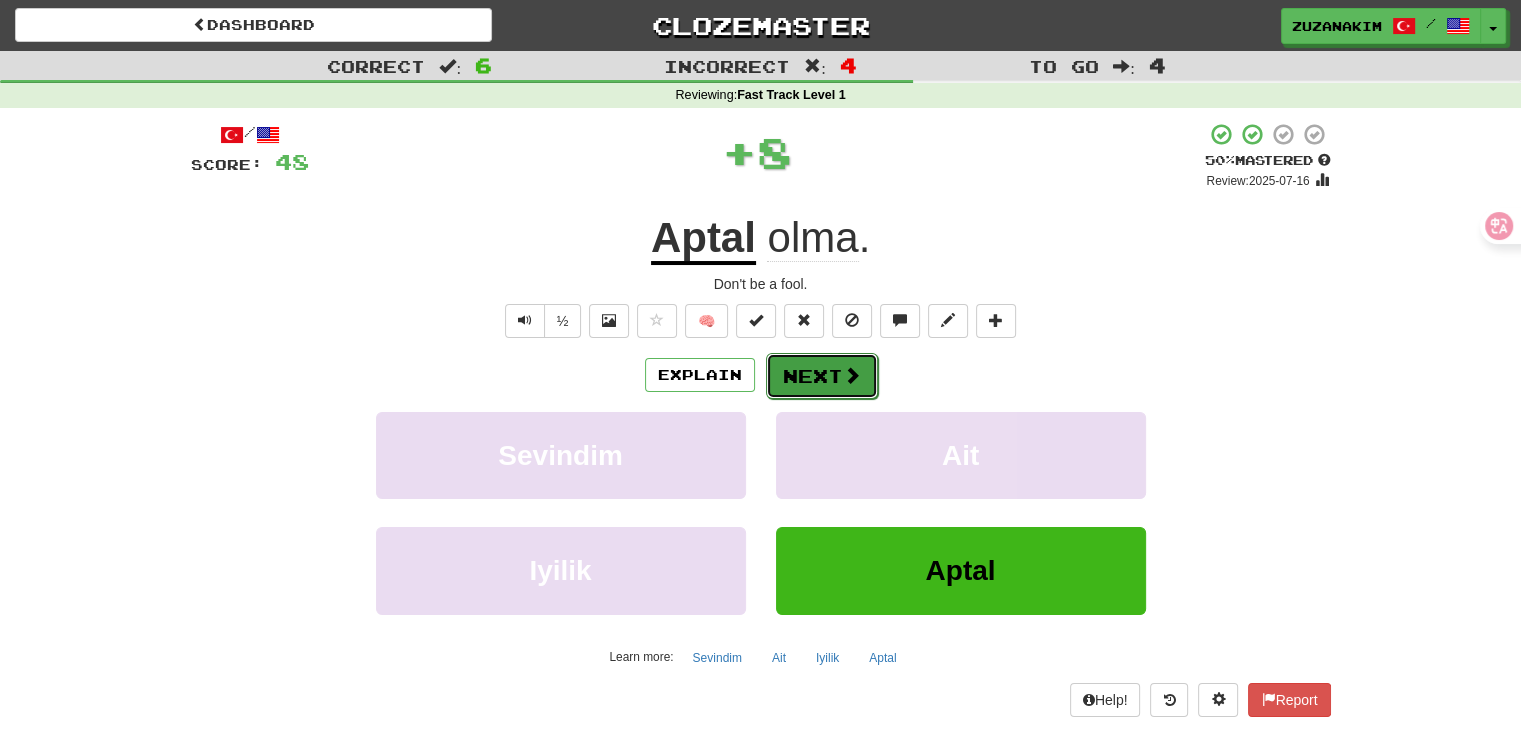 click on "Next" at bounding box center (822, 376) 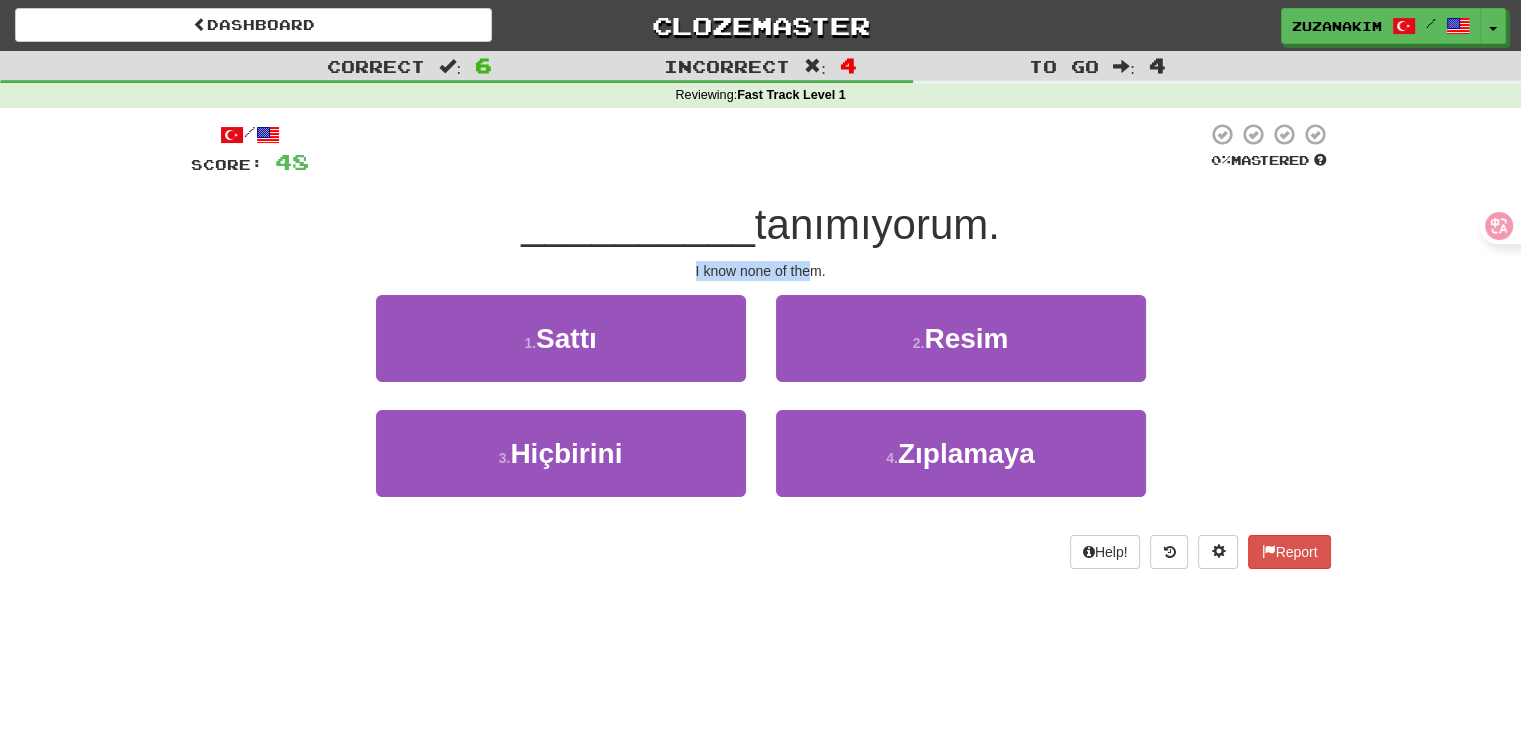 drag, startPoint x: 680, startPoint y: 261, endPoint x: 812, endPoint y: 261, distance: 132 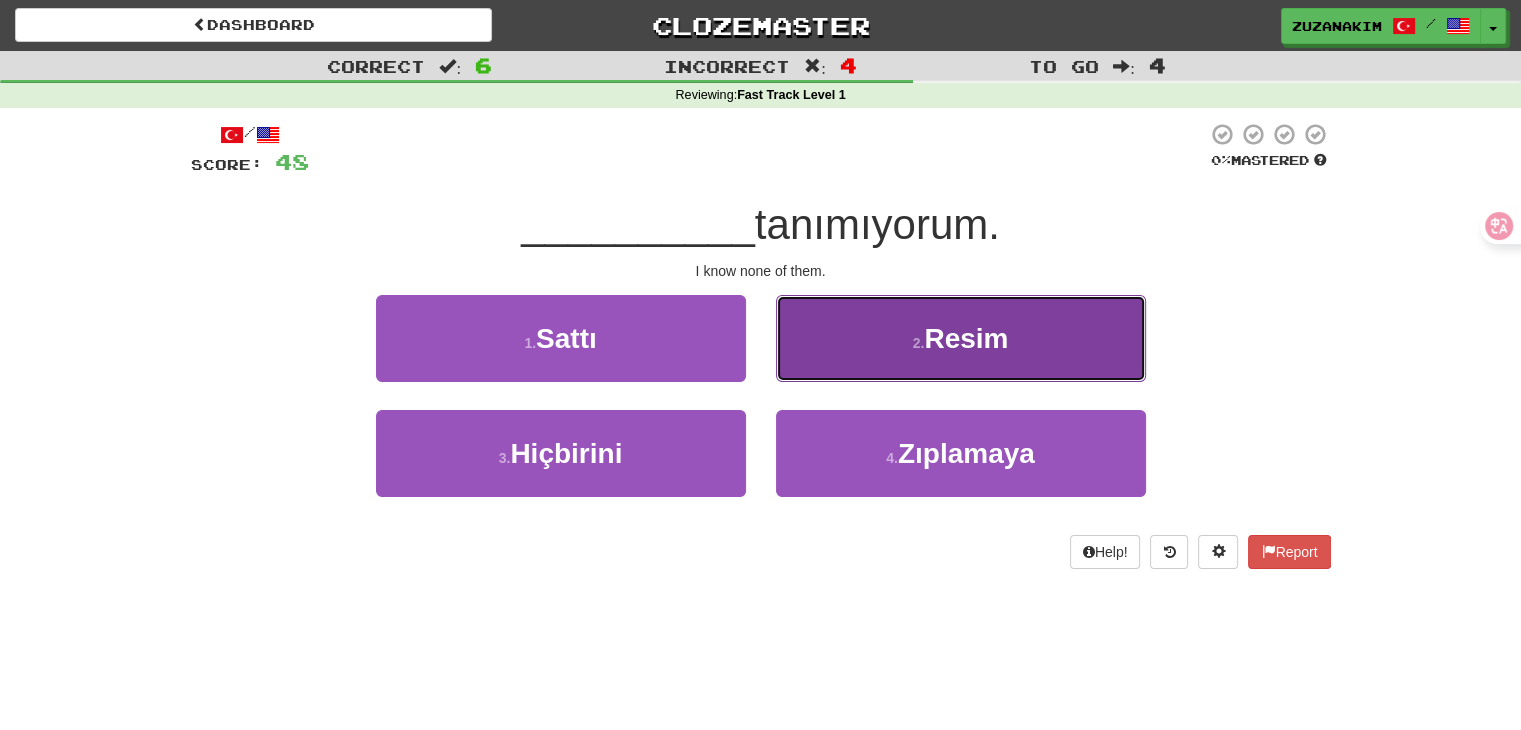 click on "Resim" at bounding box center (966, 338) 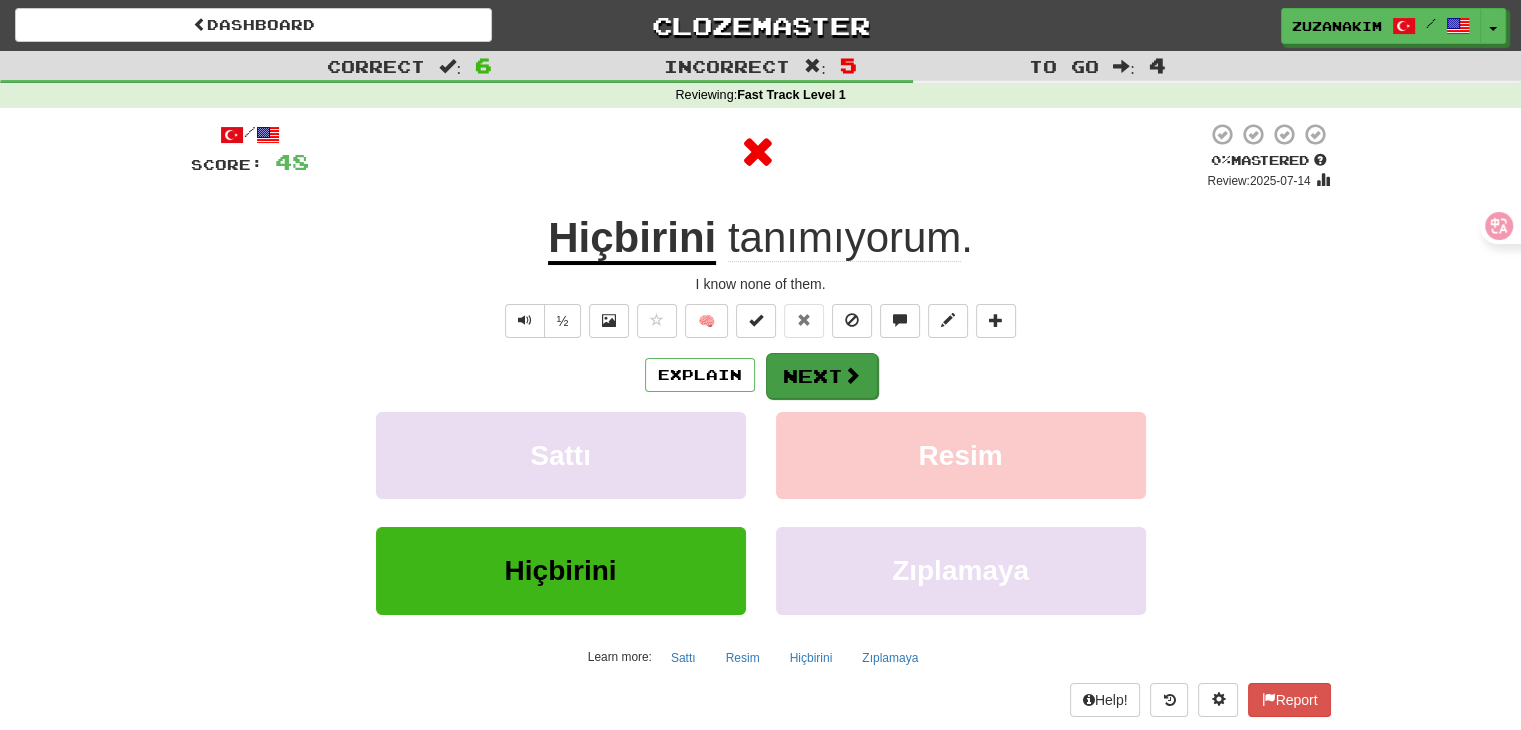 click on "Explain Next" at bounding box center [761, 375] 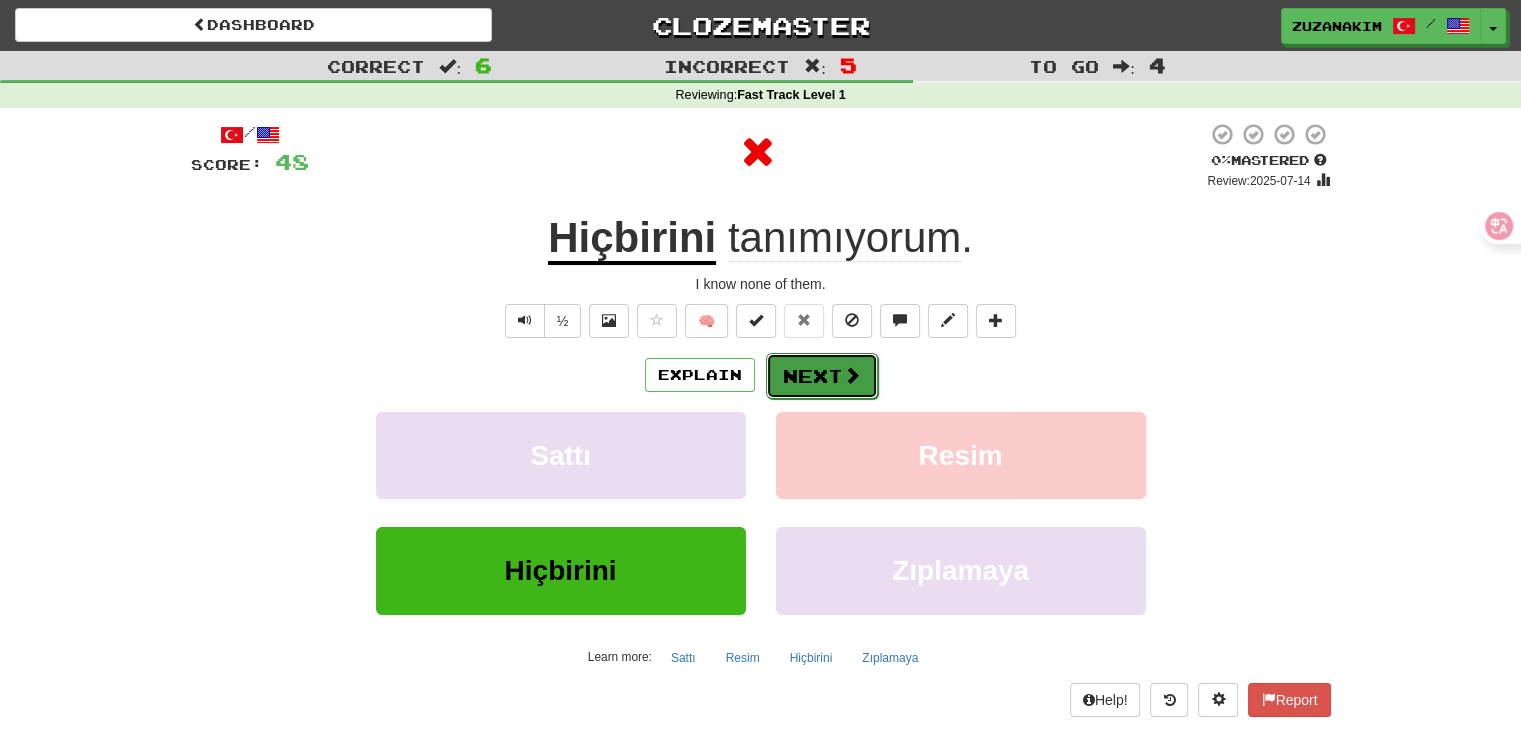 click on "Next" at bounding box center [822, 376] 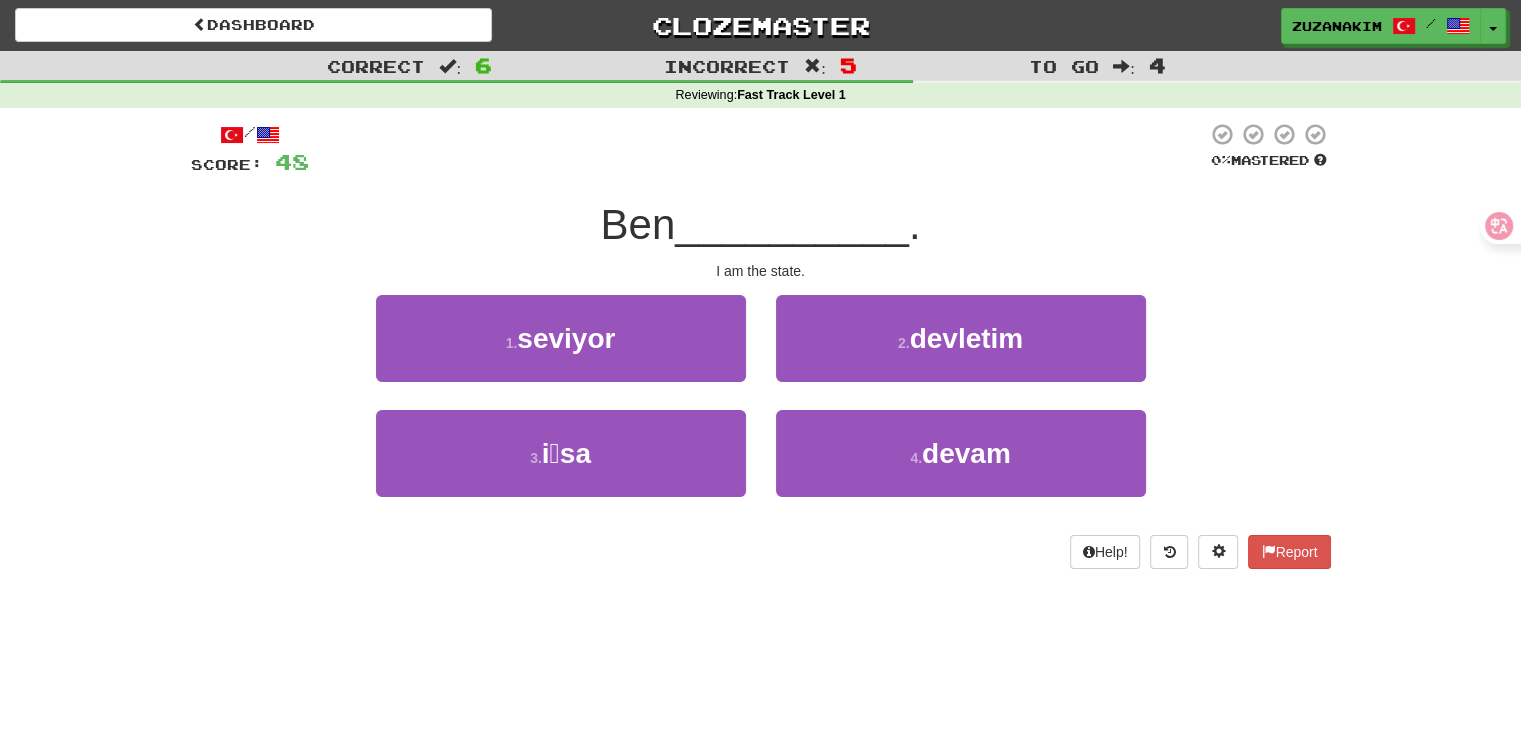 click on "__________" at bounding box center (792, 224) 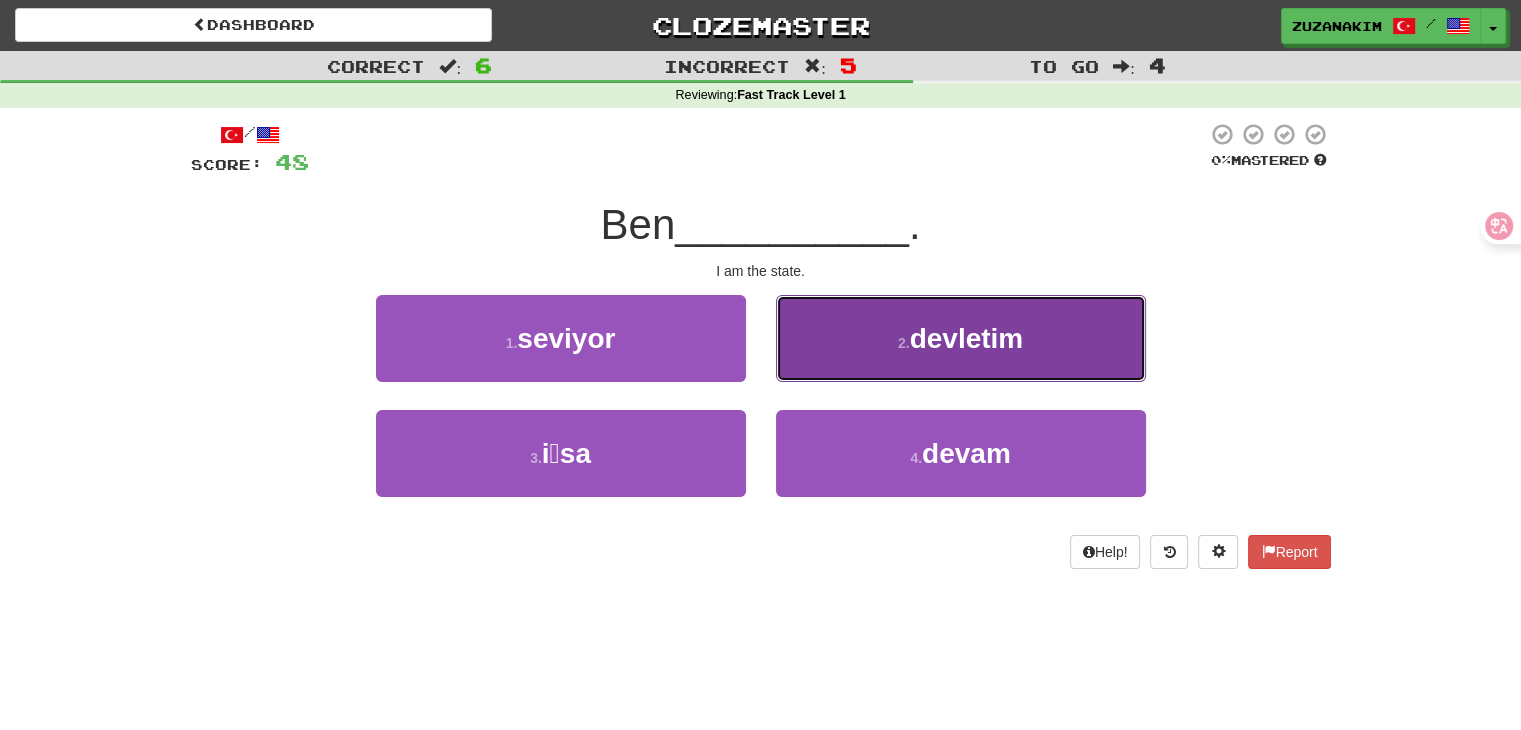 click on "devletim" at bounding box center [967, 338] 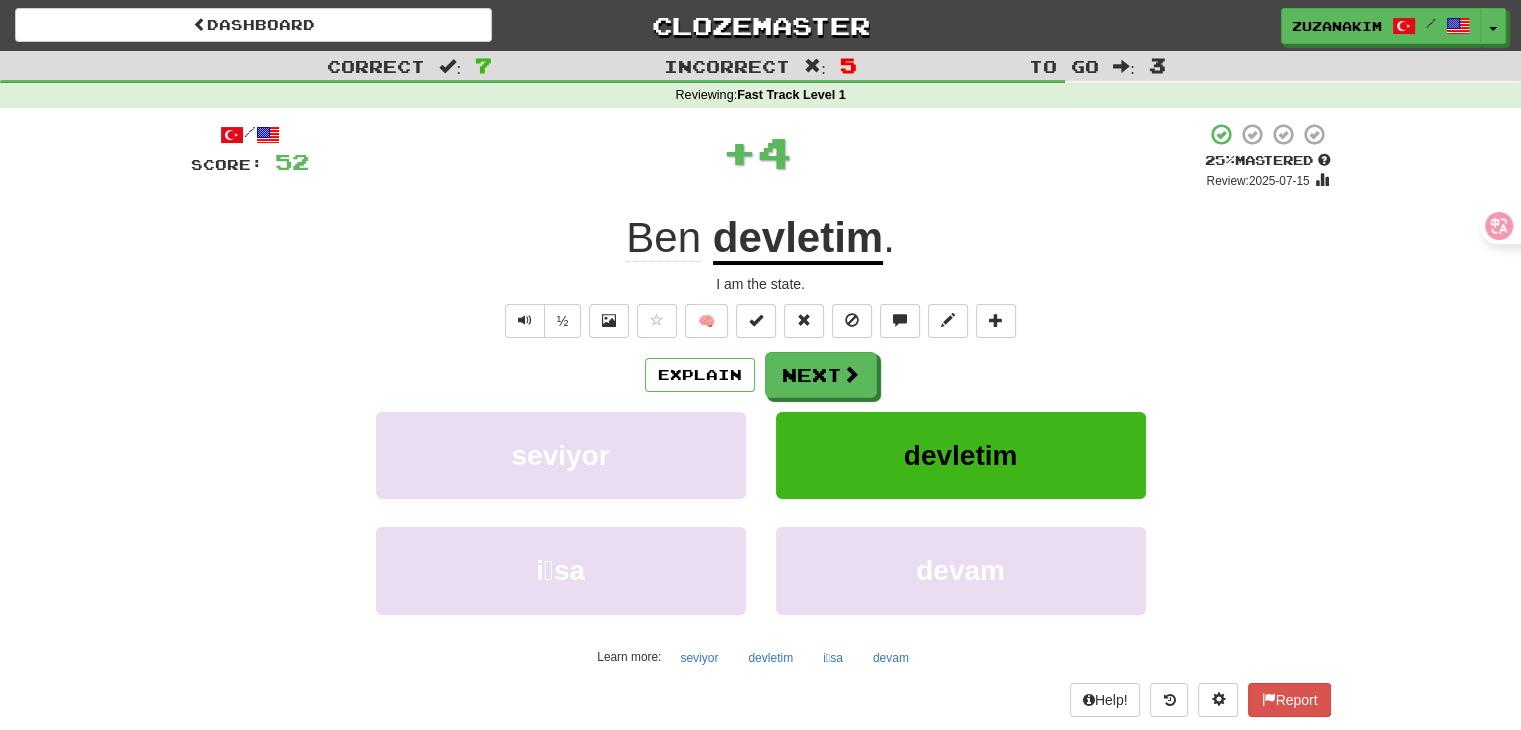 click on "/  Score:   52 + 4 25 %  Mastered Review:  2025-07-15 Ben   devletim . I am the state. ½ 🧠 Explain Next seviyor devletim i̇sa devam Learn more: seviyor devletim i̇sa devam  Help!  Report" at bounding box center (761, 419) 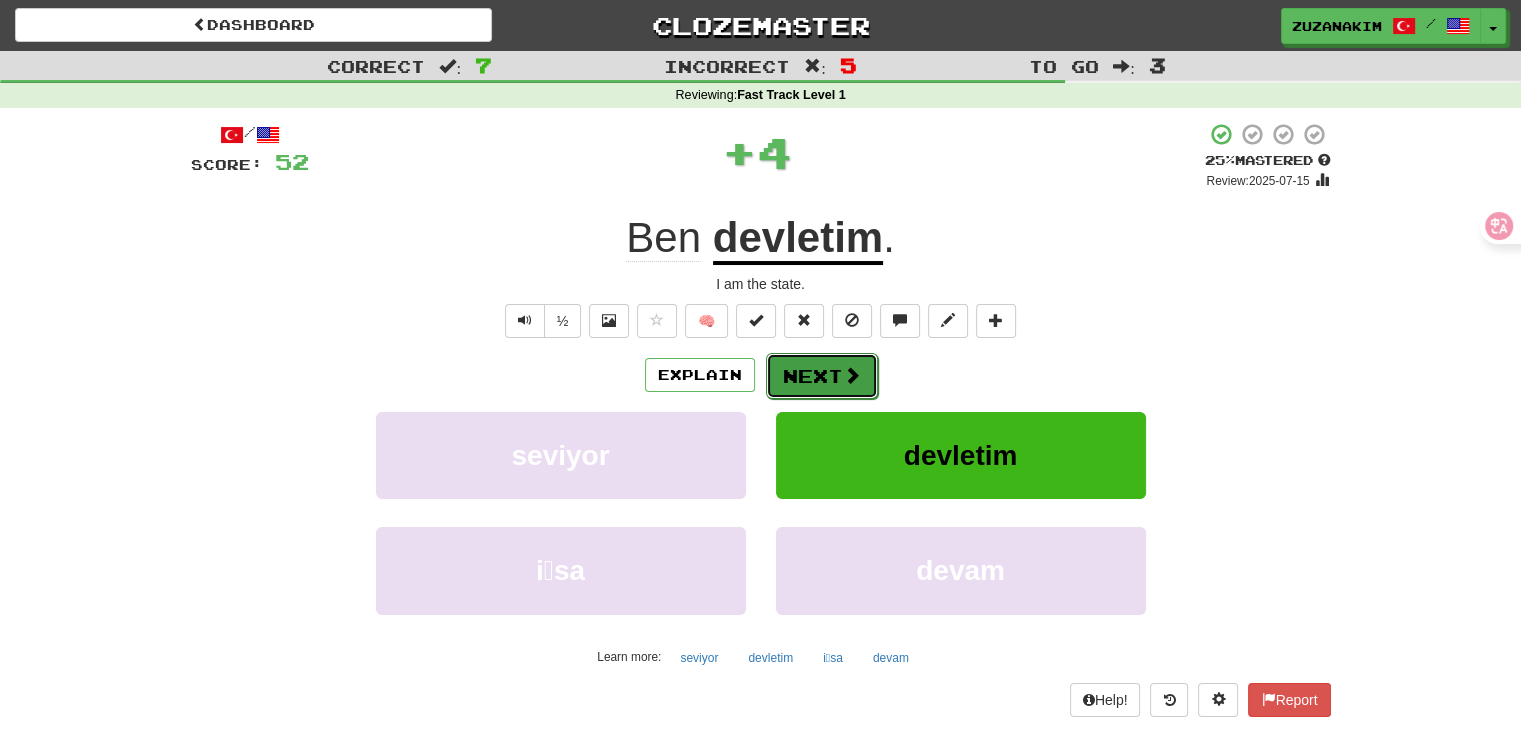 click on "Next" at bounding box center [822, 376] 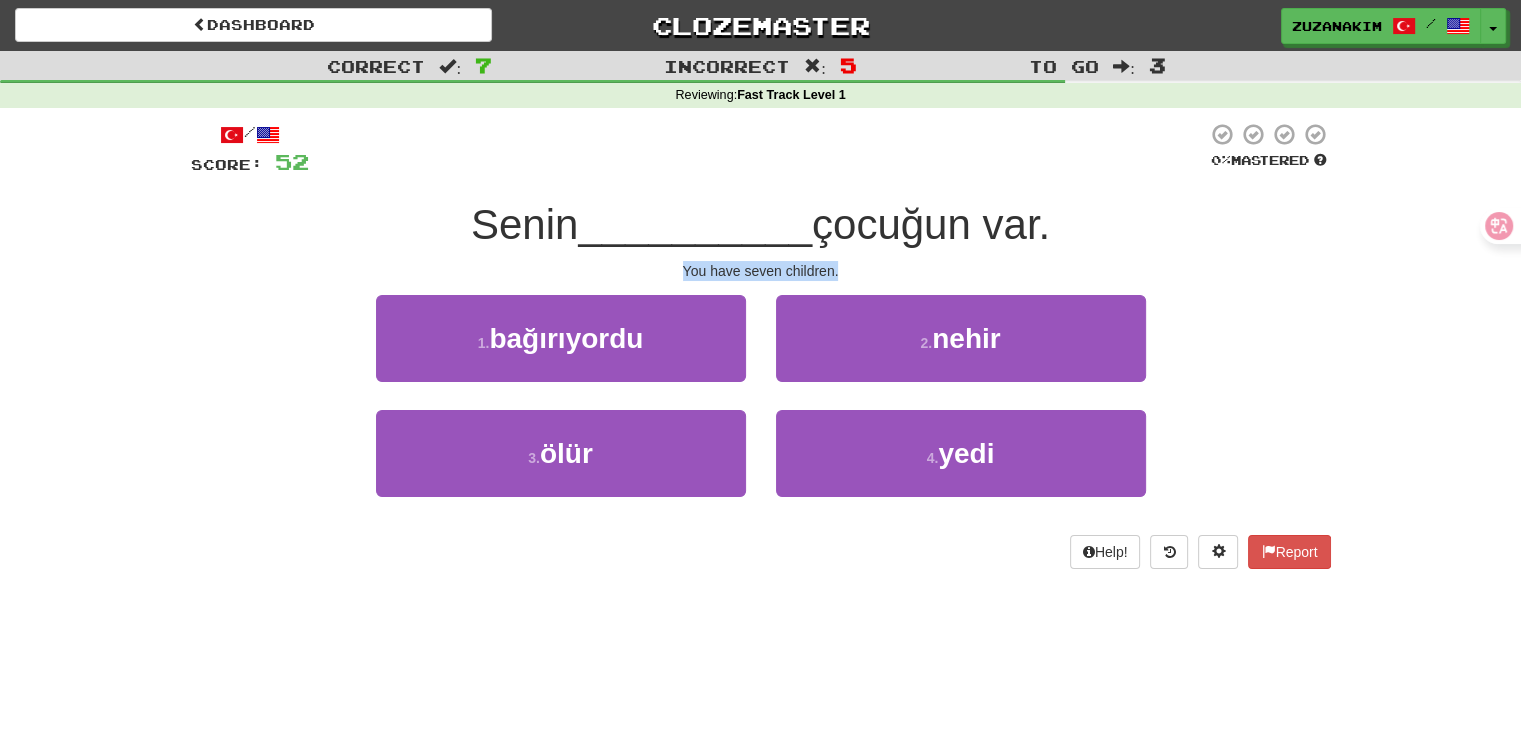 drag, startPoint x: 684, startPoint y: 277, endPoint x: 860, endPoint y: 277, distance: 176 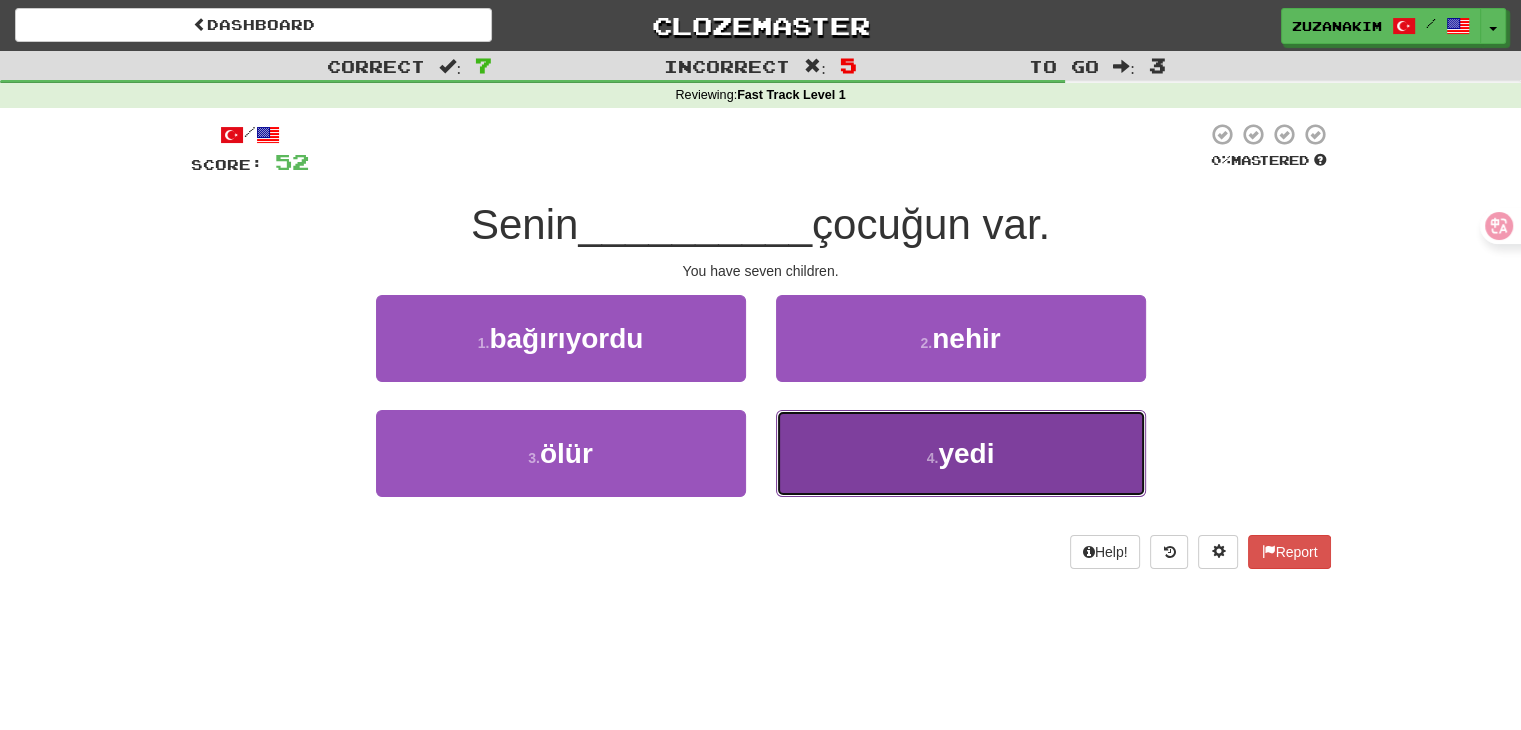 click on "4 .  yedi" at bounding box center (961, 453) 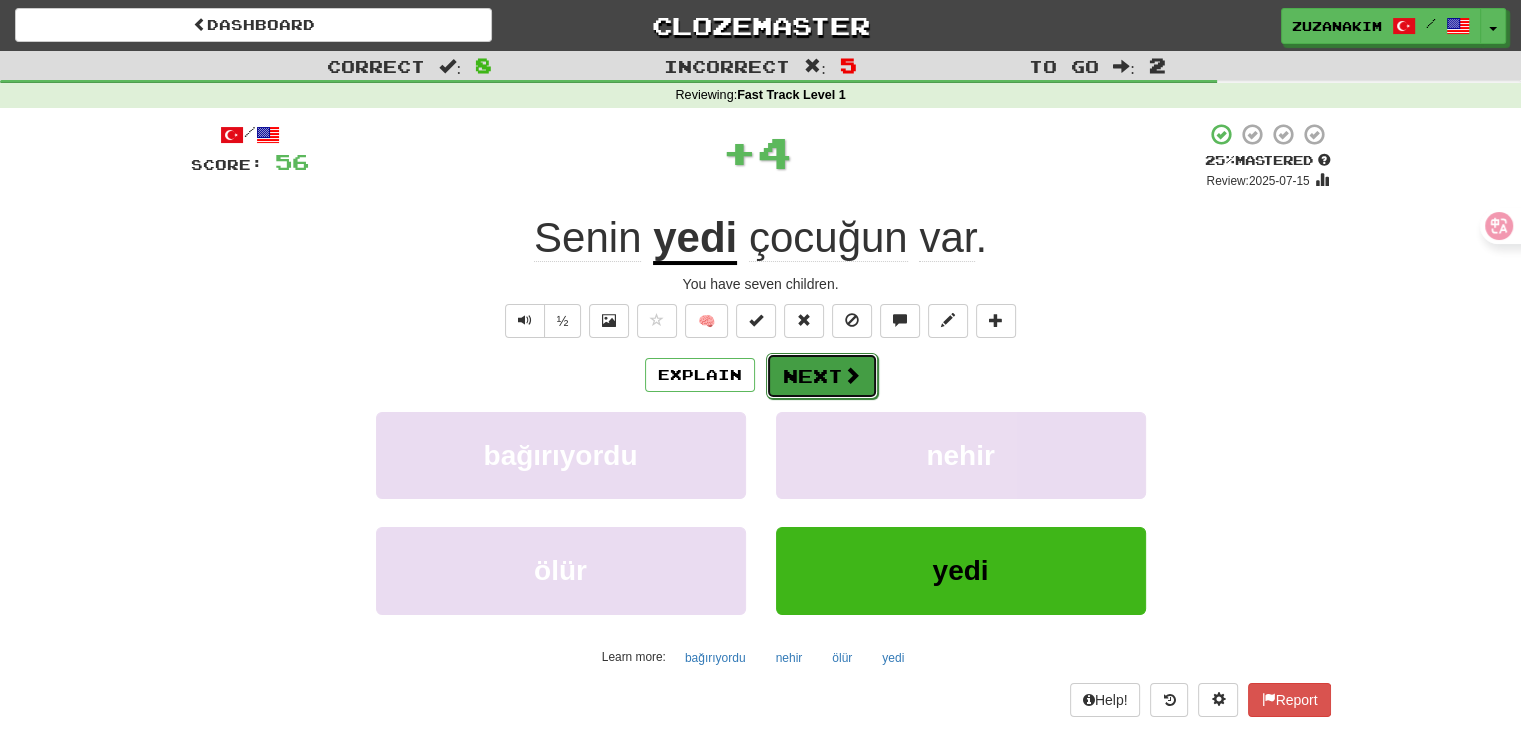 click on "Next" at bounding box center (822, 376) 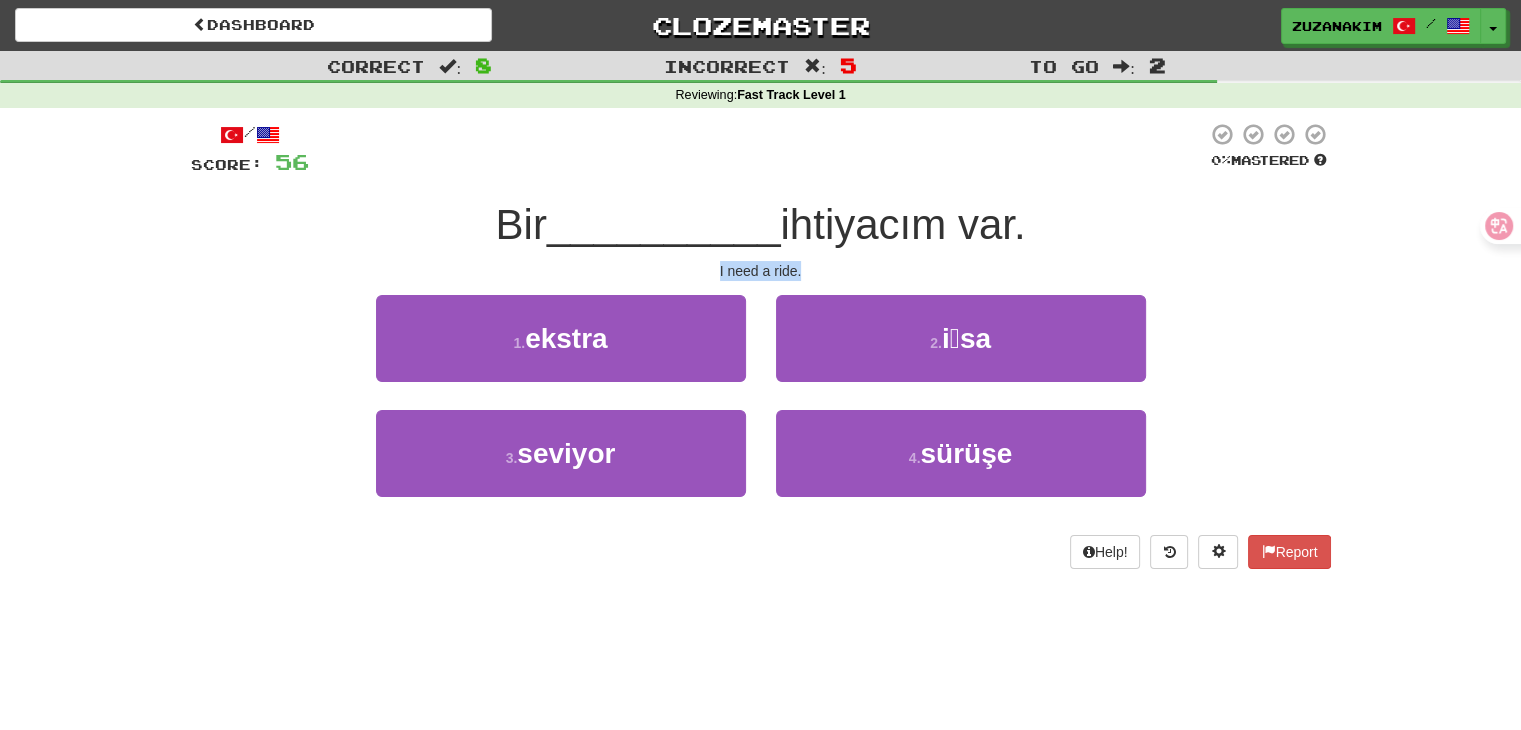 drag, startPoint x: 700, startPoint y: 267, endPoint x: 821, endPoint y: 267, distance: 121 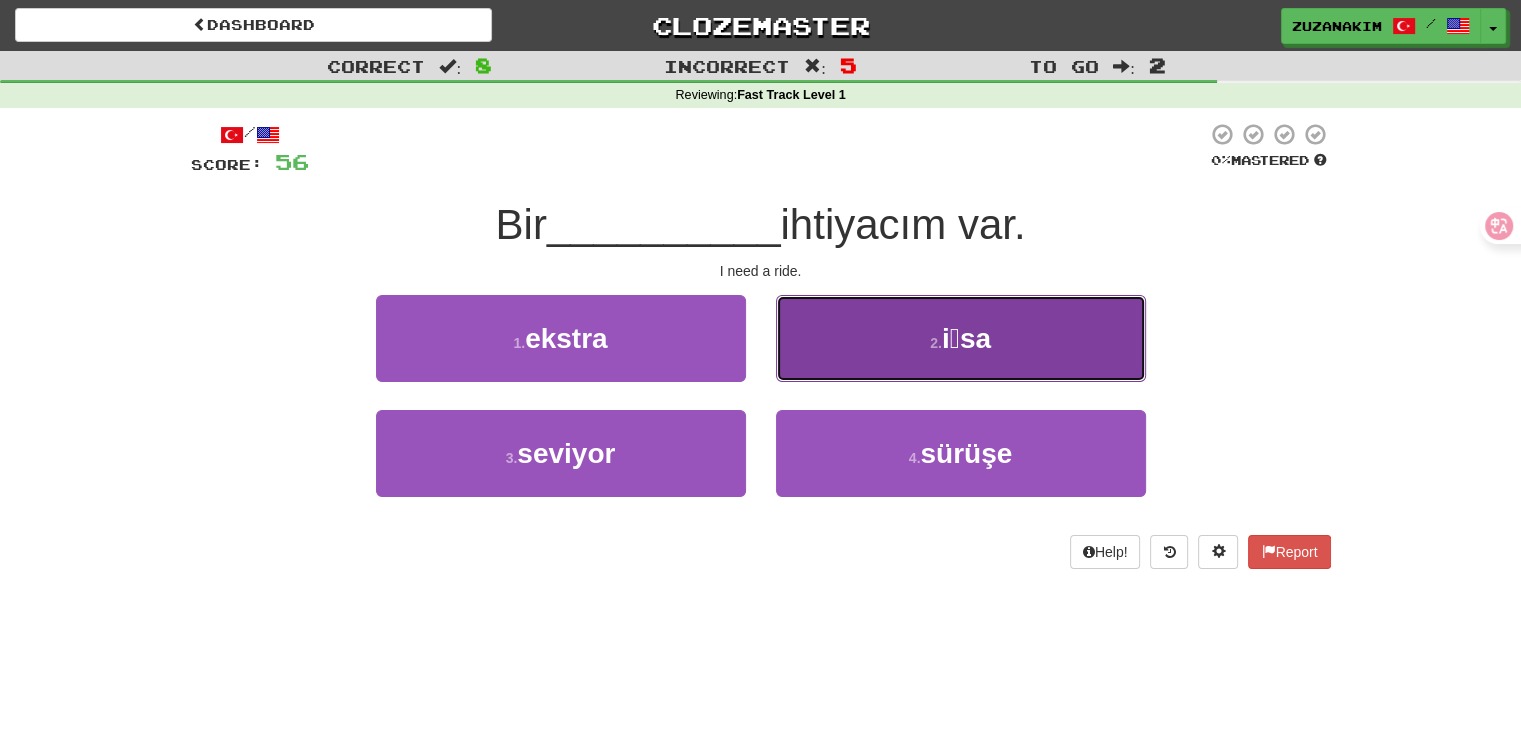 click on "2 .  i̇sa" at bounding box center [961, 338] 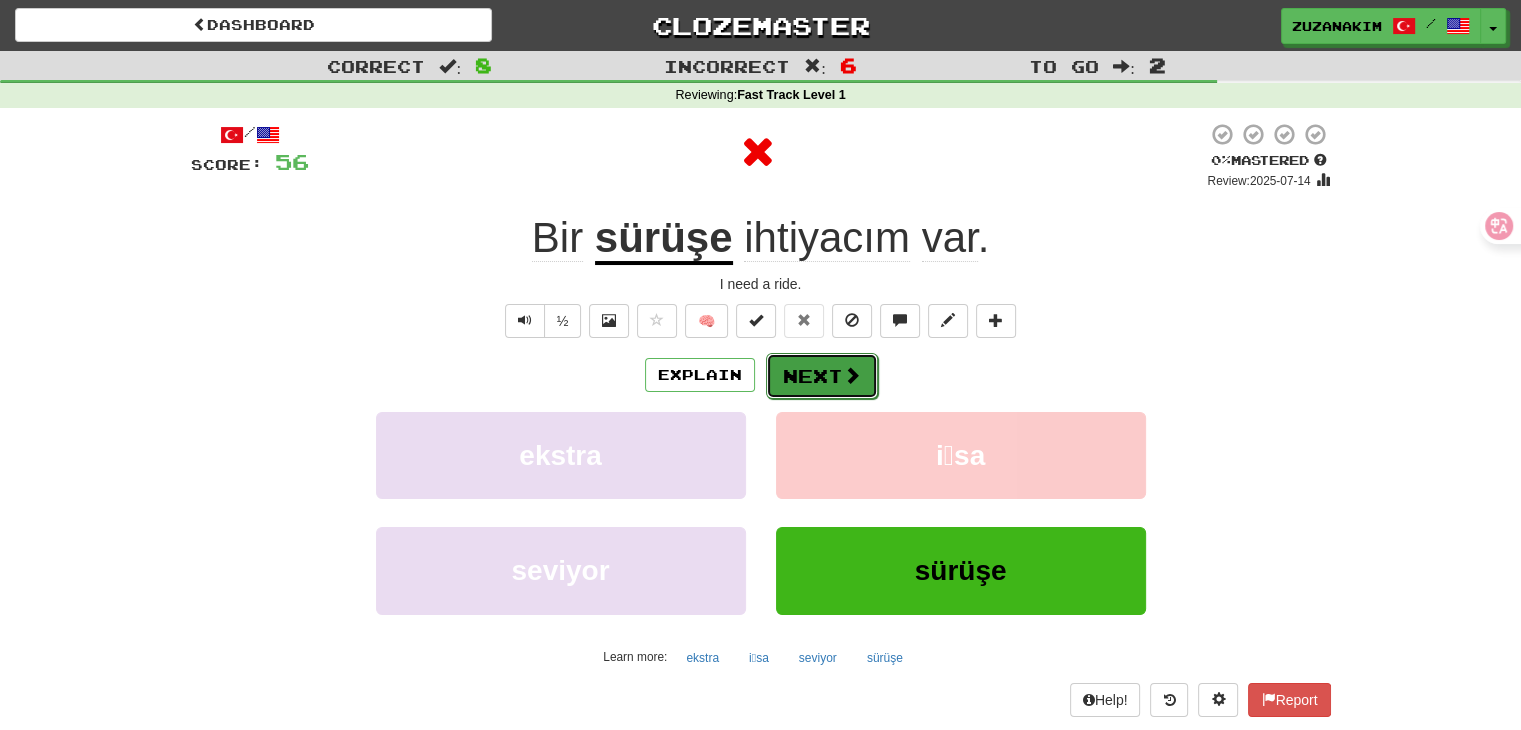 click at bounding box center (852, 375) 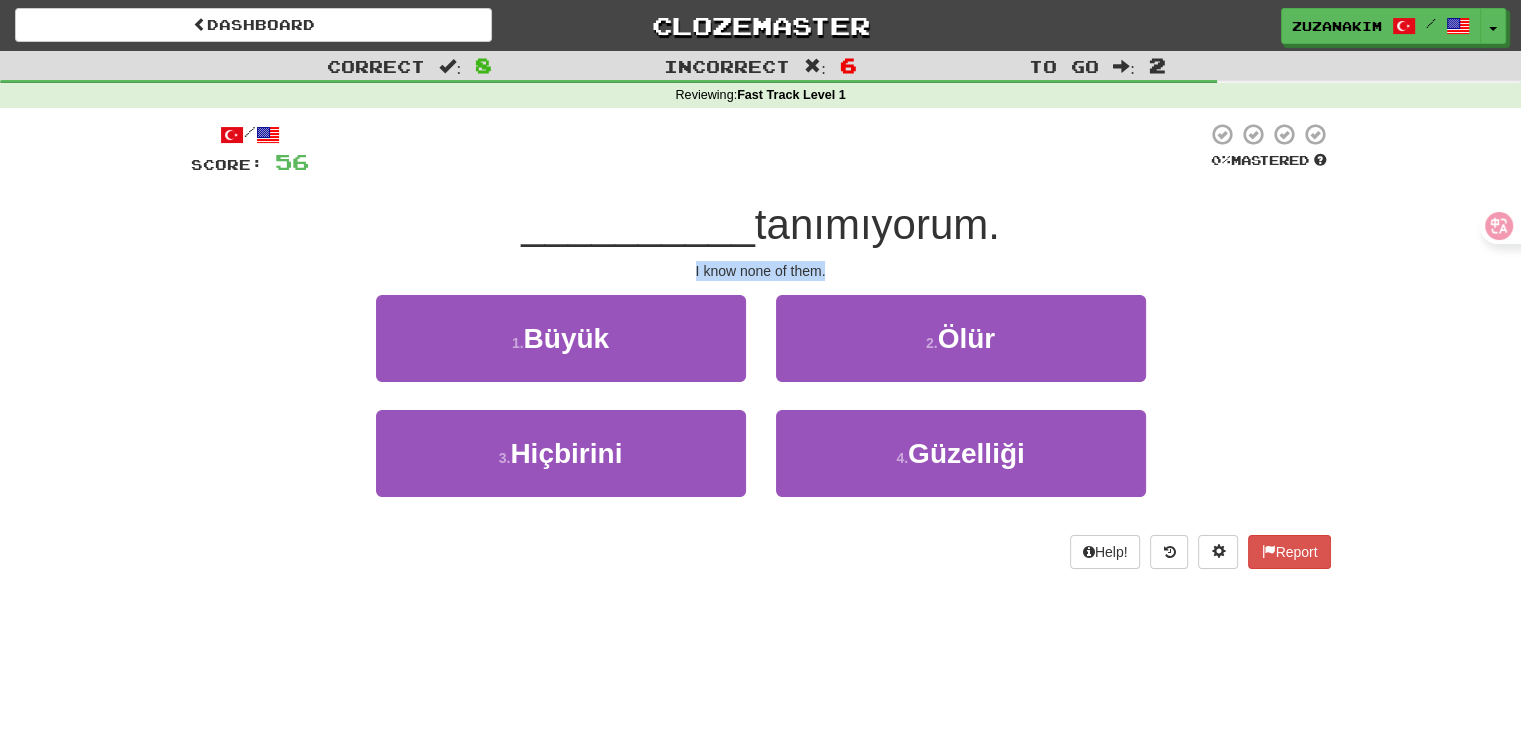 drag, startPoint x: 671, startPoint y: 272, endPoint x: 827, endPoint y: 271, distance: 156.0032 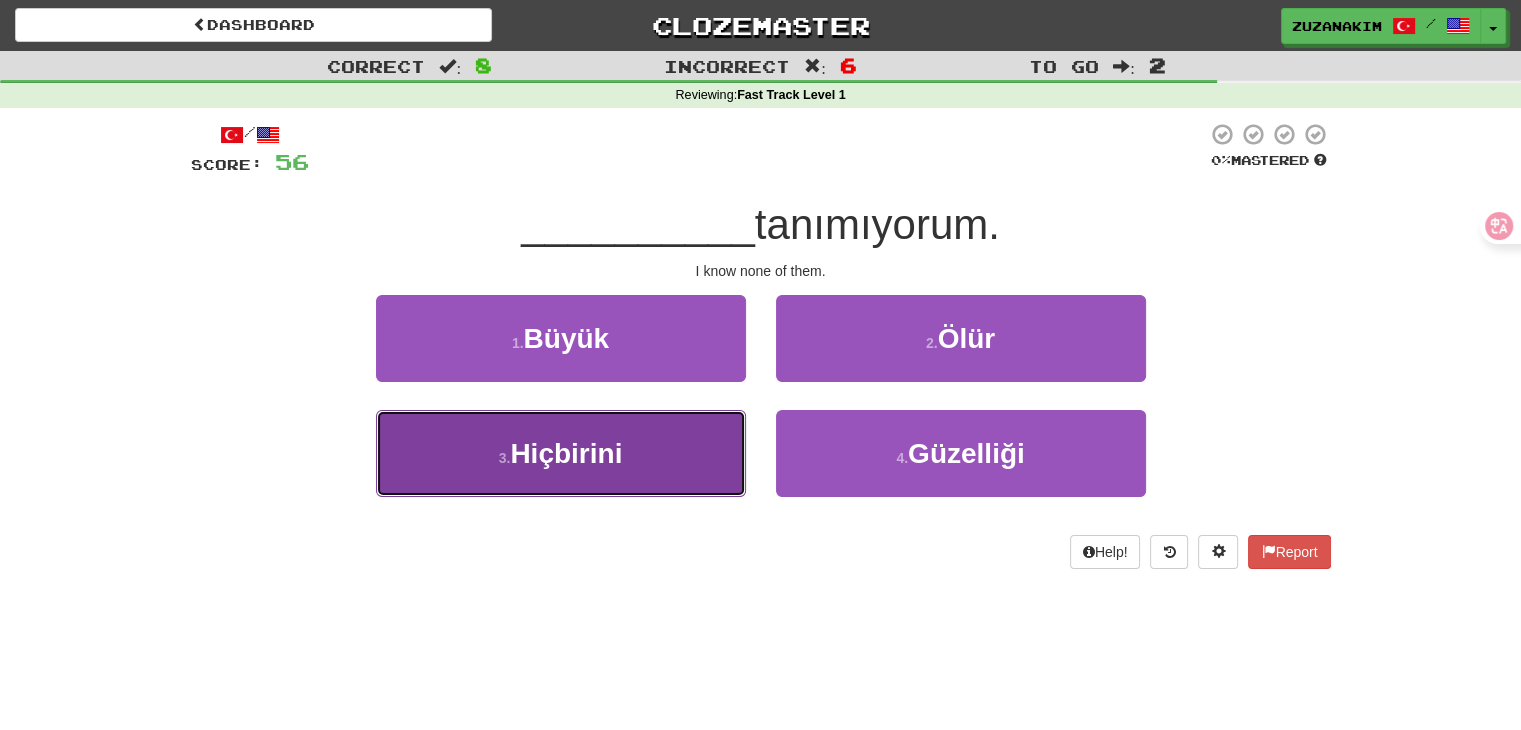click on "3 .  Hiçbirini" at bounding box center [561, 453] 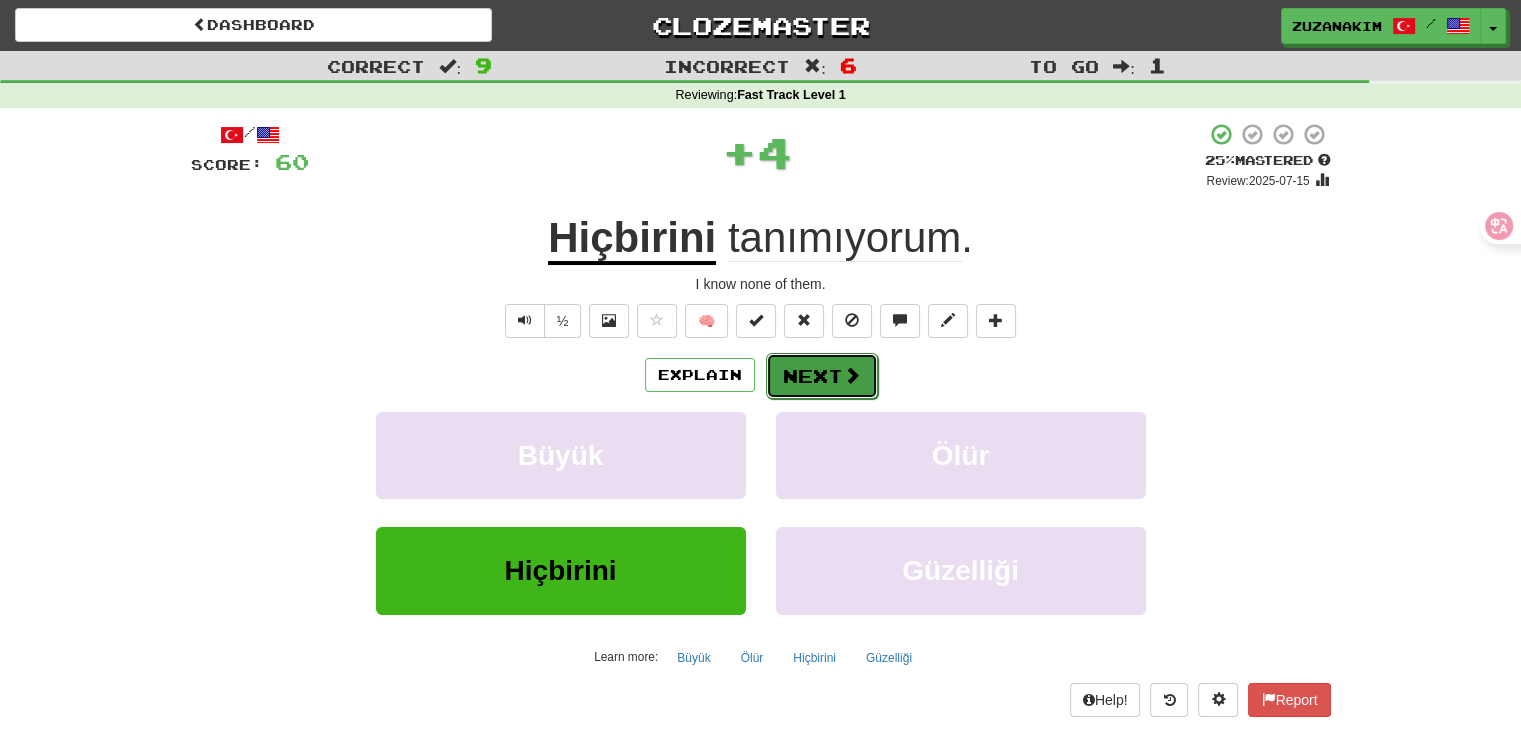 click on "Next" at bounding box center (822, 376) 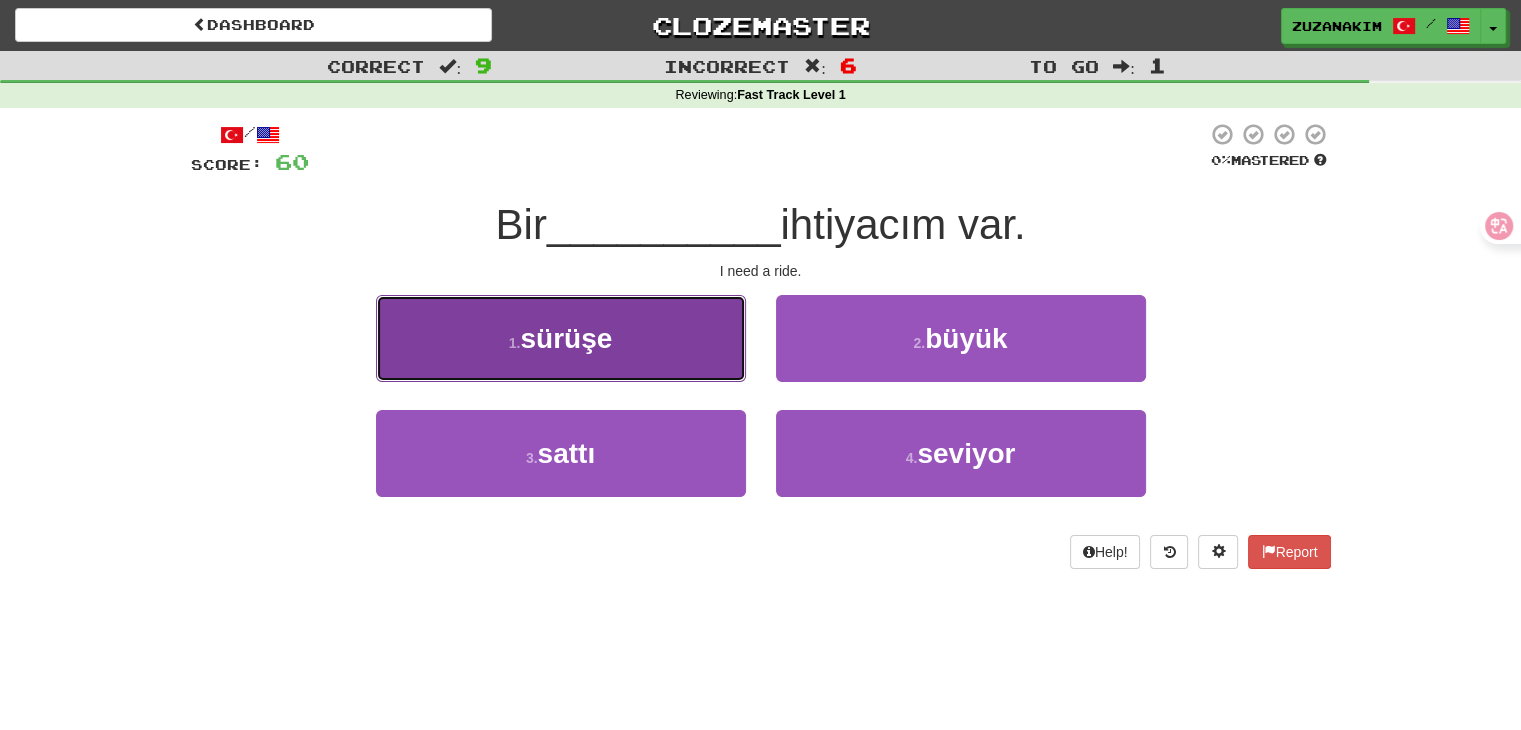click on "1 . sürüşe" at bounding box center [561, 338] 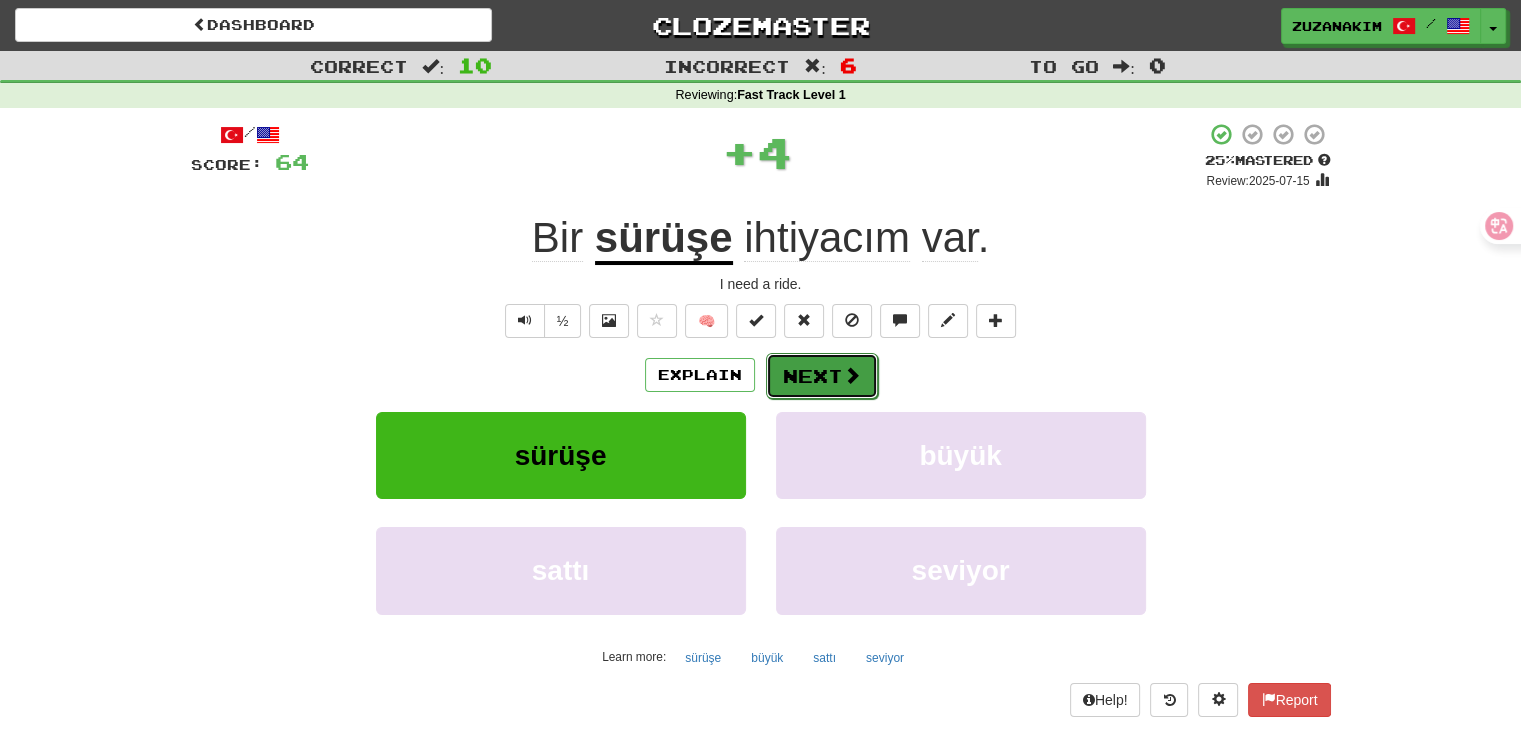 click at bounding box center (852, 375) 